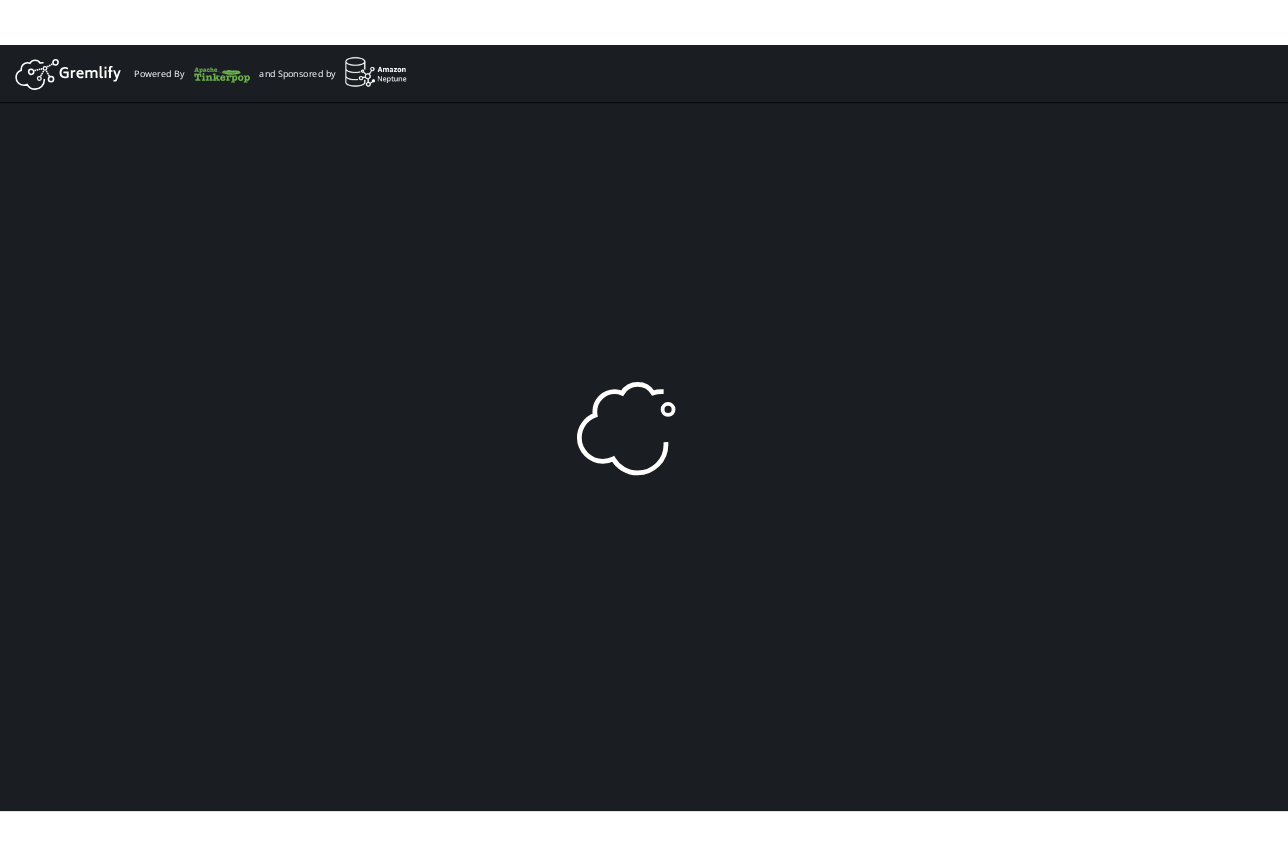 scroll, scrollTop: 0, scrollLeft: 0, axis: both 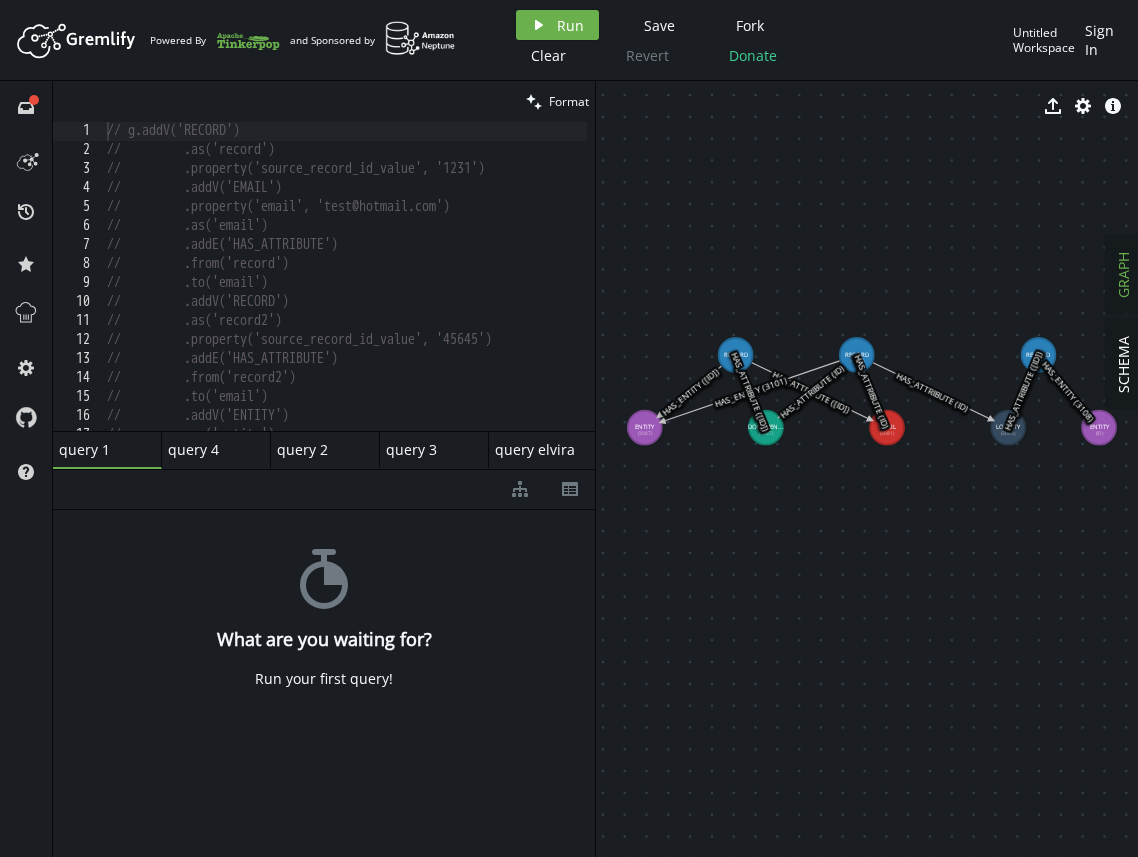 click on "// g.addV('RECORD') //         .as('record') //         .property('source_record_id_value', 'ID') //         .addV('EMAIL') //         .property('email', 'test@example.com') //         .as('email') //         .addE('HAS_ATTRIBUTE') //         .from('record') //         .to('email') //         .addV('RECORD') //         .as('record2') //         .property('source_record_id_value', 'ID') //         .addE('HAS_ATTRIBUTE') //         .from('record2') //         .to('email') //         .addV('ENTITY') //         .as('entity')" at bounding box center [345, 291] 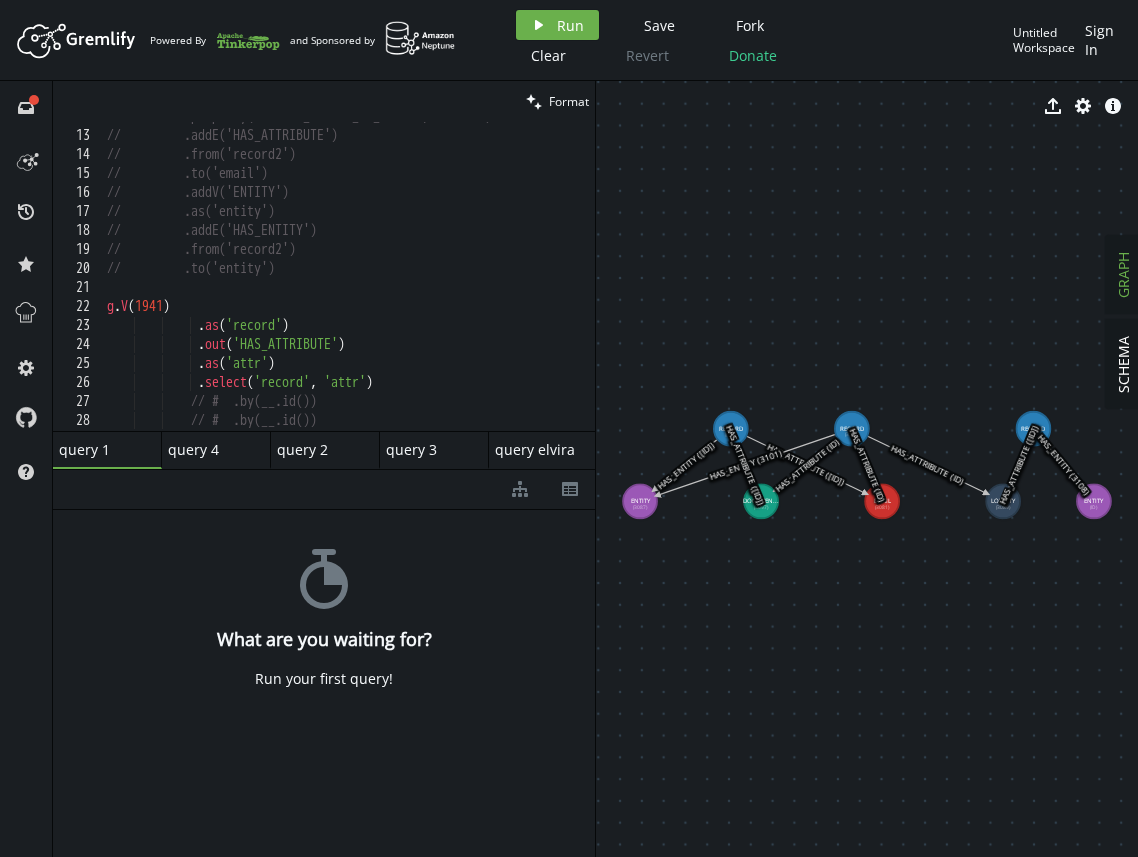scroll, scrollTop: 250, scrollLeft: 0, axis: vertical 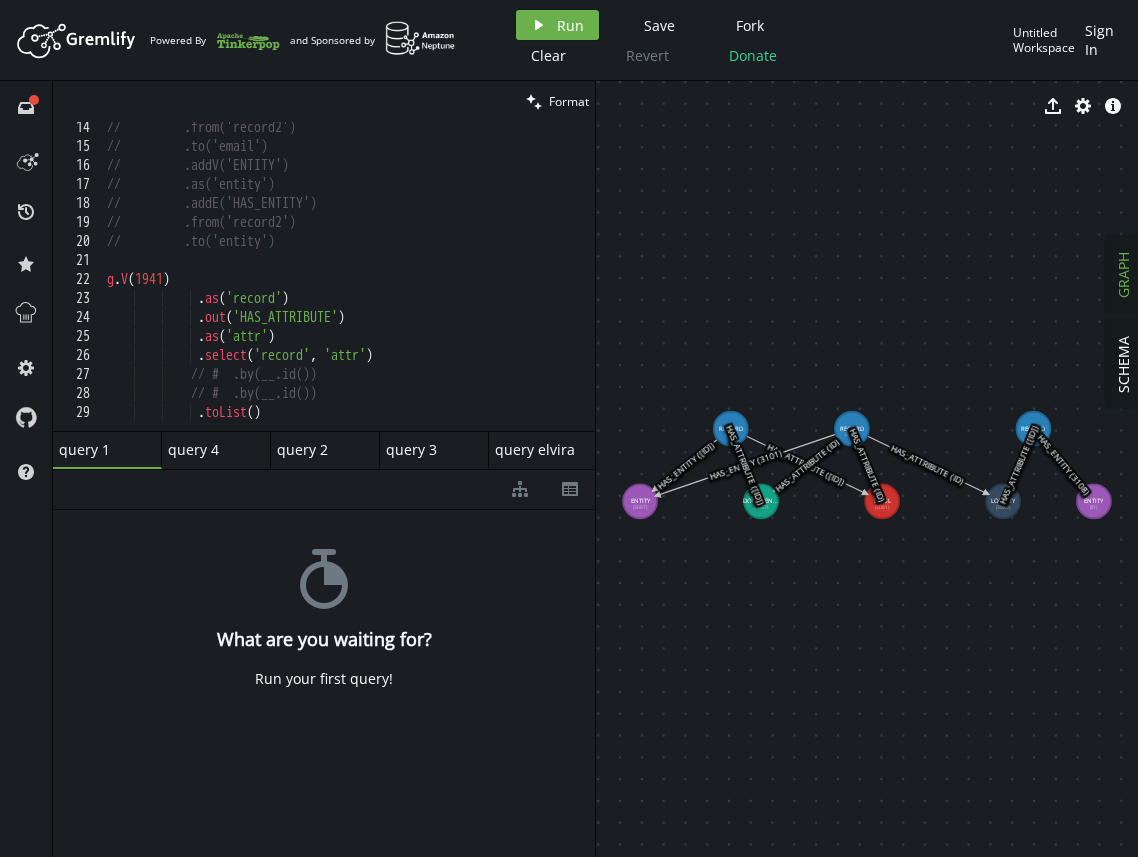 click on "query 2 small-cross" at bounding box center (107, 450) 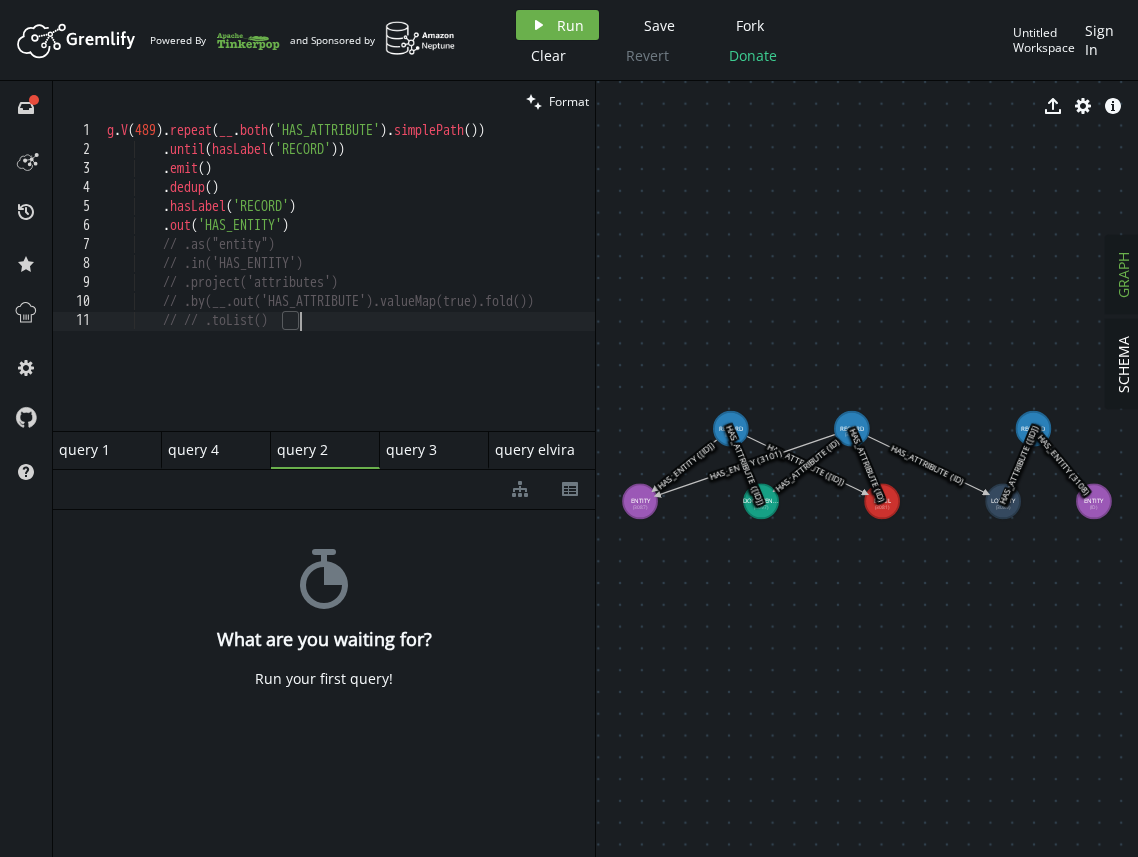 click on "g . V ( [ID] ) . repeat ( __ . both ( 'HAS_ATTRIBUTE' ) . simplePath ( ))           . until ( hasLabel ( 'RECORD' ))           . emit ( )           . dedup ( )           . hasLabel ( 'RECORD' )           . out ( 'HAS_ENTITY' )           // .as("entity")           // .in('HAS_ENTITY')           // .project('attributes')           // .by(__.out('HAS_ATTRIBUTE').valueMap(true).fold())           // // .toList()" at bounding box center (363, 287) 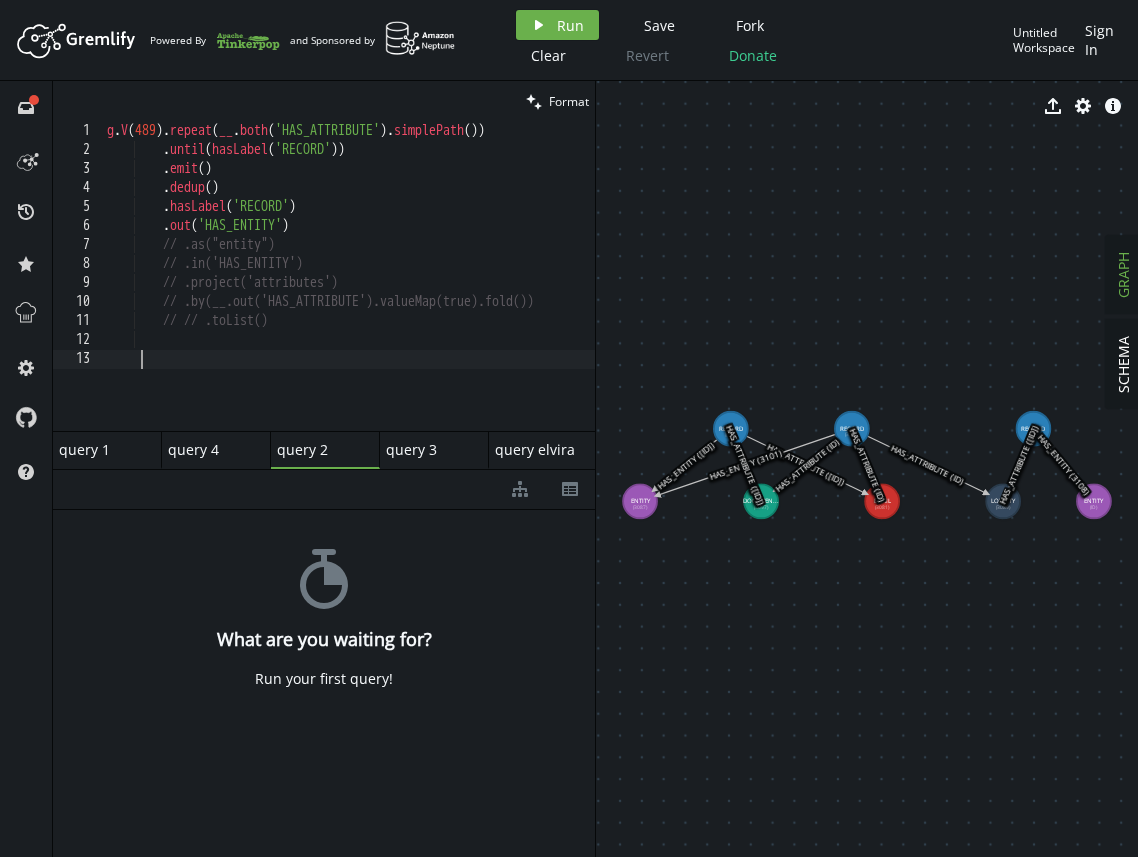 scroll, scrollTop: 0, scrollLeft: 0, axis: both 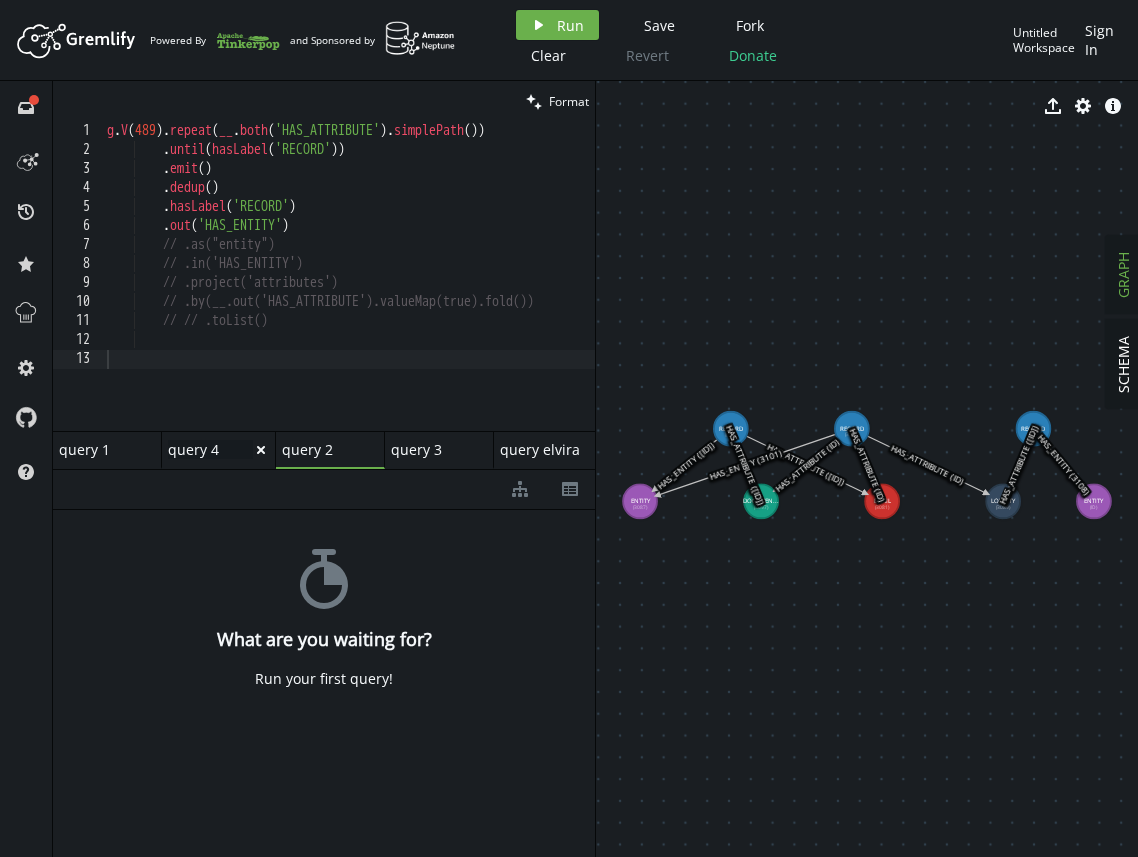 click on "query 4 query 4" at bounding box center [210, 449] 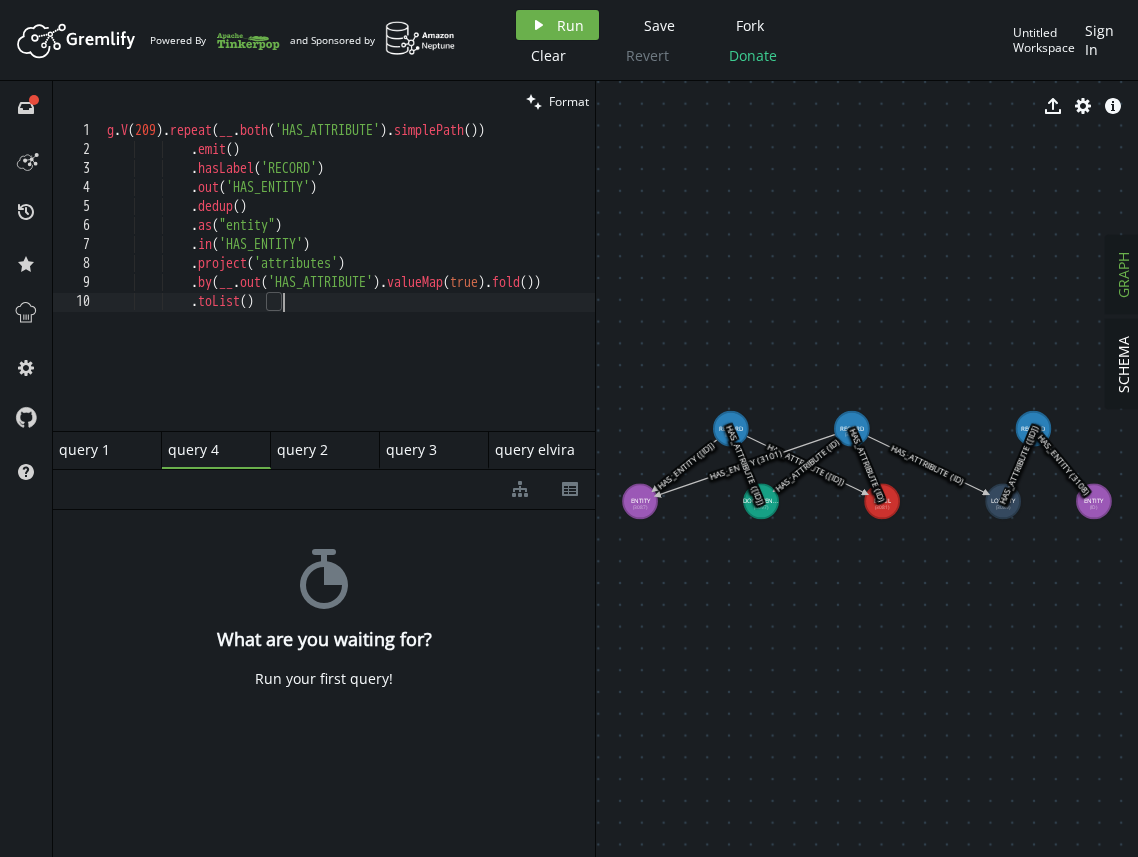 click on "g . V ( 209 ) . repeat ( __ . both ( 'HAS_ATTRIBUTE' ) . simplePath ( ))                . emit ( )                . hasLabel ( 'RECORD' )                . out ( 'HAS_ENTITY' )                . dedup ( )                . as ( "entity" )                . in ( 'HAS_ENTITY' )                . project ( 'attributes' )                . by ( __ . out ( 'HAS_ATTRIBUTE' ) . valueMap ( true ) . fold ( ))                . toList ( )" at bounding box center (367, 287) 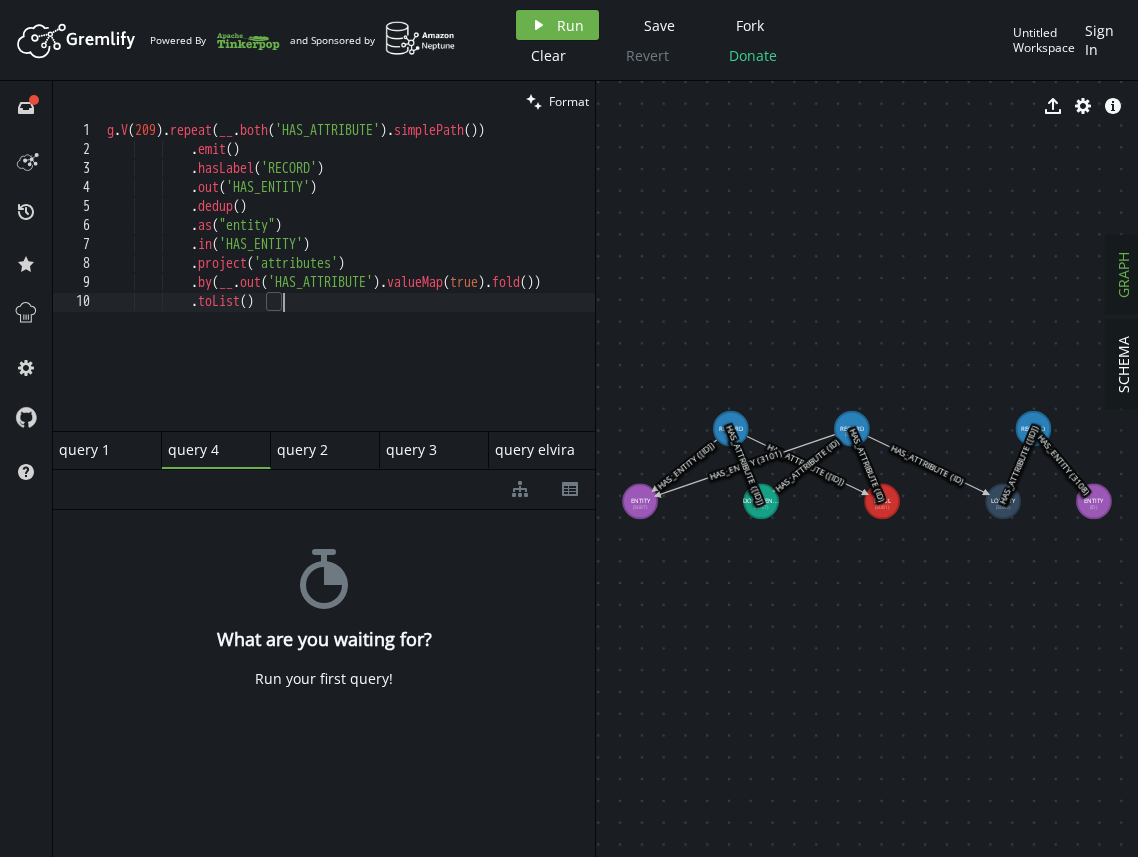 click on "g . V ( 209 ) . repeat ( __ . both ( 'HAS_ATTRIBUTE' ) . simplePath ( ))                . emit ( )                . hasLabel ( 'RECORD' )                . out ( 'HAS_ENTITY' )                . dedup ( )                . as ( "entity" )                . in ( 'HAS_ENTITY' )                . project ( 'attributes' )                . by ( __ . out ( 'HAS_ATTRIBUTE' ) . valueMap ( true ) . fold ( ))                . toList ( )" at bounding box center [367, 287] 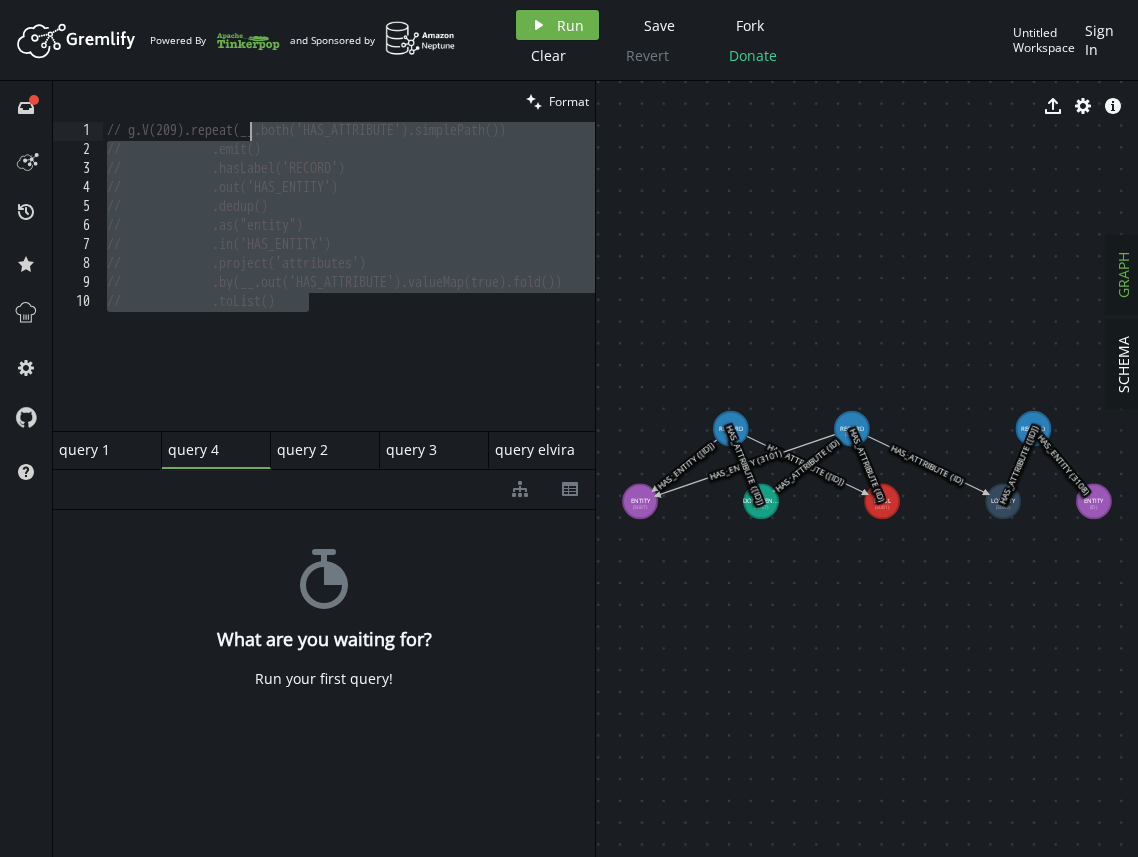 click on "// g.V(209).repeat(__.both('HAS_ATTRIBUTE').simplePath()) //             .emit() //             .hasLabel('RECORD') //             .out('HAS_ENTITY') //             .dedup() //             .as("entity") //             .in('HAS_ENTITY') //             .project('attributes') //             .by(__.out('HAS_ATTRIBUTE').valueMap(true).fold()) //             .toList()" at bounding box center (380, 287) 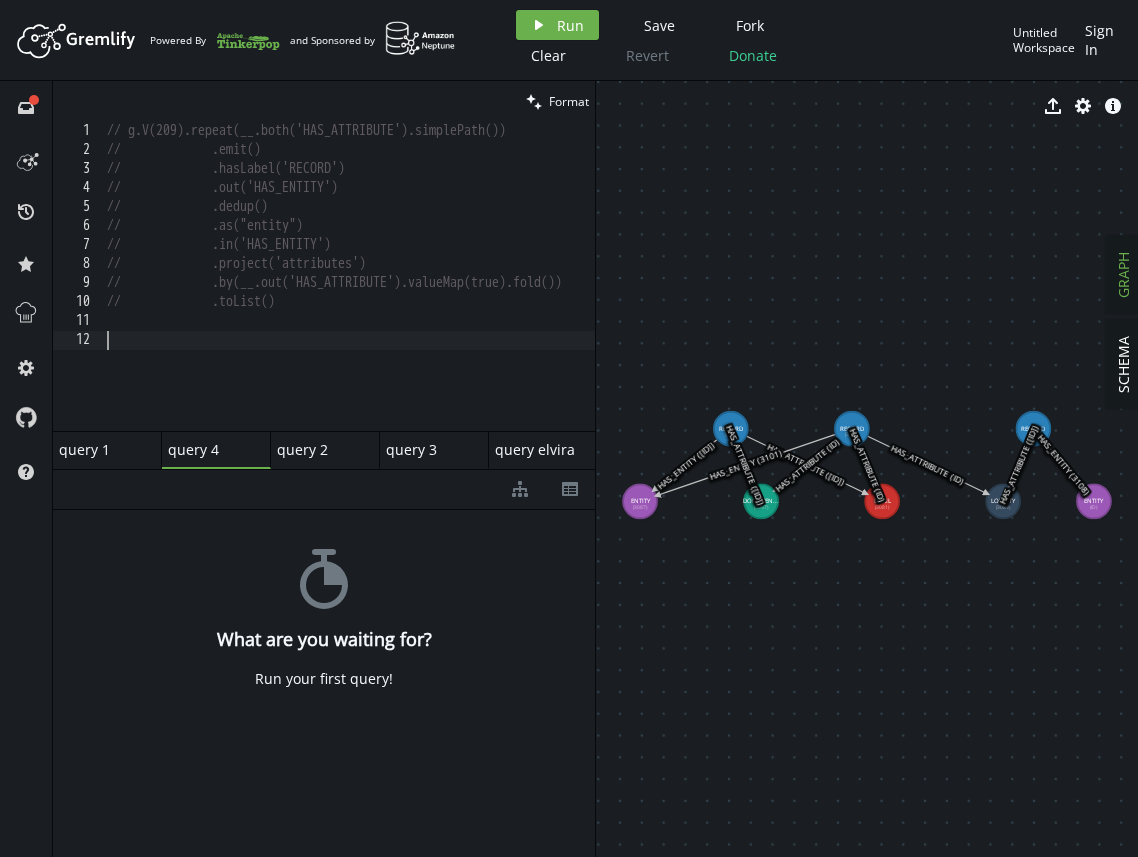 paste on ".toList()" 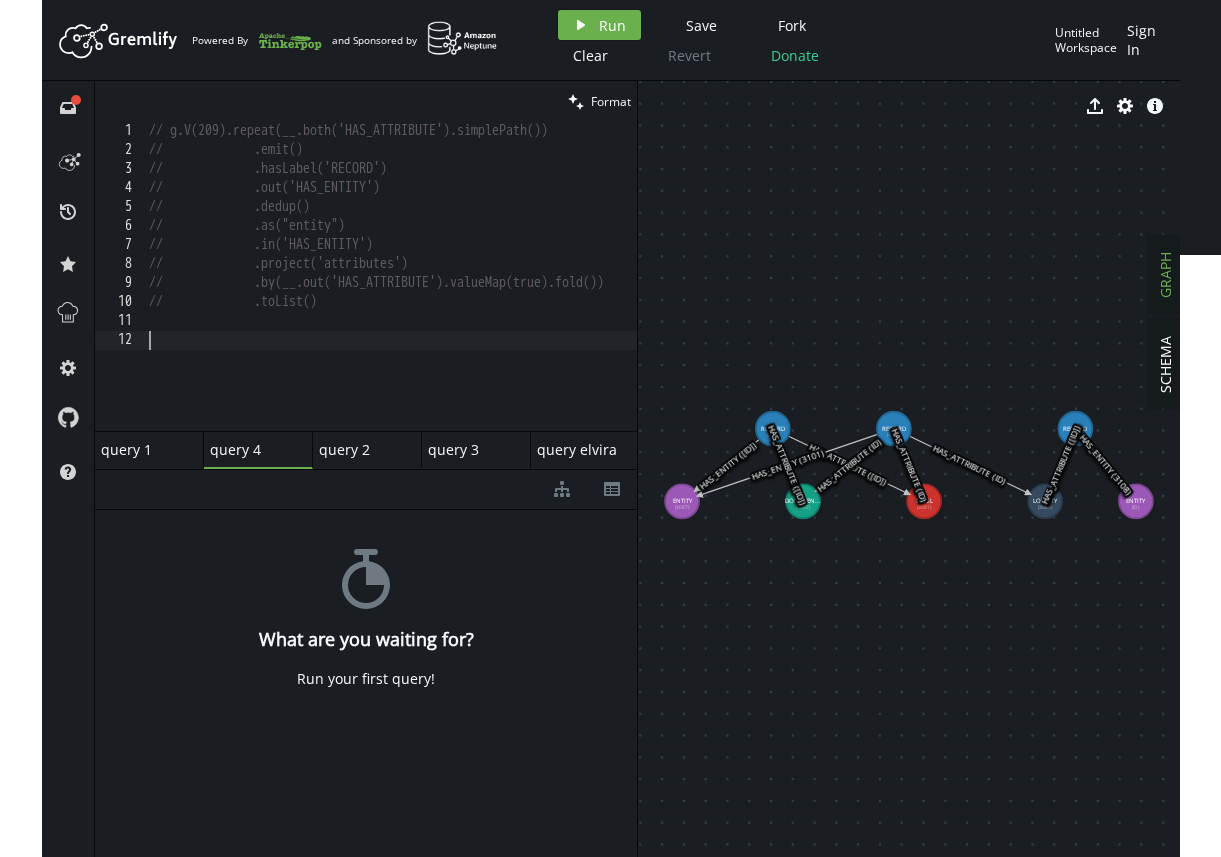 scroll, scrollTop: 11, scrollLeft: 0, axis: vertical 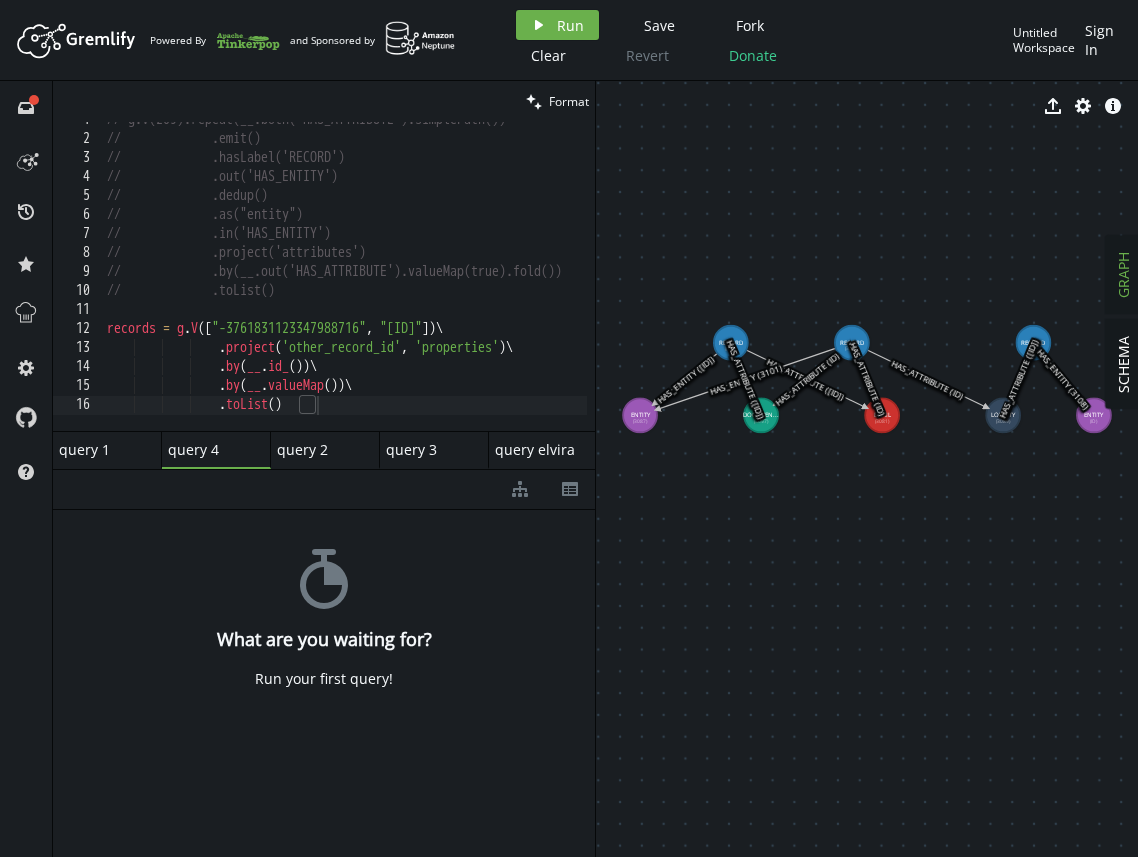 drag, startPoint x: 745, startPoint y: 407, endPoint x: 742, endPoint y: 324, distance: 83.0542 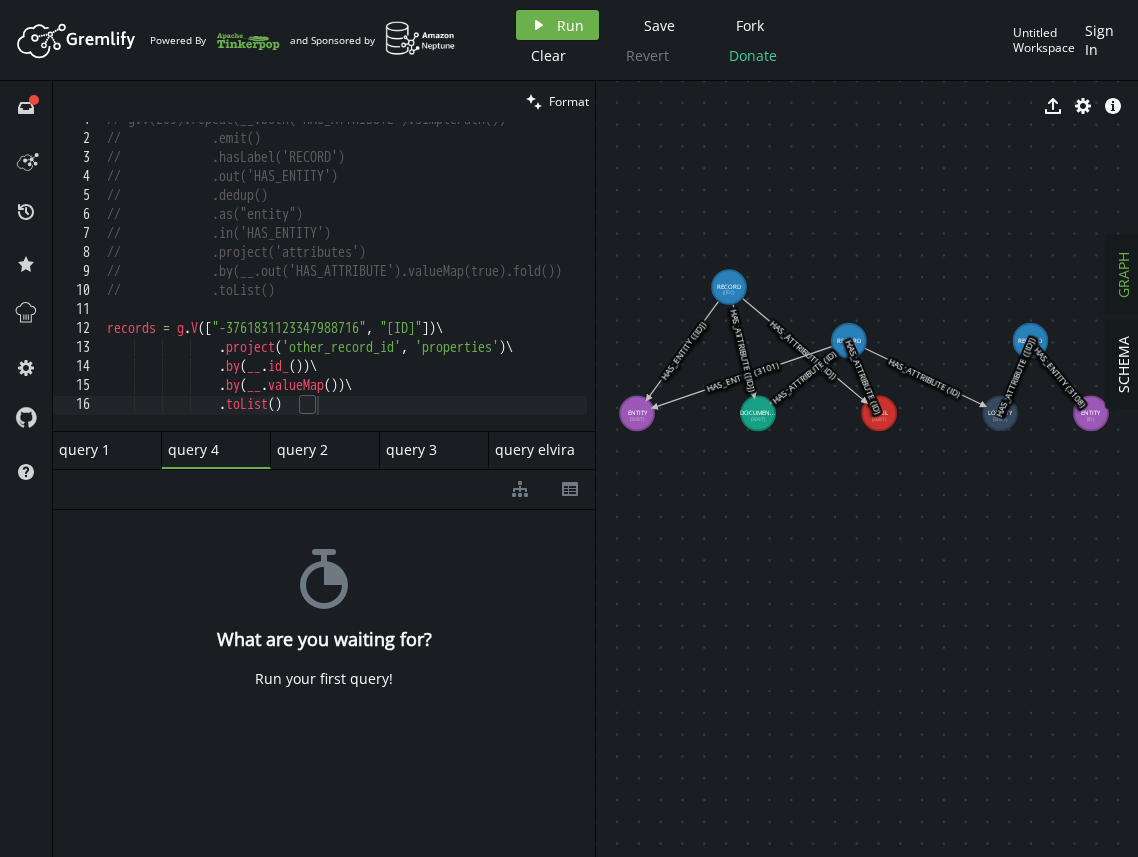 drag, startPoint x: 731, startPoint y: 330, endPoint x: 726, endPoint y: 282, distance: 48.259712 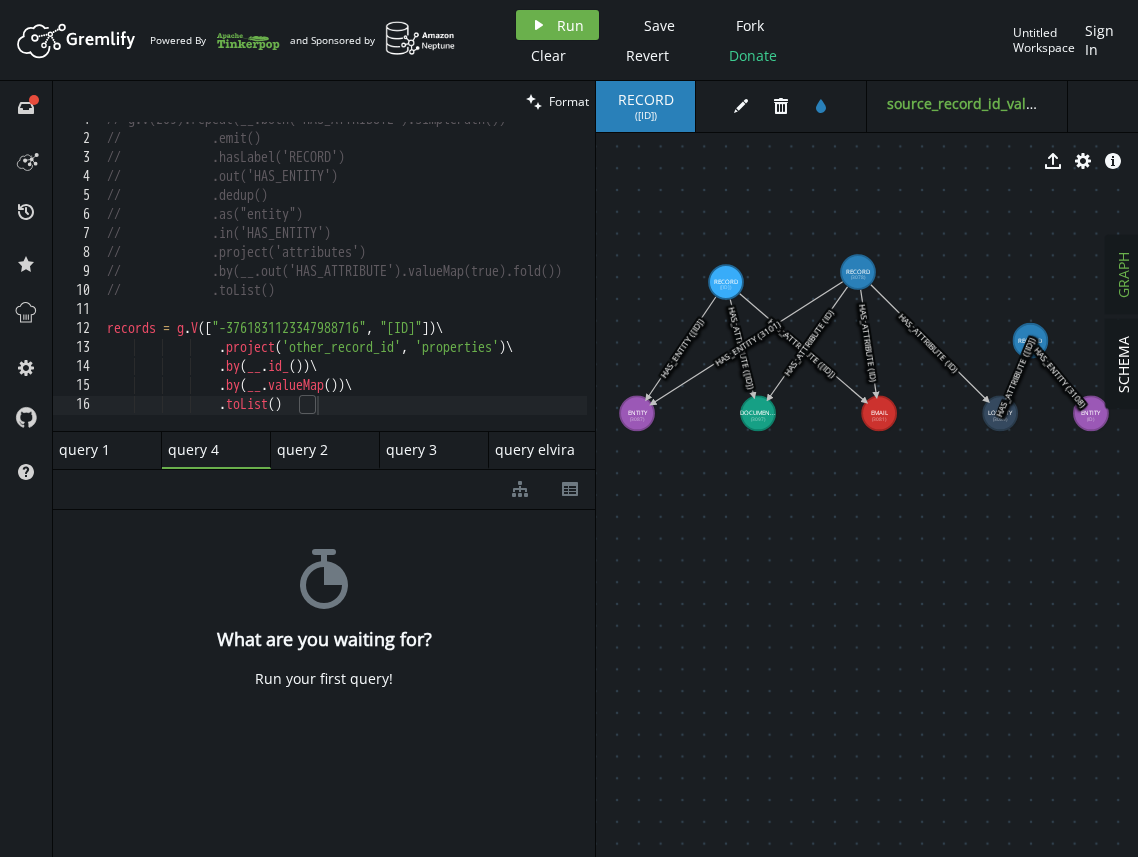 drag, startPoint x: 858, startPoint y: 345, endPoint x: 858, endPoint y: 268, distance: 77 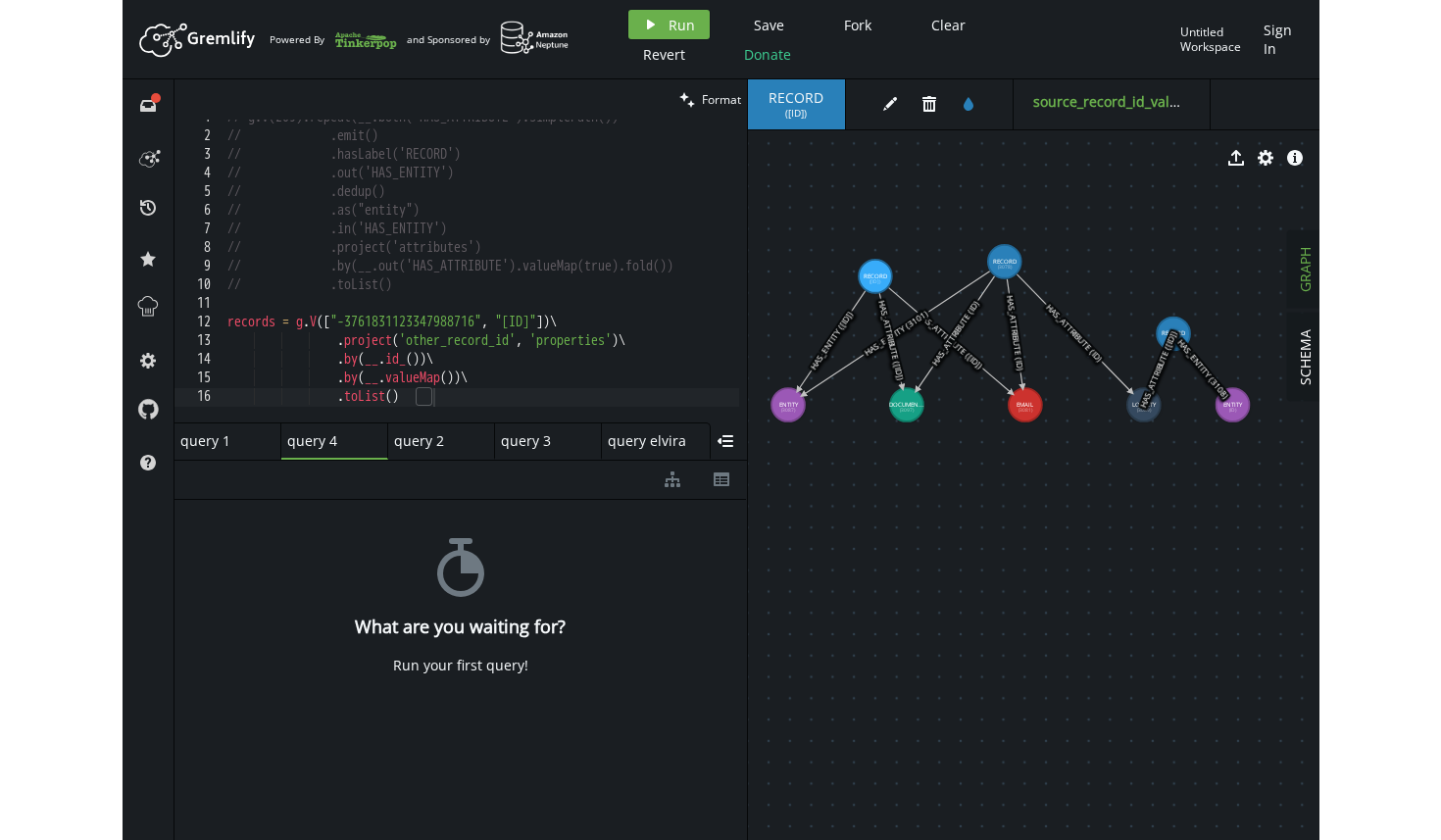 scroll, scrollTop: 3, scrollLeft: 0, axis: vertical 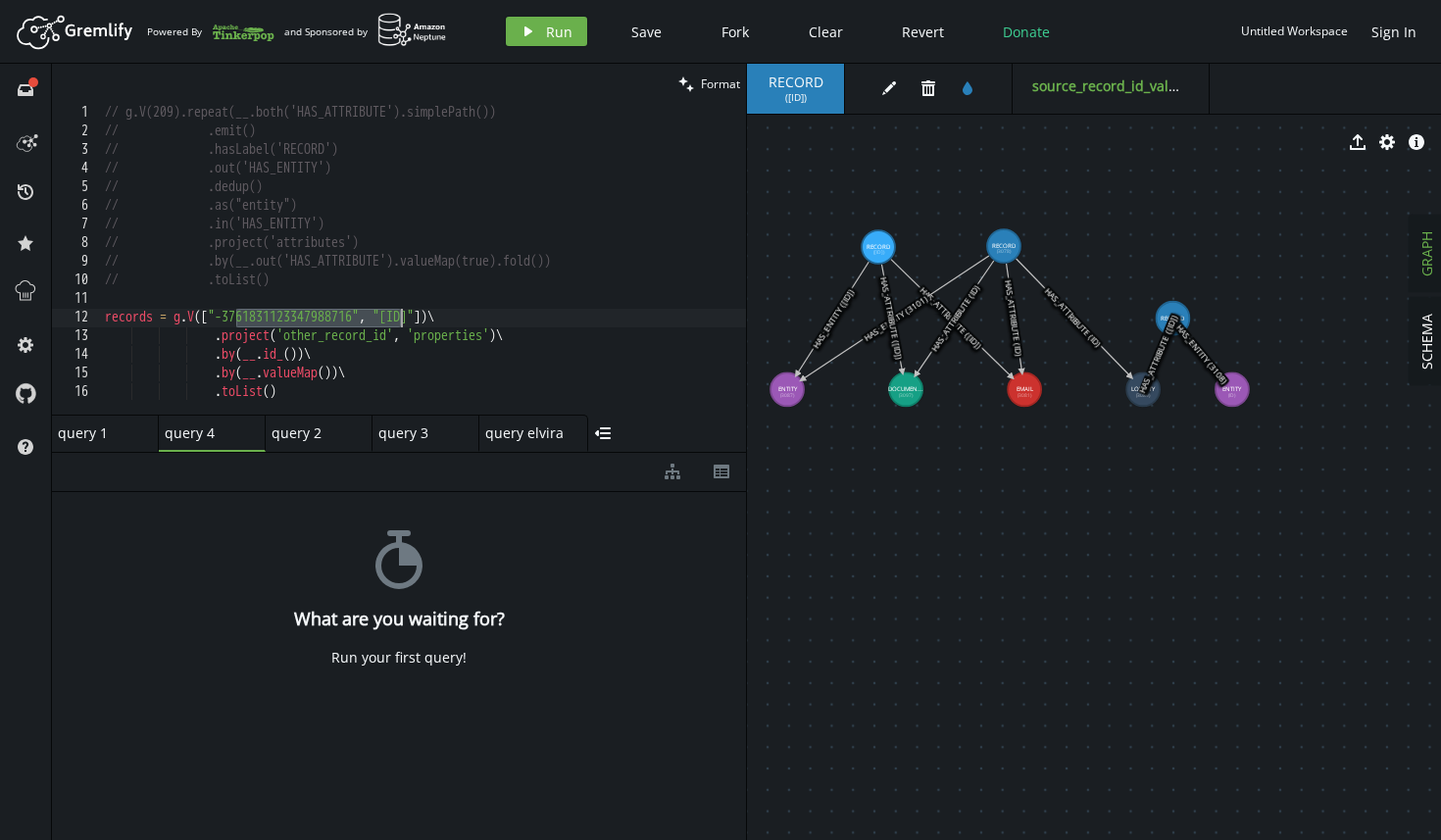drag, startPoint x: 235, startPoint y: 321, endPoint x: 400, endPoint y: 316, distance: 165.0757 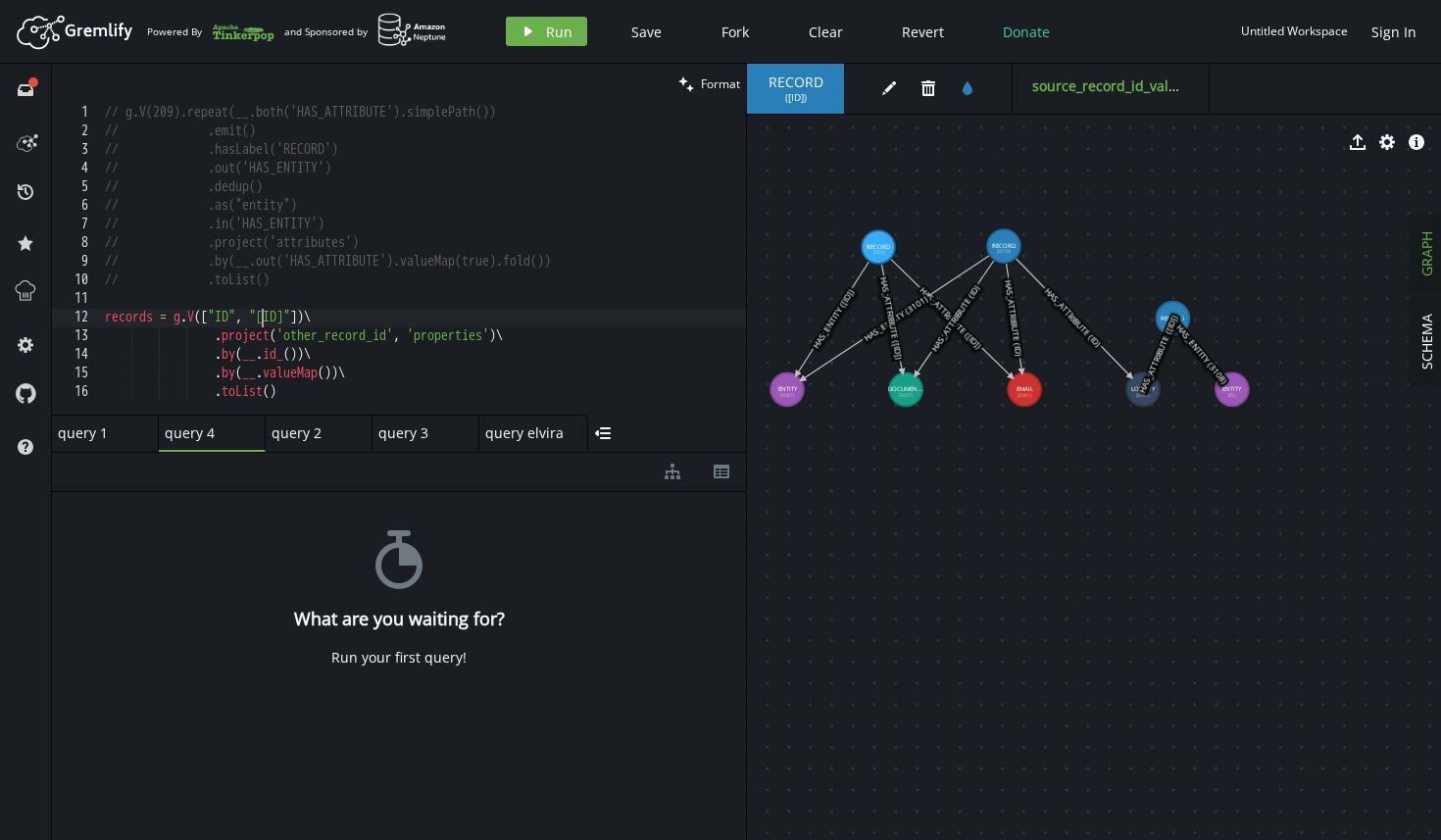 scroll, scrollTop: 0, scrollLeft: 164, axis: horizontal 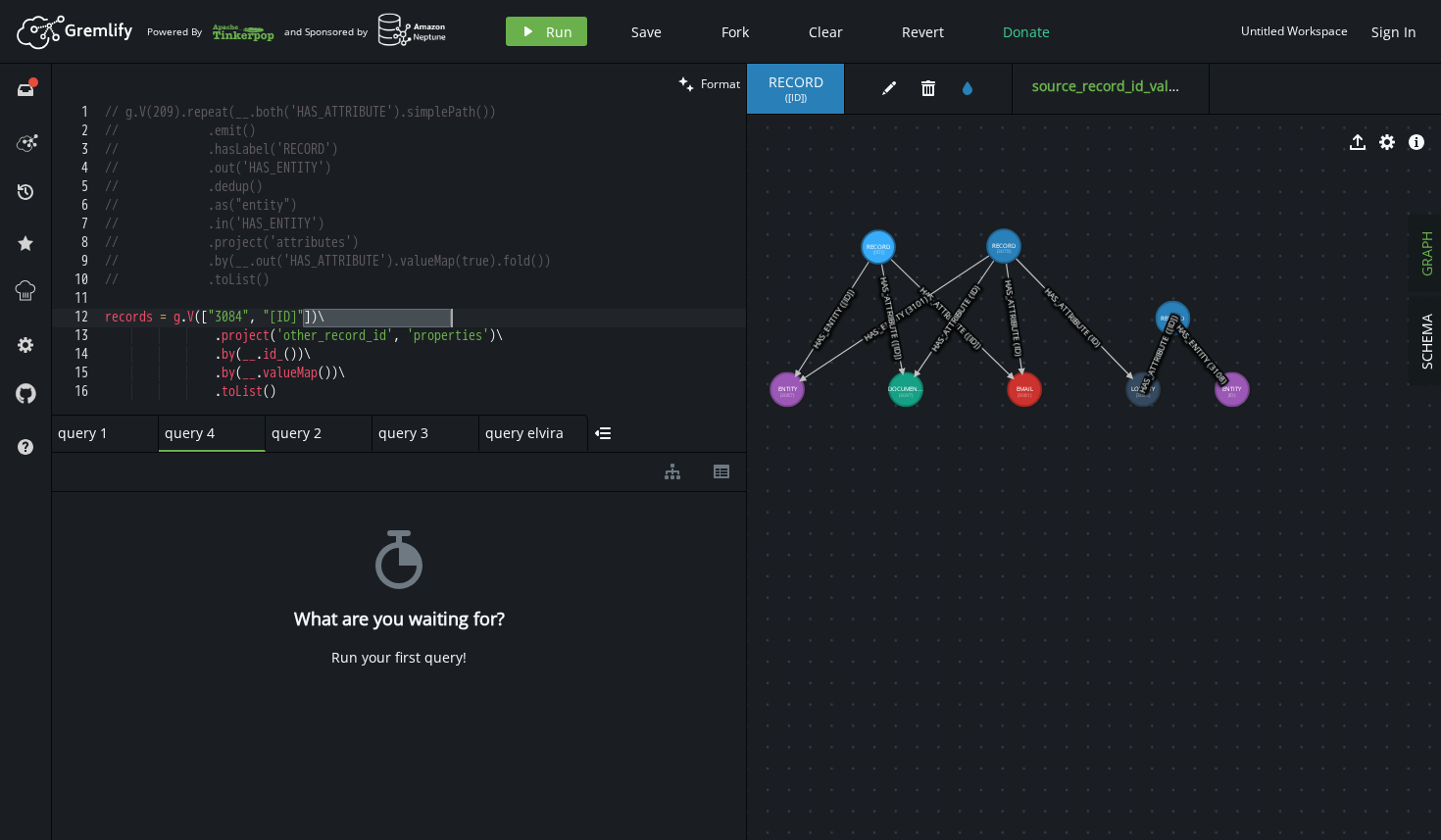 drag, startPoint x: 302, startPoint y: 318, endPoint x: 452, endPoint y: 318, distance: 150 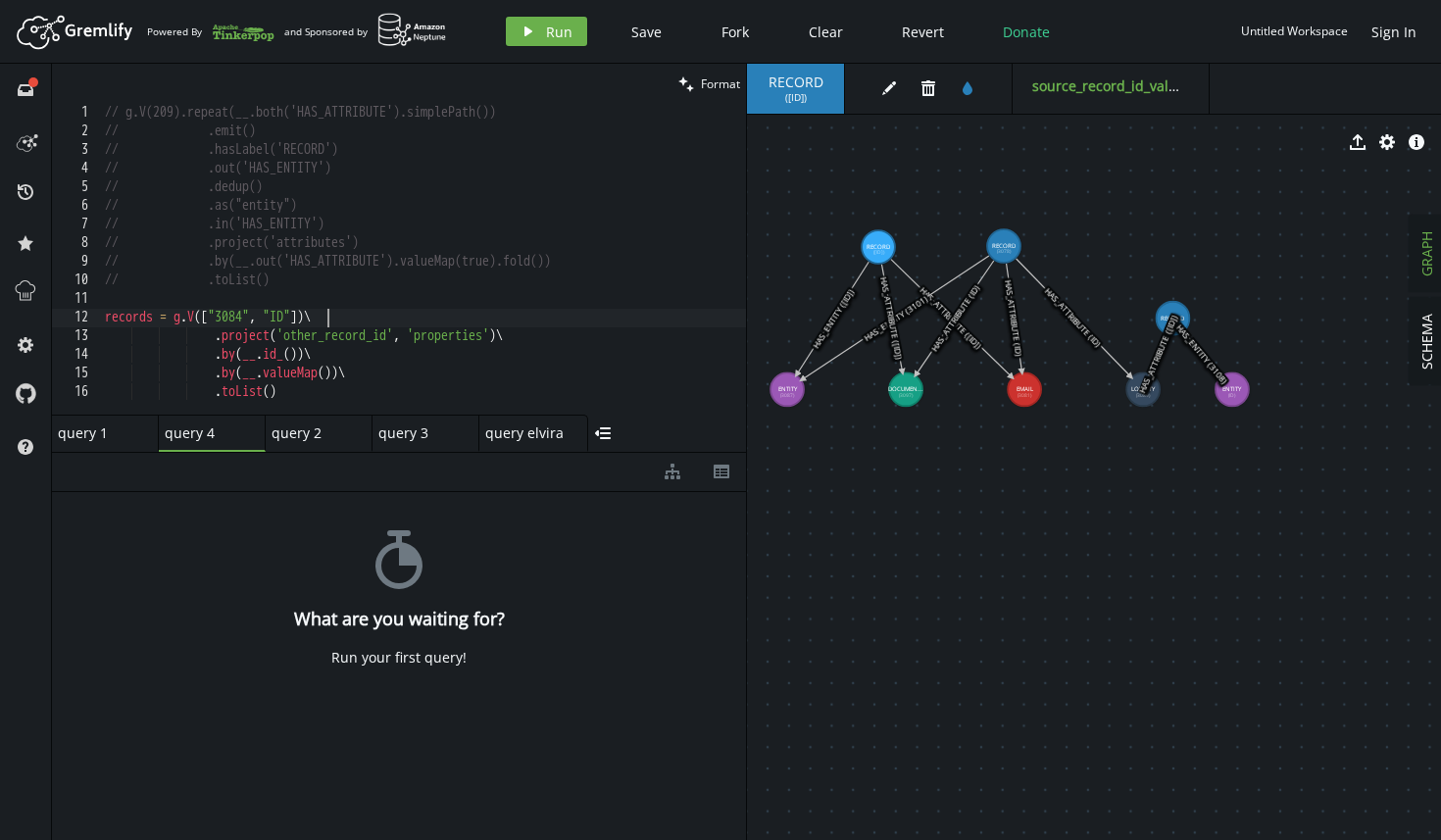 scroll, scrollTop: 0, scrollLeft: 229, axis: horizontal 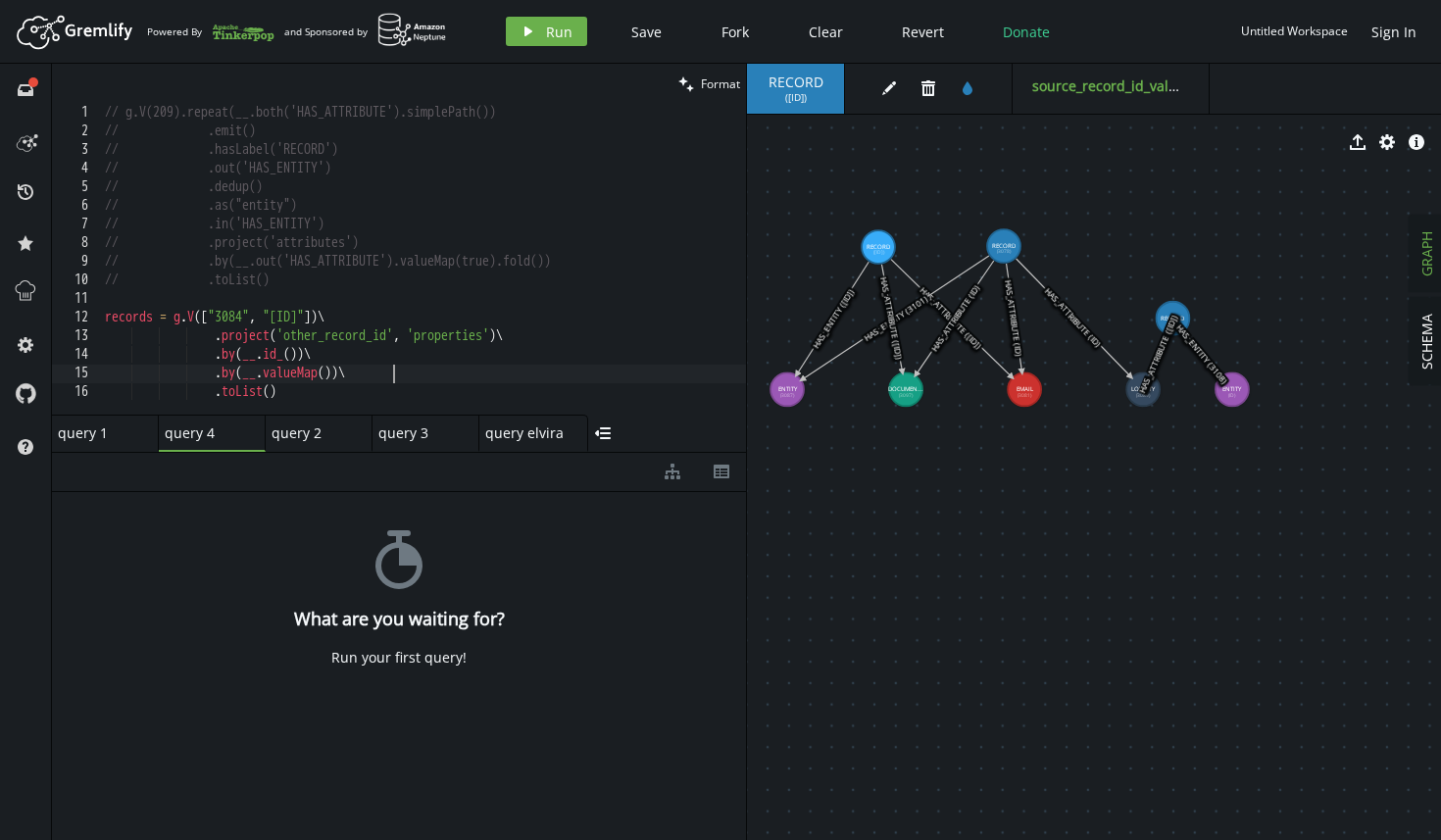 click on "// g.V([ID]).repeat(__.both('HAS_ATTRIBUTE').simplePath()) //             .emit() //             .hasLabel('RECORD') //             .out('HAS_ENTITY') //             .dedup() //             .as("entity") //             .in('HAS_ENTITY') //             .project('attributes') //             .by(__.out('HAS_ATTRIBUTE').valueMap(true).fold()) //             .toList() records   =   g . V ([ "[ID]" ,   "[ID]" ]) \                     . project ( 'other_record_id' ,   'properties' ) \                     . by ( __ . id_ ( )) \                     . by ( __ . valueMap ( )) \                     . toList ( )" at bounding box center (423, 277) 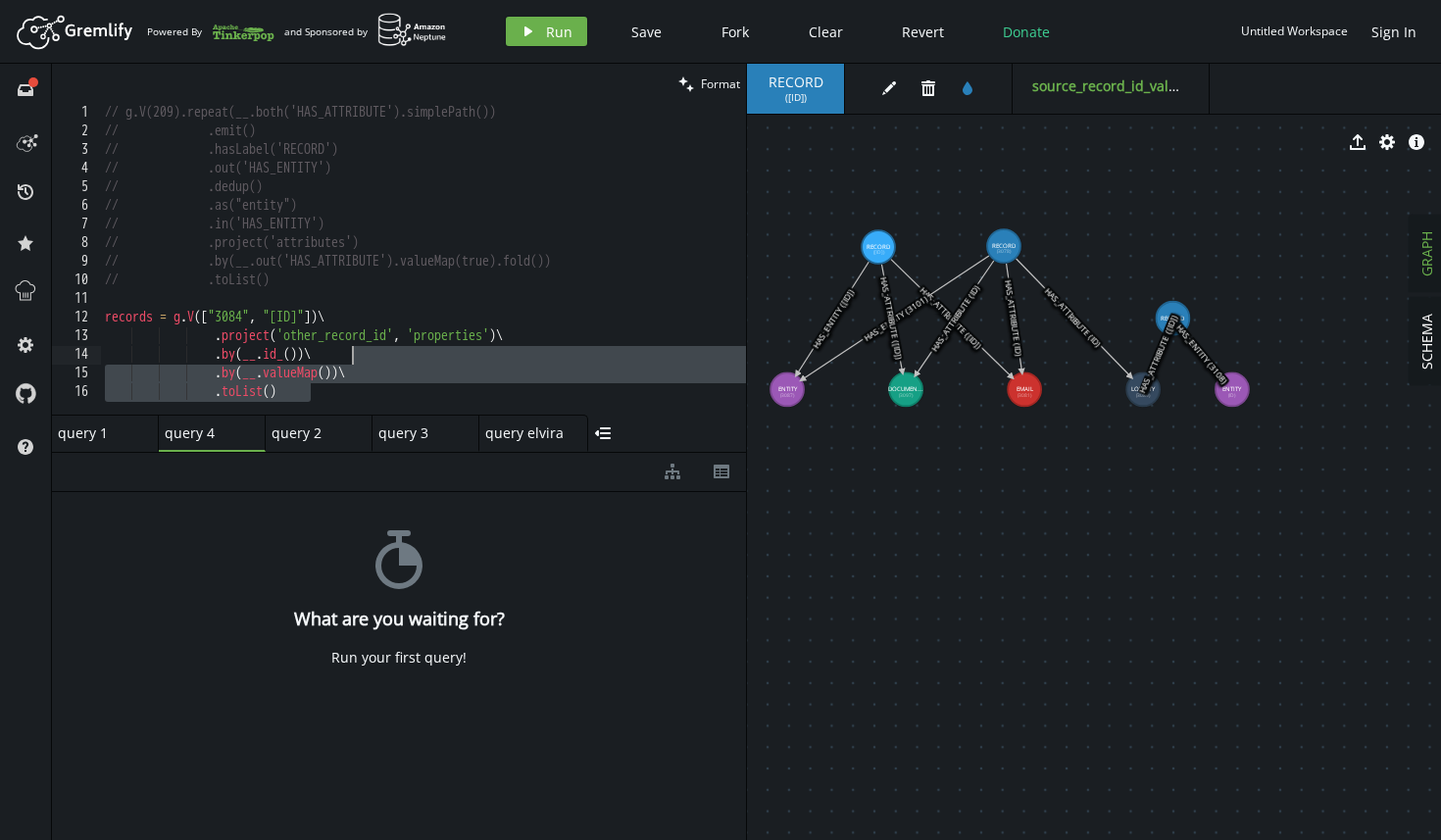 drag, startPoint x: 375, startPoint y: 397, endPoint x: 375, endPoint y: 340, distance: 57 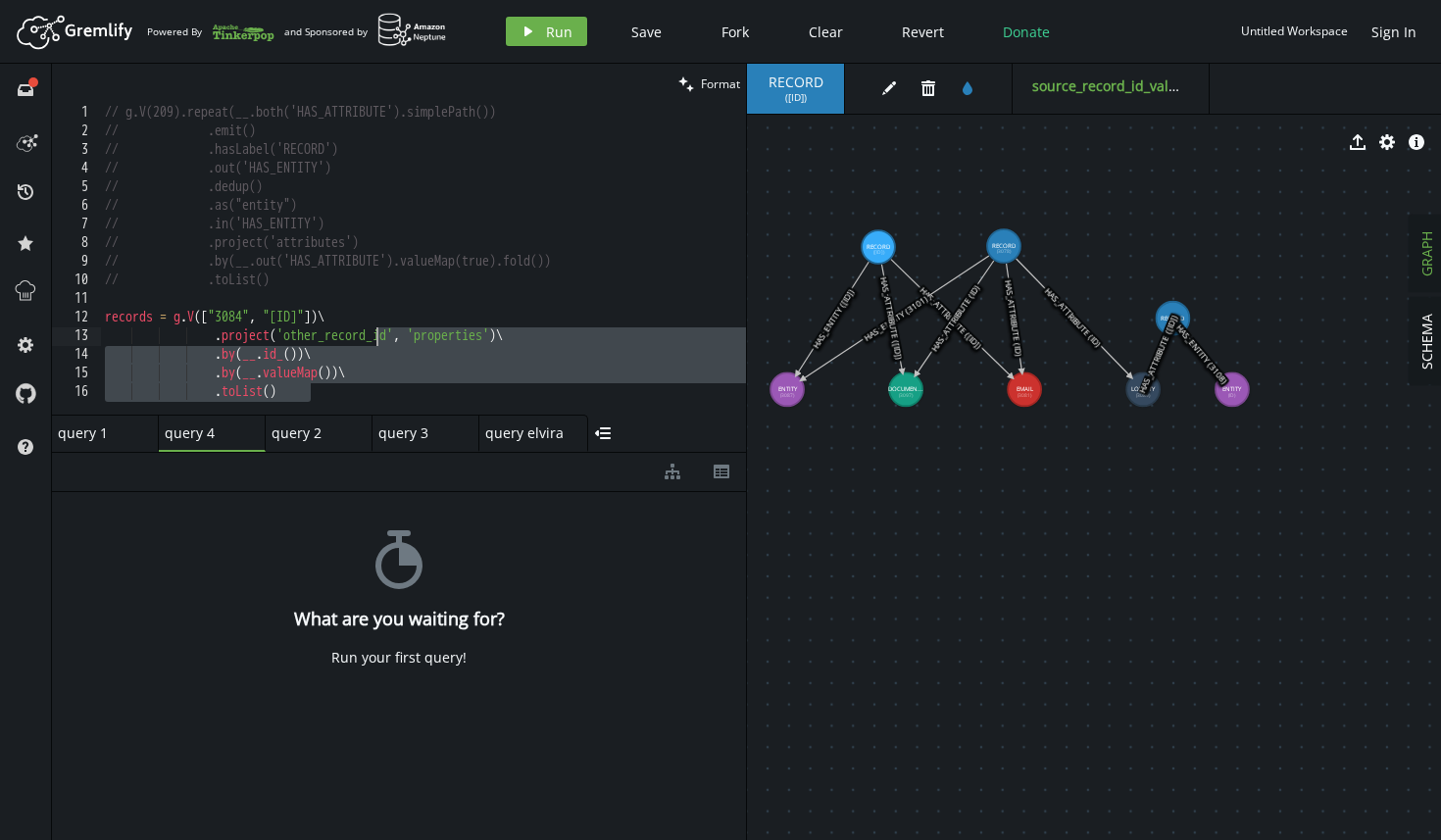 click on "// g.V([ID]).repeat(__.both('HAS_ATTRIBUTE').simplePath()) //             .emit() //             .hasLabel('RECORD') //             .out('HAS_ENTITY') //             .dedup() //             .as("entity") //             .in('HAS_ENTITY') //             .project('attributes') //             .by(__.out('HAS_ATTRIBUTE').valueMap(true).fold()) //             .toList() records   =   g . V ([ "[ID]" ,   "[ID]" ]) \                     . project ( 'other_record_id' ,   'properties' ) \                     . by ( __ . id_ ( )) \                     . by ( __ . valueMap ( )) \                     . toList ( )" at bounding box center (423, 277) 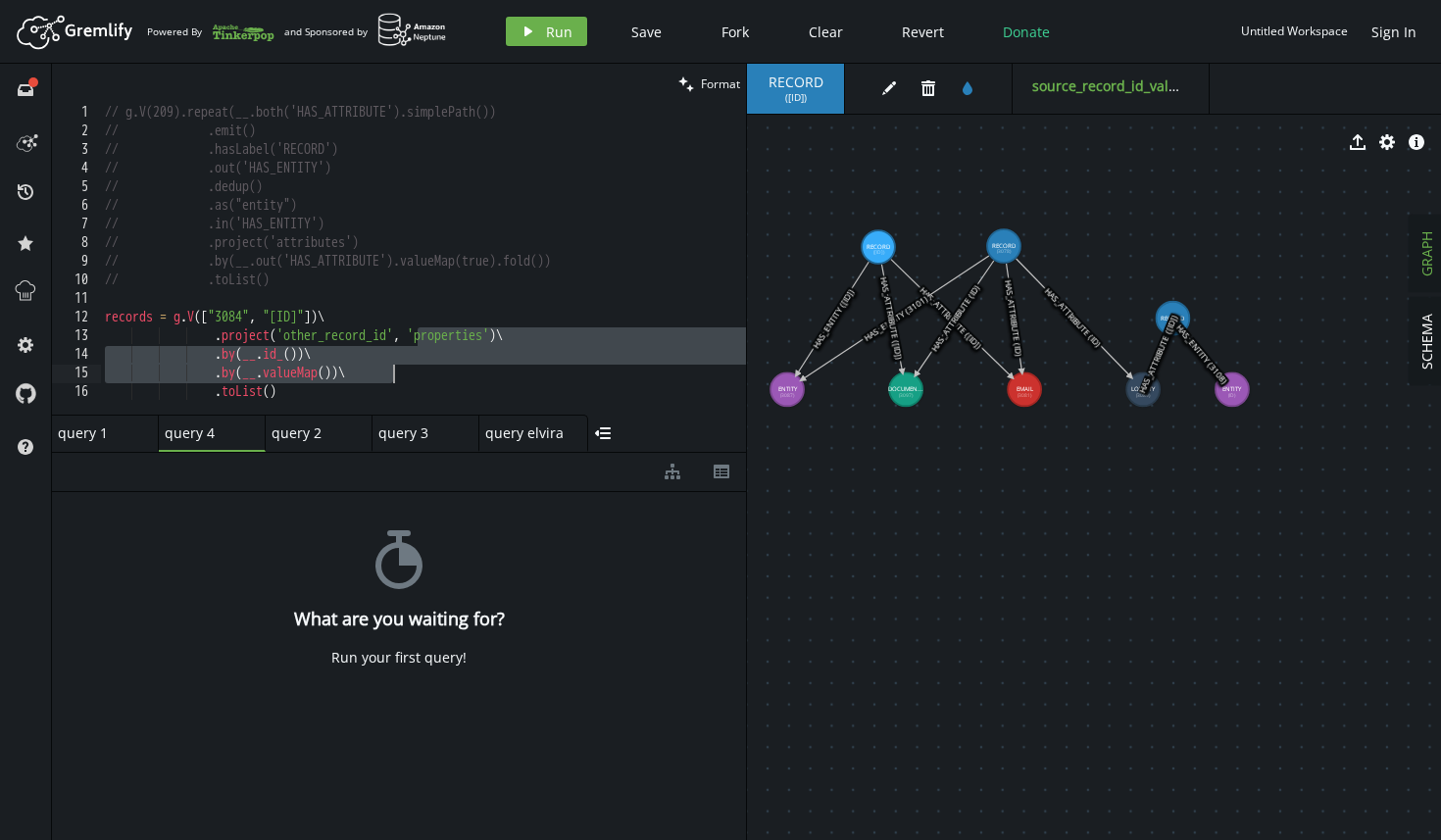 drag, startPoint x: 416, startPoint y: 334, endPoint x: 416, endPoint y: 371, distance: 37 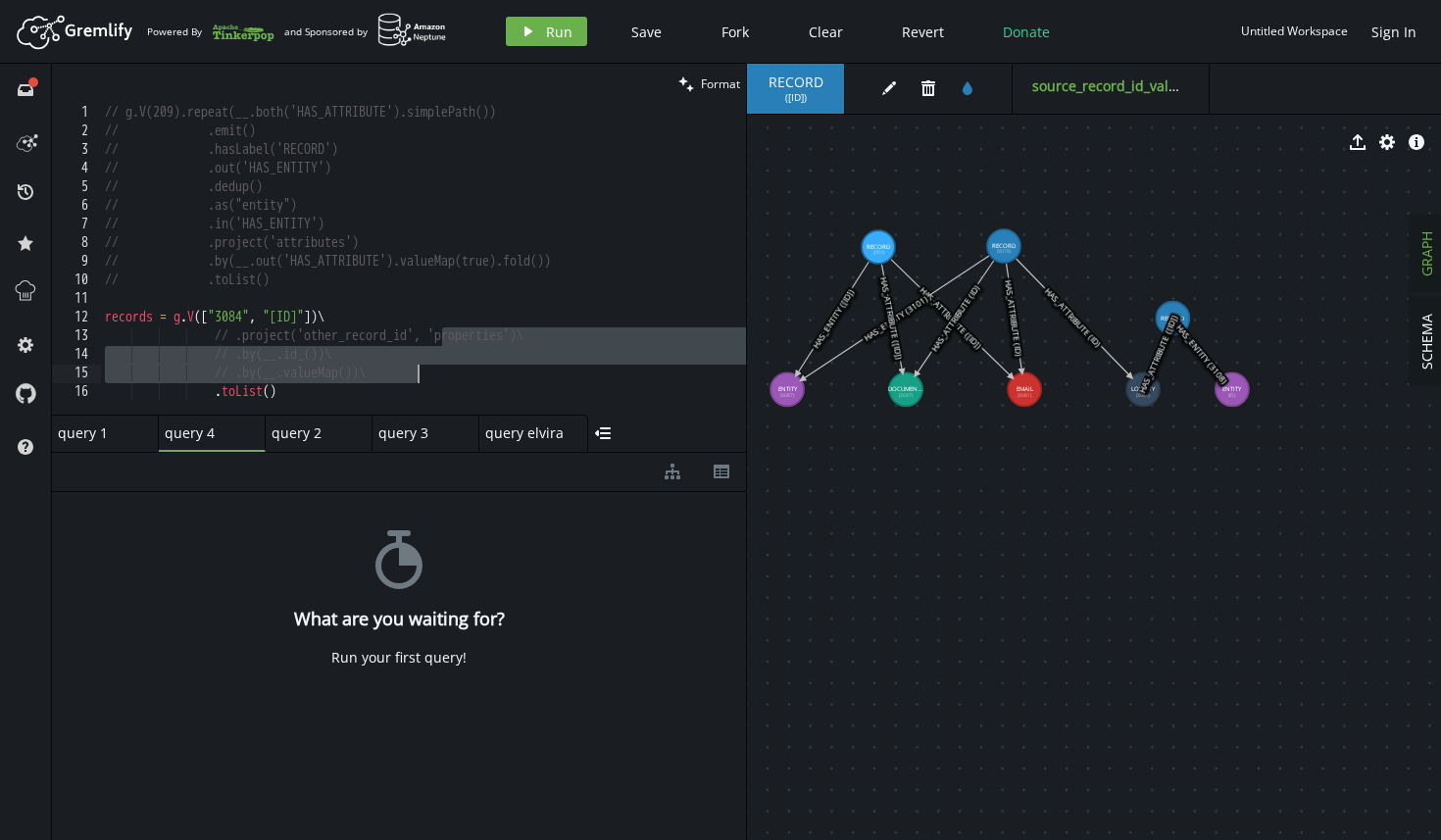 click on "// g.V(209).repeat(__.both('HAS_ATTRIBUTE').simplePath()) //             .emit() //             .hasLabel('RECORD') //             .out('HAS_ENTITY') //             .dedup() //             .as("entity") //             .in('HAS_ENTITY') //             .project('attributes') //             .by(__.out('HAS_ATTRIBUTE').valueMap(true).fold()) //             .toList() records   =   g . V ([ "3084" ,   "3078" ]) \                     // .project('other_record_id', 'properties')\                     // .by(__.id_())\                     // .by(__.valueMap())\                     . toList ( )" at bounding box center [423, 277] 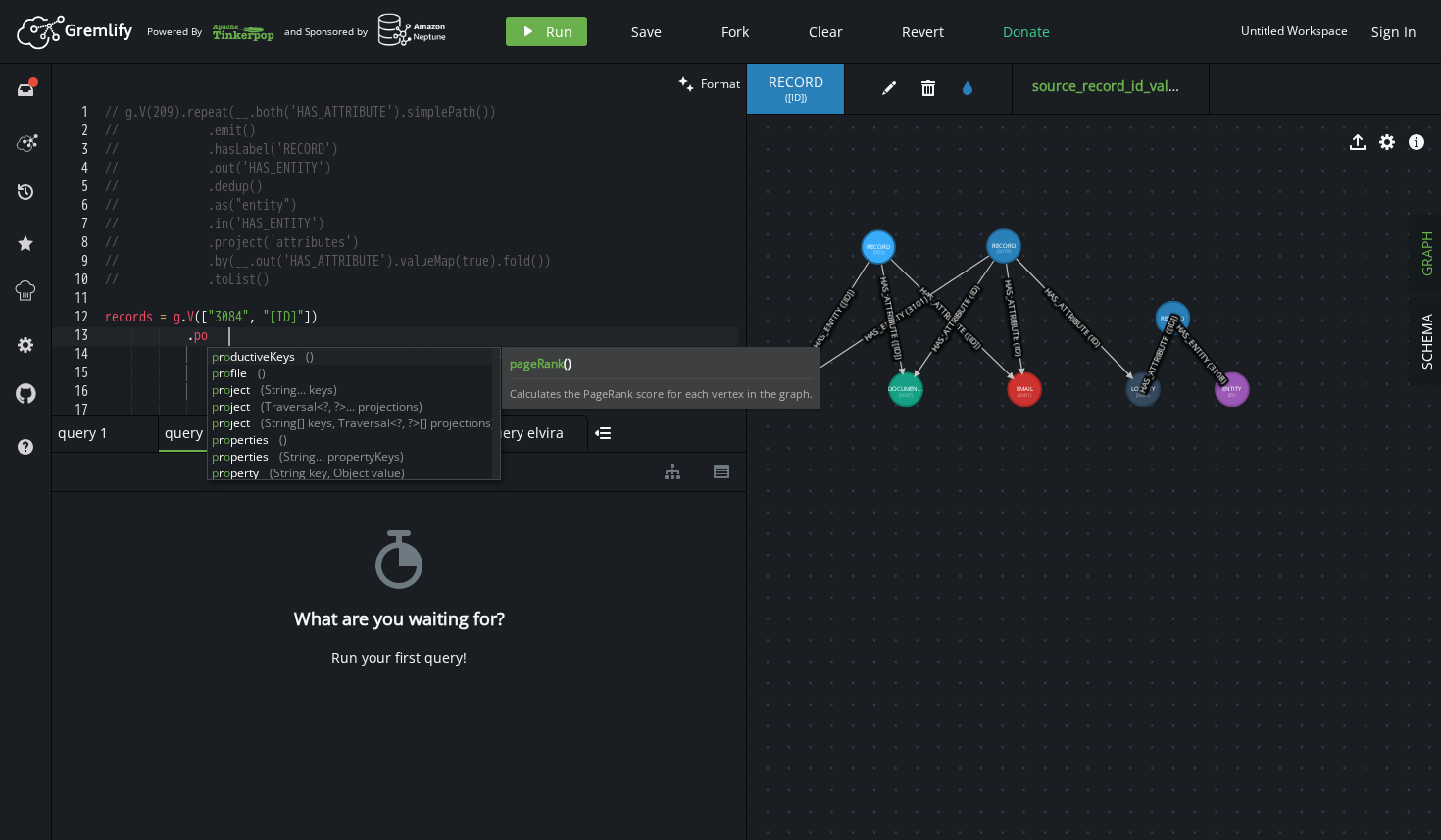 scroll, scrollTop: 0, scrollLeft: 130, axis: horizontal 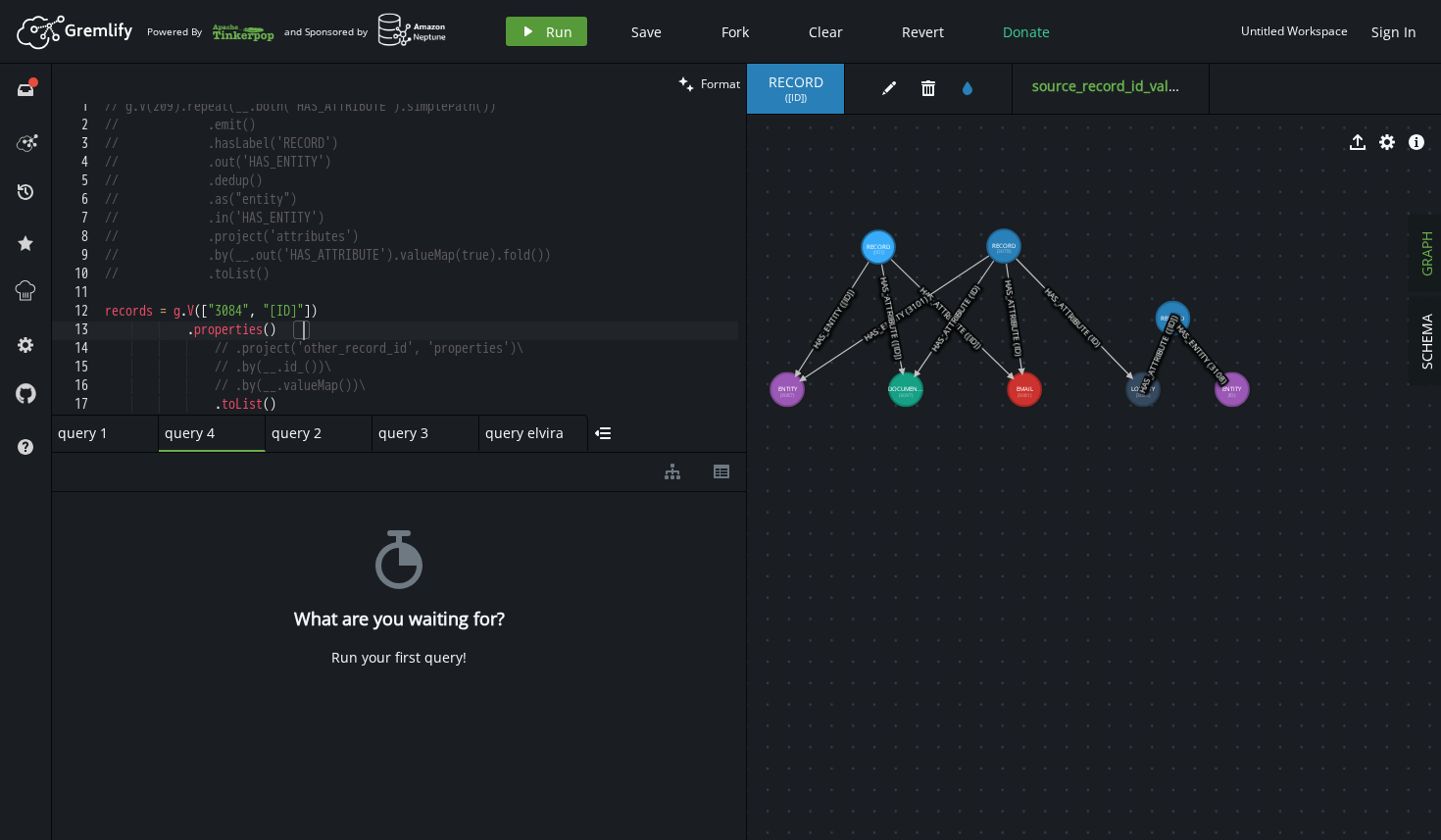 type on ".properties()" 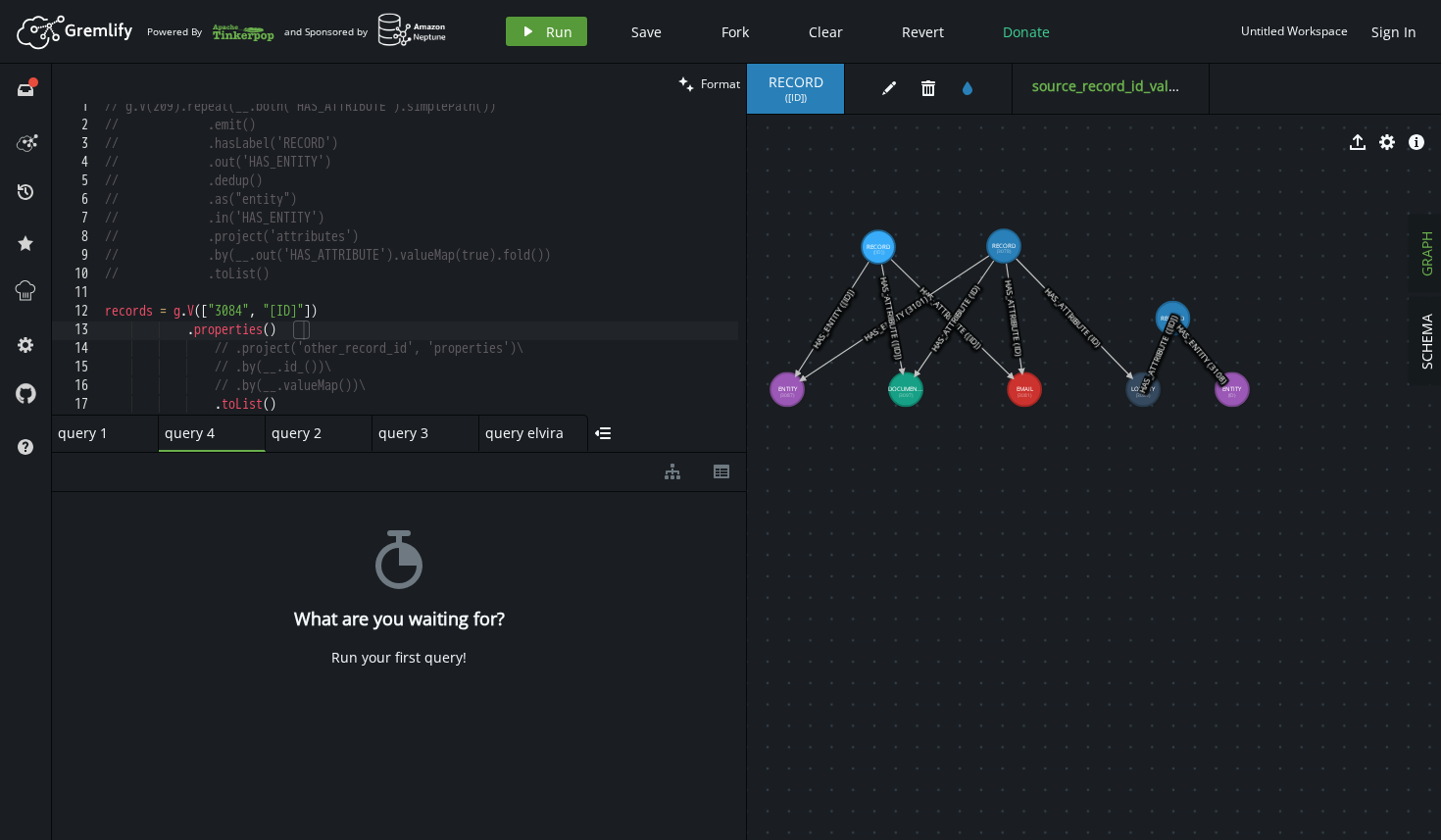 click on "play" at bounding box center [528, 31] 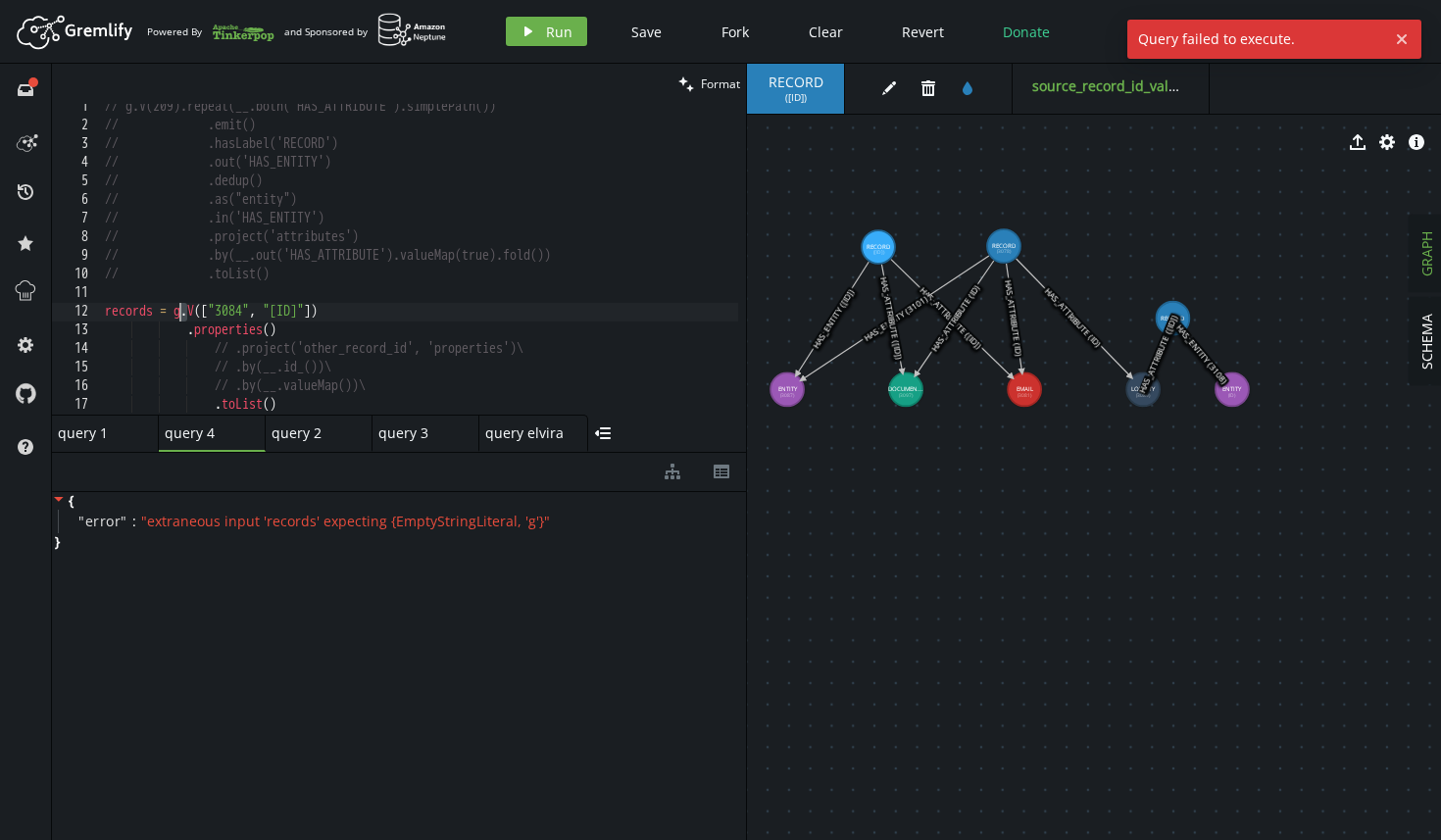 drag, startPoint x: 186, startPoint y: 320, endPoint x: 92, endPoint y: 320, distance: 94 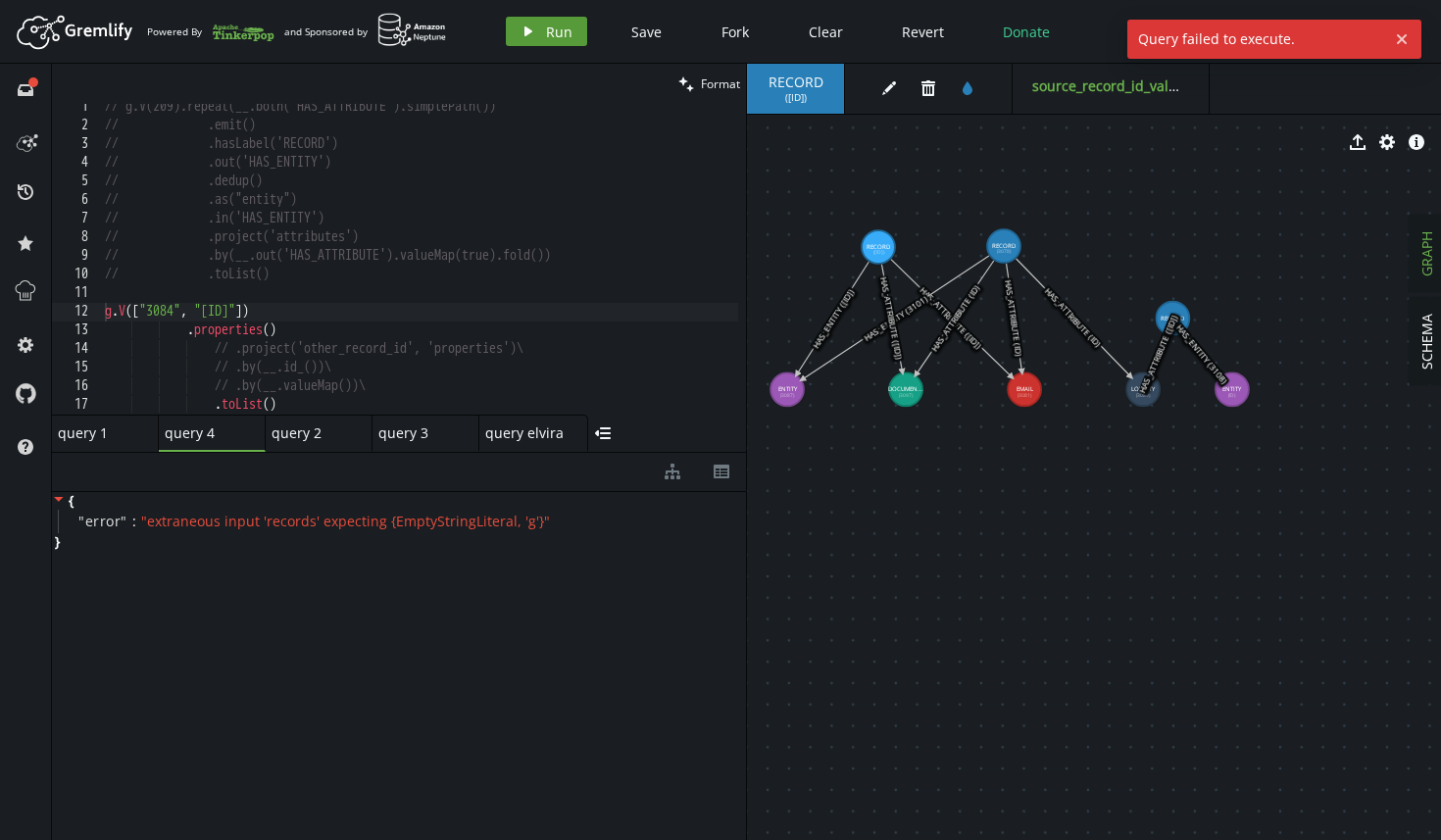 click on "play Run" at bounding box center [546, 31] 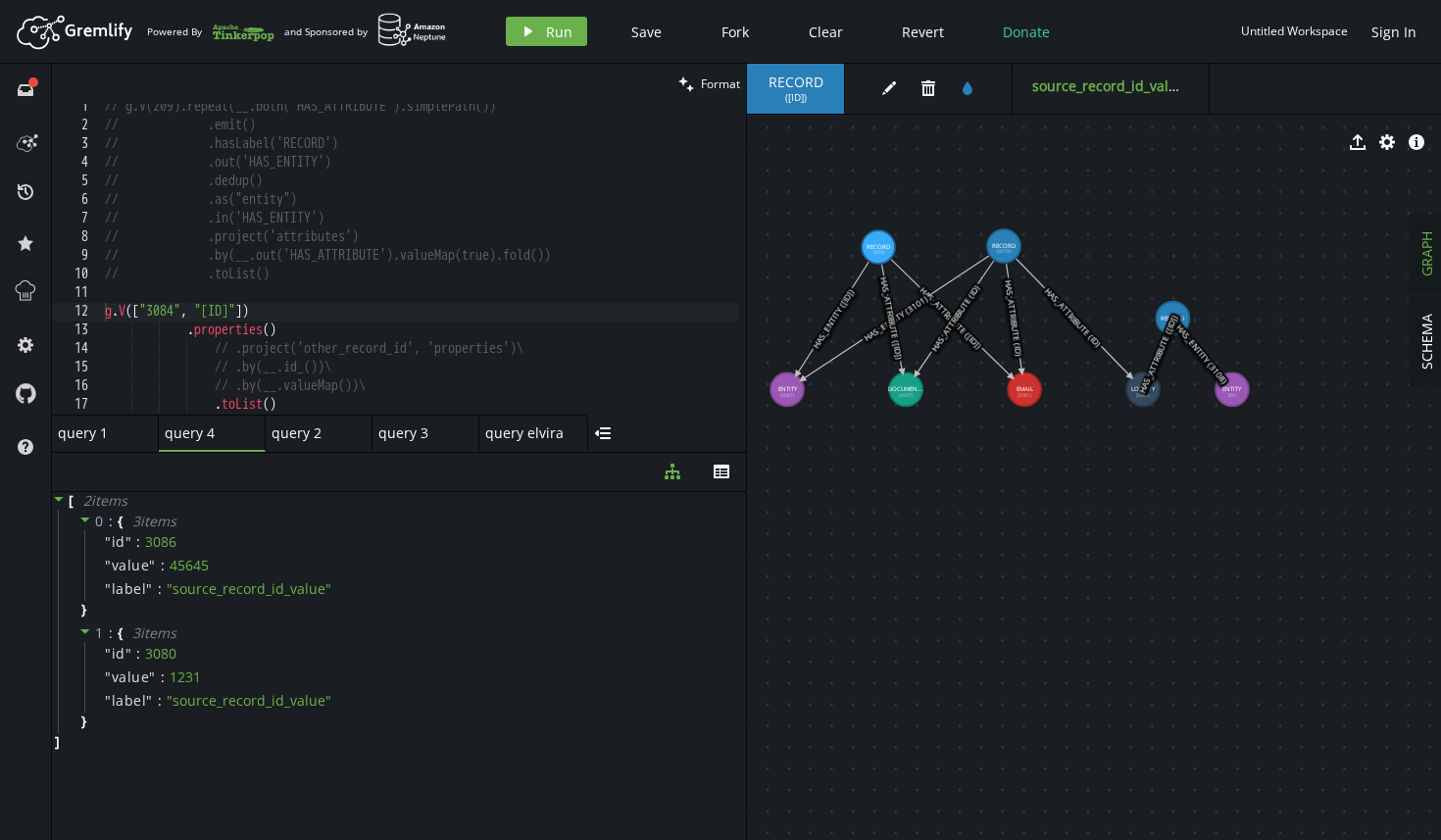 click on "// g.V(ID).repeat(__.both('HAS_ATTRIBUTE').simplePath()) //             .emit() //             .hasLabel('RECORD') //             .out('HAS_ENTITY') //             .dedup() //             .as("entity") //             .in('HAS_ENTITY') //             .project('attributes') //             .by(__.out('HAS_ATTRIBUTE').valueMap(true).fold()) //             .toList() g . V ([ ID ,   ID ])                . properties ( )                     // .project('other_record_id', 'properties')\                     // .by(__.id_())\                     // .by(__.valueMap())\                     . toList ( )" at bounding box center [420, 272] 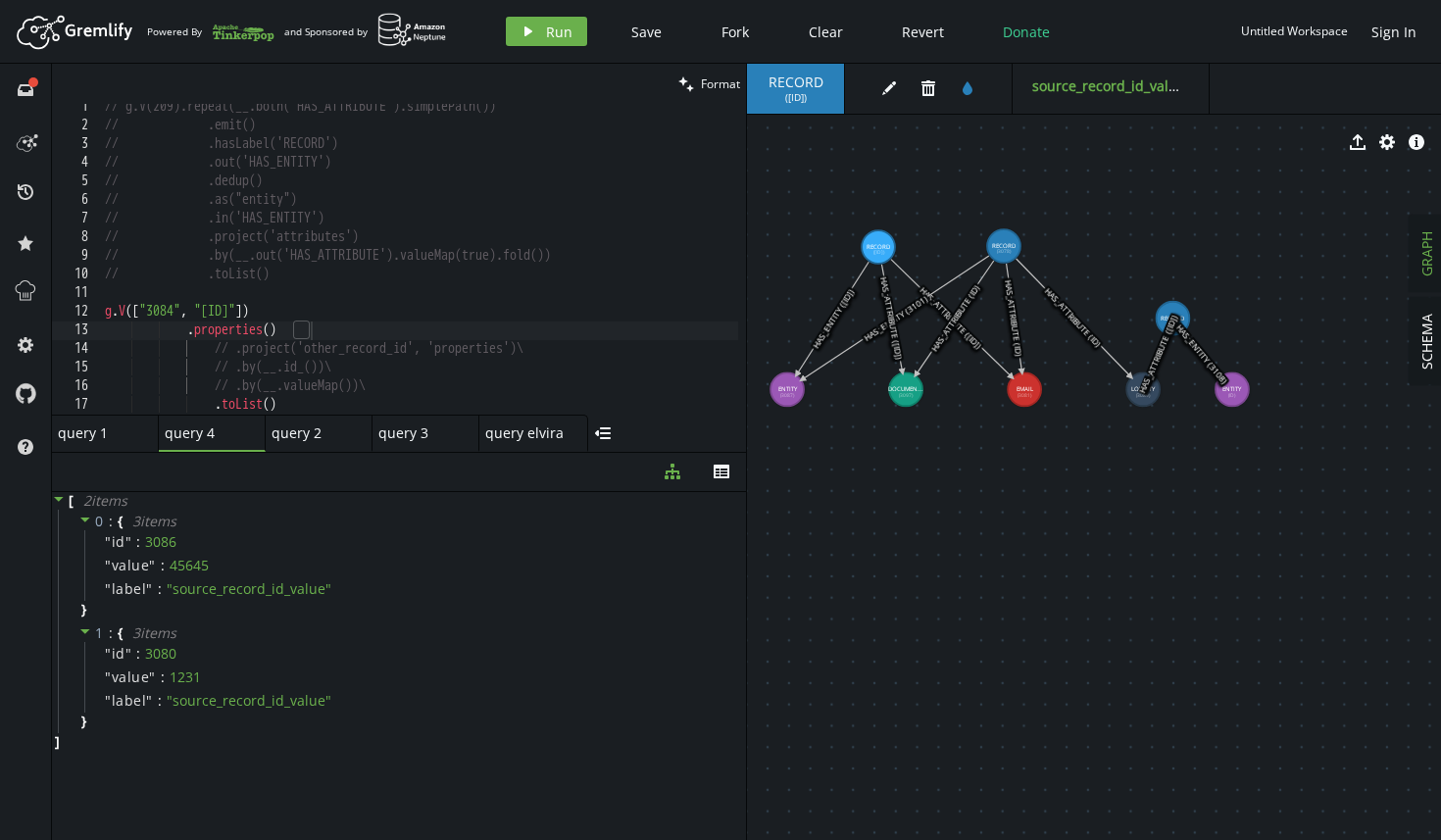 click at bounding box center [6853, 6383] 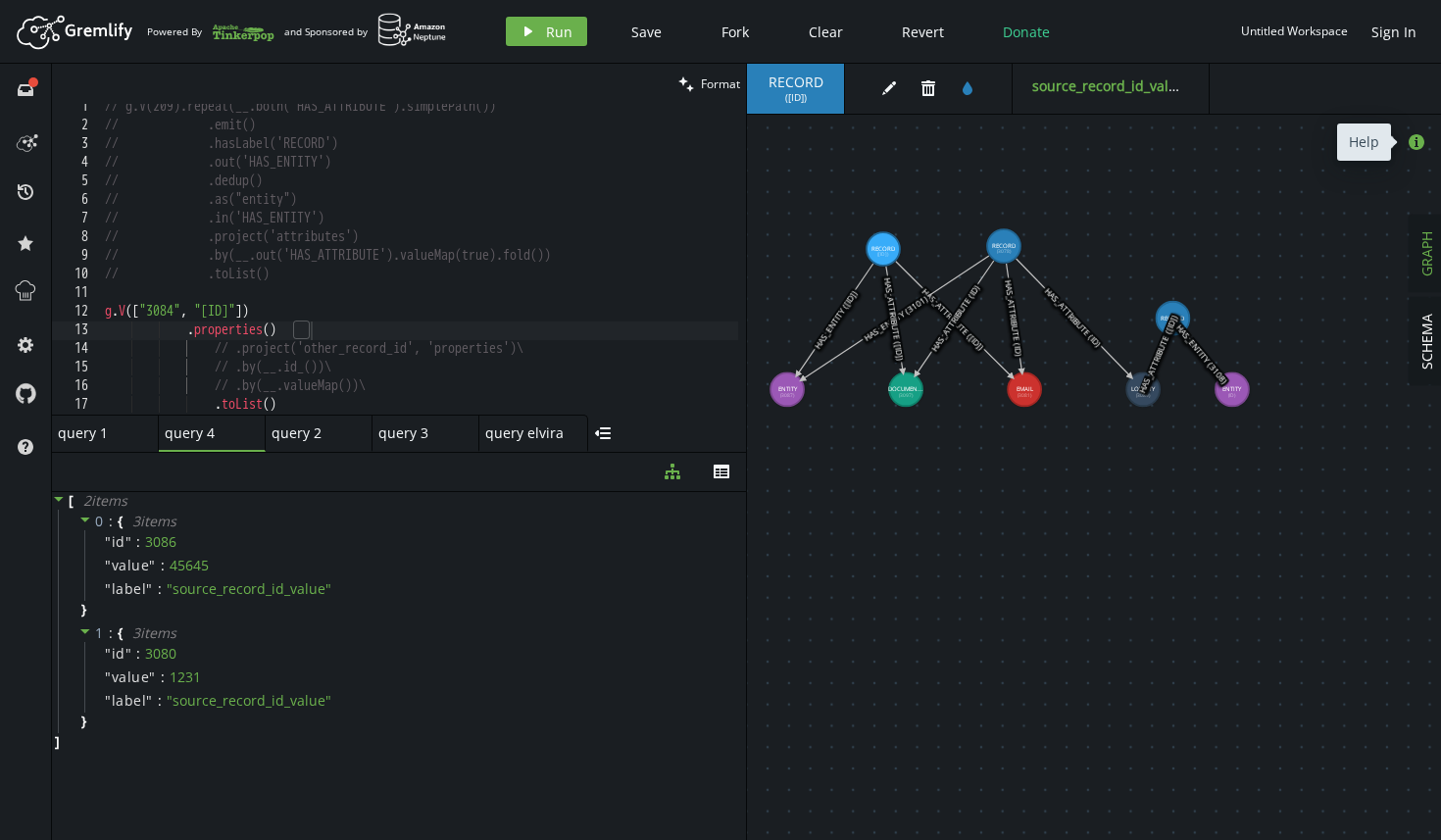 click at bounding box center [1416, 142] 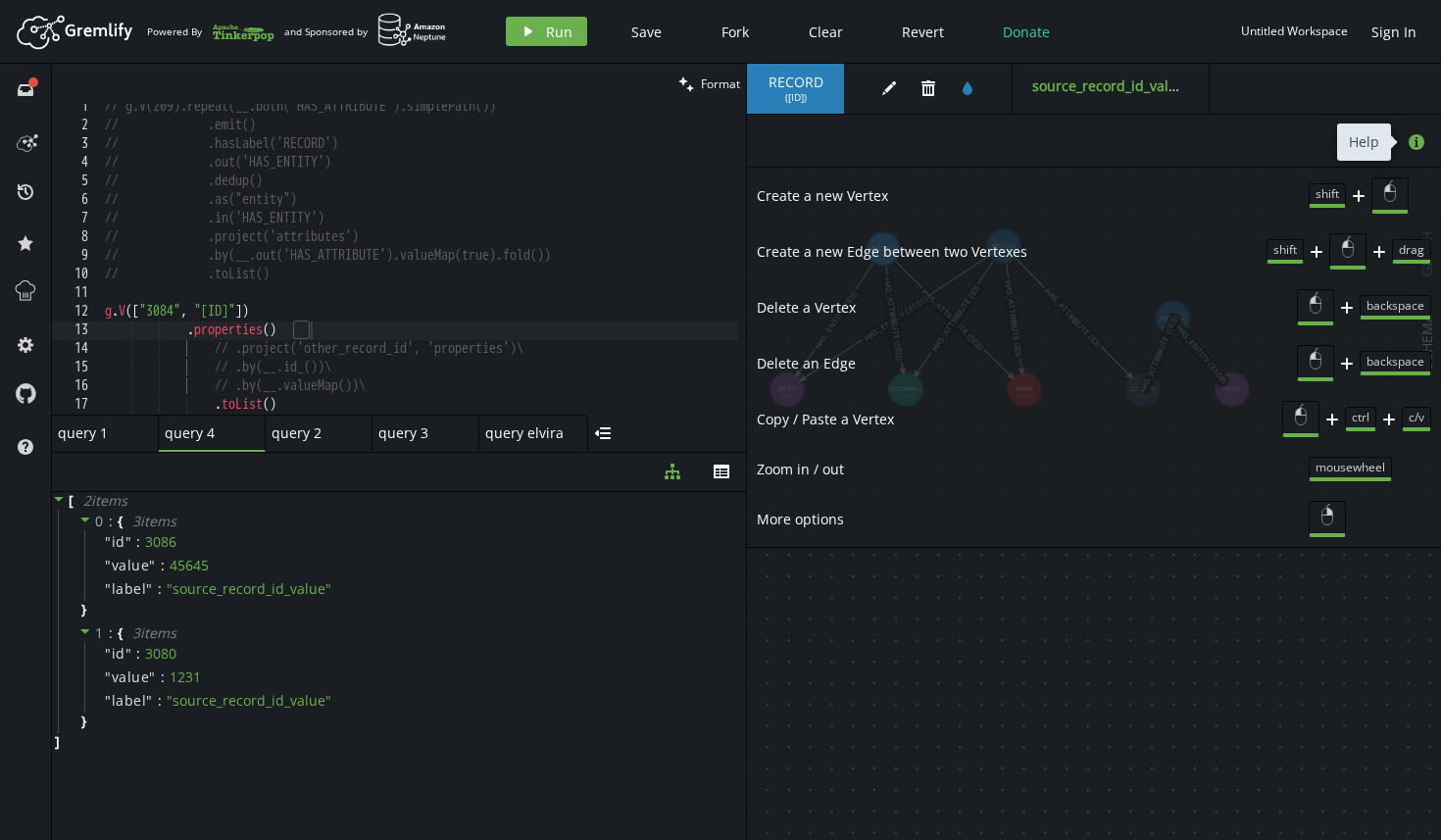 click at bounding box center [1416, 142] 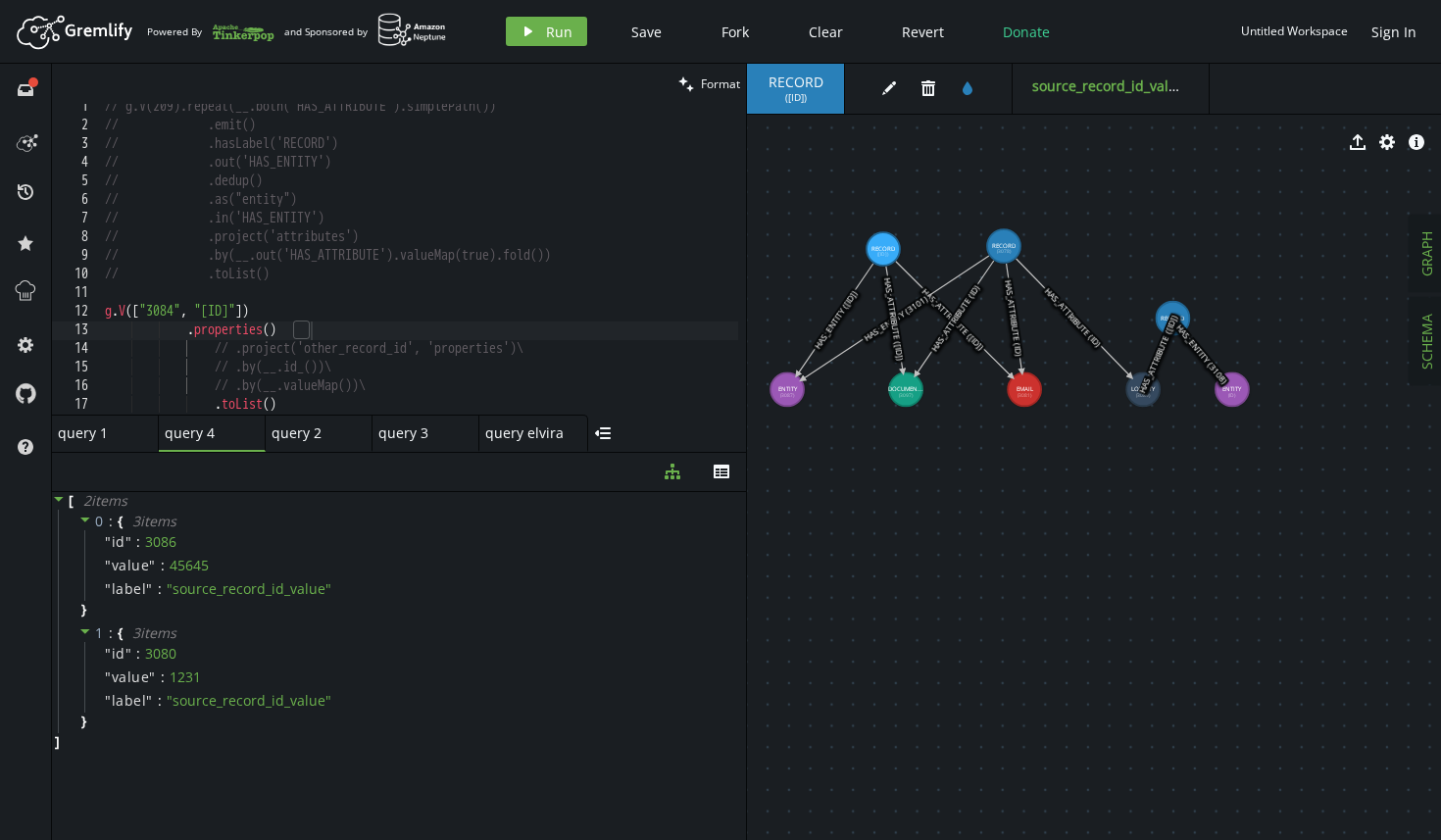 click on "SCHEMA" at bounding box center (1426, 341) 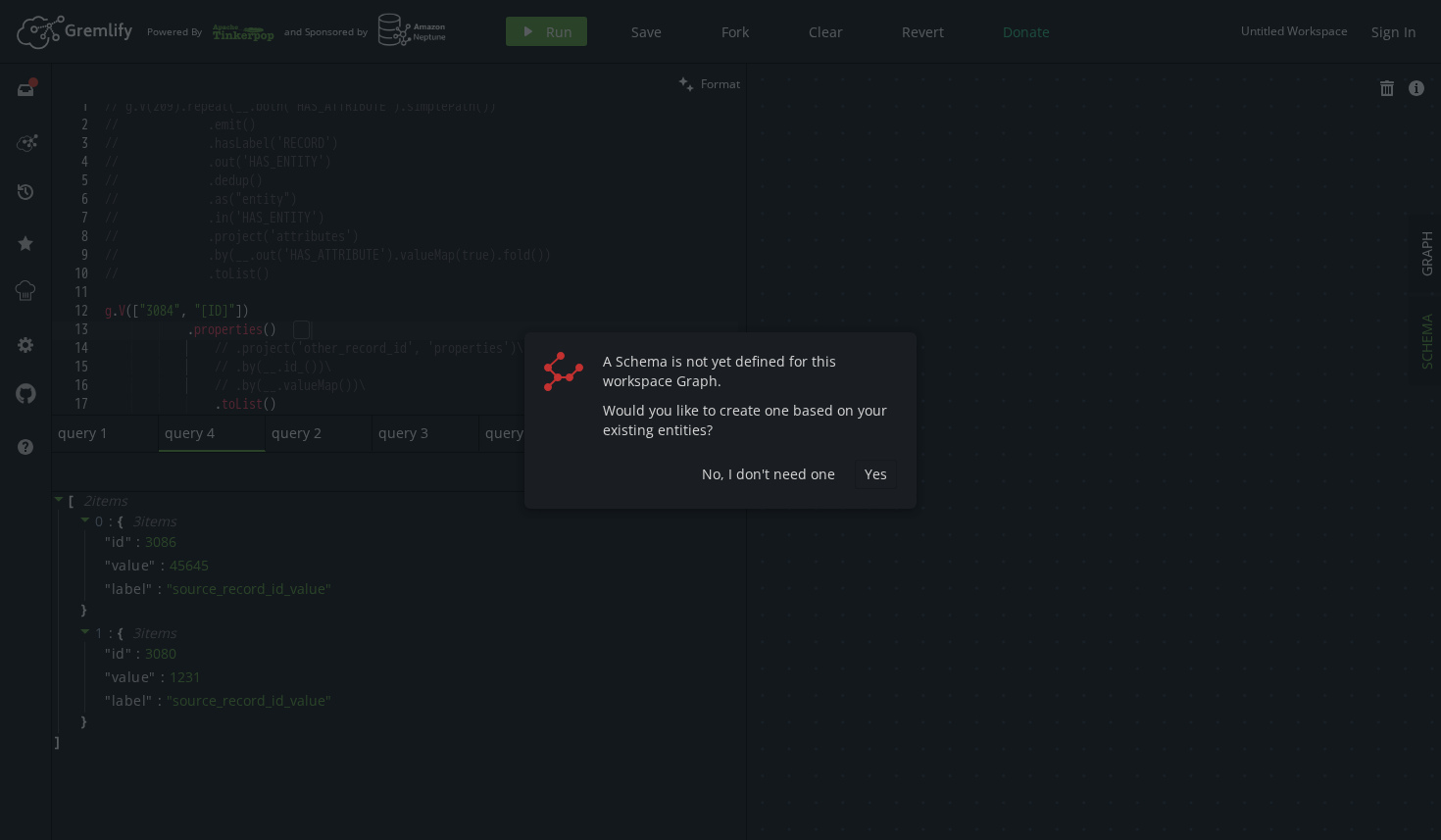 click at bounding box center (720, 420) 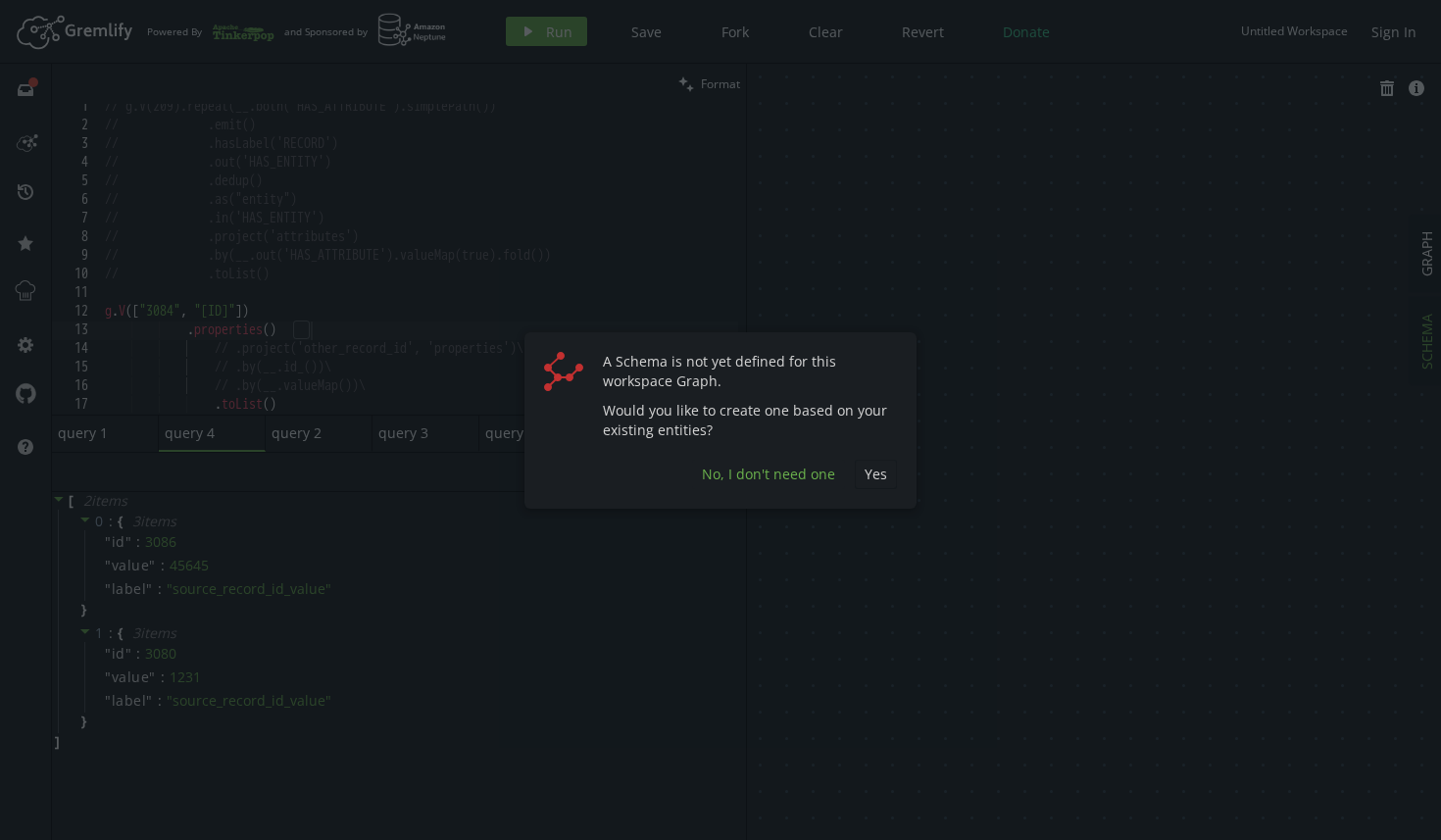 click on "No, I don't need one" at bounding box center (875, 473) 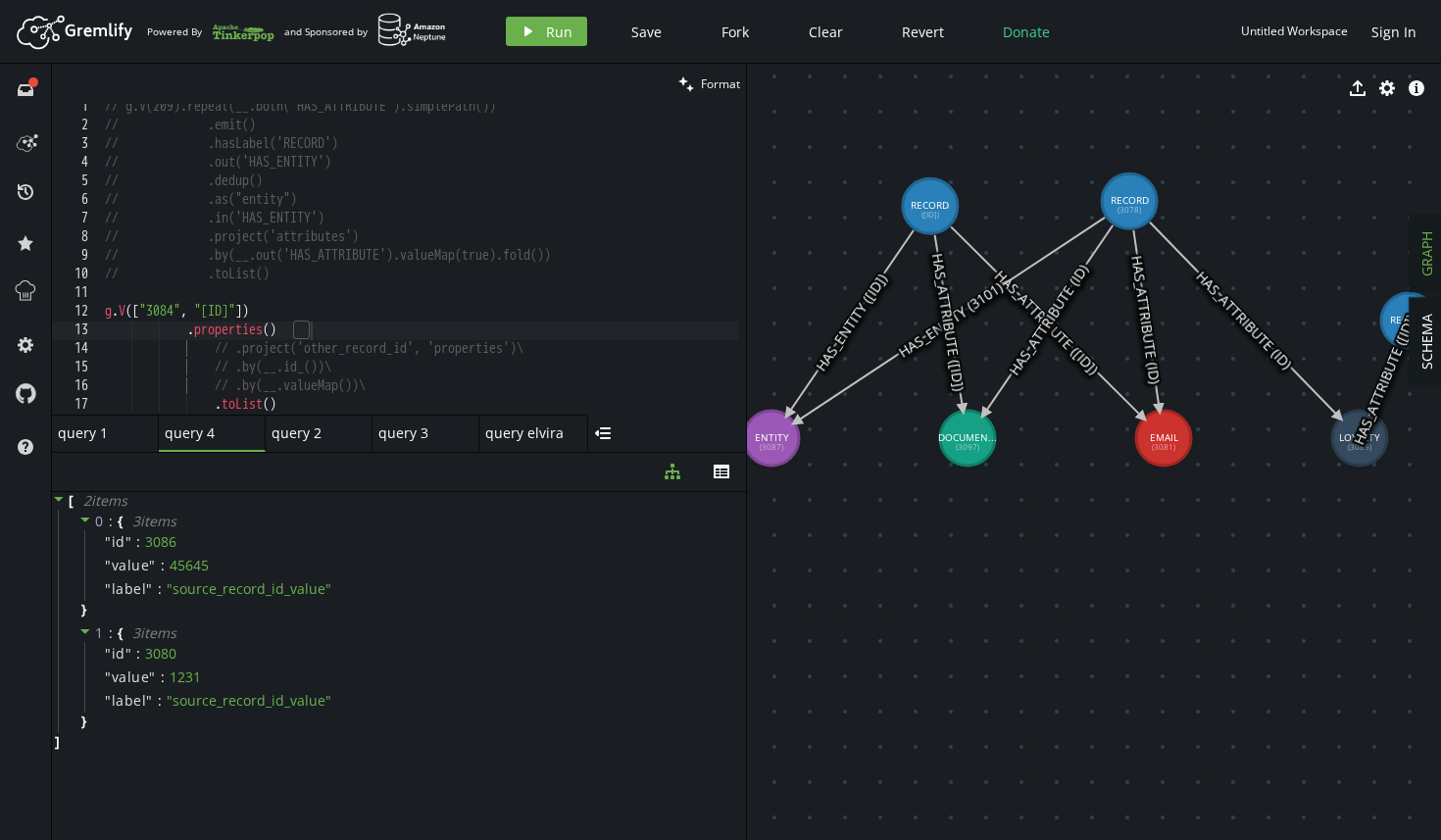 drag, startPoint x: 1055, startPoint y: 333, endPoint x: 1060, endPoint y: 565, distance: 232.05387 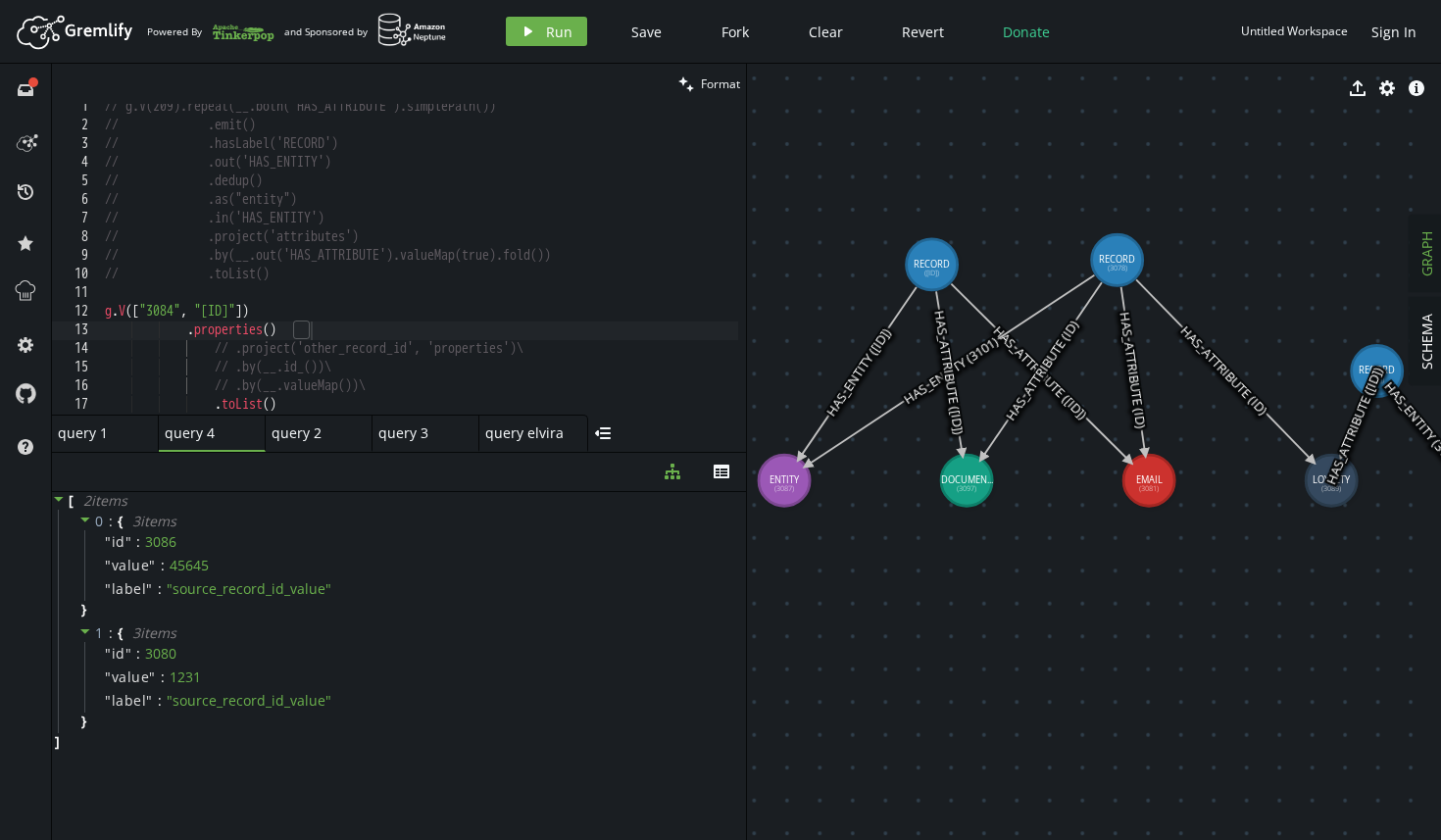 drag, startPoint x: 1057, startPoint y: 544, endPoint x: 1078, endPoint y: 572, distance: 35 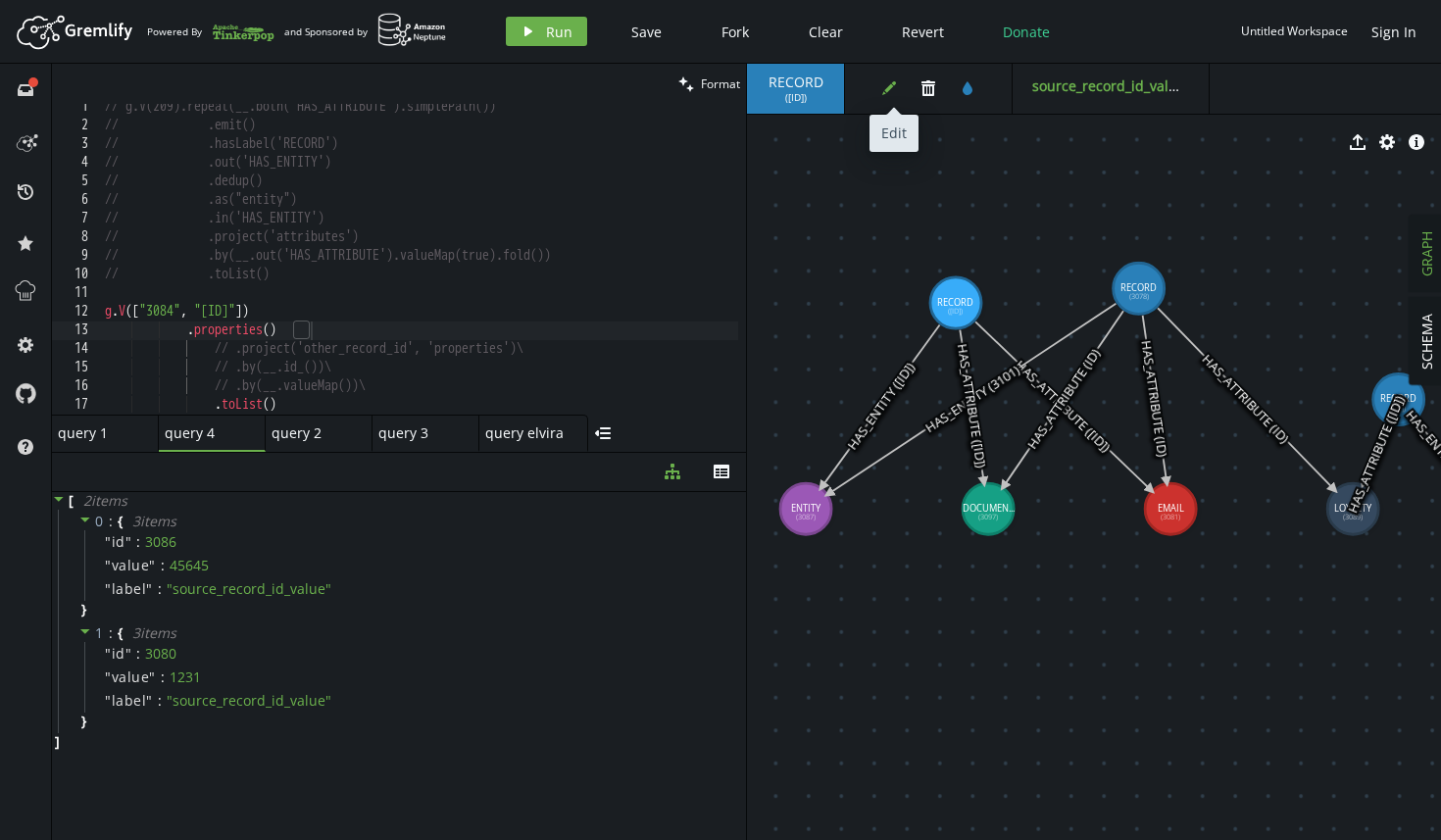 click on "edit" at bounding box center [889, 88] 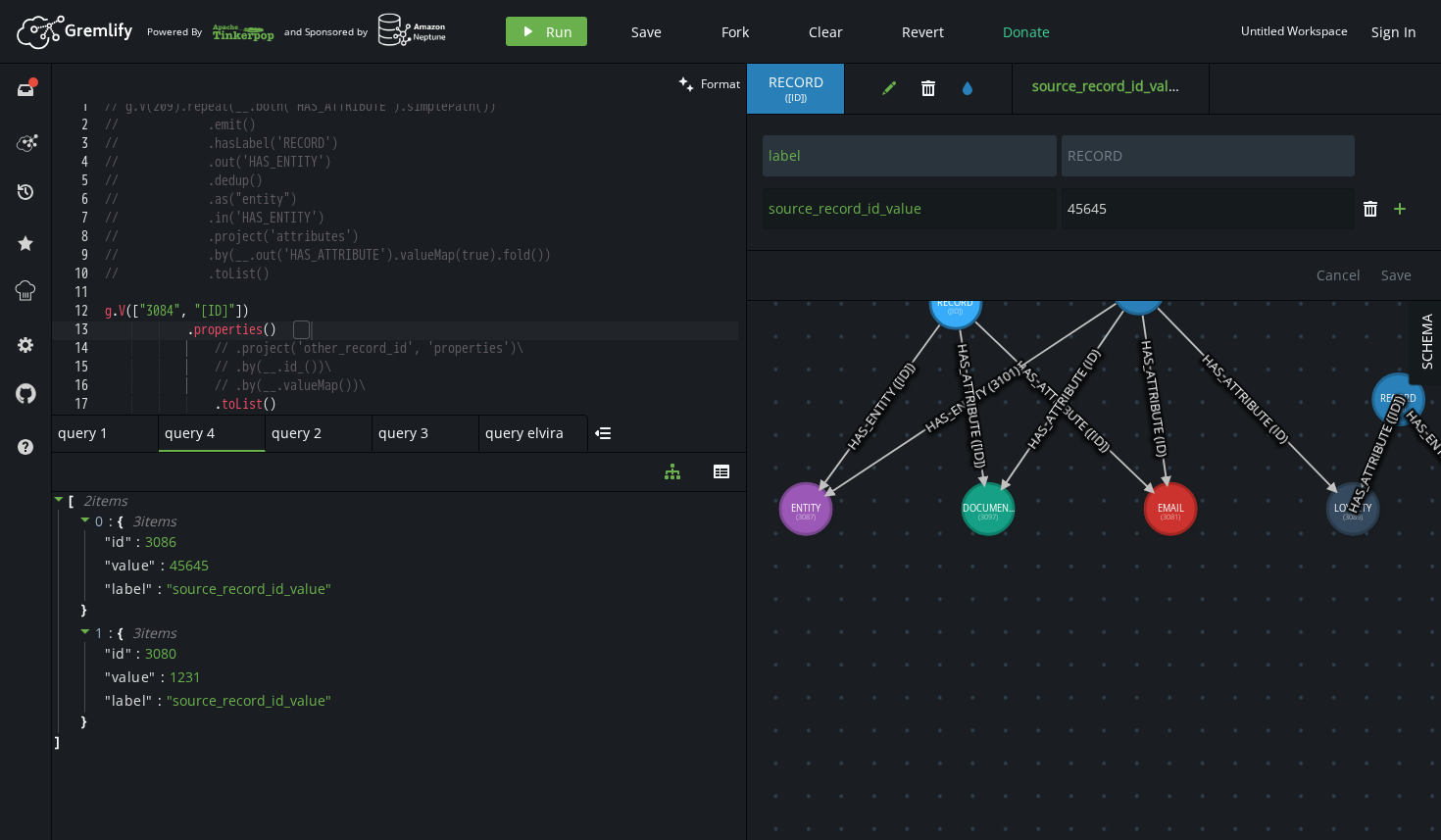 click on "plus" at bounding box center (1400, 209) 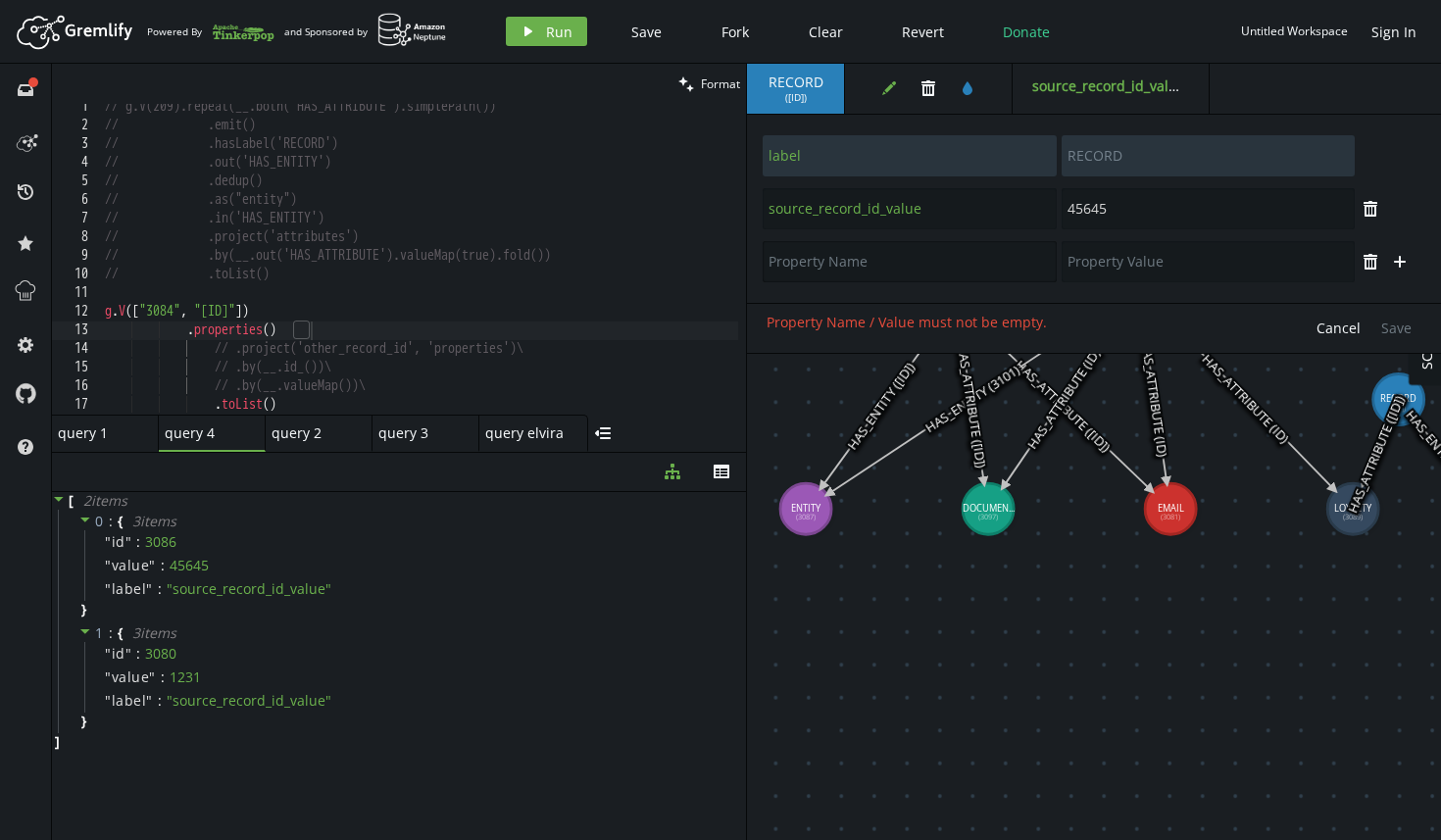 click at bounding box center [910, 156] 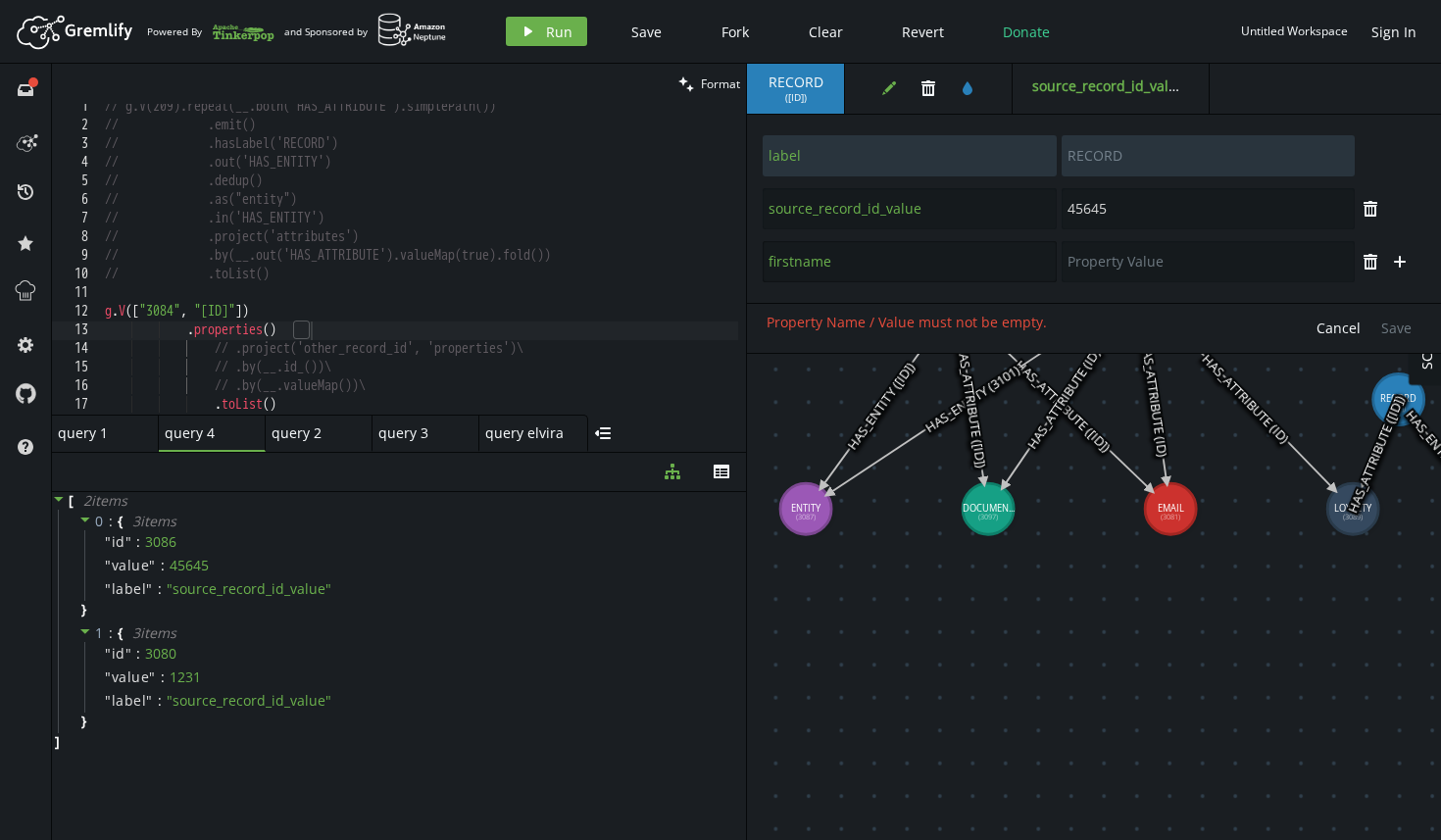 type on "firstname" 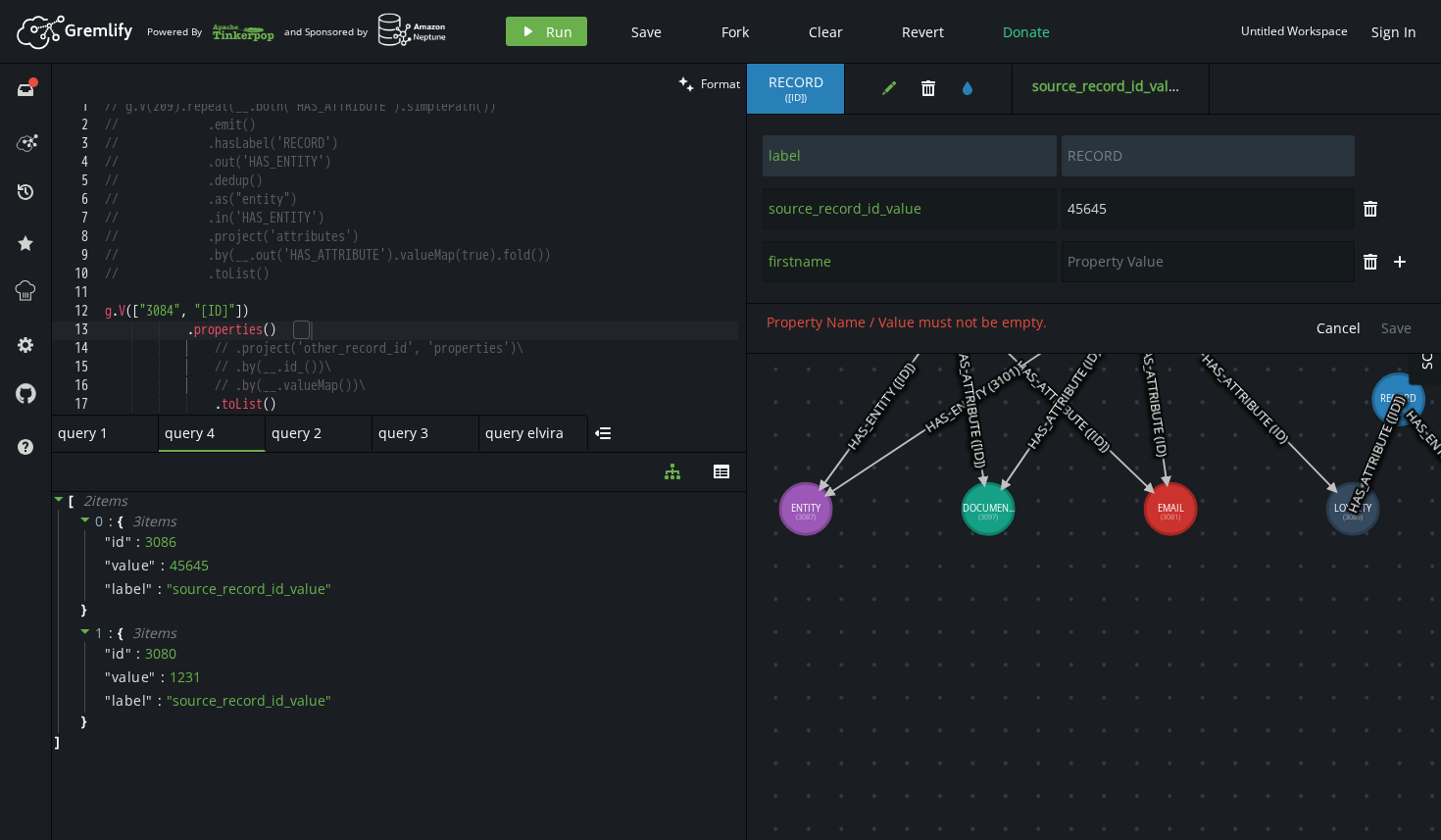 click at bounding box center (1209, 156) 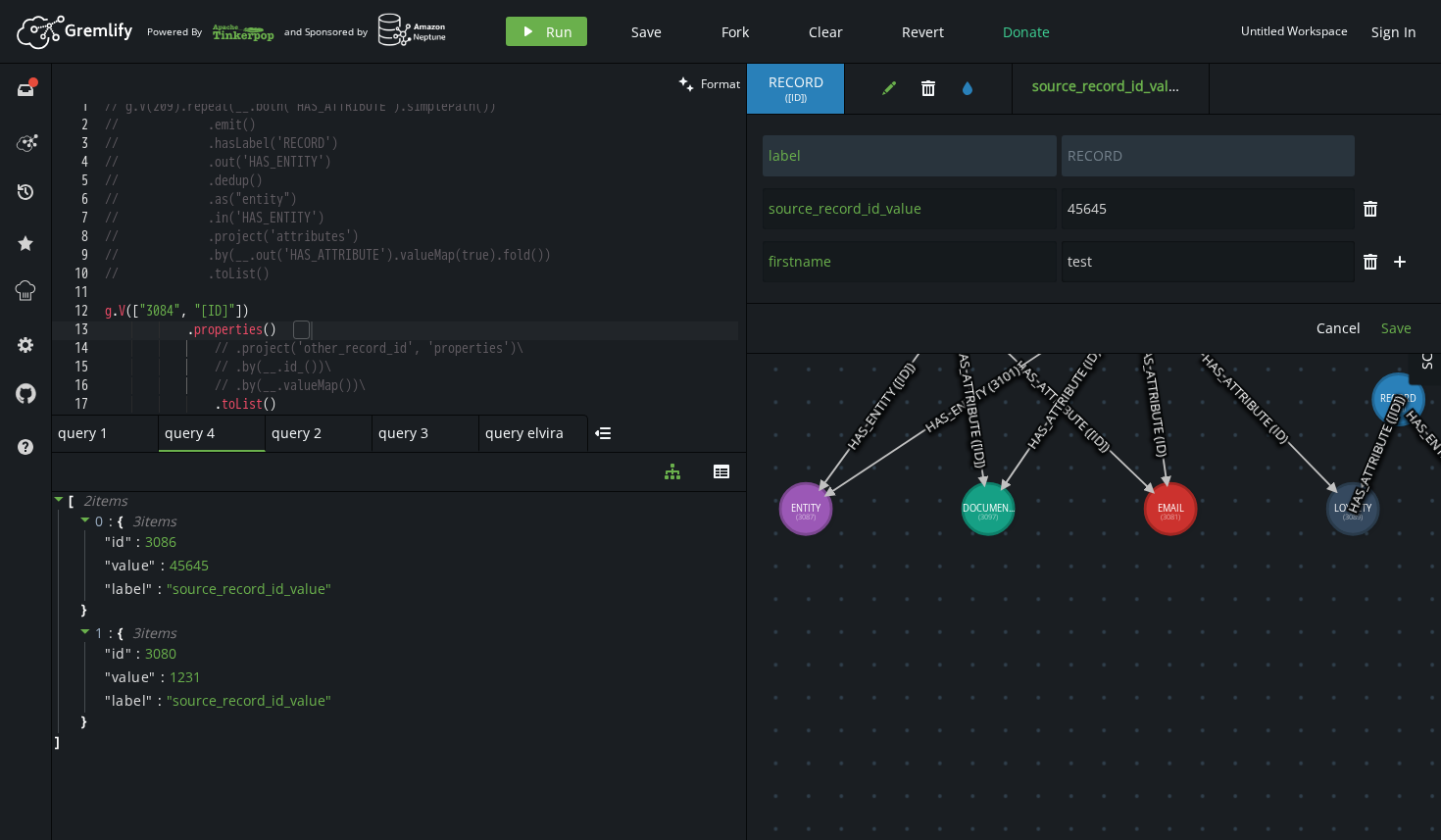 type on "test" 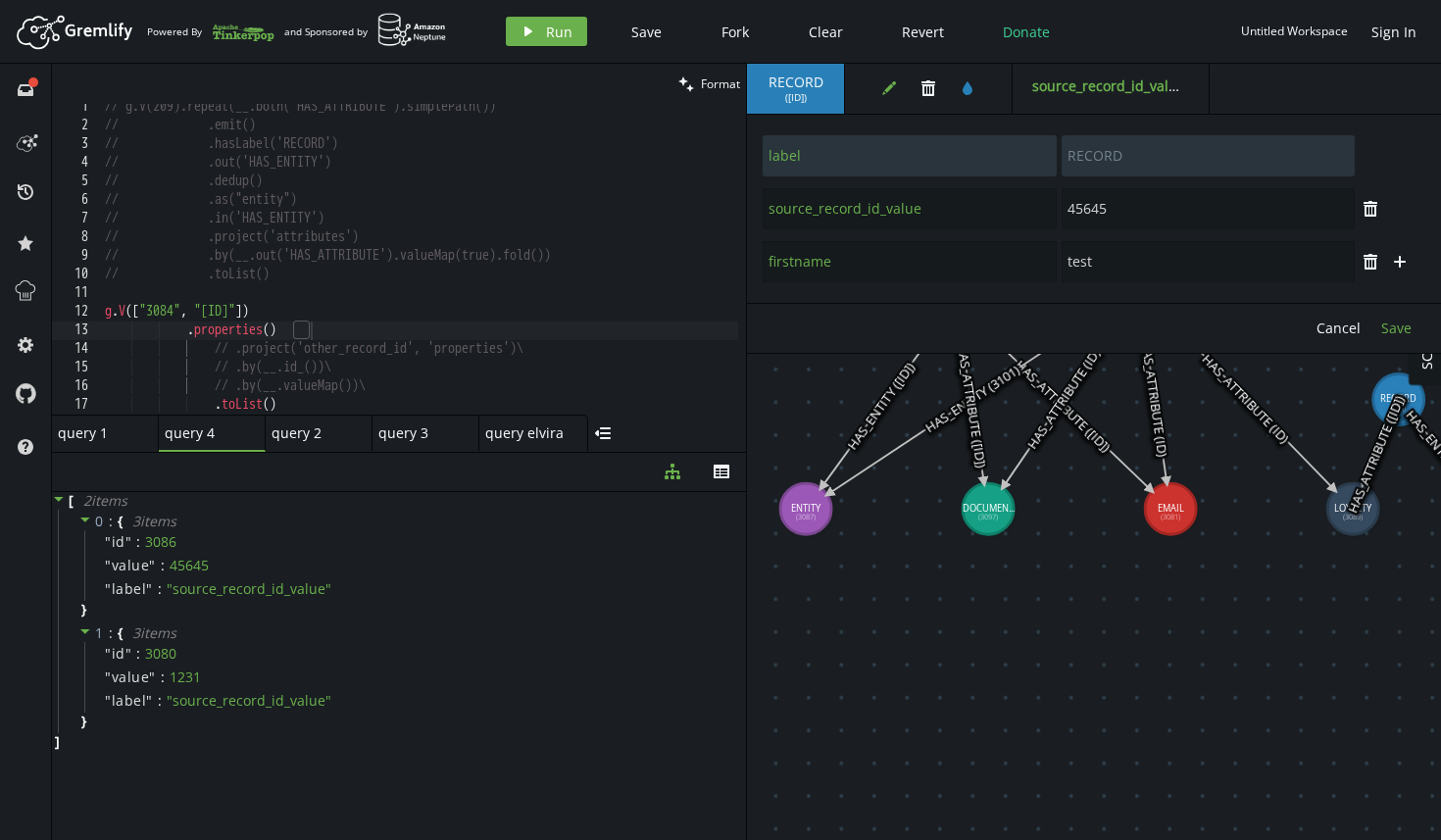 click on "Save" at bounding box center [1338, 327] 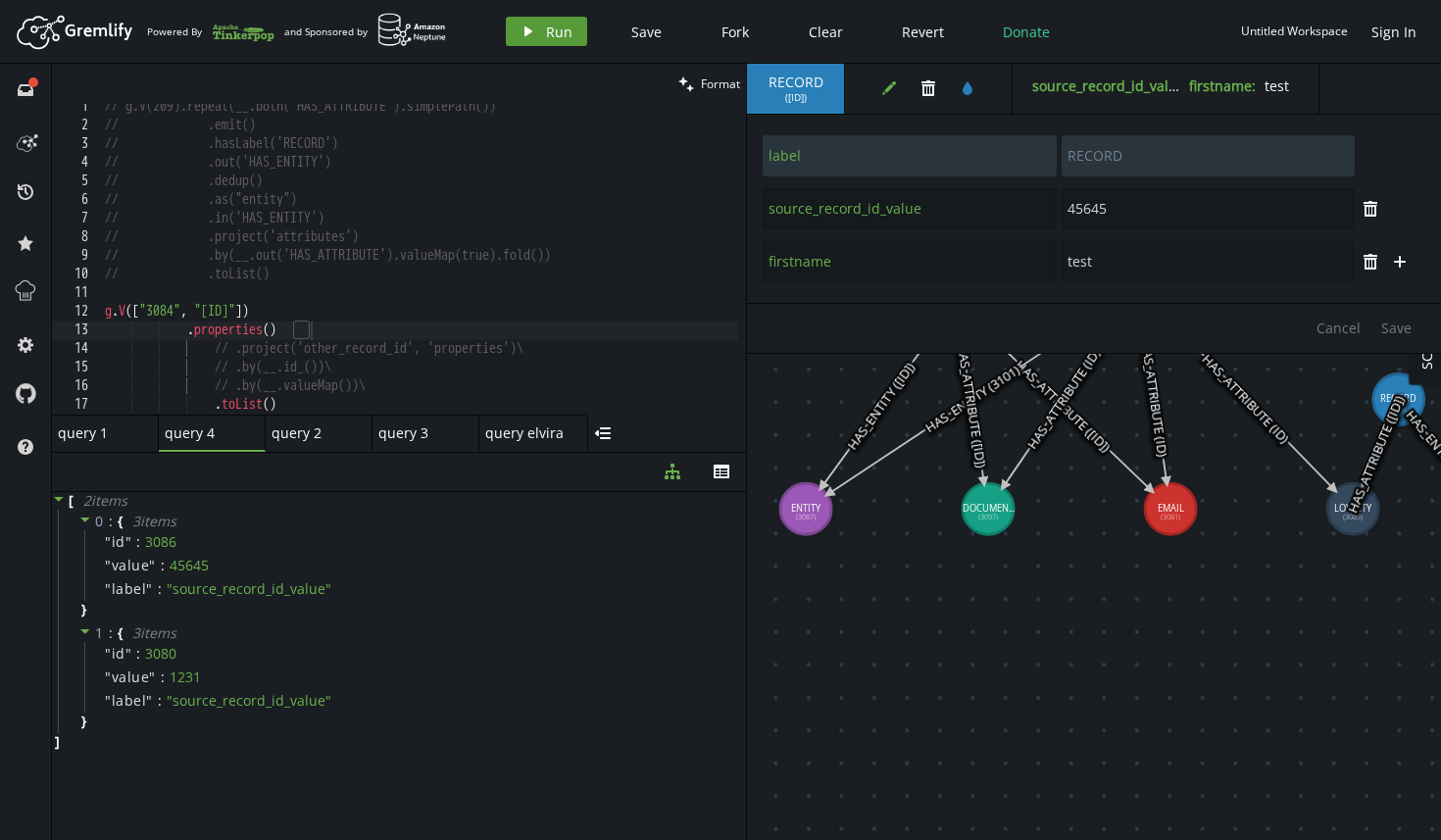 click on "Run" at bounding box center [559, 31] 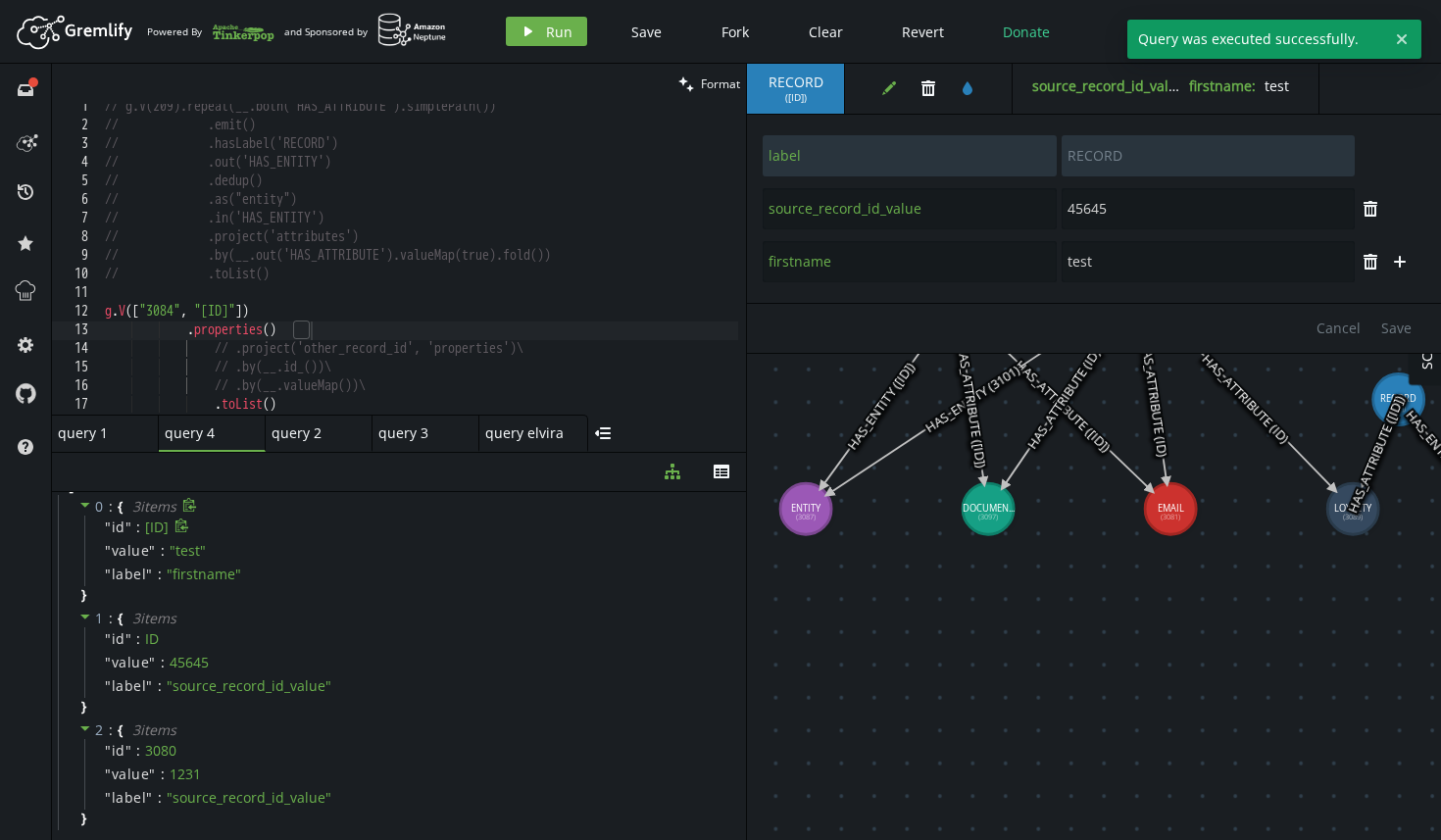 scroll, scrollTop: 14, scrollLeft: 0, axis: vertical 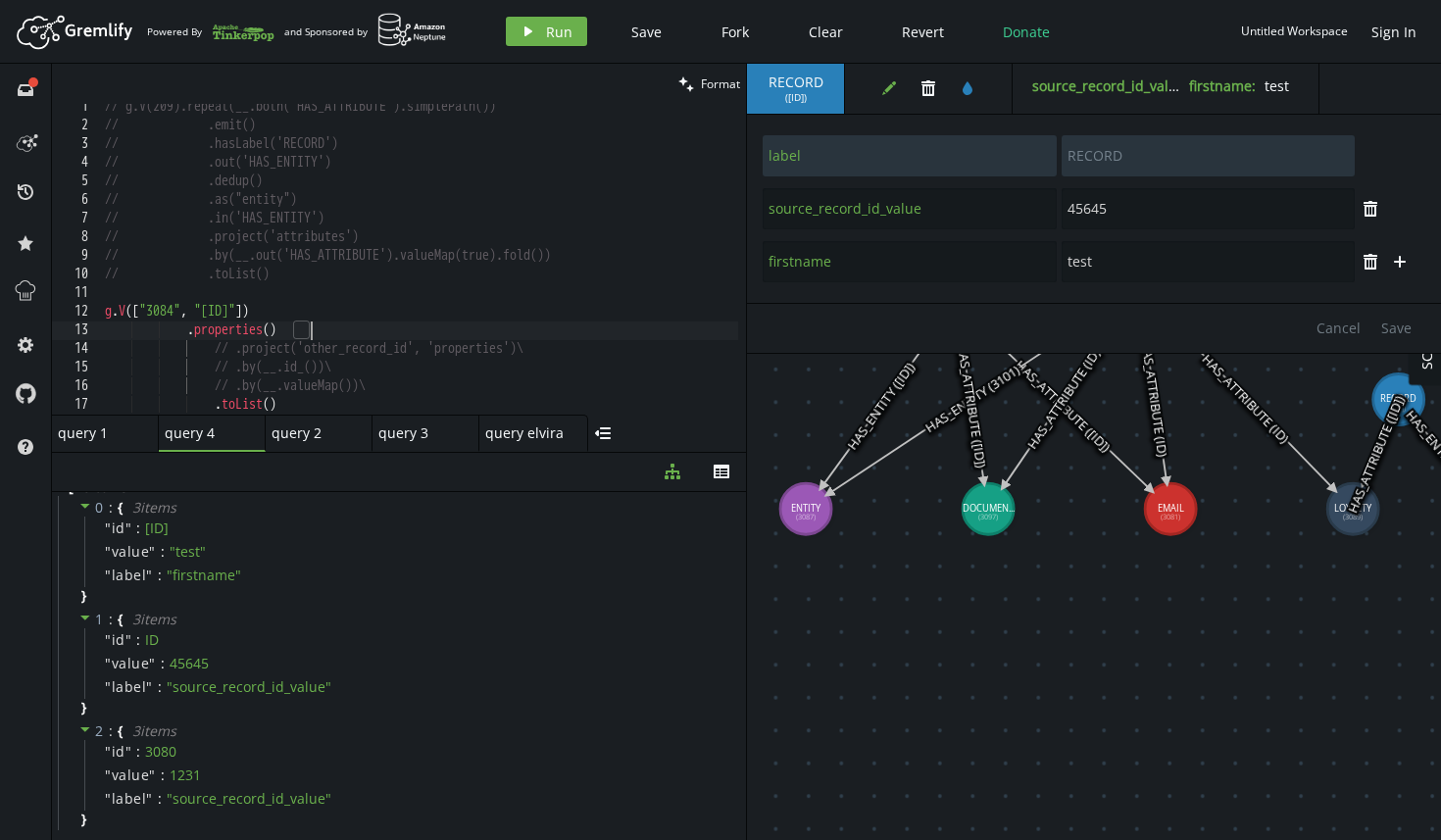 click on "// g.V(ID).repeat(__.both('HAS_ATTRIBUTE').simplePath()) //             .emit() //             .hasLabel('RECORD') //             .out('HAS_ENTITY') //             .dedup() //             .as("entity") //             .in('HAS_ENTITY') //             .project('attributes') //             .by(__.out('HAS_ATTRIBUTE').valueMap(true).fold()) //             .toList() g . V ([ ID ,   ID ])                . properties ( )                     // .project('other_record_id', 'properties')\                     // .by(__.id_())\                     // .by(__.valueMap())\                     . toList ( )" at bounding box center (420, 272) 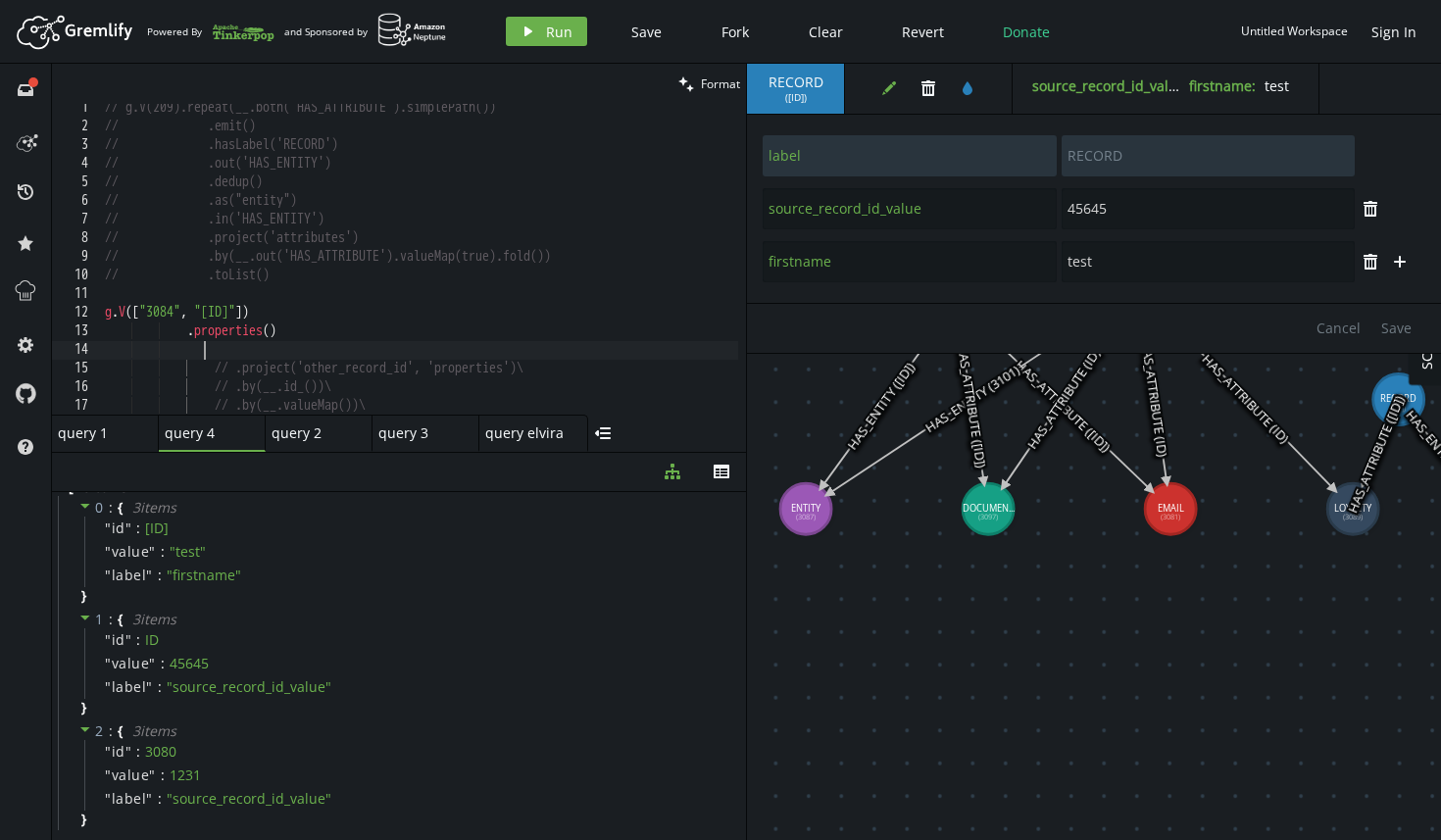 scroll, scrollTop: 0, scrollLeft: 106, axis: horizontal 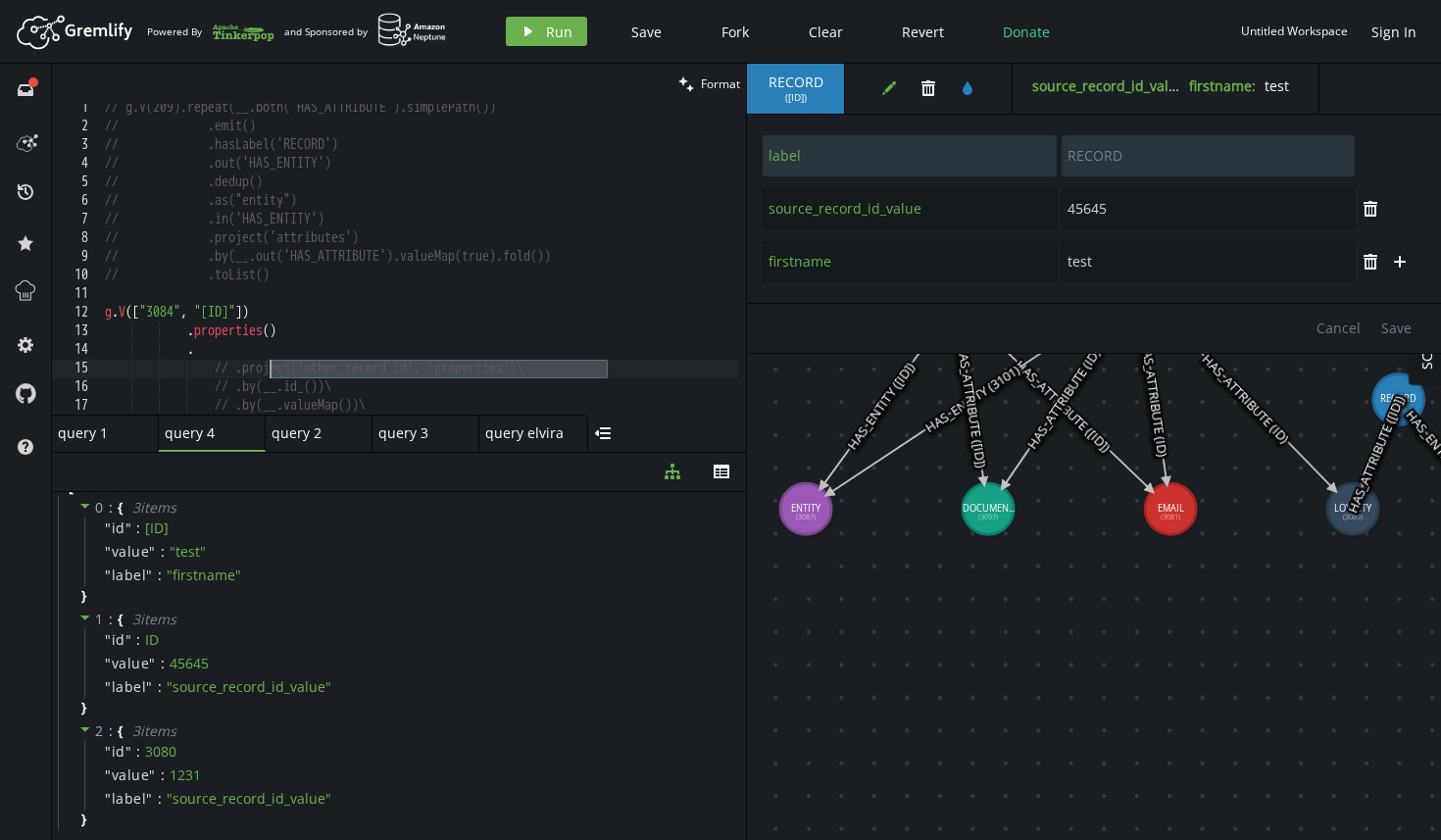 drag, startPoint x: 604, startPoint y: 370, endPoint x: 262, endPoint y: 371, distance: 342.00146 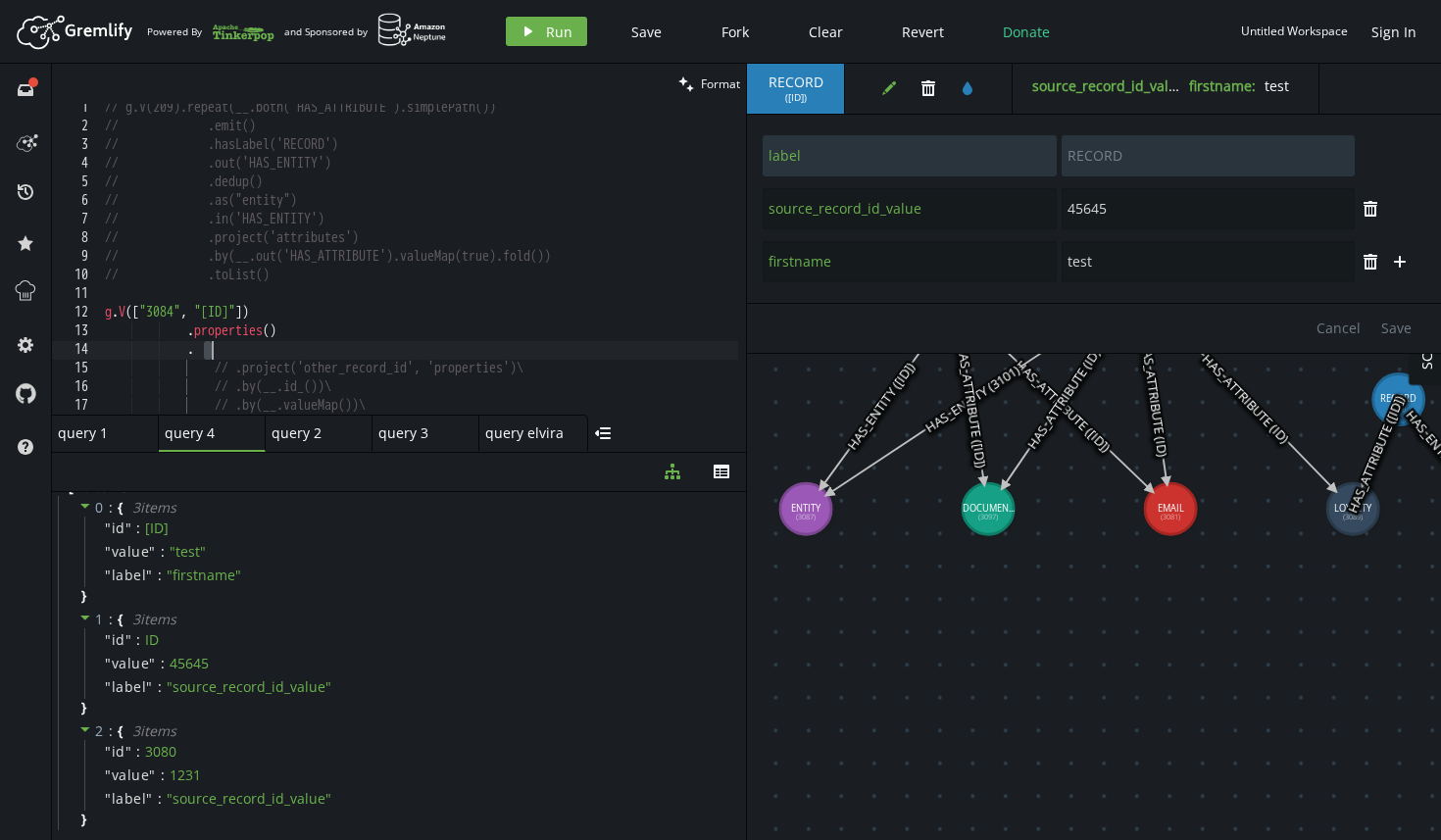 drag, startPoint x: 204, startPoint y: 354, endPoint x: 226, endPoint y: 354, distance: 22 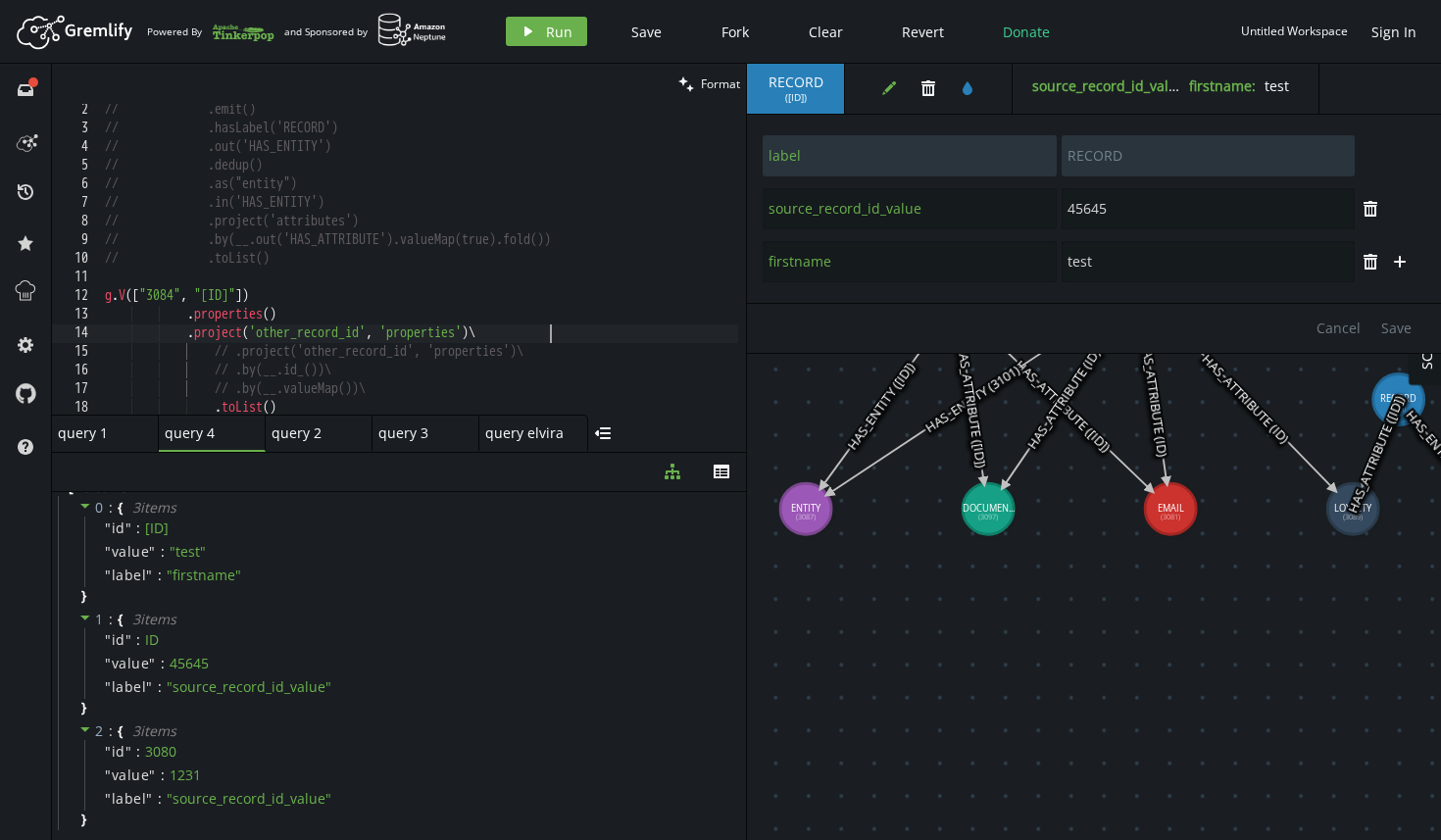 scroll, scrollTop: 25, scrollLeft: 0, axis: vertical 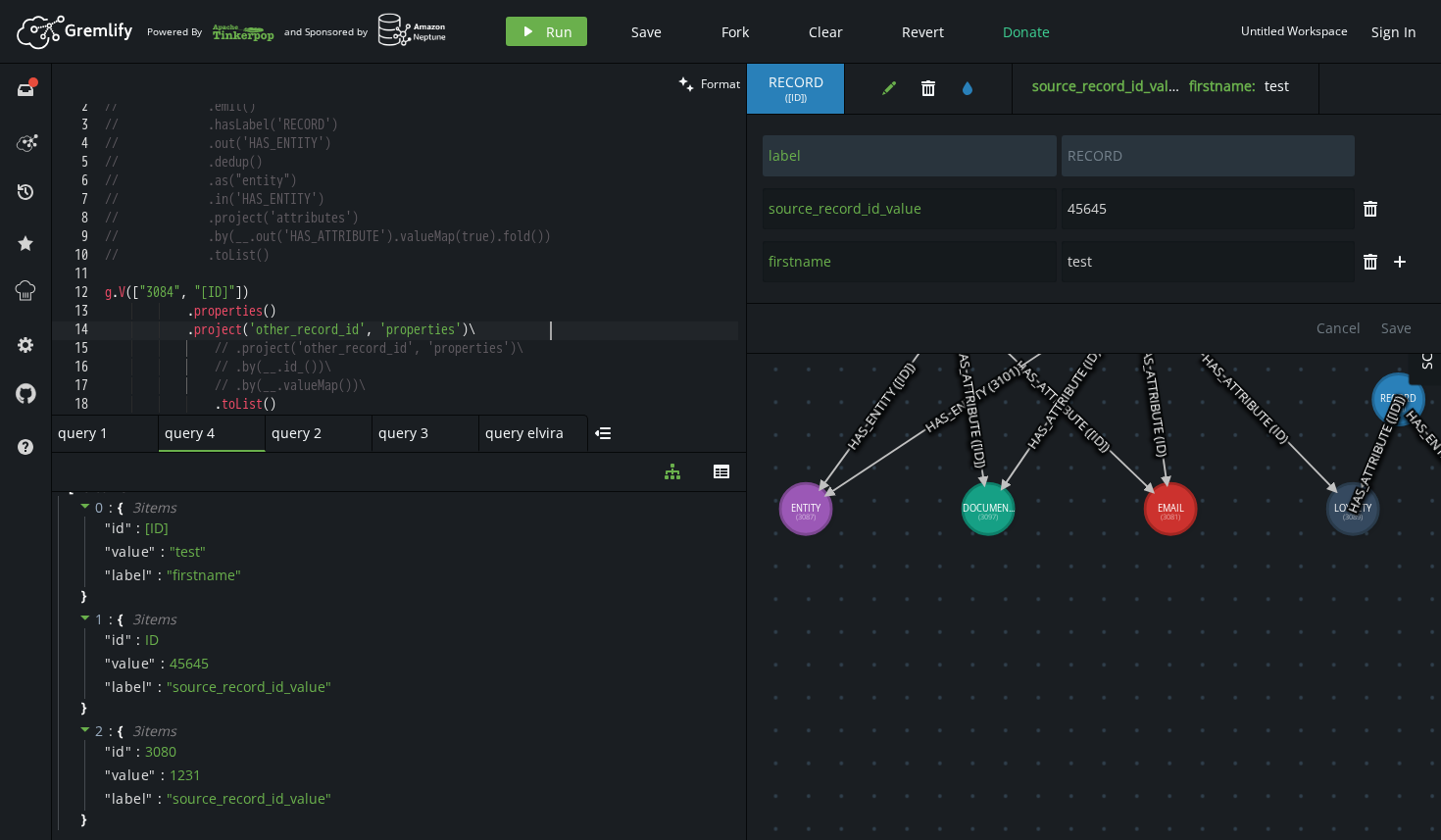 click on "//             .emit() //             .hasLabel('RECORD') //             .out('HAS_ENTITY') //             .dedup() //             .as("entity") //             .in('HAS_ENTITY') //             .project('attributes') //             .by(__.out('HAS_ATTRIBUTE').valueMap(true).fold()) //             .toList() g . V ([ ID ,   ID ])                . properties ( )                . project ( 'other_record_id' ,   'properties' ) \                     // .project('other_record_id', 'properties')\                     // .by(__.id_())\                     // .by(__.valueMap())\                     . toList ( )" at bounding box center [420, 272] 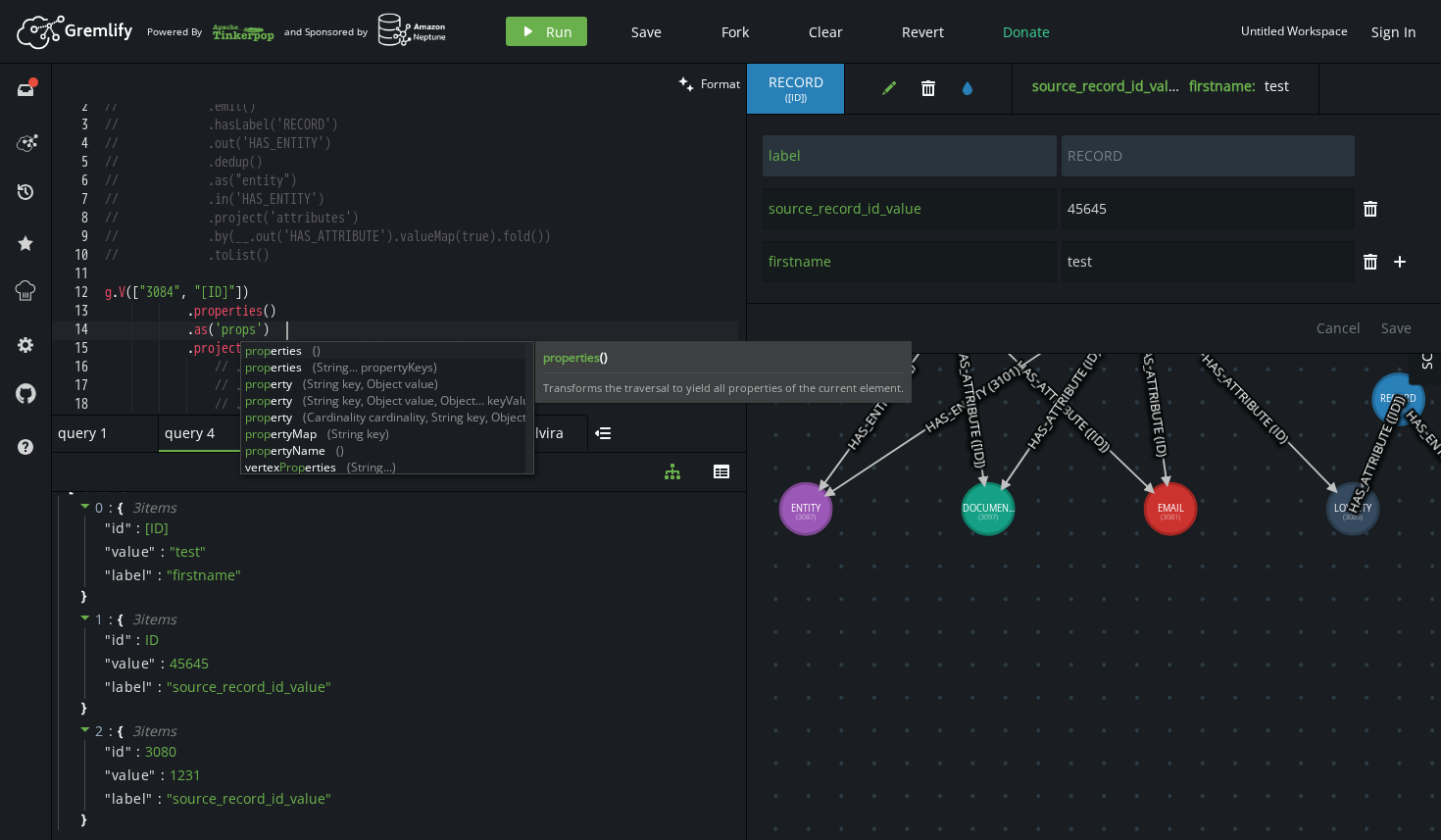 scroll, scrollTop: 0, scrollLeft: 179, axis: horizontal 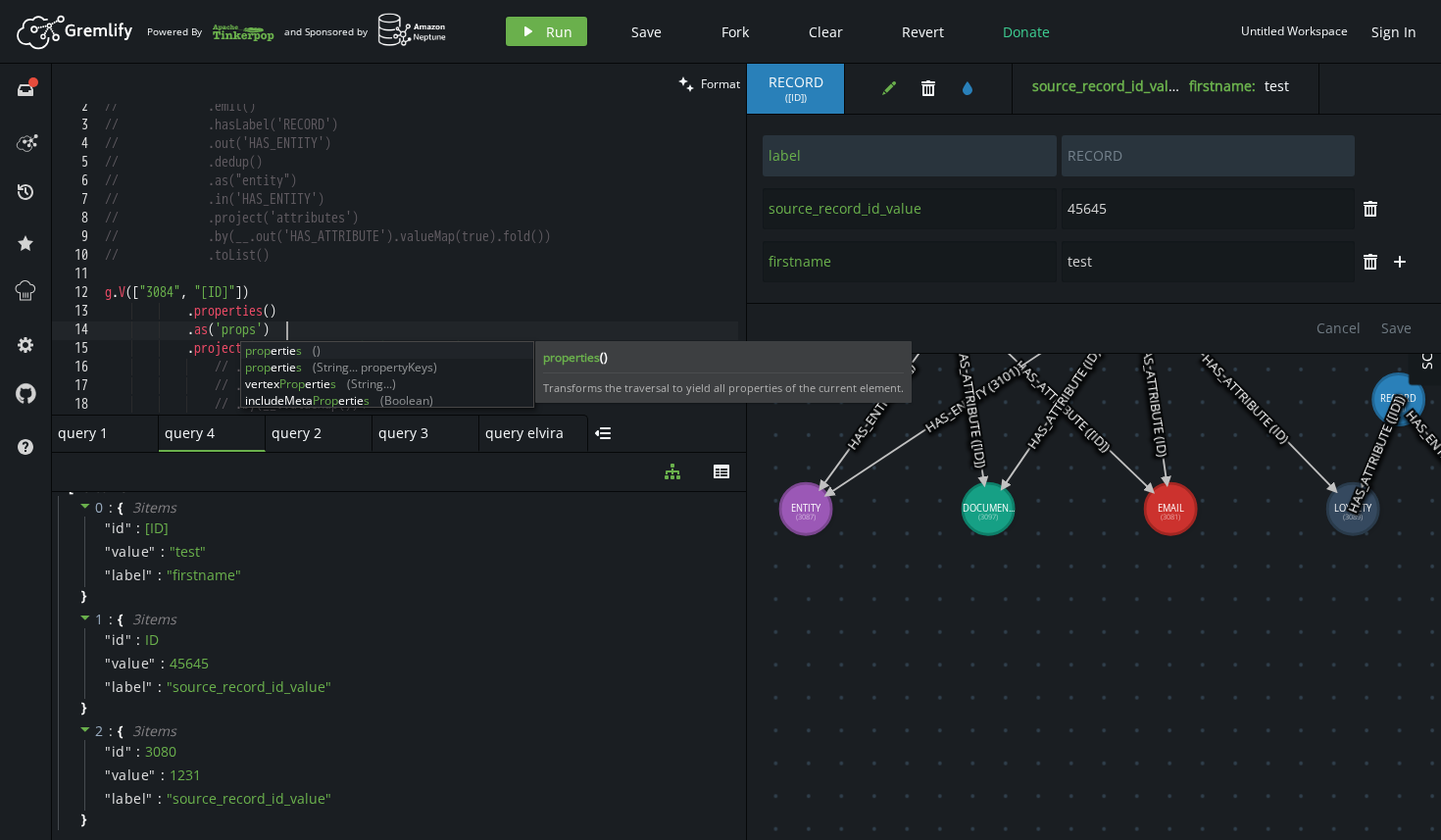 click on "//             .emit() //             .hasLabel('RECORD') //             .out('HAS_ENTITY') //             .dedup() //             .as("entity") //             .in('HAS_ENTITY') //             .project('attributes') //             .by(__.out('HAS_ATTRIBUTE').valueMap(true).fold()) //             .toList() g . V ([ ID ,   ID ])                . properties ( )                . project ( 'other_record_id' ,   'properties' ) \                     // .project('other_record_id', 'properties')\                     // .by(__.id_())\                     // .by(__.valueMap())\                     . toList ( )" at bounding box center (420, 272) 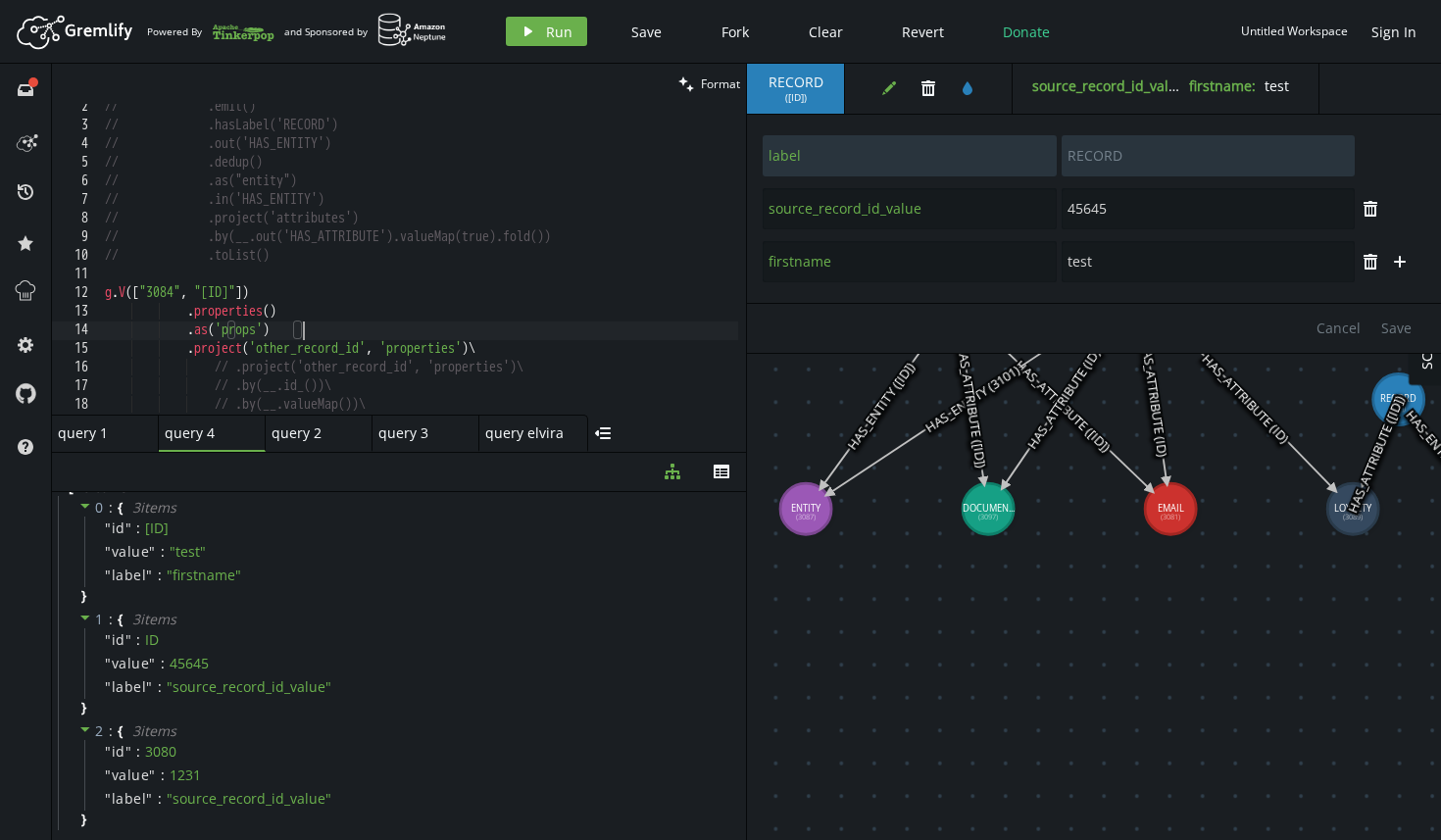 click on "//             .emit() //             .hasLabel('RECORD') //             .out('HAS_ENTITY') //             .dedup() //             .as("entity") //             .in('HAS_ENTITY') //             .project('attributes') //             .by(__.out('HAS_ATTRIBUTE').valueMap(true).fold()) //             .toList() g . V ([ ID ,   ID ])                . properties ( )                . project ( 'other_record_id' ,   'properties' ) \                     // .project('other_record_id', 'properties')\                     // .by(__.id_())\                     // .by(__.valueMap())\                     . toList ( )" at bounding box center (420, 272) 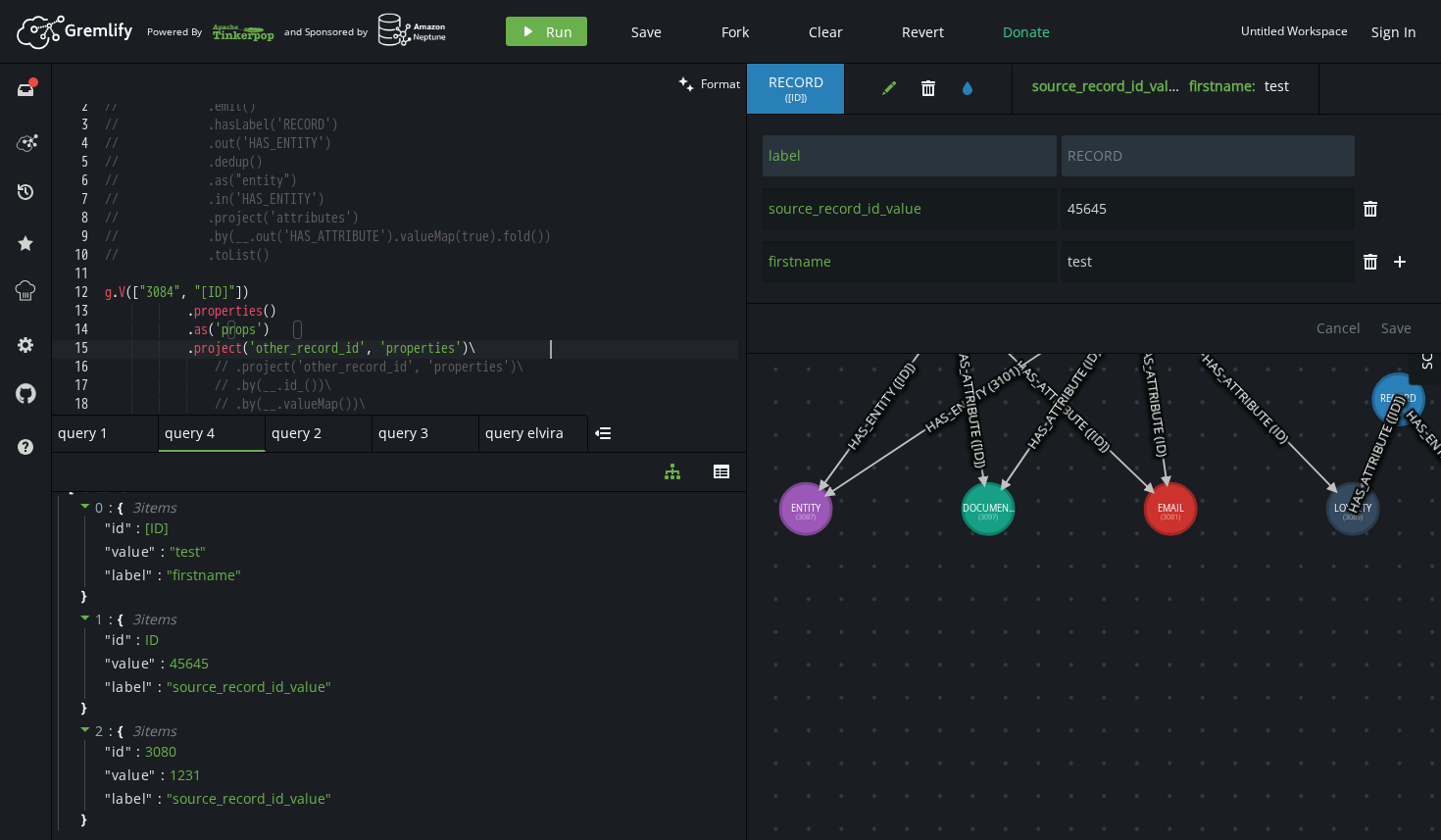 click on "//             .emit() //             .hasLabel('RECORD') //             .out('HAS_ENTITY') //             .dedup() //             .as("entity") //             .in('HAS_ENTITY') //             .project('attributes') //             .by(__.out('HAS_ATTRIBUTE').valueMap(true).fold()) //             .toList() g . V ([ ID ,   ID ])                . properties ( )                . project ( 'other_record_id' ,   'properties' ) \                     // .project('other_record_id', 'properties')\                     // .by(__.id_())\                     // .by(__.valueMap())\                     . toList ( )" at bounding box center [420, 272] 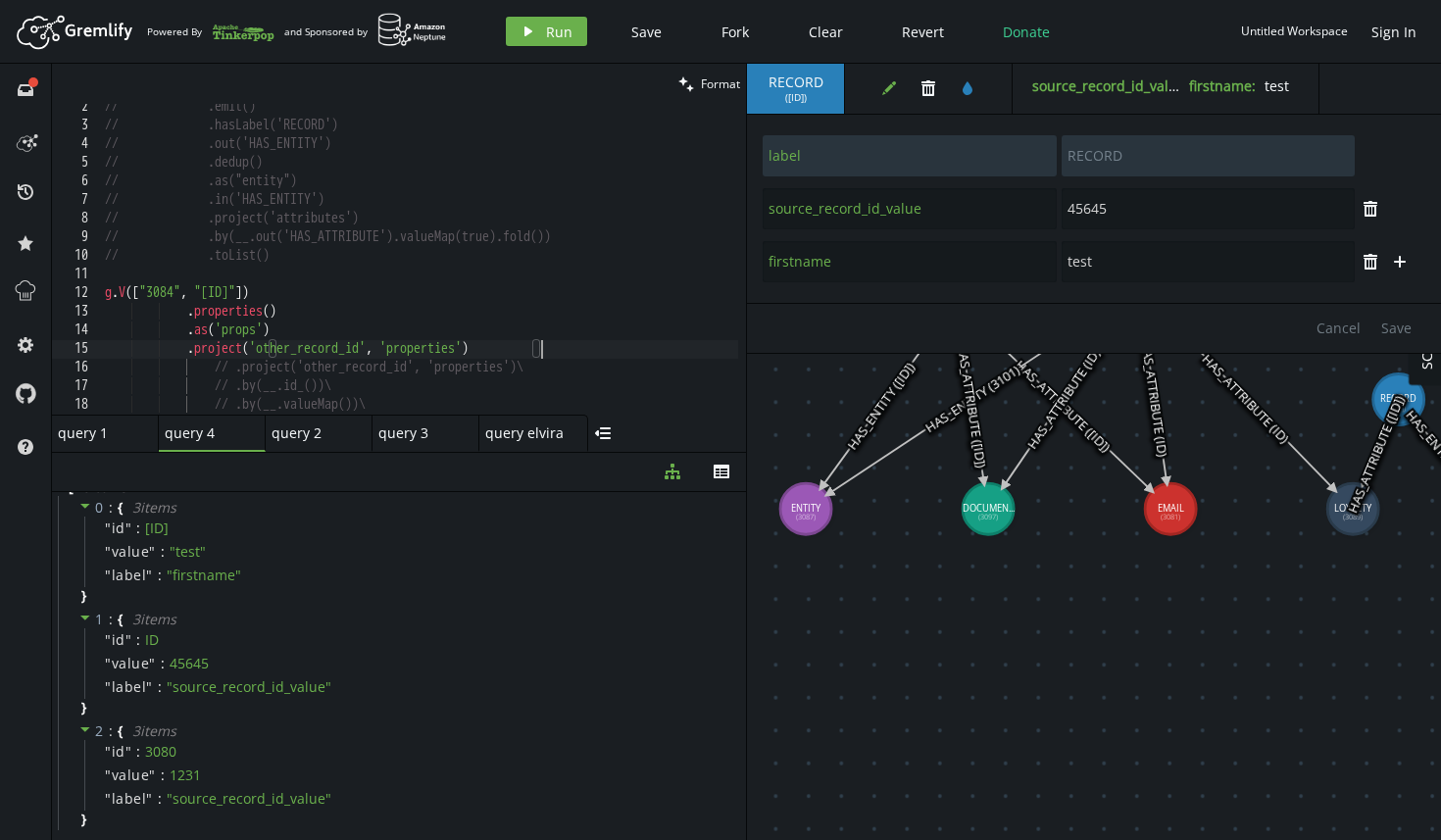 scroll, scrollTop: 43, scrollLeft: 0, axis: vertical 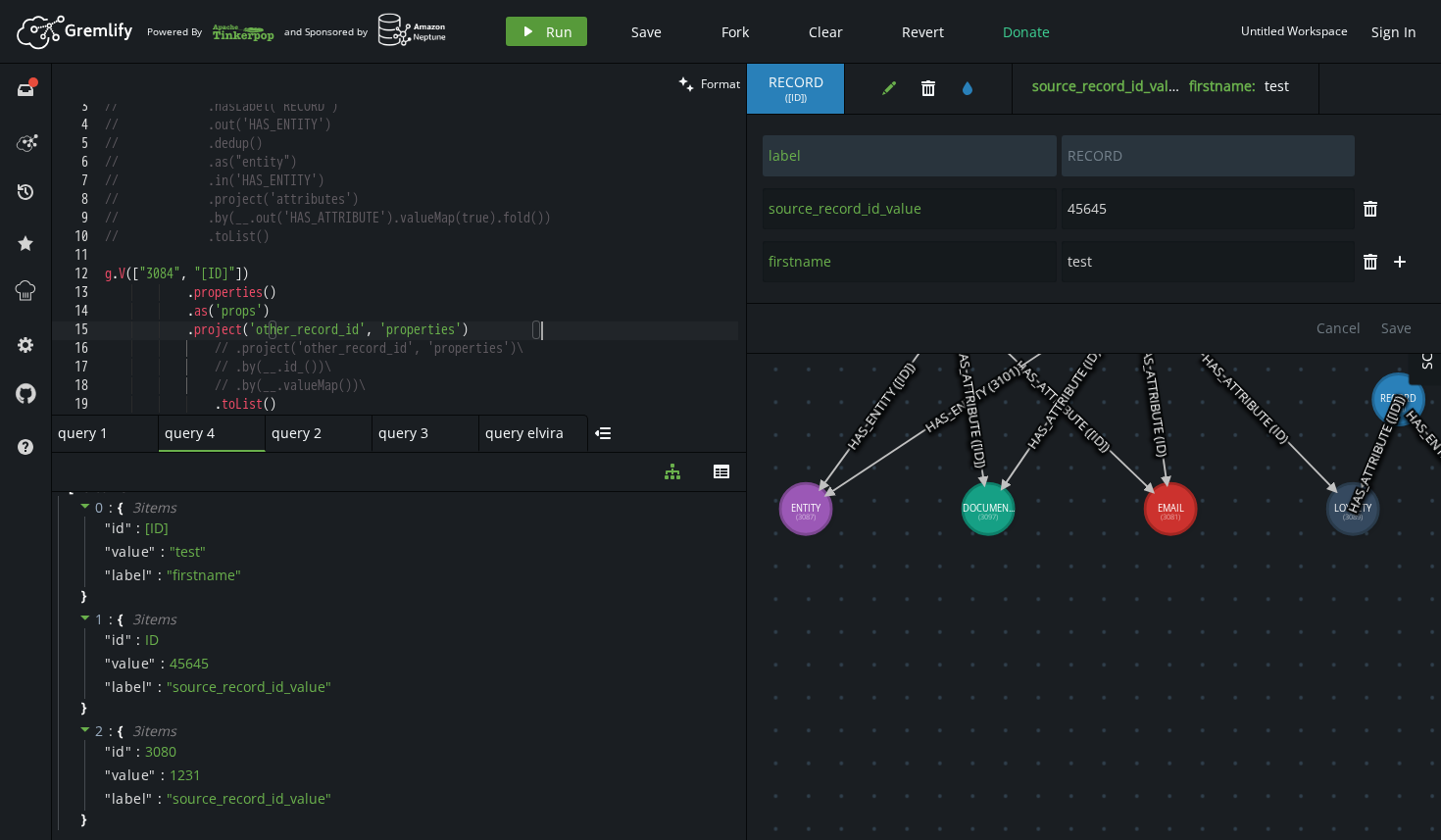 click on "Run" at bounding box center [559, 31] 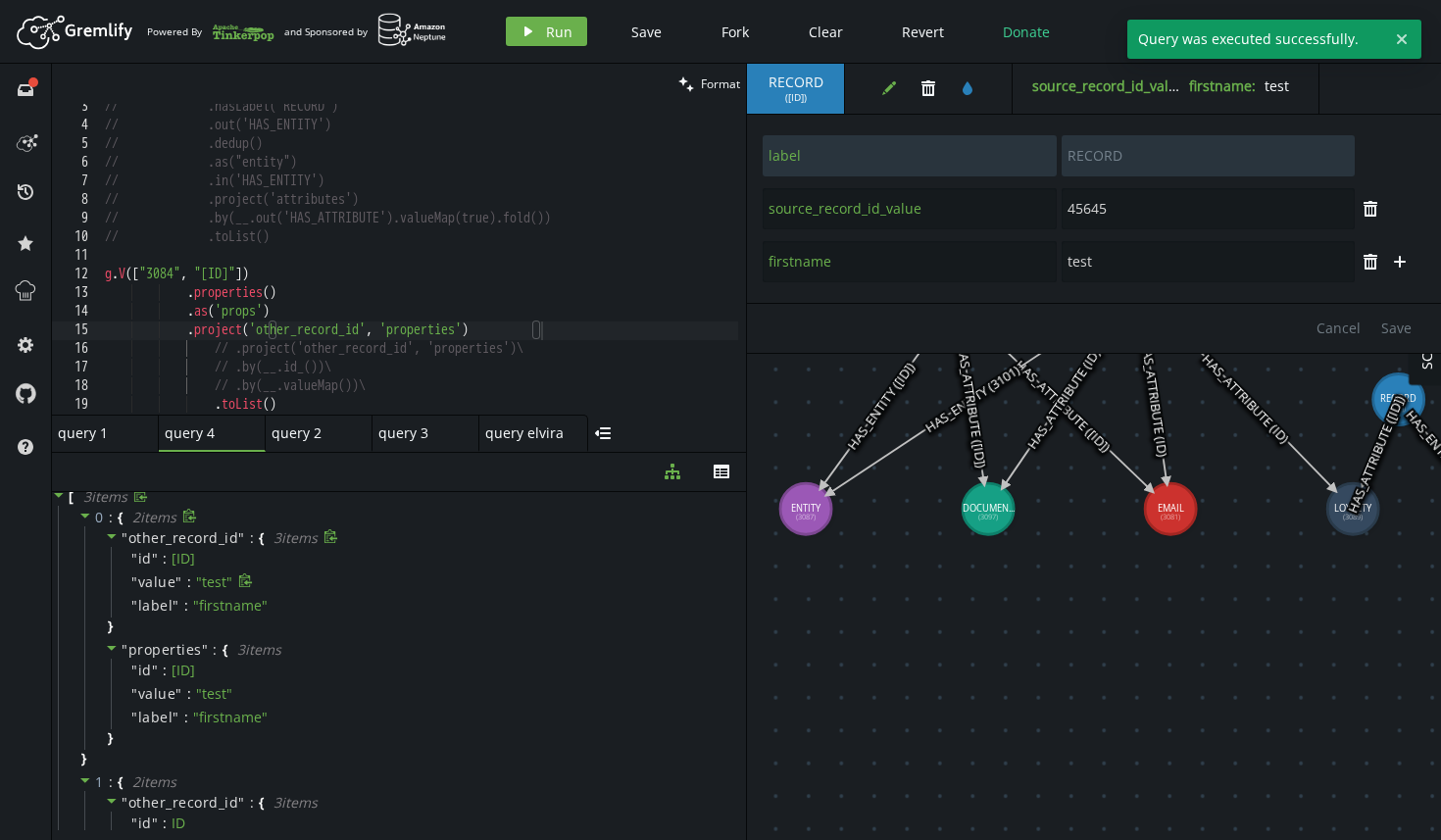 scroll, scrollTop: 0, scrollLeft: 0, axis: both 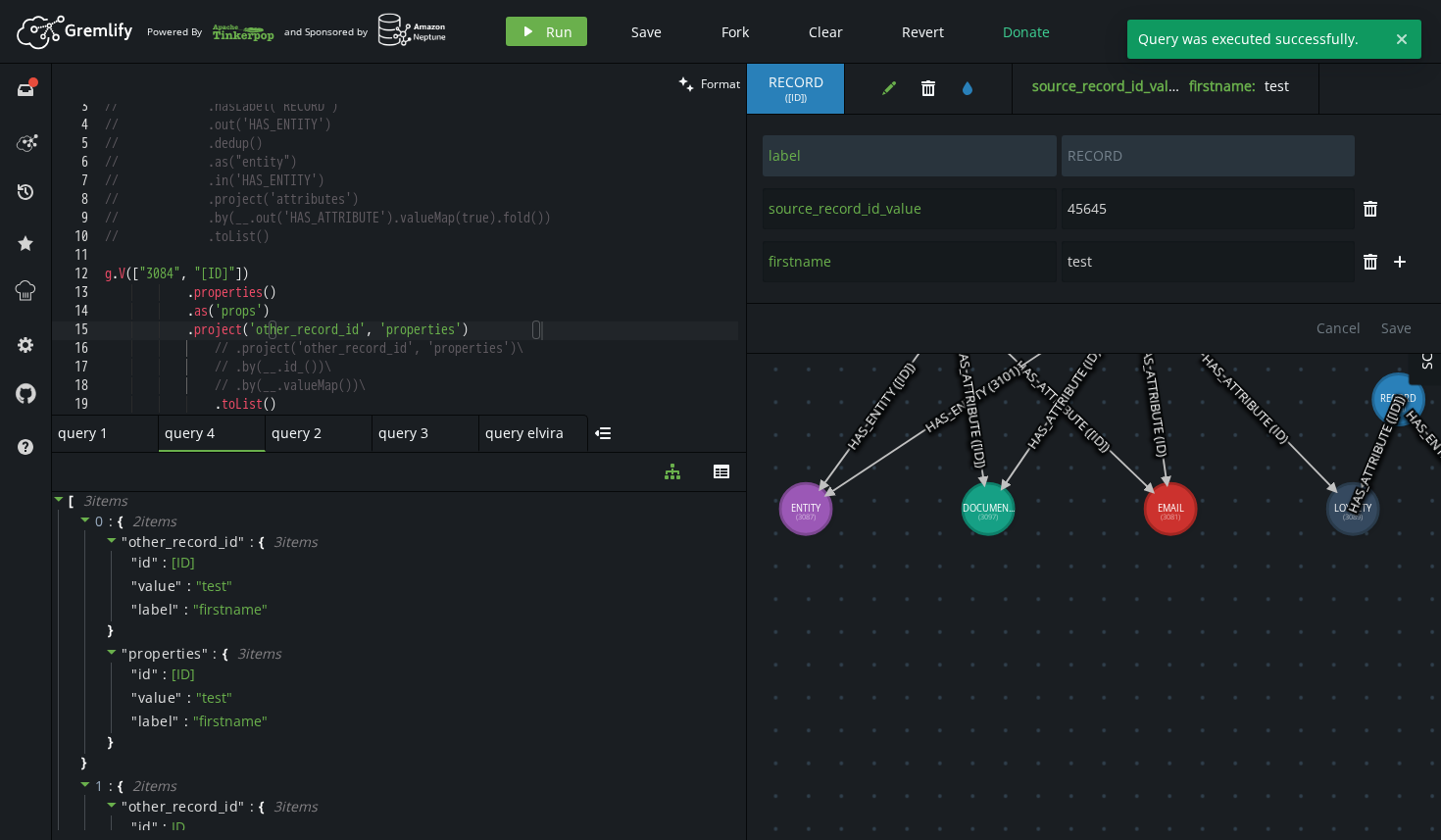 click on "//             .hasLabel('RECORD') //             .out('HAS_ENTITY') //             .dedup() //             .as("entity") //             .in('HAS_ENTITY') //             .project('attributes') //             .by(__.out('HAS_ATTRIBUTE').valueMap(true).fold()) //             .toList() g . V ([ ID ,   ID ])                . properties ( )                . as ( 'props' )                . project ( 'other_record_id' ,   'properties' )                     // .project('other_record_id', 'properties')\                     // .by(__.id_())\                     // .by(__.valueMap())\                     . toList ( )" at bounding box center (420, 272) 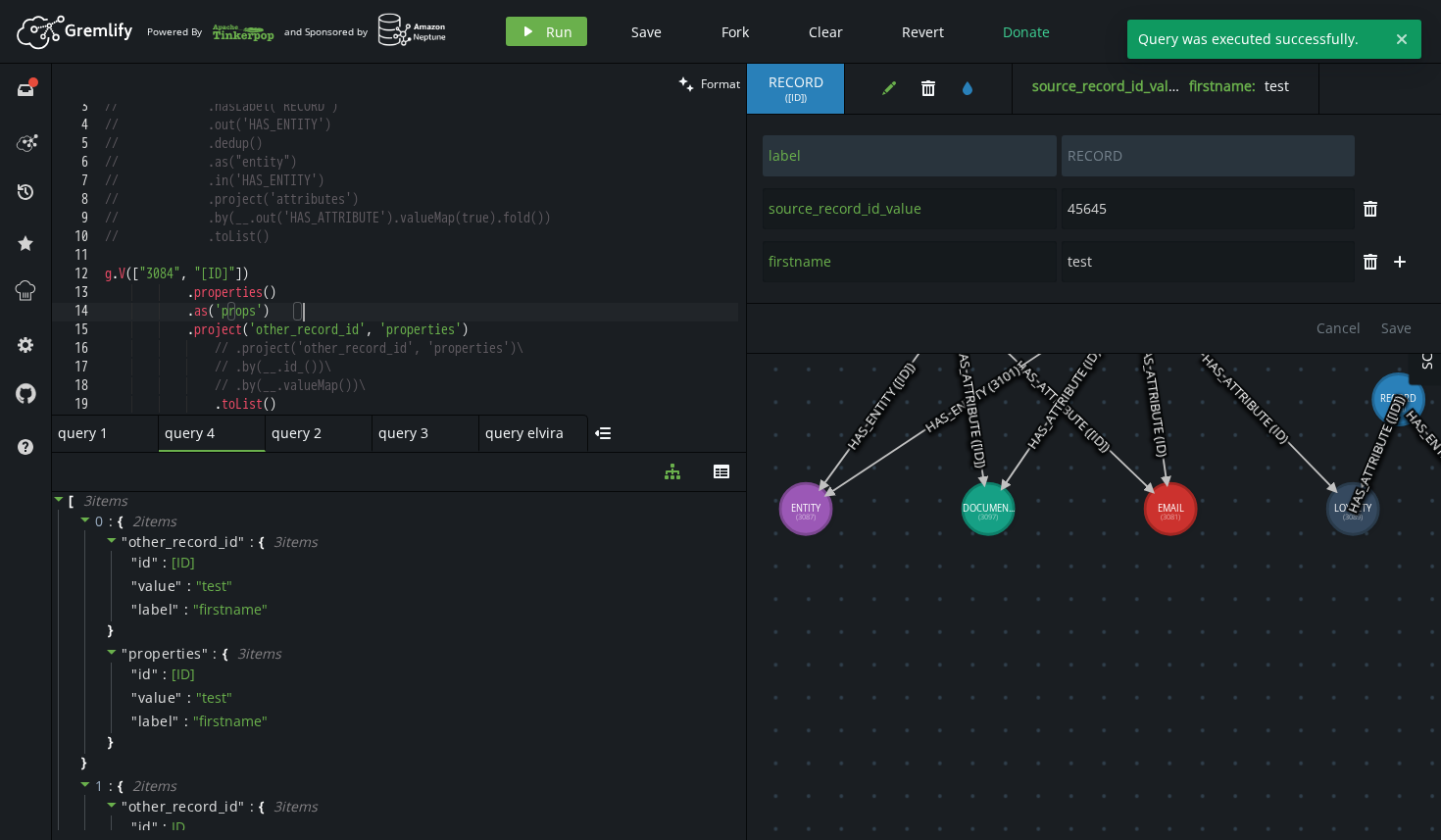 click on "//             .hasLabel('RECORD') //             .out('HAS_ENTITY') //             .dedup() //             .as("entity") //             .in('HAS_ENTITY') //             .project('attributes') //             .by(__.out('HAS_ATTRIBUTE').valueMap(true).fold()) //             .toList() g . V ([ ID ,   ID ])                . properties ( )                . as ( 'props' )                . project ( 'other_record_id' ,   'properties' )                     // .project('other_record_id', 'properties')\                     // .by(__.id_())\                     // .by(__.valueMap())\                     . toList ( )" at bounding box center [420, 272] 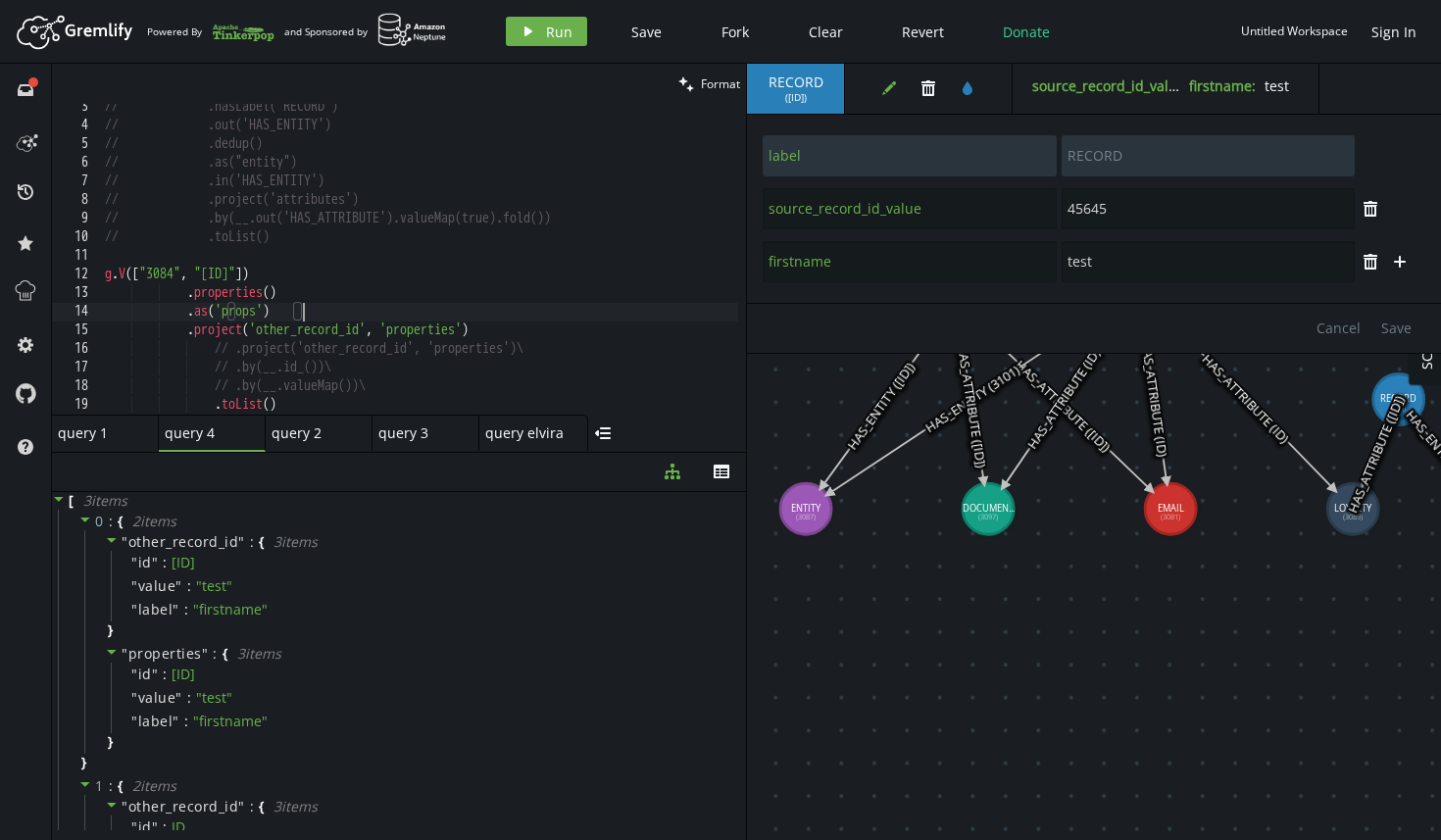 click on "//             .hasLabel('RECORD') //             .out('HAS_ENTITY') //             .dedup() //             .as("entity") //             .in('HAS_ENTITY') //             .project('attributes') //             .by(__.out('HAS_ATTRIBUTE').valueMap(true).fold()) //             .toList() g . V ([ ID ,   ID ])                . properties ( )                . as ( 'props' )                . project ( 'other_record_id' ,   'properties' )                     // .project('other_record_id', 'properties')\                     // .by(__.id_())\                     // .by(__.valueMap())\                     . toList ( )" at bounding box center (420, 272) 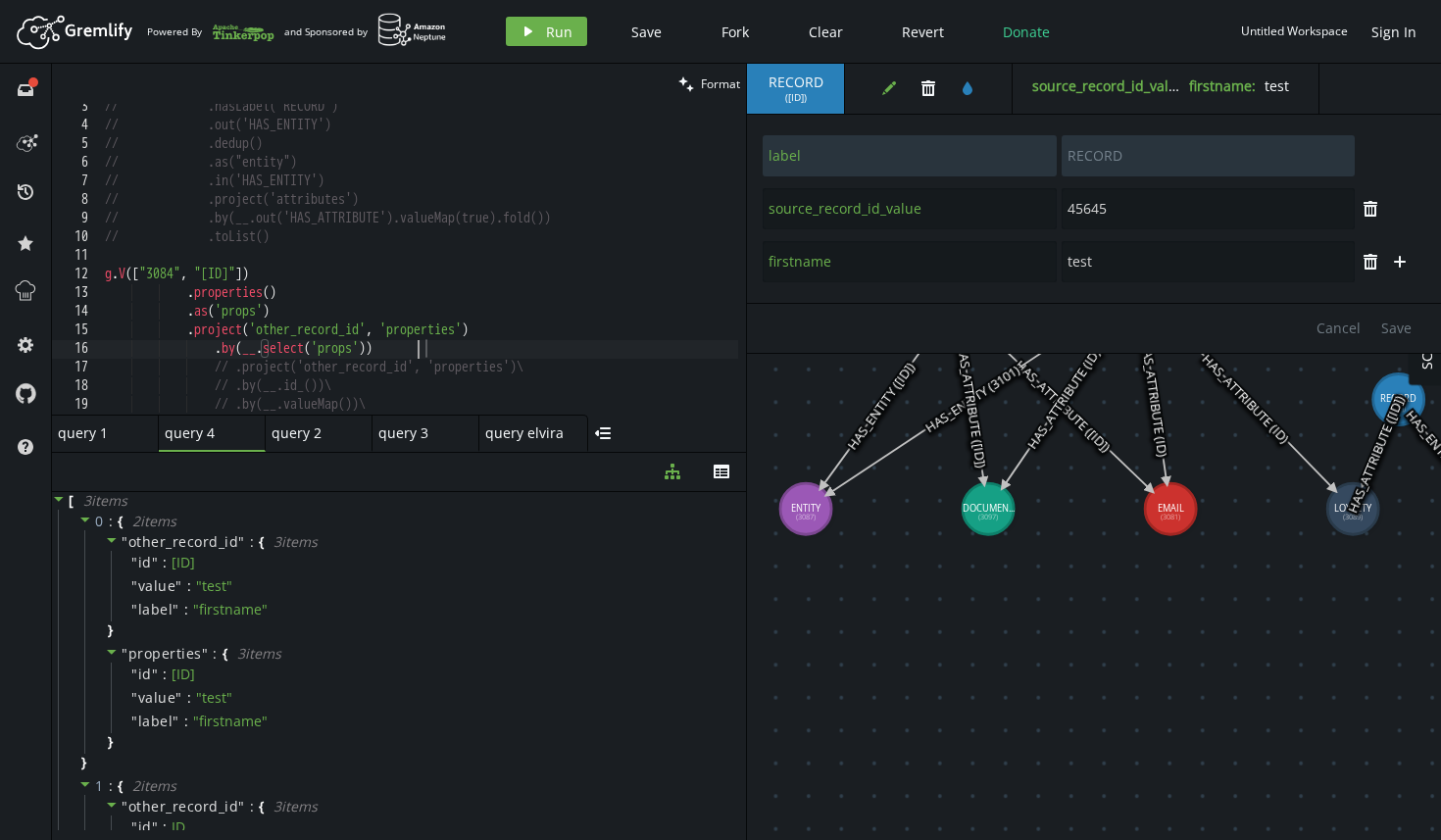 scroll, scrollTop: 0, scrollLeft: 320, axis: horizontal 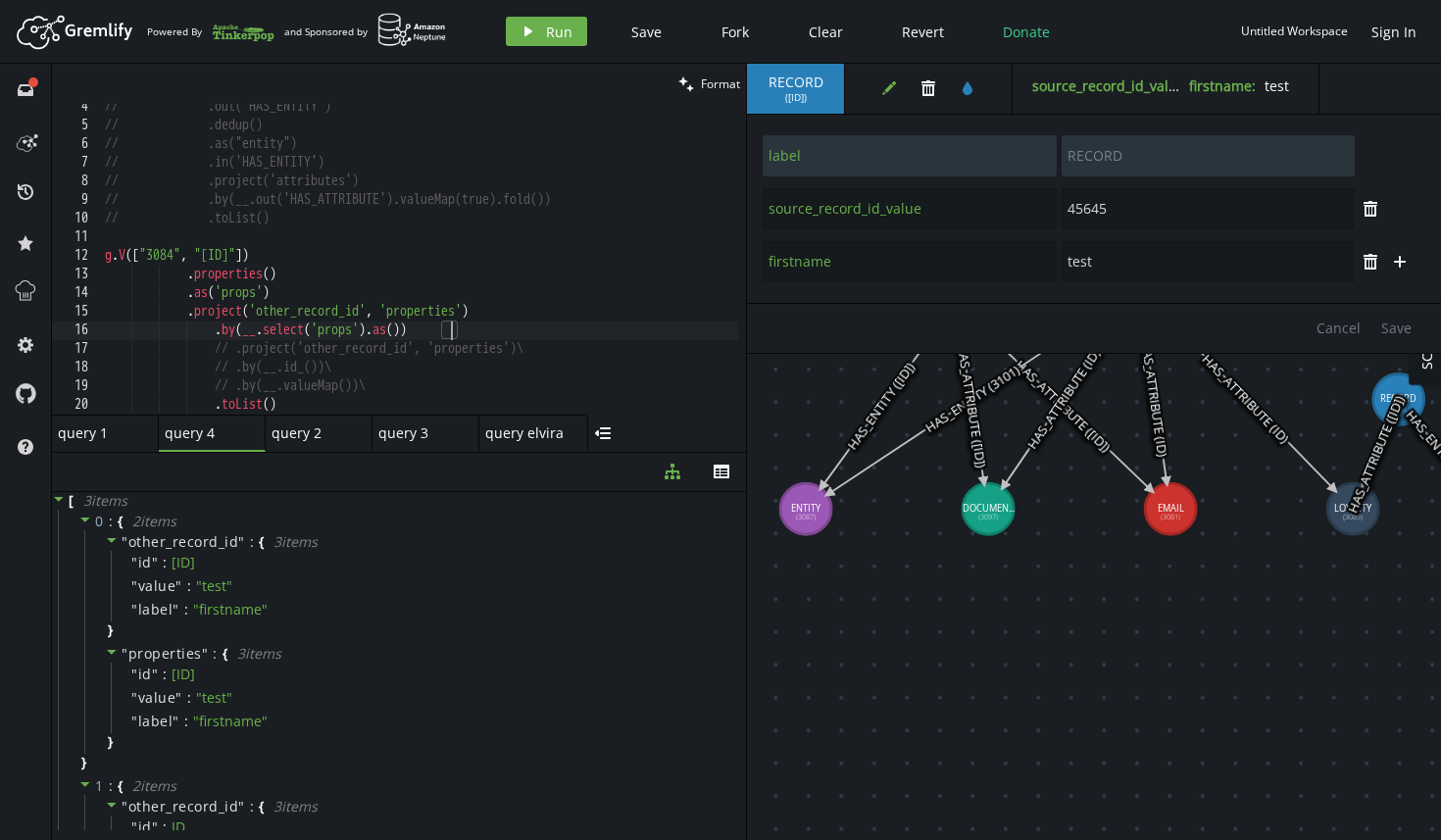 click on "//             .out('HAS_ENTITY') //             .dedup() //             .as("entity") //             .in('HAS_ENTITY') //             .project('attributes') //             .by(__.out('HAS_ATTRIBUTE').valueMap(true).fold()) //             .toList() g . V ([ "[ID]" ,   "[ID]" ])                . properties ( )                . as ( 'props' )                . project ( 'other_record_id' ,   'properties' )                     . by ( __ . select ( 'props' ) . as ( ))                     // .project('other_record_id', 'properties')\                     // .by(__.id_())\                     // .by(__.valueMap())\                     . toList ( )" at bounding box center [420, 272] 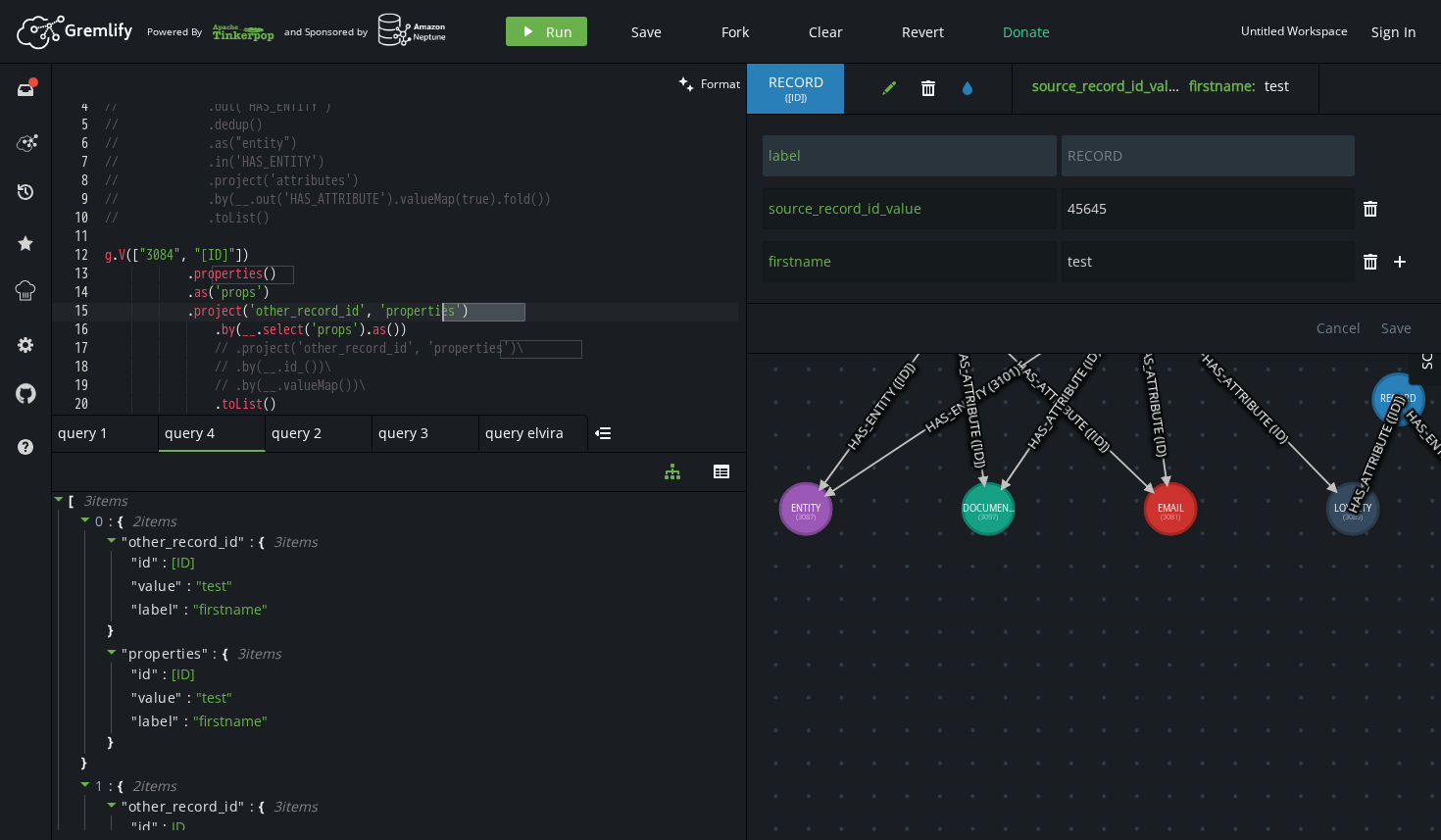 click on "//             .out('HAS_ENTITY') //             .dedup() //             .as("entity") //             .in('HAS_ENTITY') //             .project('attributes') //             .by(__.out('HAS_ATTRIBUTE').valueMap(true).fold()) //             .toList() g . V ([ "[ID]" ,   "[ID]" ])                . properties ( )                . as ( 'props' )                . project ( 'other_record_id' ,   'properties' )                     . by ( __ . select ( 'props' ) . as ( ))                     // .project('other_record_id', 'properties')\                     // .by(__.id_())\                     // .by(__.valueMap())\                     . toList ( )" at bounding box center [420, 272] 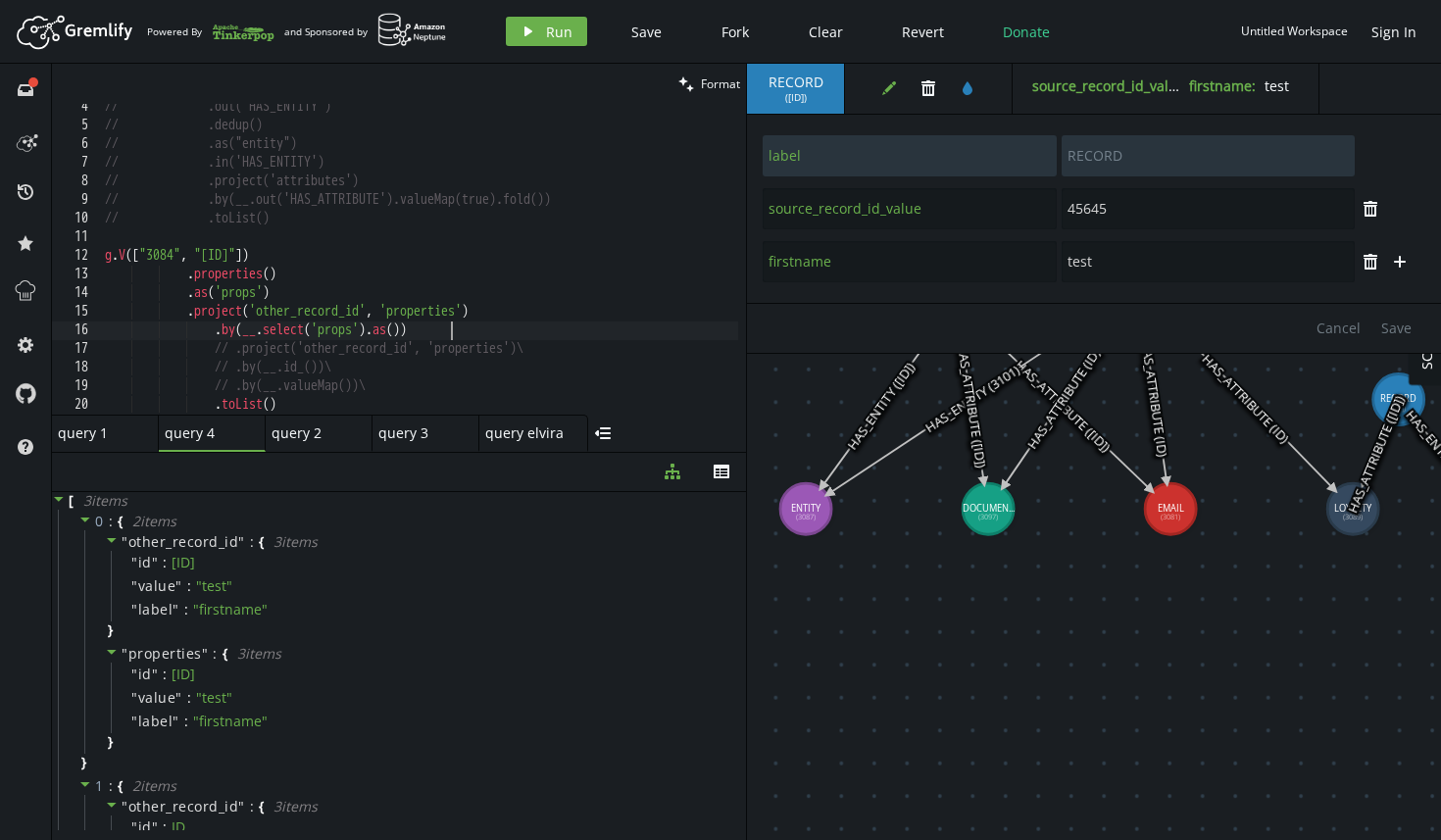 click on "//             .out('HAS_ENTITY') //             .dedup() //             .as("entity") //             .in('HAS_ENTITY') //             .project('attributes') //             .by(__.out('HAS_ATTRIBUTE').valueMap(true).fold()) //             .toList() g . V ([ "[ID]" ,   "[ID]" ])                . properties ( )                . as ( 'props' )                . project ( 'other_record_id' ,   'properties' )                     . by ( __ . select ( 'props' ) . as ( ))                     // .project('other_record_id', 'properties')\                     // .by(__.id_())\                     // .by(__.valueMap())\                     . toList ( )" at bounding box center [420, 272] 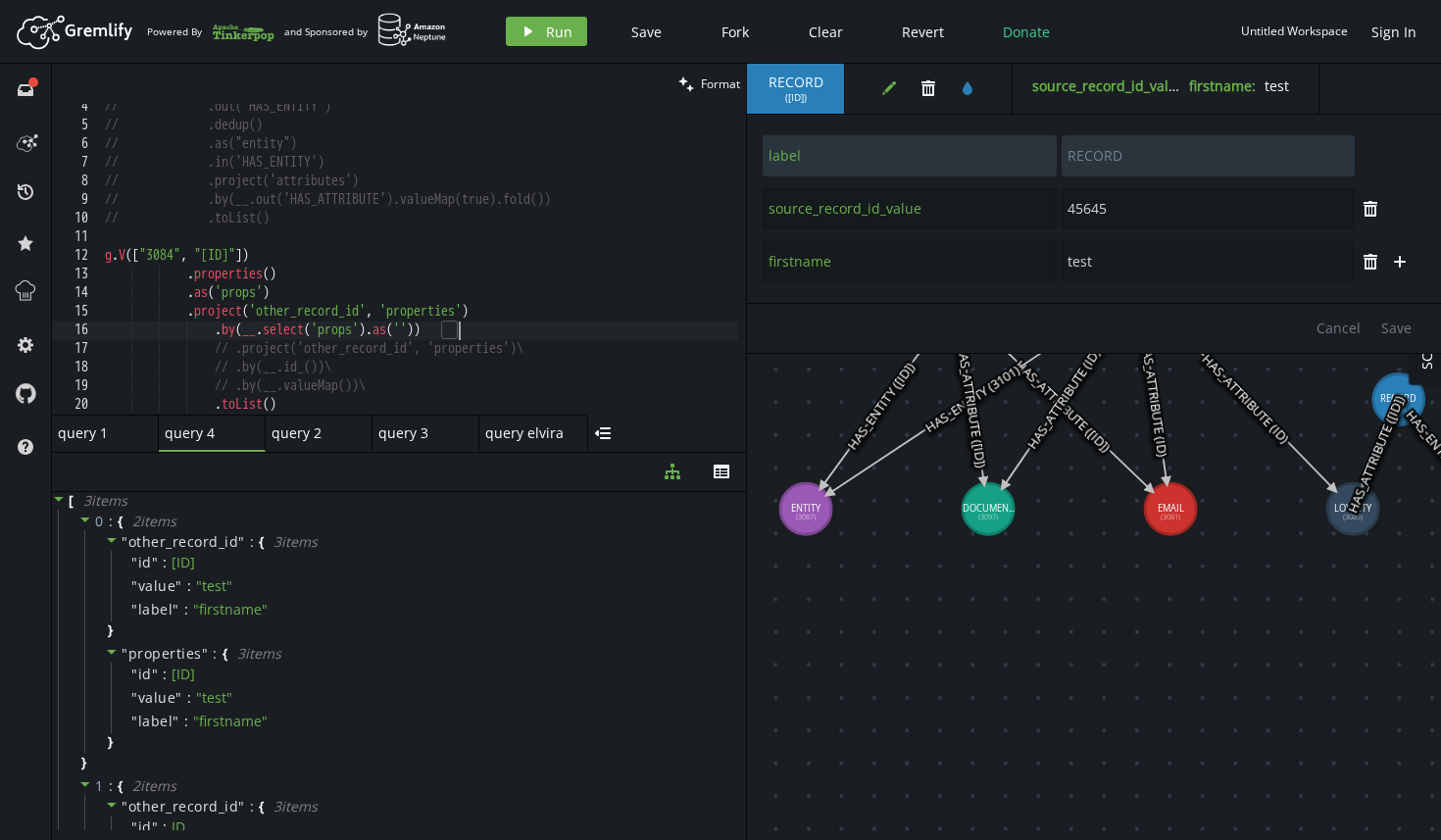 paste on "properties'" 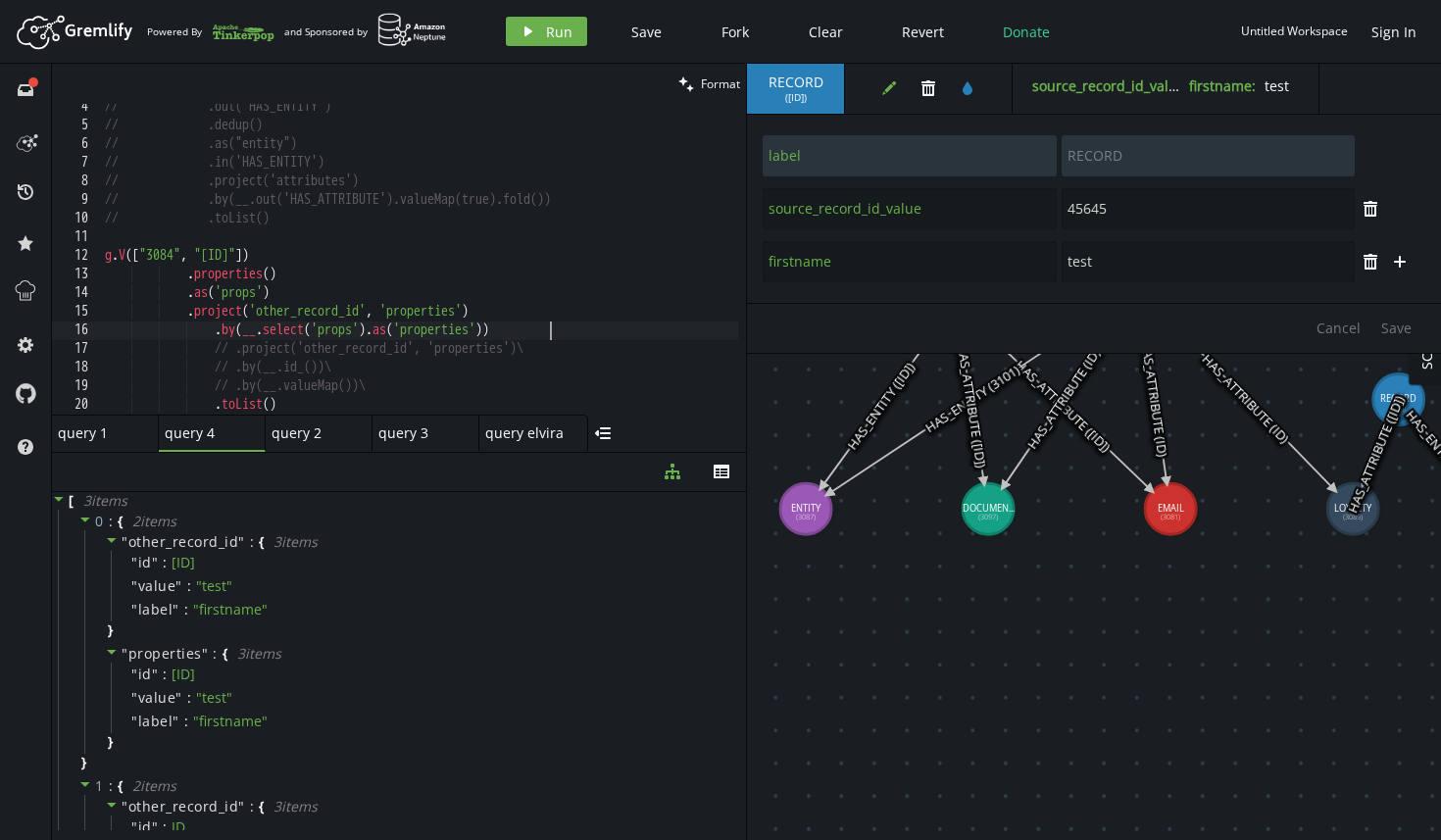 scroll, scrollTop: 0, scrollLeft: 444, axis: horizontal 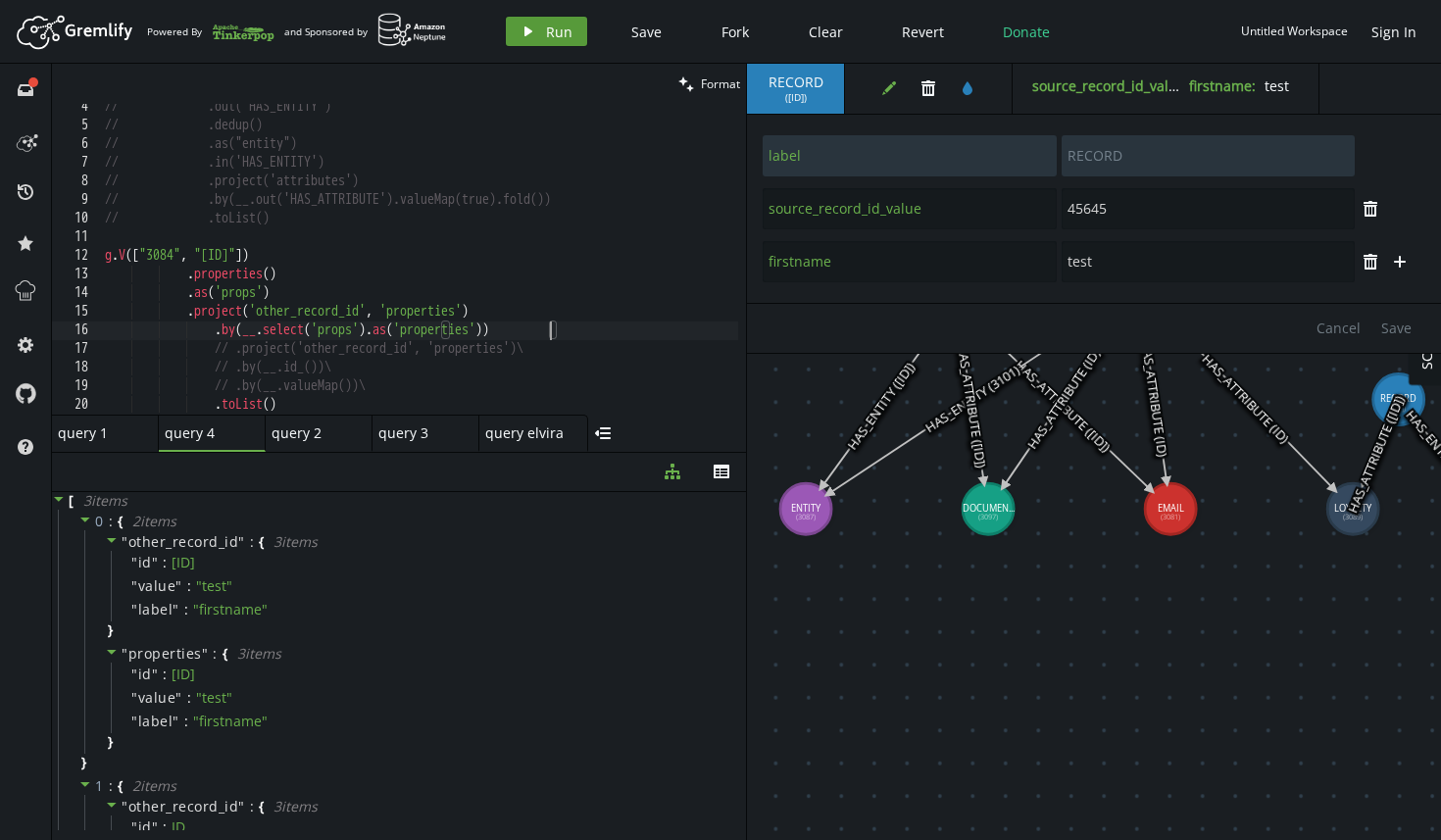 click on "play Run" at bounding box center [546, 31] 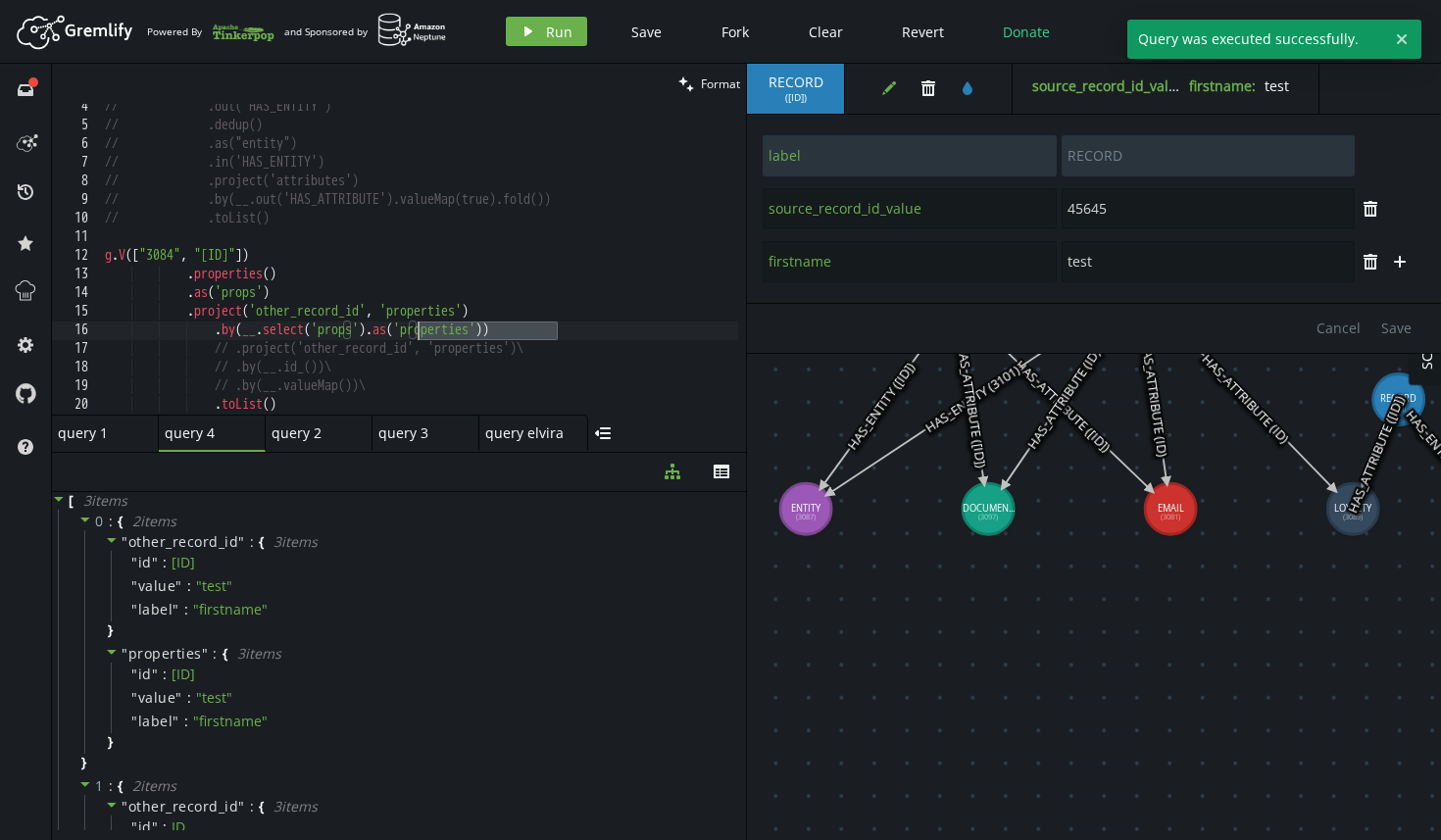 drag, startPoint x: 561, startPoint y: 330, endPoint x: 421, endPoint y: 330, distance: 140 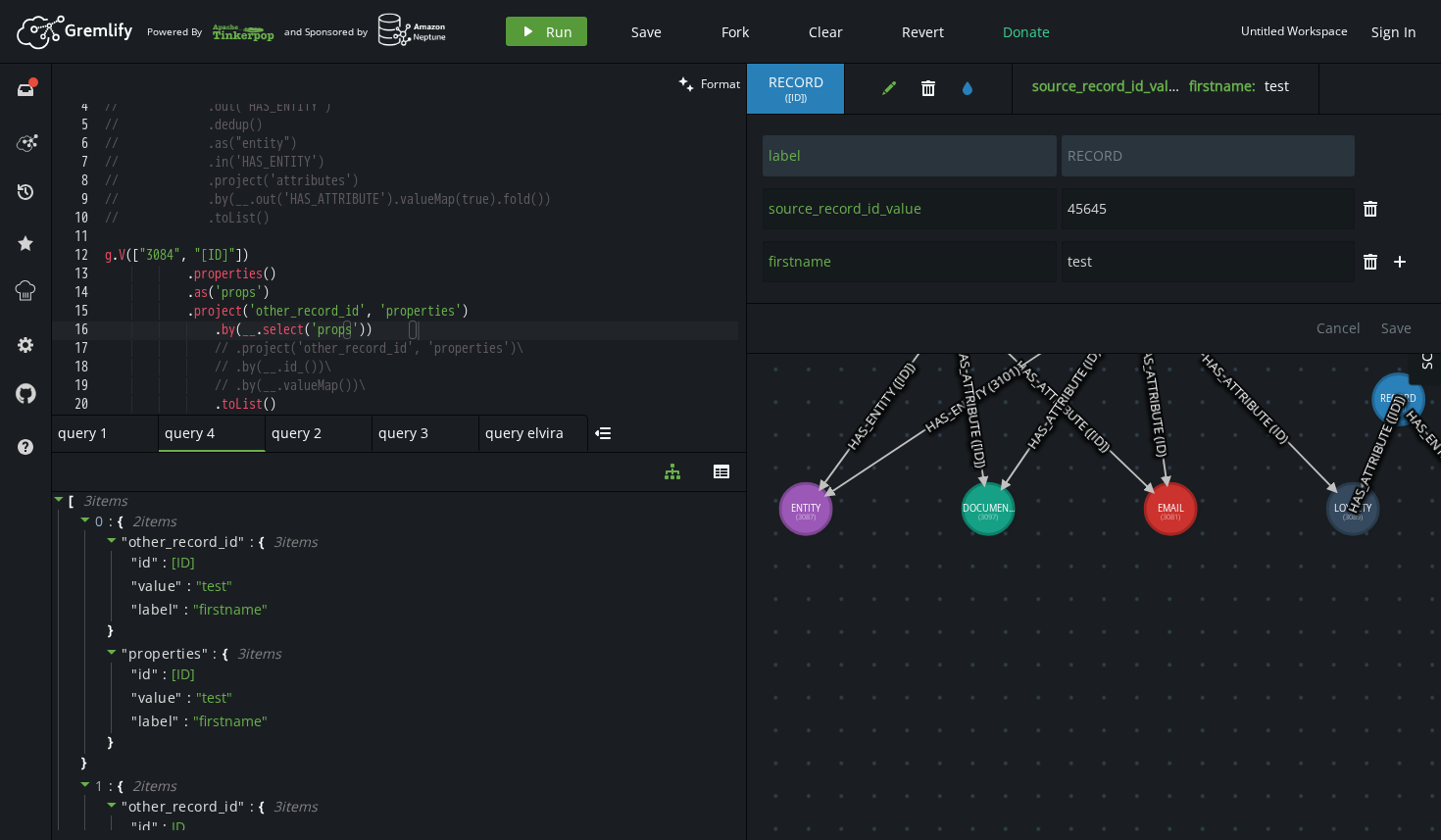 click on "play Run" at bounding box center (546, 31) 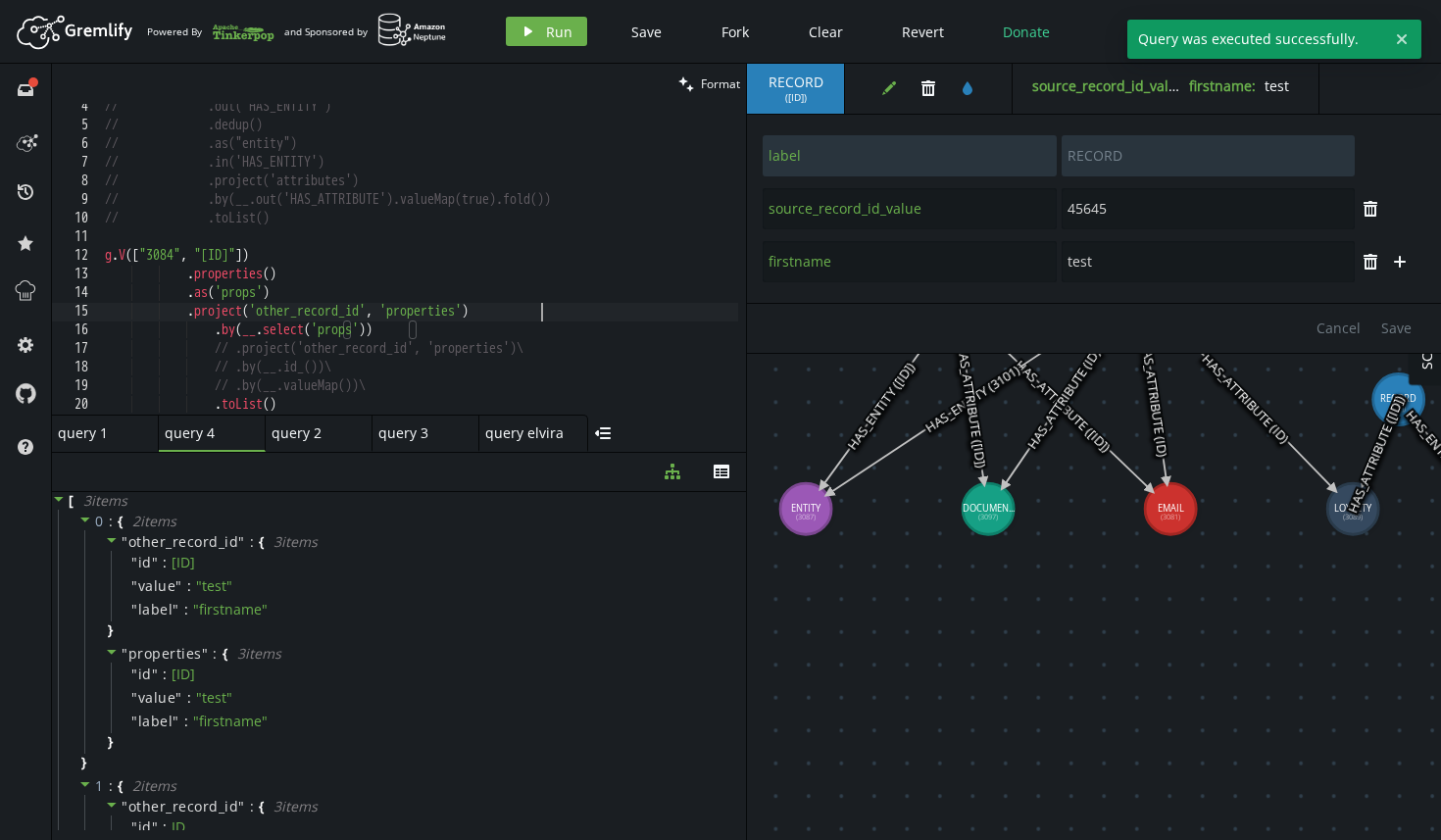 click on "//             .out('HAS_ENTITY') //             .dedup() //             .as("entity") //             .in('HAS_ENTITY') //             .project('attributes') //             .by(__.out('HAS_ATTRIBUTE').valueMap(true).fold()) //             .toList() g . V ([ "3084" ,   "3078" ])                . properties ( )                . as ( 'props' )                . project ( 'other_record_id' ,   'properties' )                     . by ( __ . select ( 'props' ))                     // .project('other_record_id', 'properties')\                     // .by(__.id_())\                     // .by(__.valueMap())\                     . toList ( )" at bounding box center [420, 272] 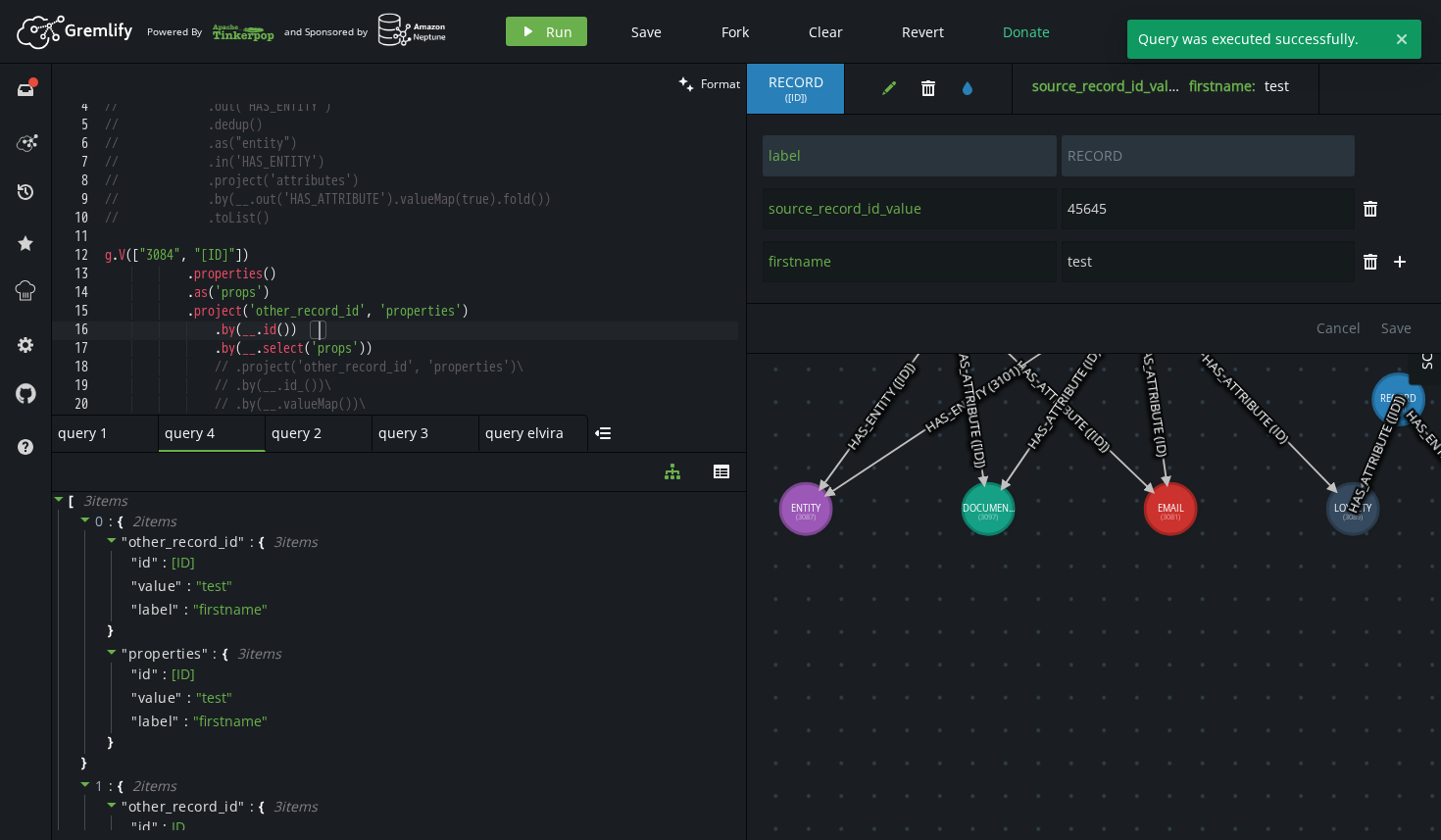 scroll, scrollTop: 0, scrollLeft: 221, axis: horizontal 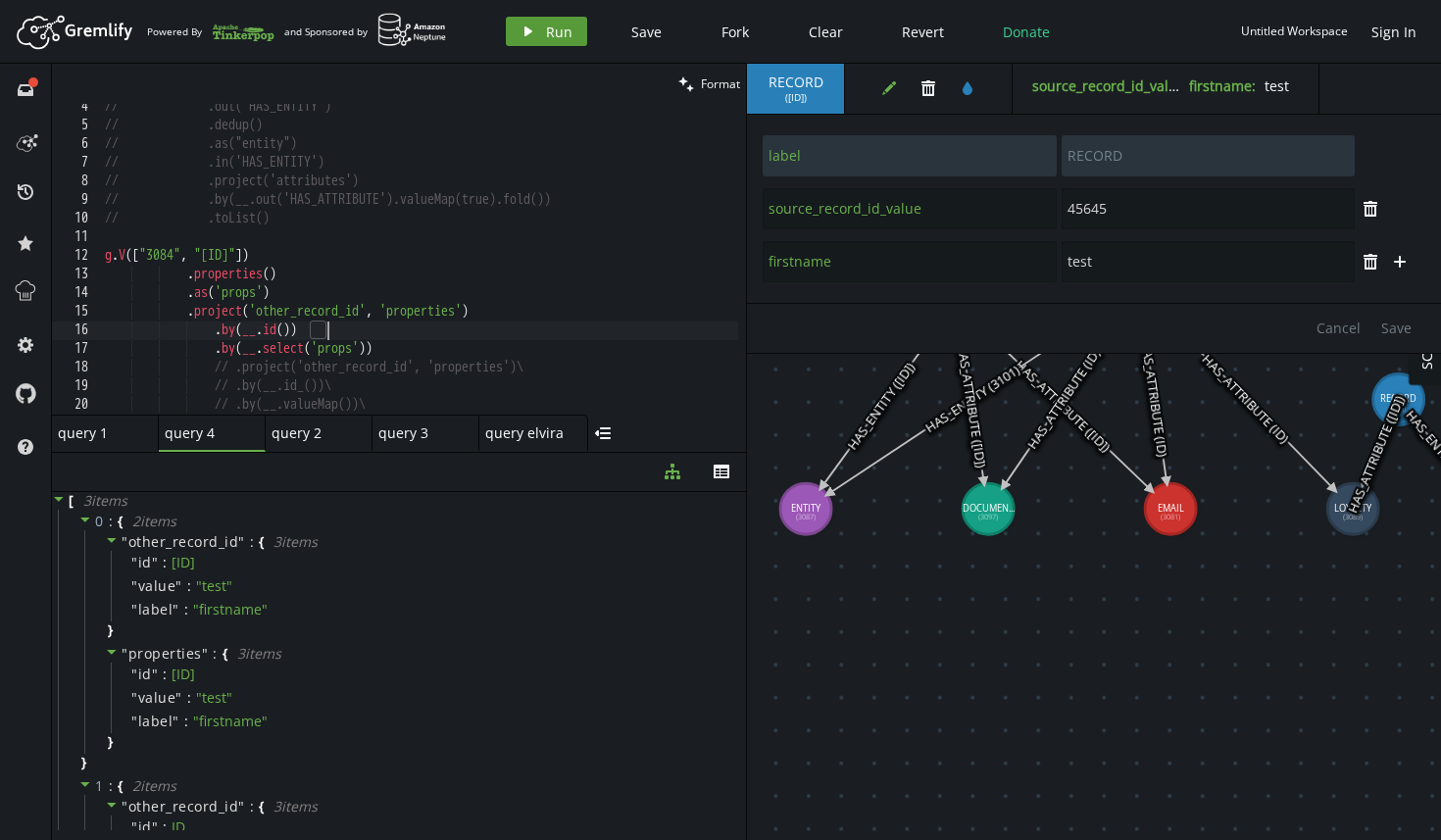 click on "play Run" at bounding box center (546, 31) 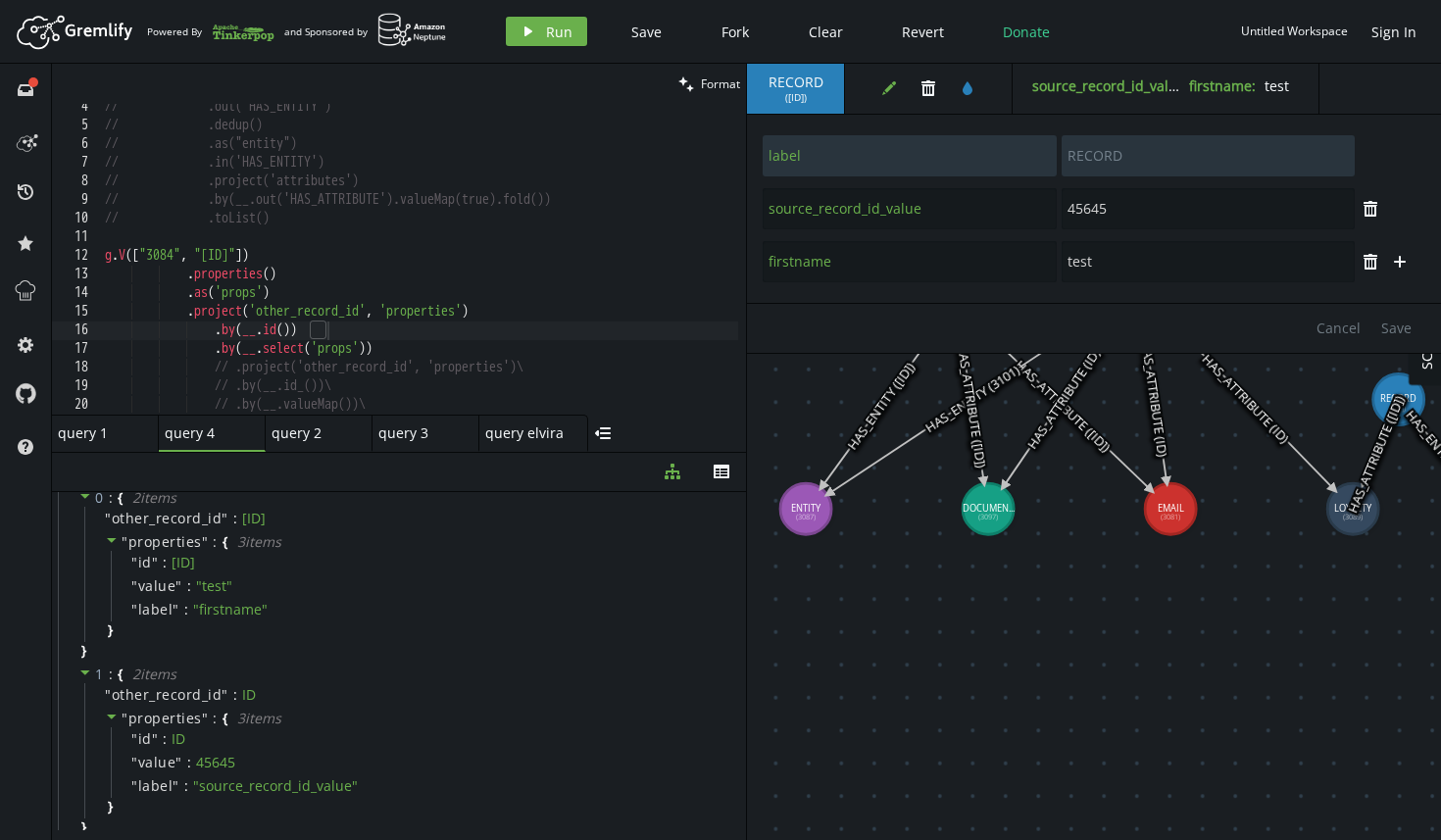 scroll, scrollTop: 0, scrollLeft: 0, axis: both 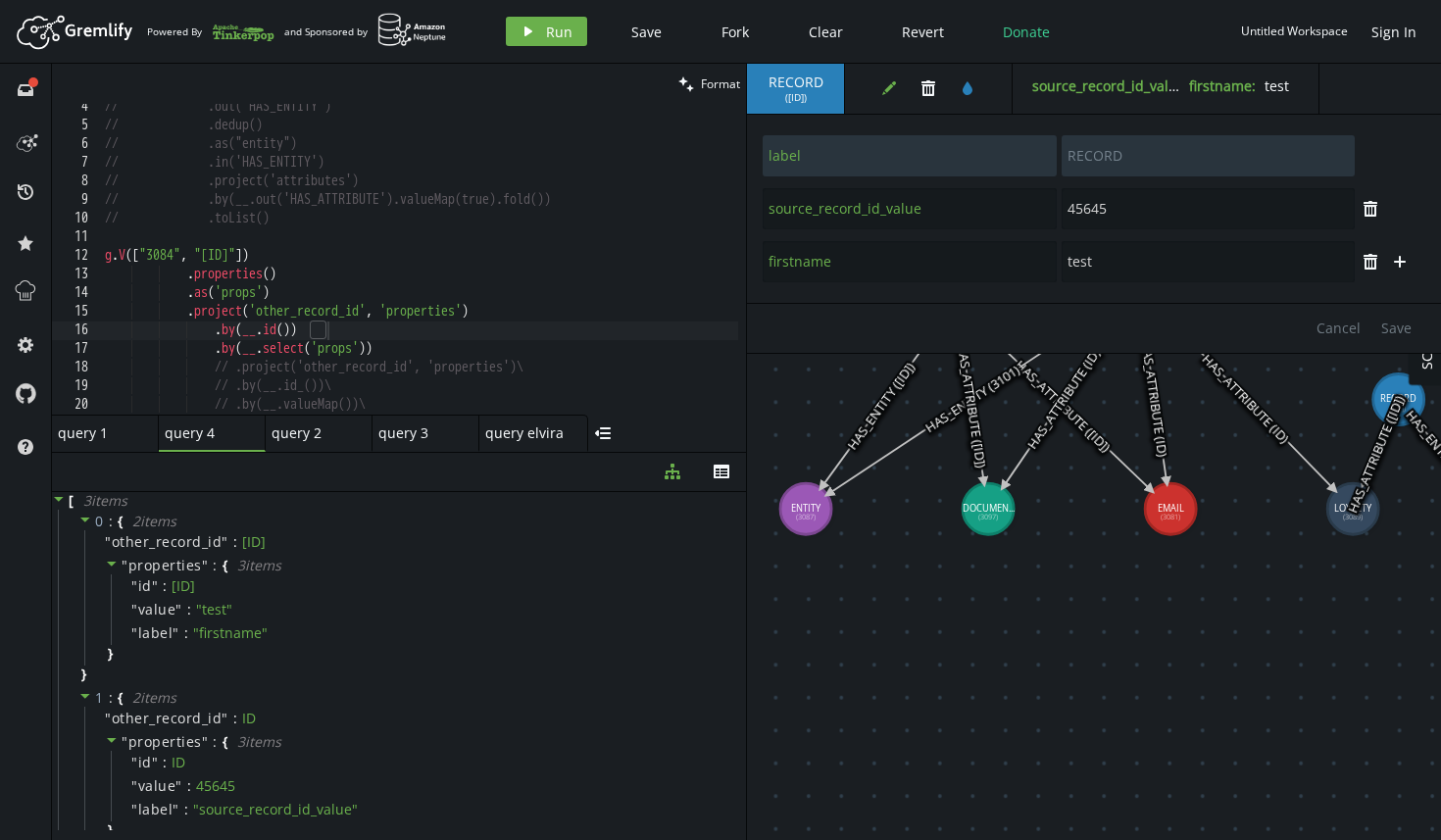 click on "//             .out('HAS_ENTITY') //             .dedup() //             .as("entity") //             .in('HAS_ENTITY') //             .project('attributes') //             .by(__.out('HAS_ATTRIBUTE').valueMap(true).fold()) //             .toList() g . V ([ ID ,   ID ])                . properties ( )                . as ( 'props' )                . project ( 'other_record_id' ,   'properties' )                     . by ( __ . id ( ))                     . by ( __ . select ( 'props' ))                     // .project('other_record_id', 'properties')\                     // .by(__.id_())\                     // .by(__.valueMap())\                     . toList ( )" at bounding box center [420, 272] 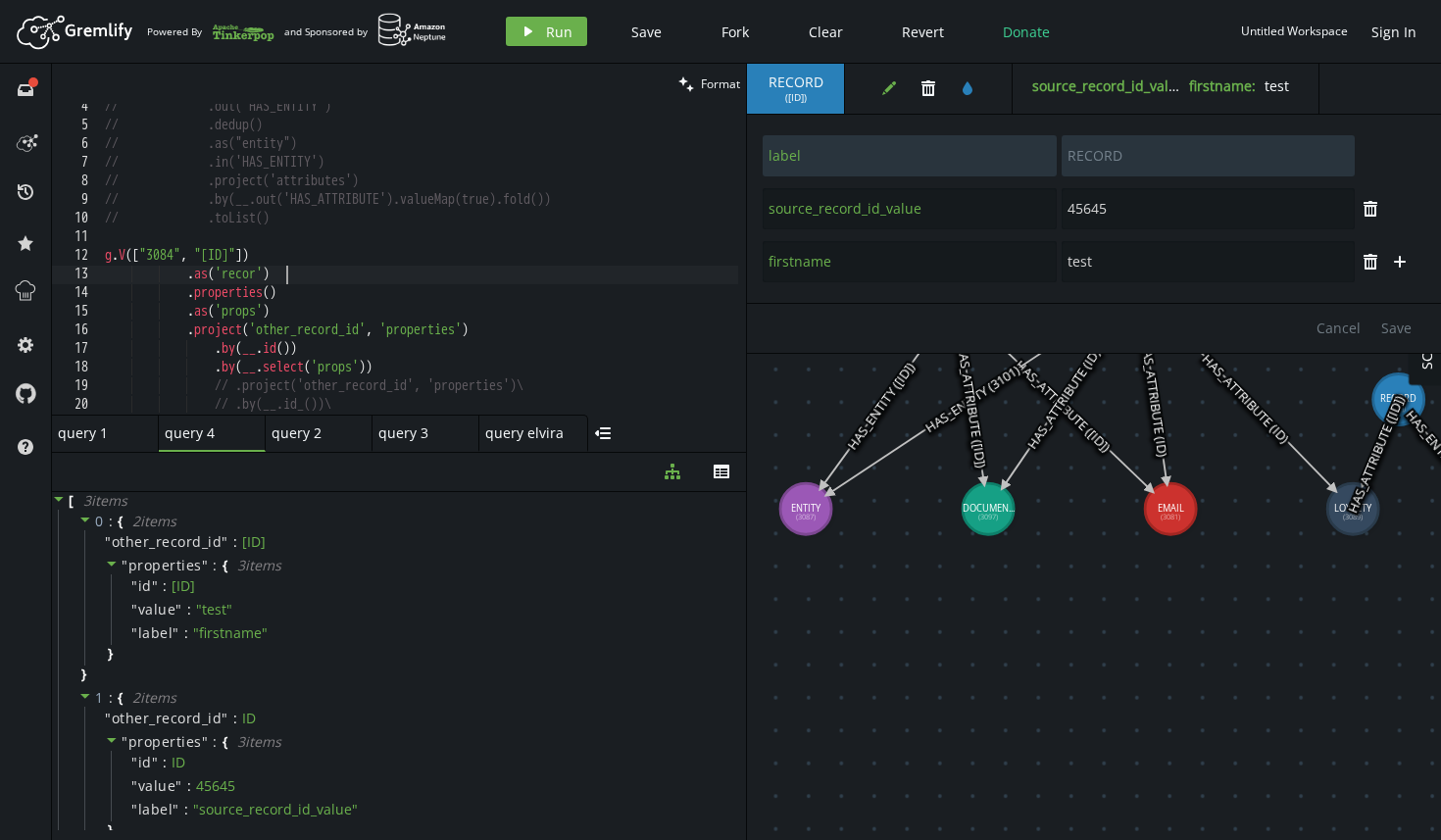 scroll, scrollTop: 0, scrollLeft: 188, axis: horizontal 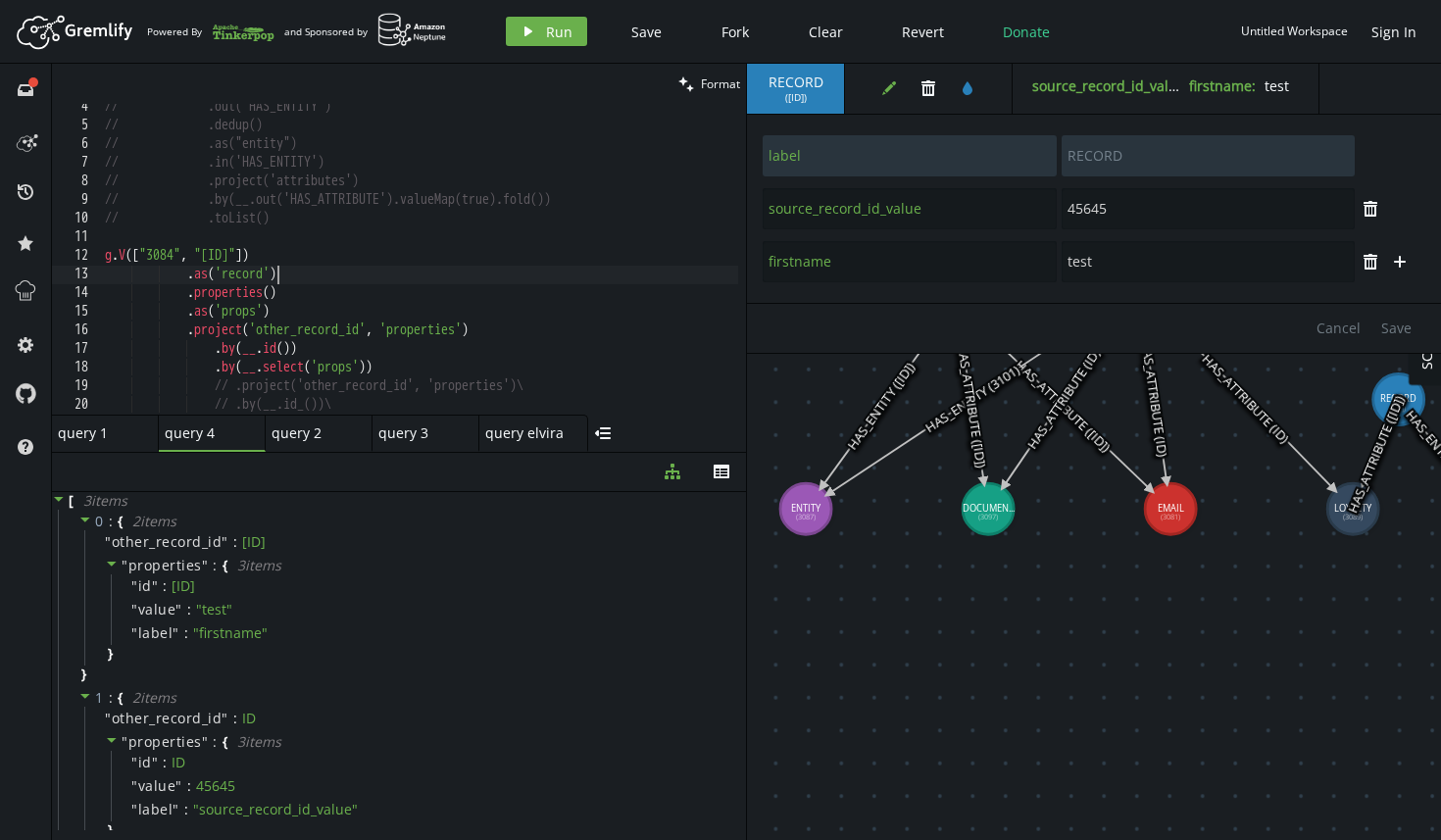 click on "//             .out('HAS_ENTITY') //             .dedup() //             .as("entity") //             .in('HAS_ENTITY') //             .project('attributes') //             .by(__.out('HAS_ATTRIBUTE').valueMap(true).fold()) //             .toList() g . V ([ "3084" ,   "3078" ])                . as ( 'record' )                . properties ( )                . as ( 'props' )                . project ( 'other_record_id' ,   'properties' )                     . by ( __ . id ( ))                     . by ( __ . select ( 'props' ))                     // .project('other_record_id', 'properties')\                     // .by(__.id_())\                     // .by(__.valueMap())\" at bounding box center (420, 272) 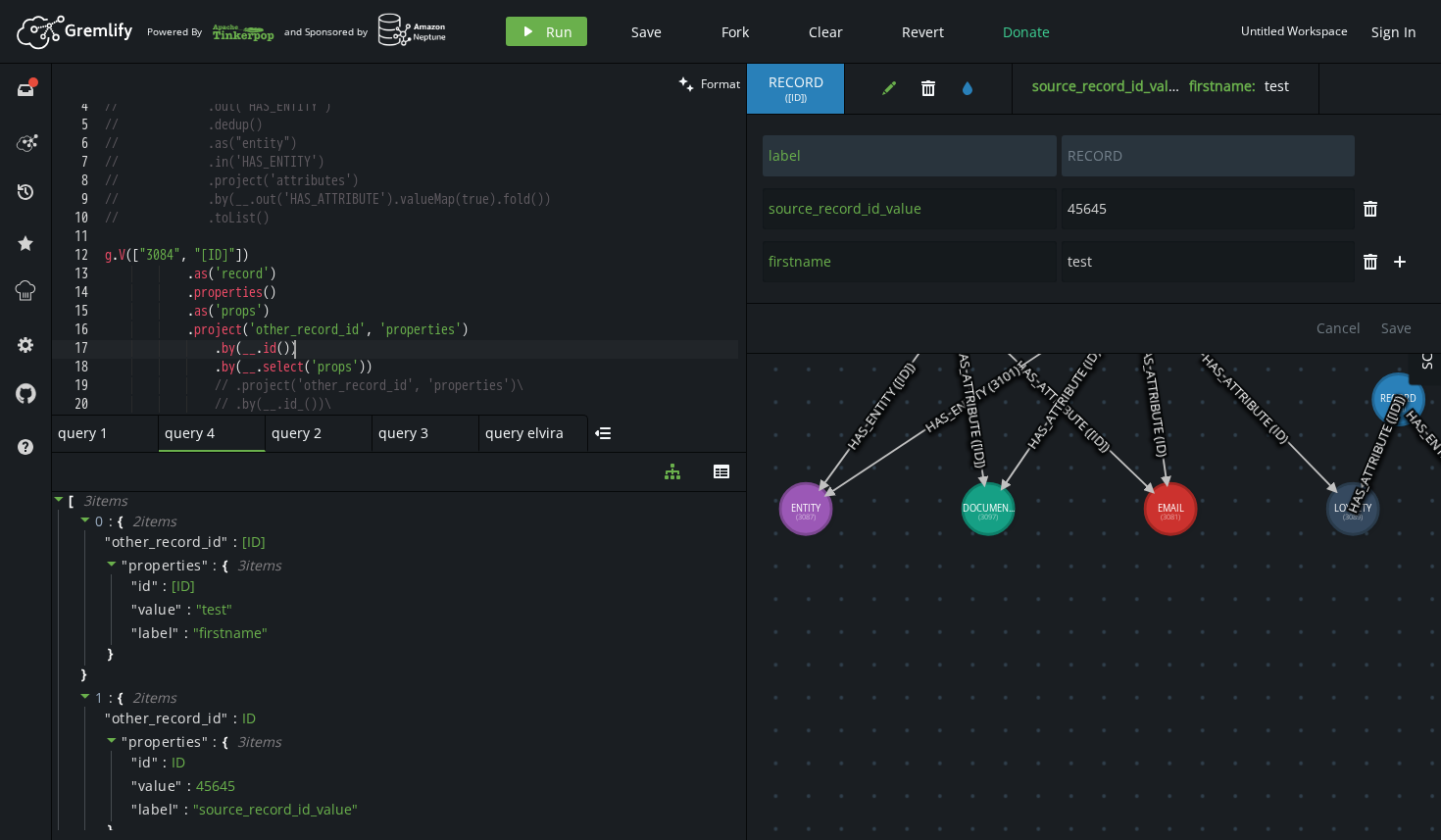 click on "//             .out('HAS_ENTITY') //             .dedup() //             .as("entity") //             .in('HAS_ENTITY') //             .project('attributes') //             .by(__.out('HAS_ATTRIBUTE').valueMap(true).fold()) //             .toList() g . V ([ "3084" ,   "3078" ])                . as ( 'record' )                . properties ( )                . as ( 'props' )                . project ( 'other_record_id' ,   'properties' )                     . by ( __ . id ( ))                     . by ( __ . select ( 'props' ))                     // .project('other_record_id', 'properties')\                     // .by(__.id_())\                     // .by(__.valueMap())\" at bounding box center (420, 272) 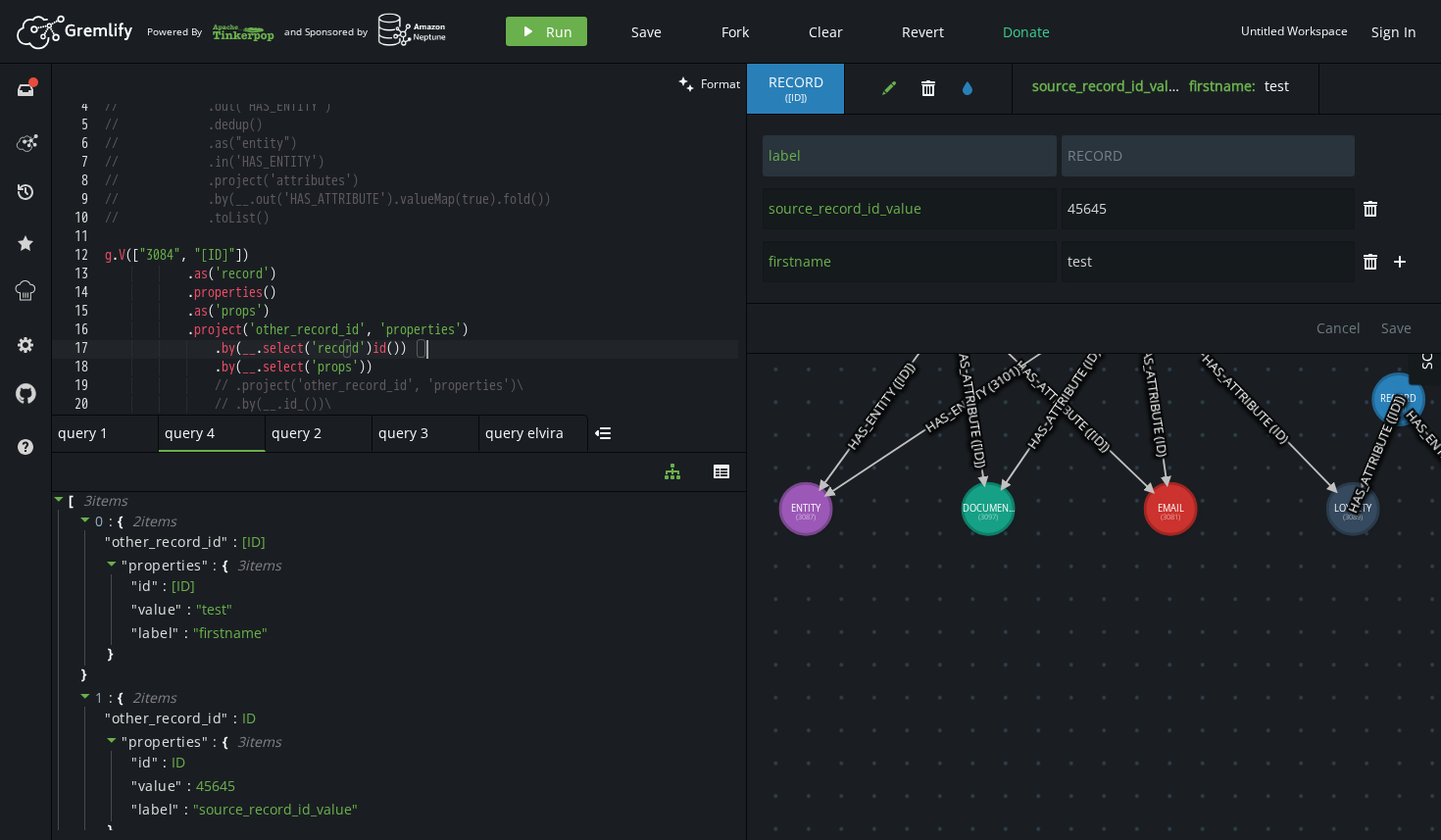 scroll, scrollTop: 0, scrollLeft: 328, axis: horizontal 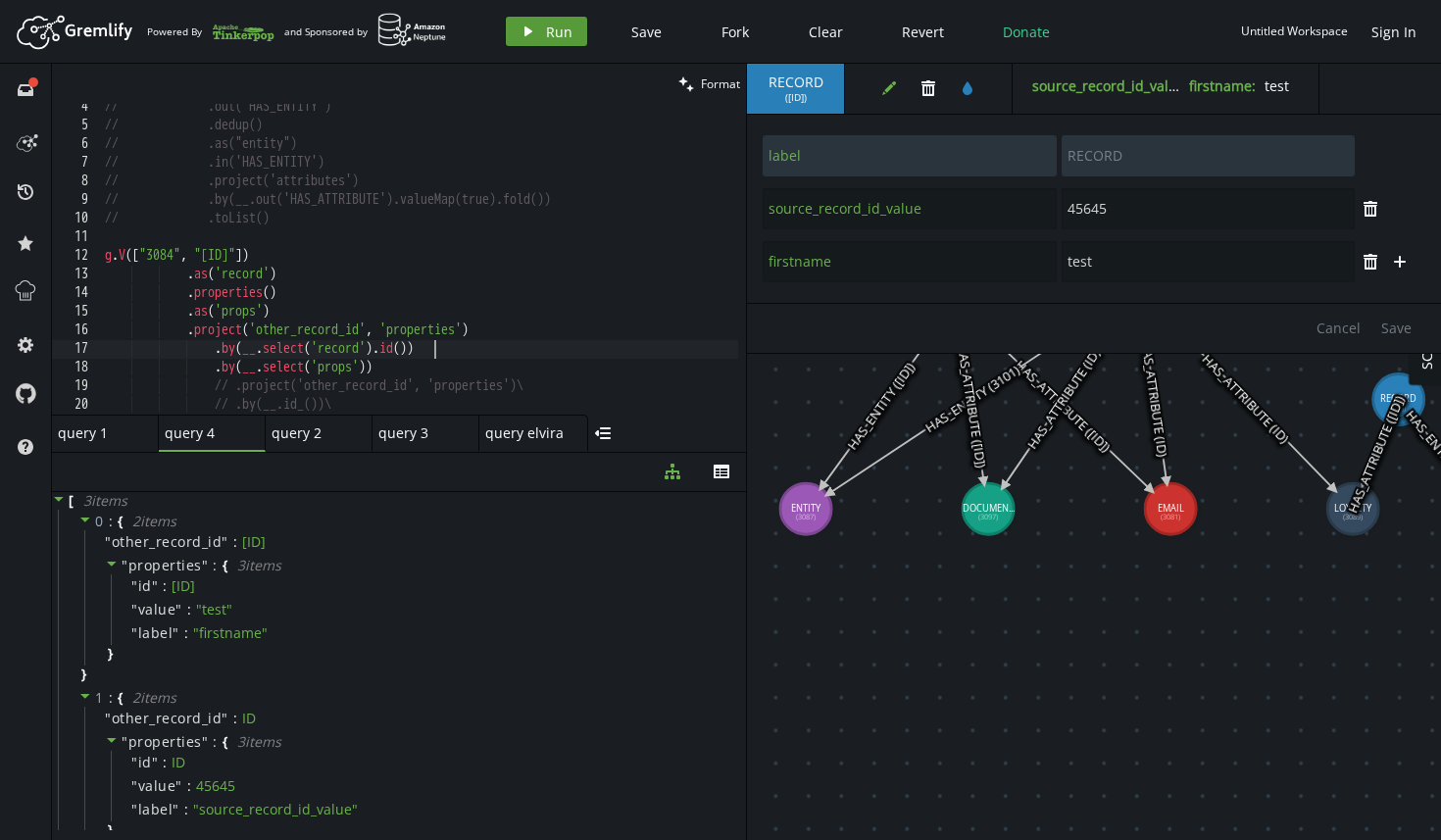 click on "Run" at bounding box center [559, 31] 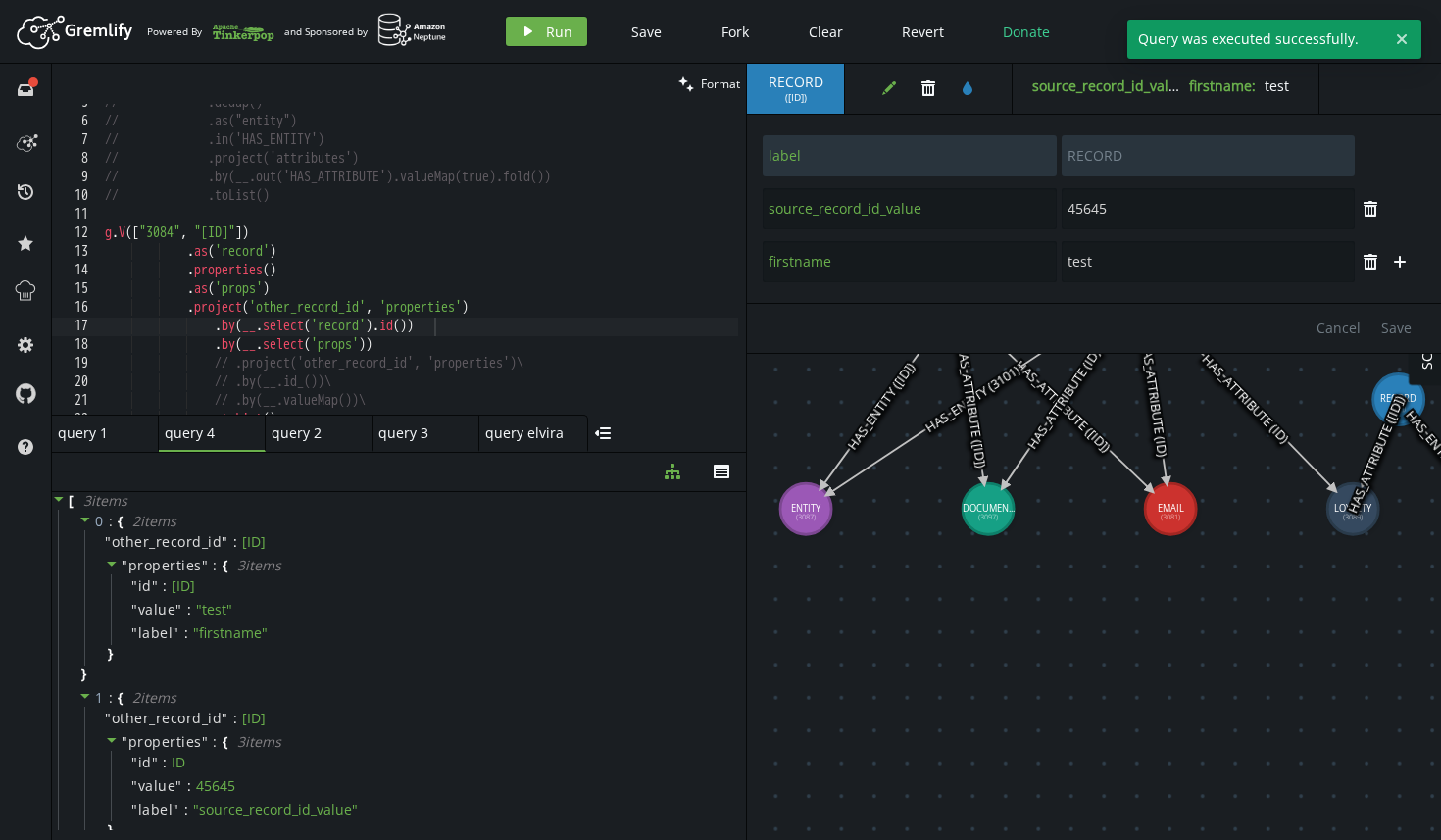 scroll, scrollTop: 85, scrollLeft: 0, axis: vertical 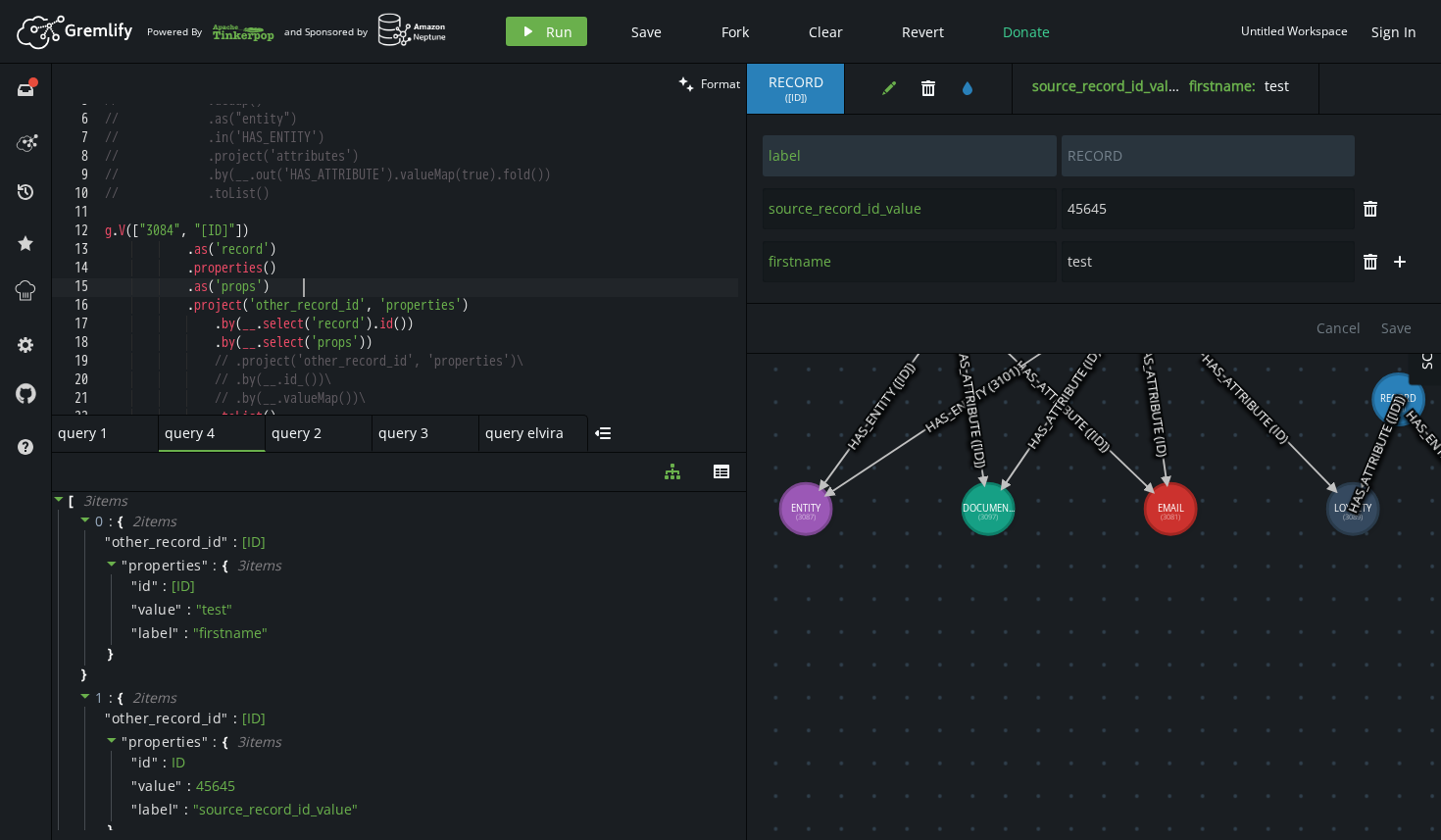 click on "//             .dedup() //             .as("entity") //             .in('HAS_ENTITY') //             .project('attributes') //             .by(__.out('HAS_ATTRIBUTE').valueMap(true).fold()) //             .toList() g . V ([ "[ID]" ,   "[ID]" ])                . as ( 'record' )                . properties ( )                . as ( 'props' )                . project ( 'other_record_id' ,   'properties' )                     . by ( __ . select ( 'record' ) . id ( ))                     . by ( __ . select ( 'props' ))                     // .project('other_record_id', 'properties')\                     // .by(__.id_())\                     // .by(__.valueMap())\                     . toList ( )" at bounding box center (420, 266) 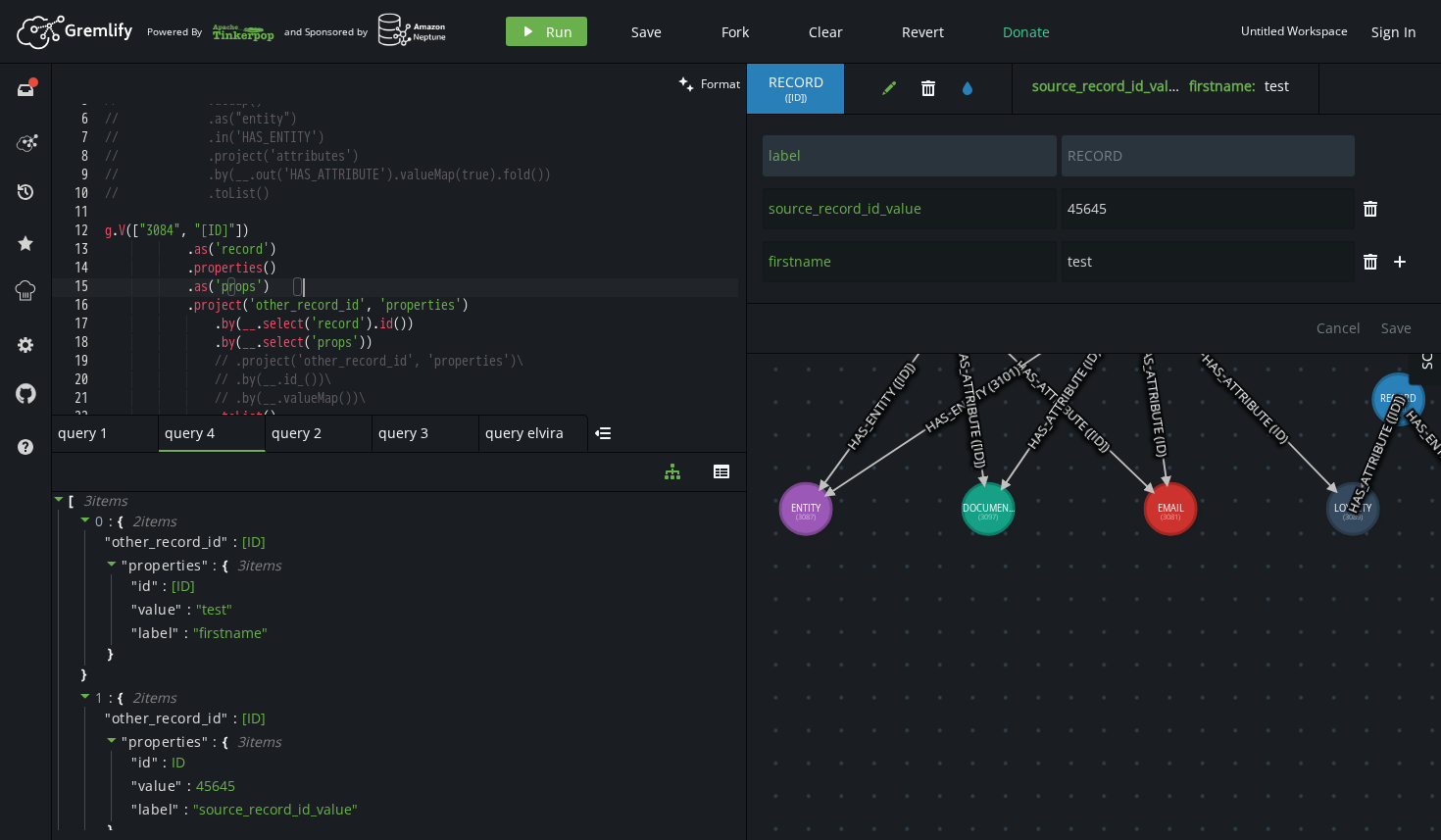scroll, scrollTop: 99, scrollLeft: 0, axis: vertical 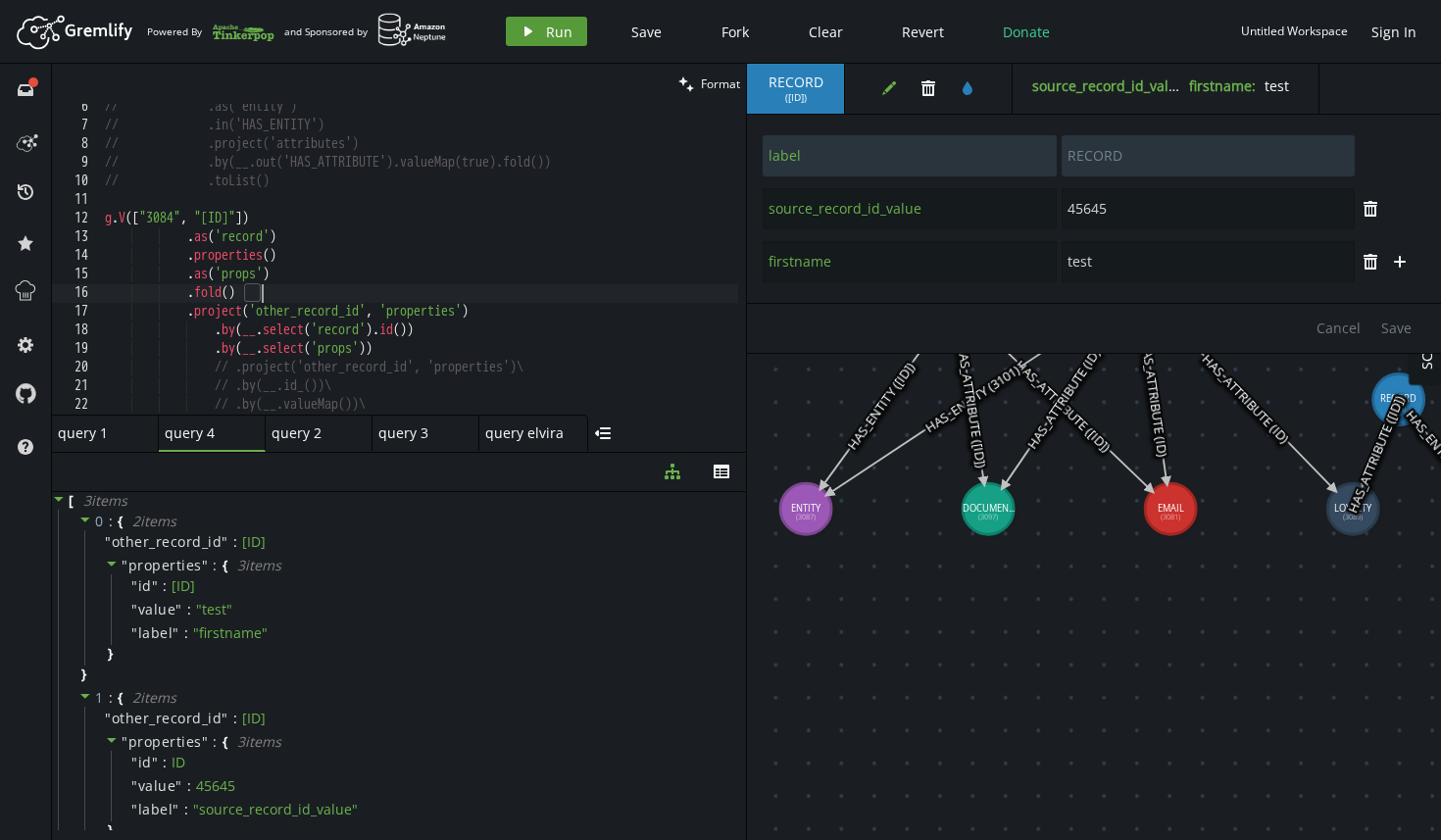 click on "play Run" at bounding box center (546, 31) 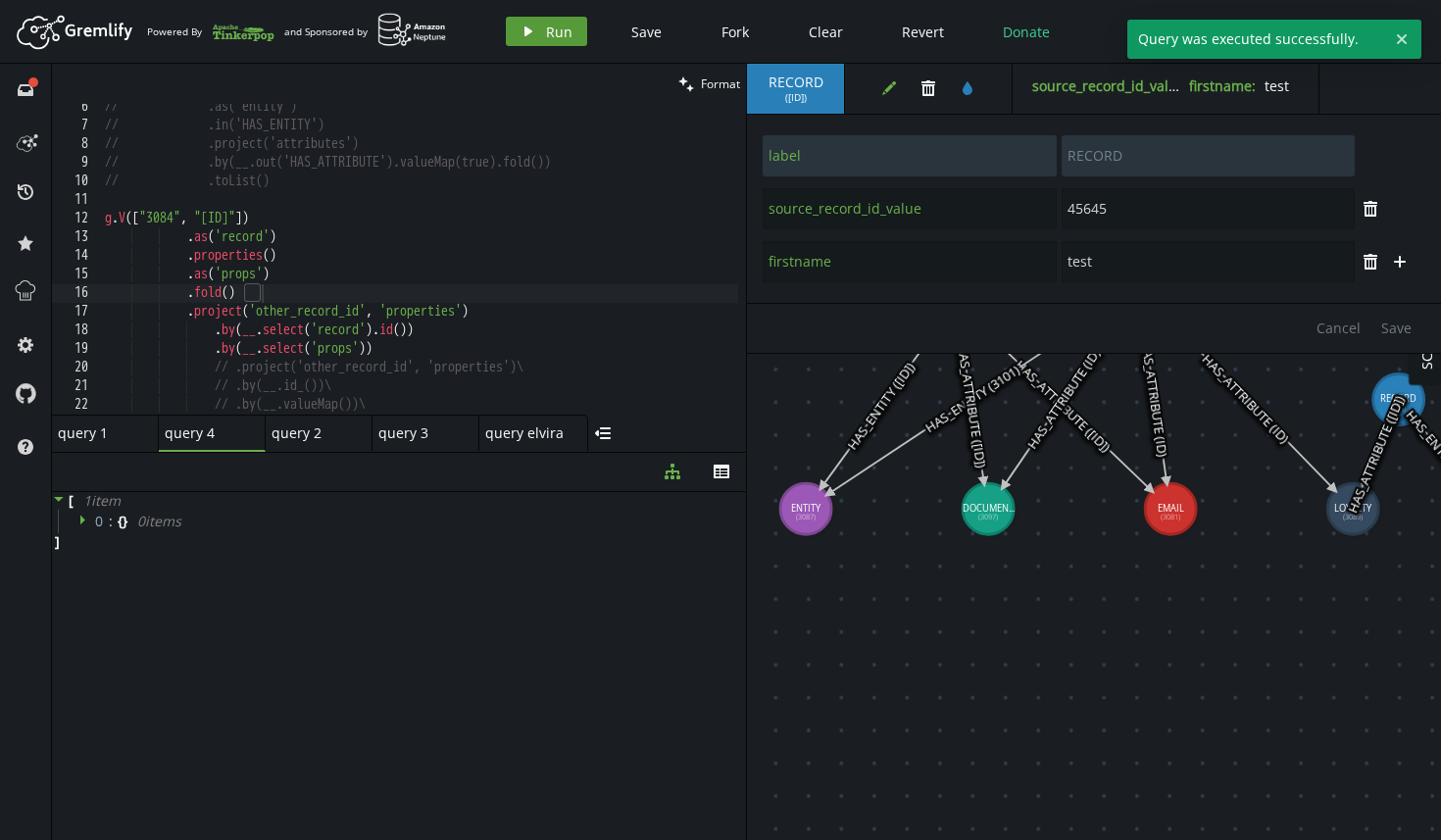 click on "Run" at bounding box center (559, 31) 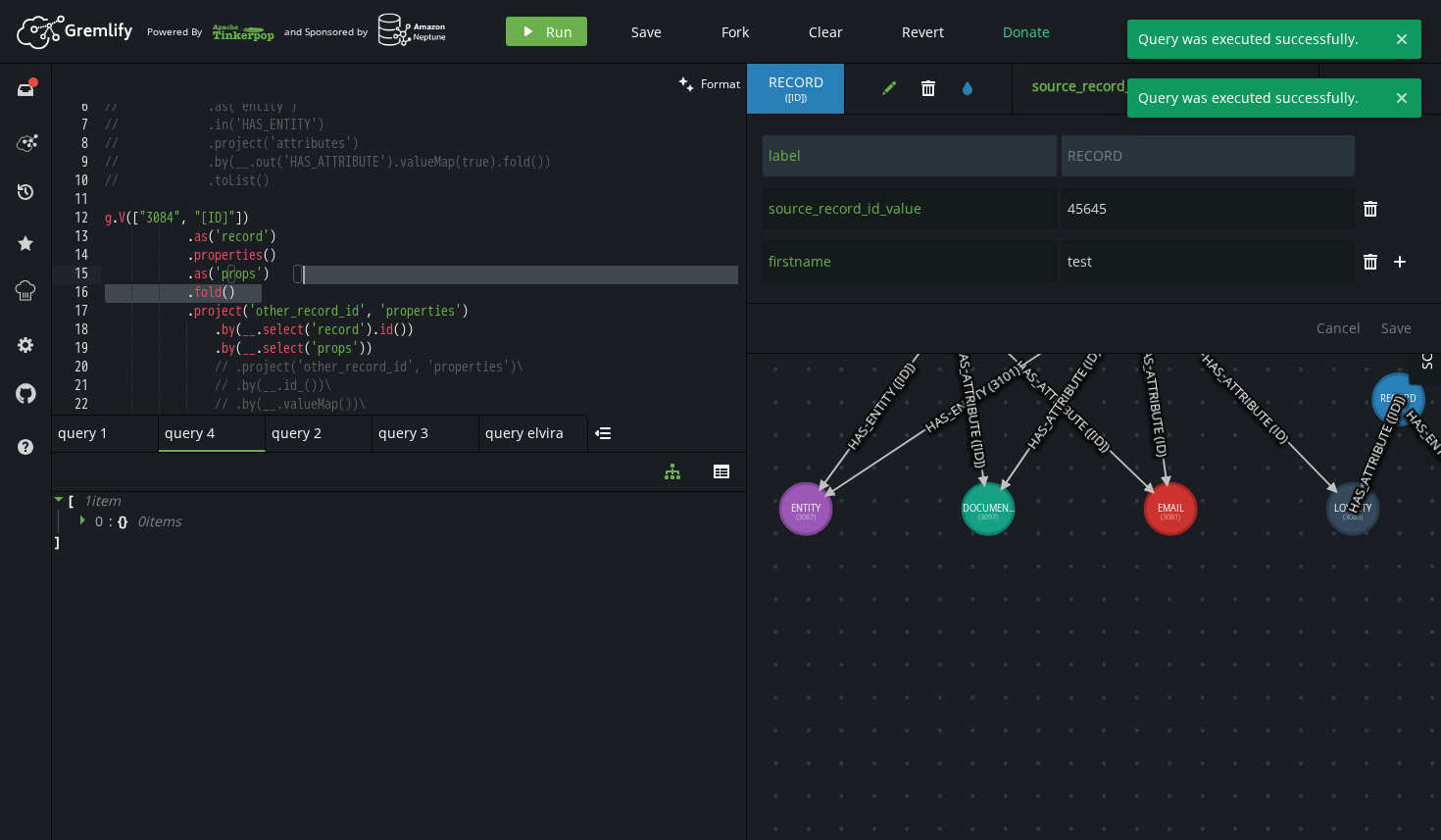 drag, startPoint x: 332, startPoint y: 300, endPoint x: 345, endPoint y: 275, distance: 28.178006 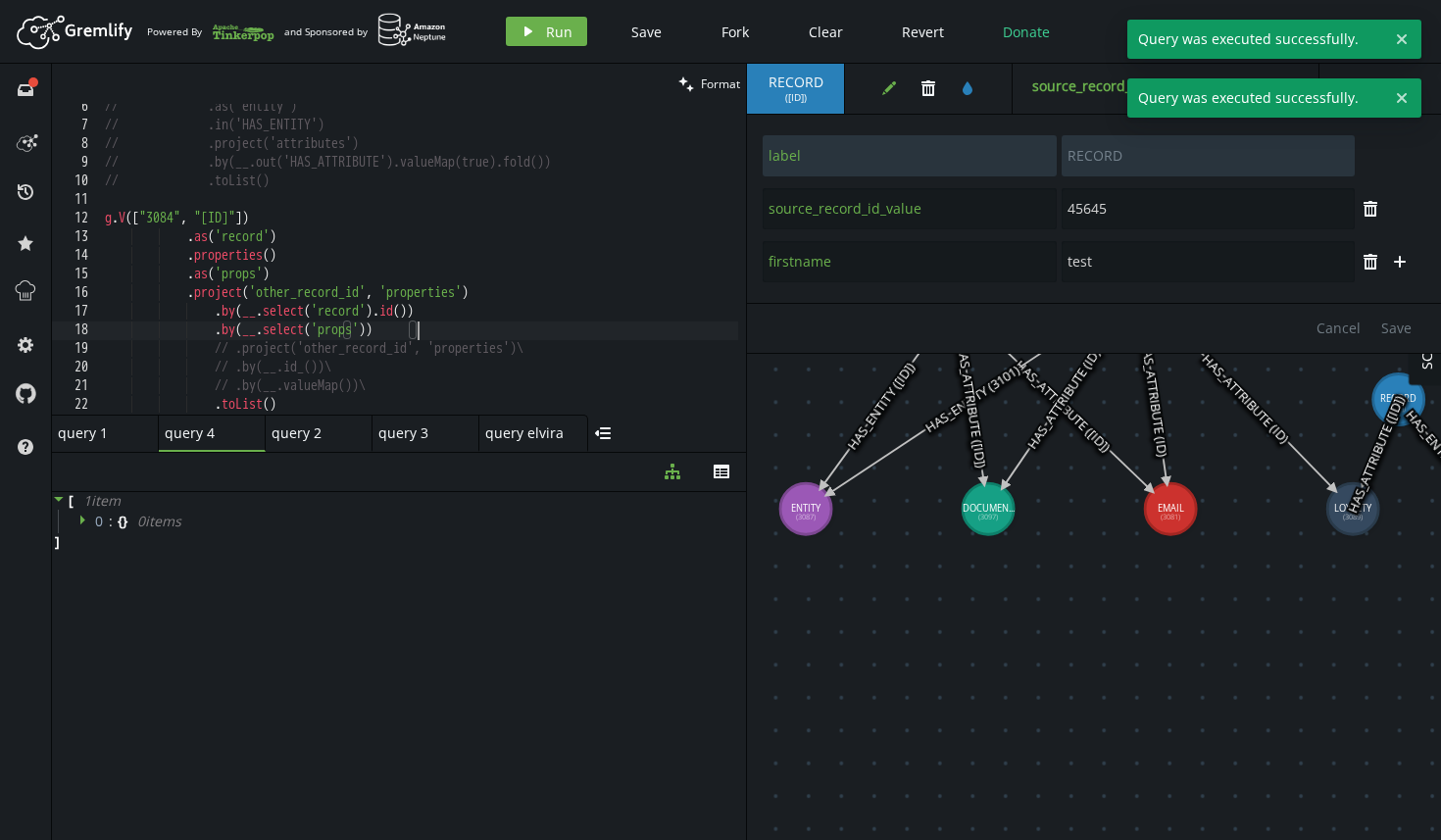 click on "//             .as("entity") //             .in('HAS_ENTITY') //             .project('attributes') //             .by(__.out('HAS_ATTRIBUTE').valueMap(true).fold()) //             .toList() g . V ([ ID ,   ID ])                . as ( 'record' )                . properties ( )                . as ( 'props' )                . project ( 'other_record_id' ,   'properties' )                     . by ( __ . select ( 'record' ) . id ( ))                     . by ( __ . select ( 'props' ))                     // .project('other_record_id', 'properties')\                     // .by(__.id_())\                     // .by(__.valueMap())\                     . toList ( )" at bounding box center [420, 272] 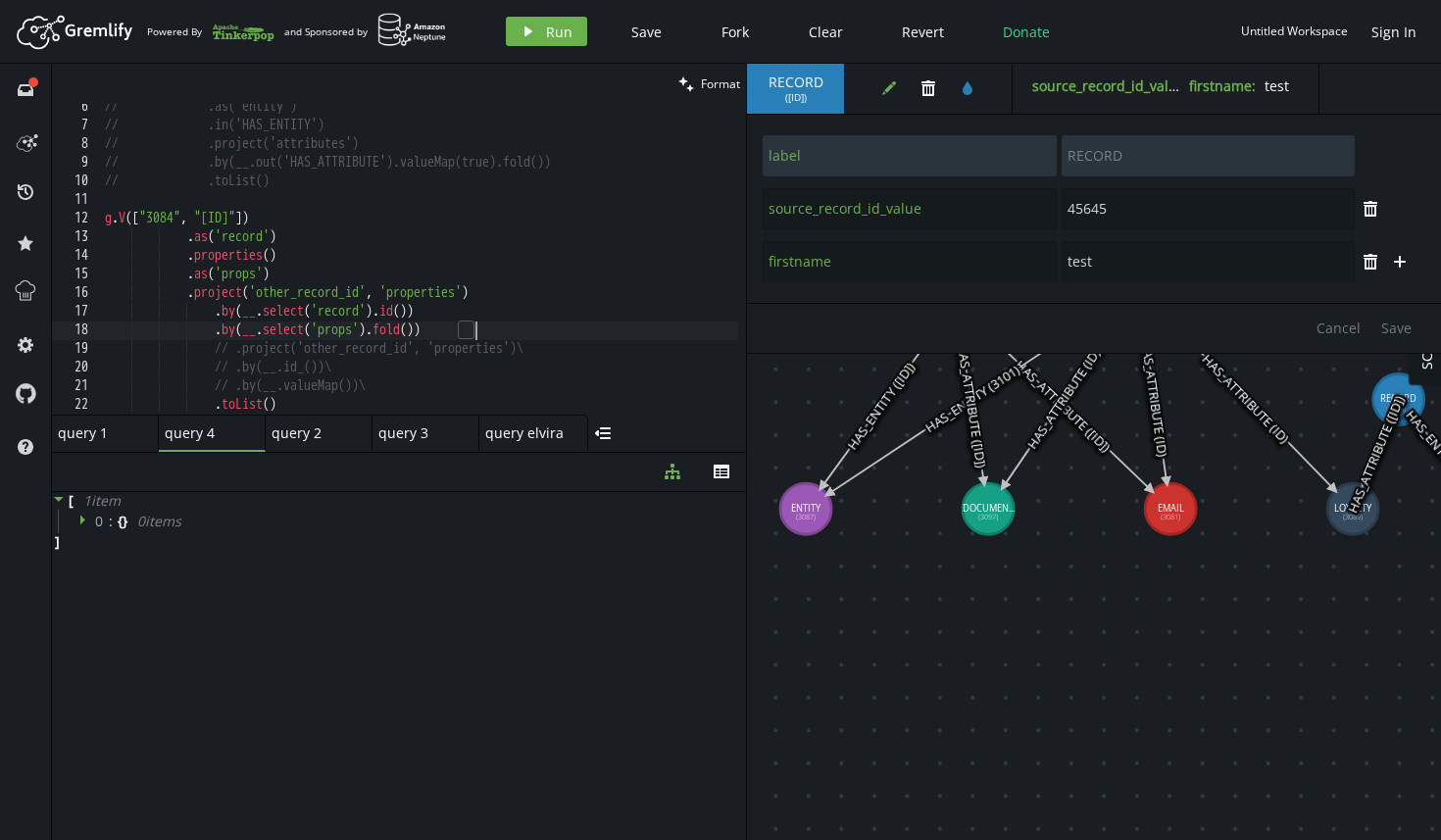 scroll, scrollTop: 0, scrollLeft: 370, axis: horizontal 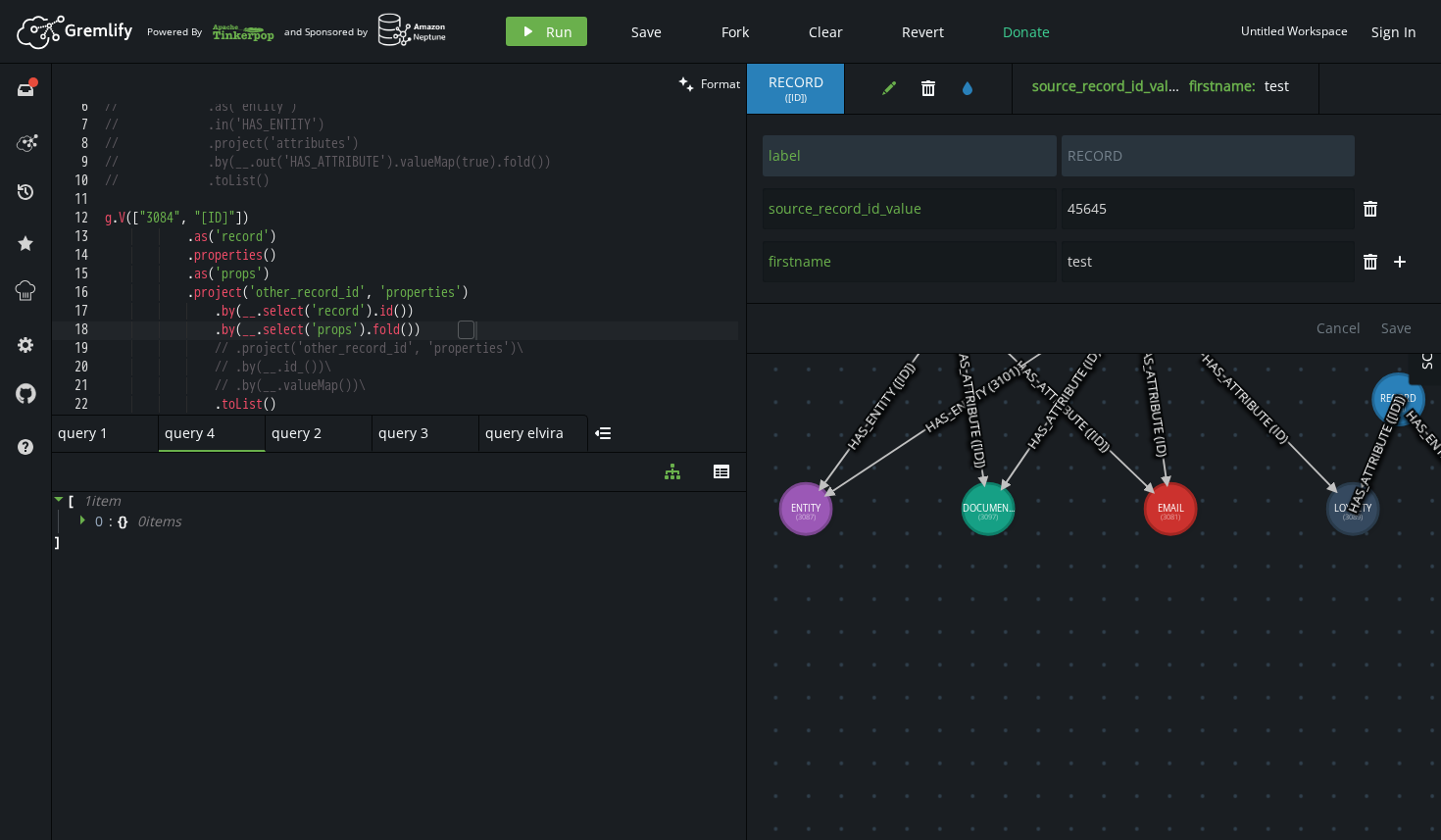 click on "Artboard Created with Sketch. Powered By and Sponsored by play Run Save Fork Clear Revert Donate Untitled Workspace Sign In" at bounding box center (720, 31) 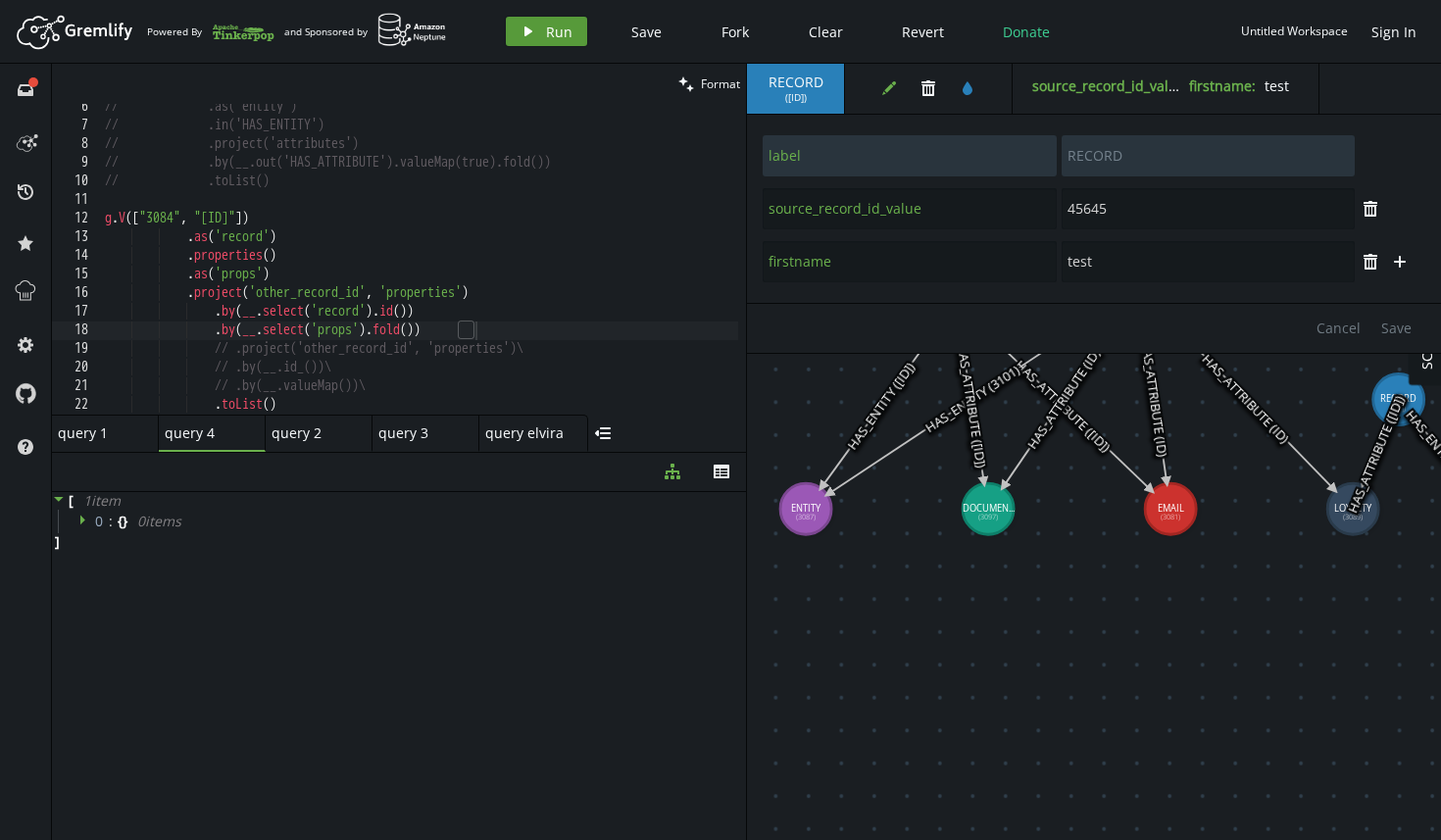 click on "play Run" at bounding box center [546, 31] 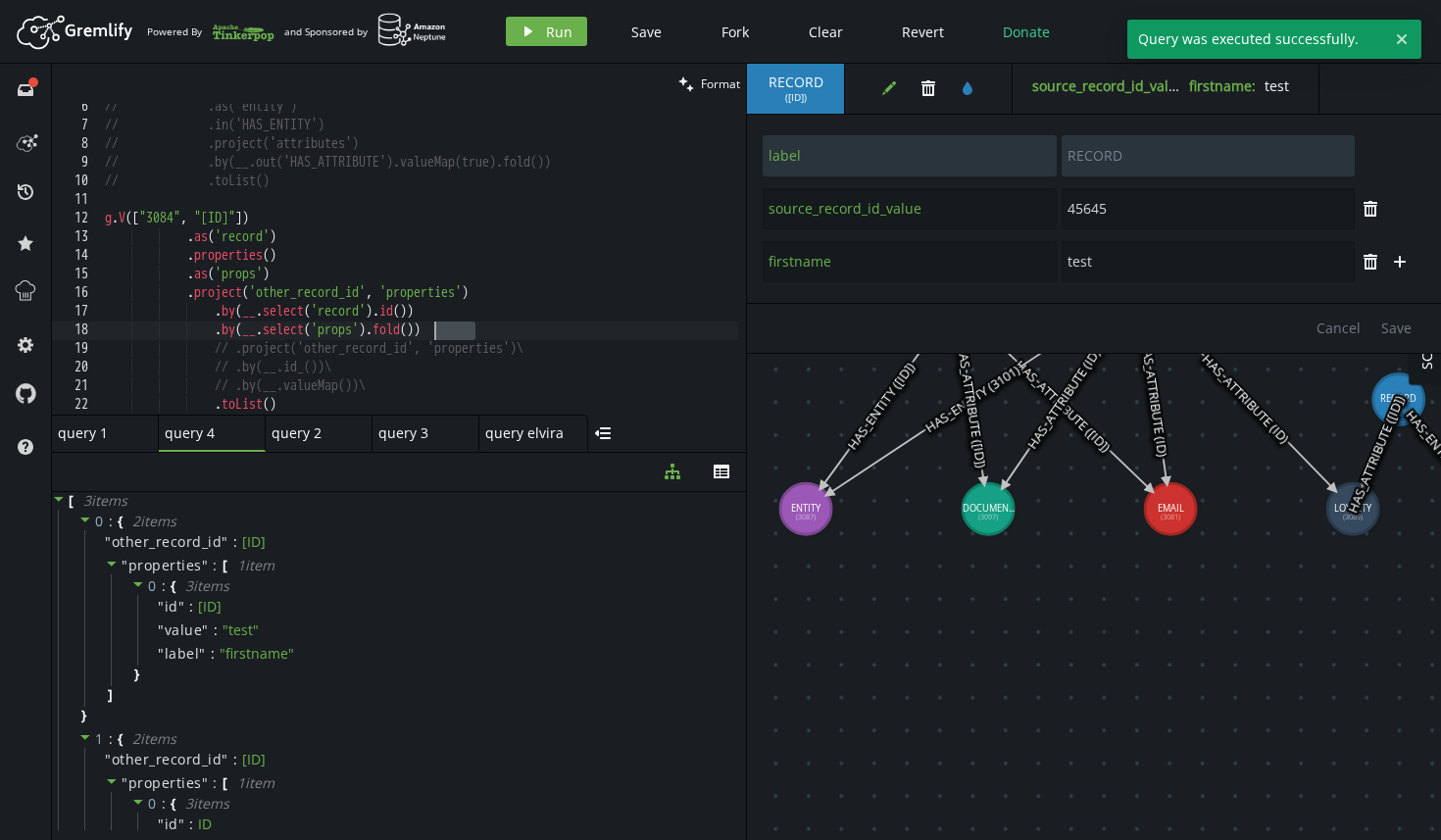 drag, startPoint x: 476, startPoint y: 336, endPoint x: 430, endPoint y: 336, distance: 46 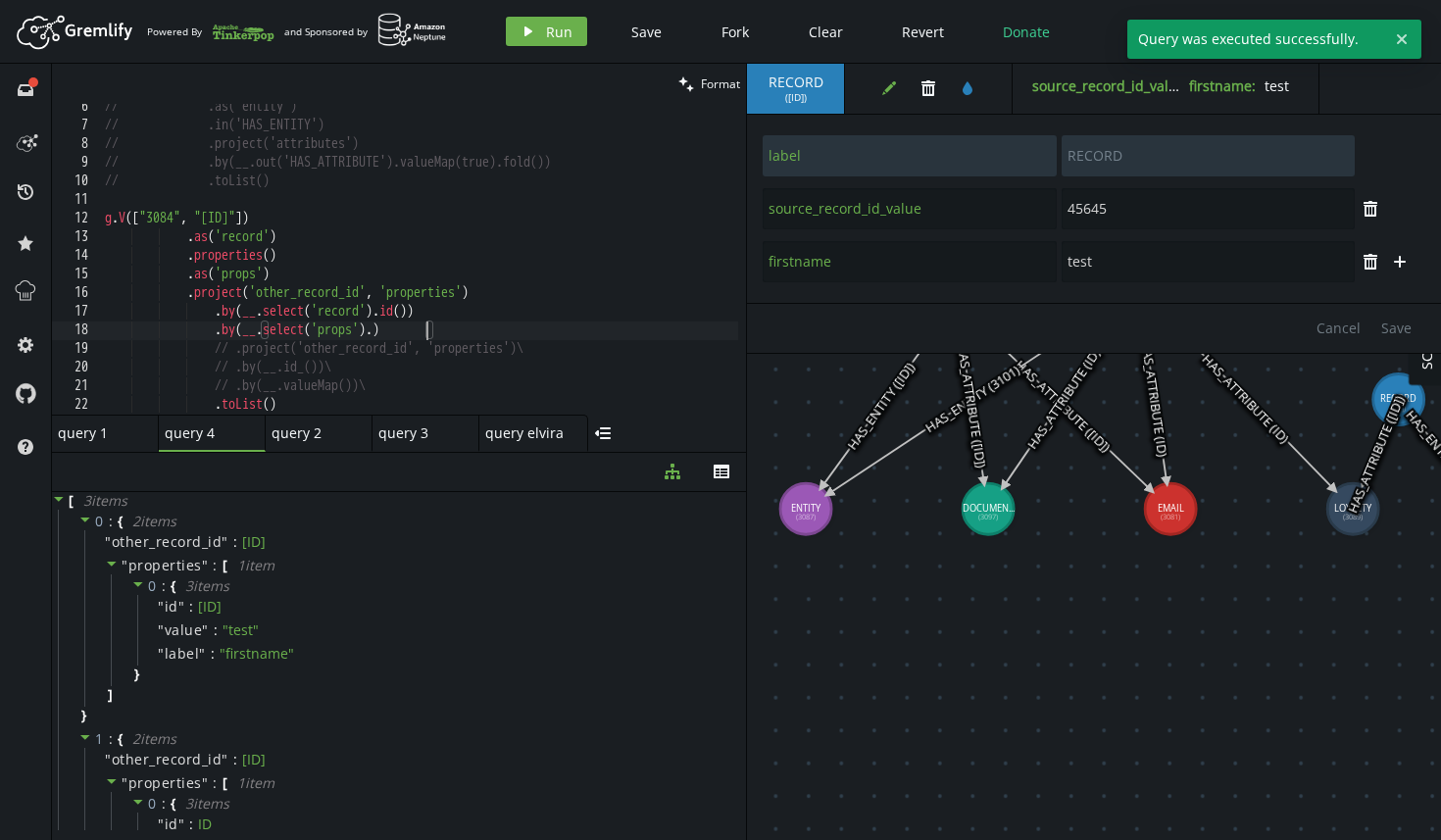 scroll, scrollTop: 0, scrollLeft: 320, axis: horizontal 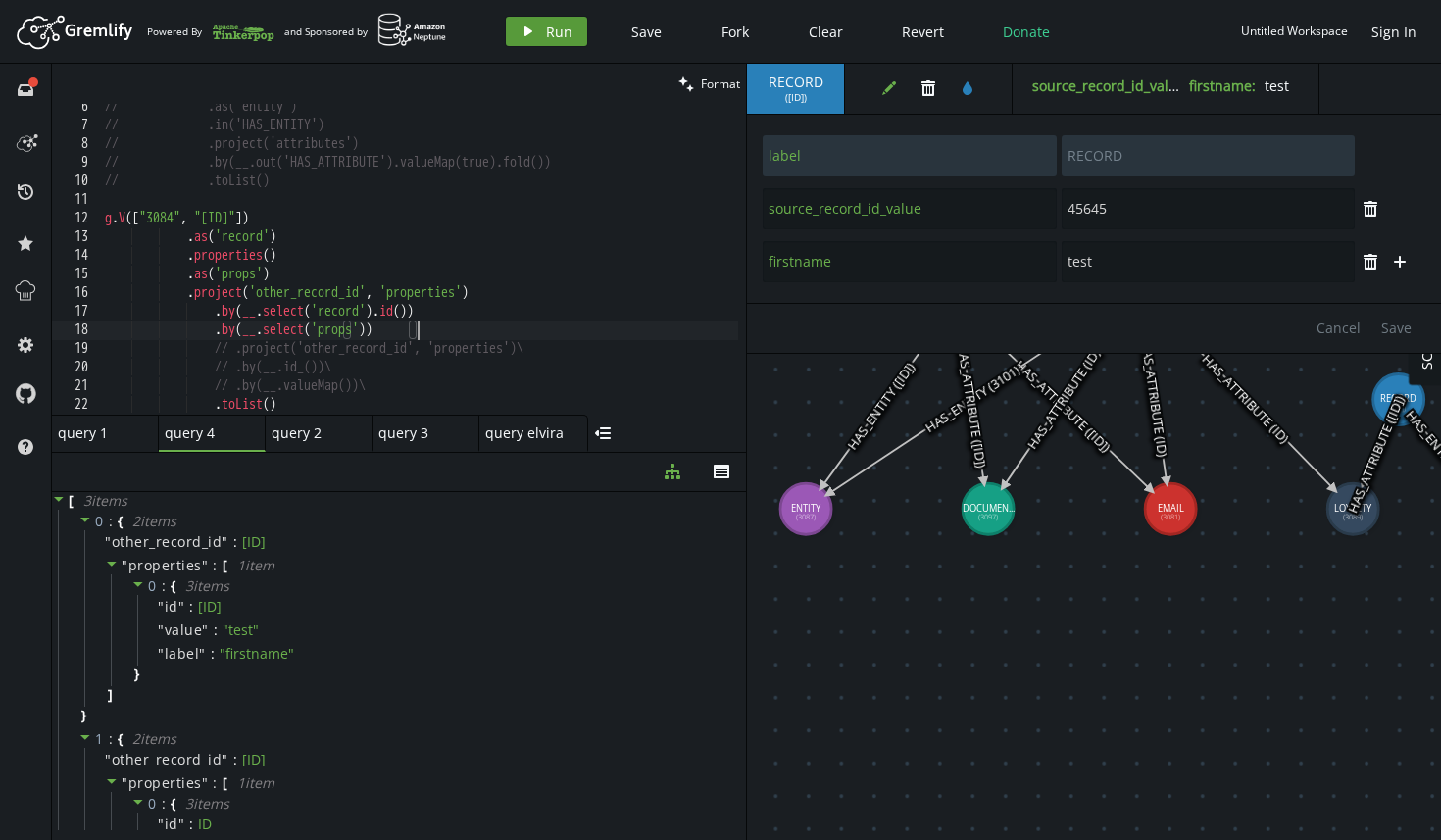 click on "play Run" at bounding box center [546, 31] 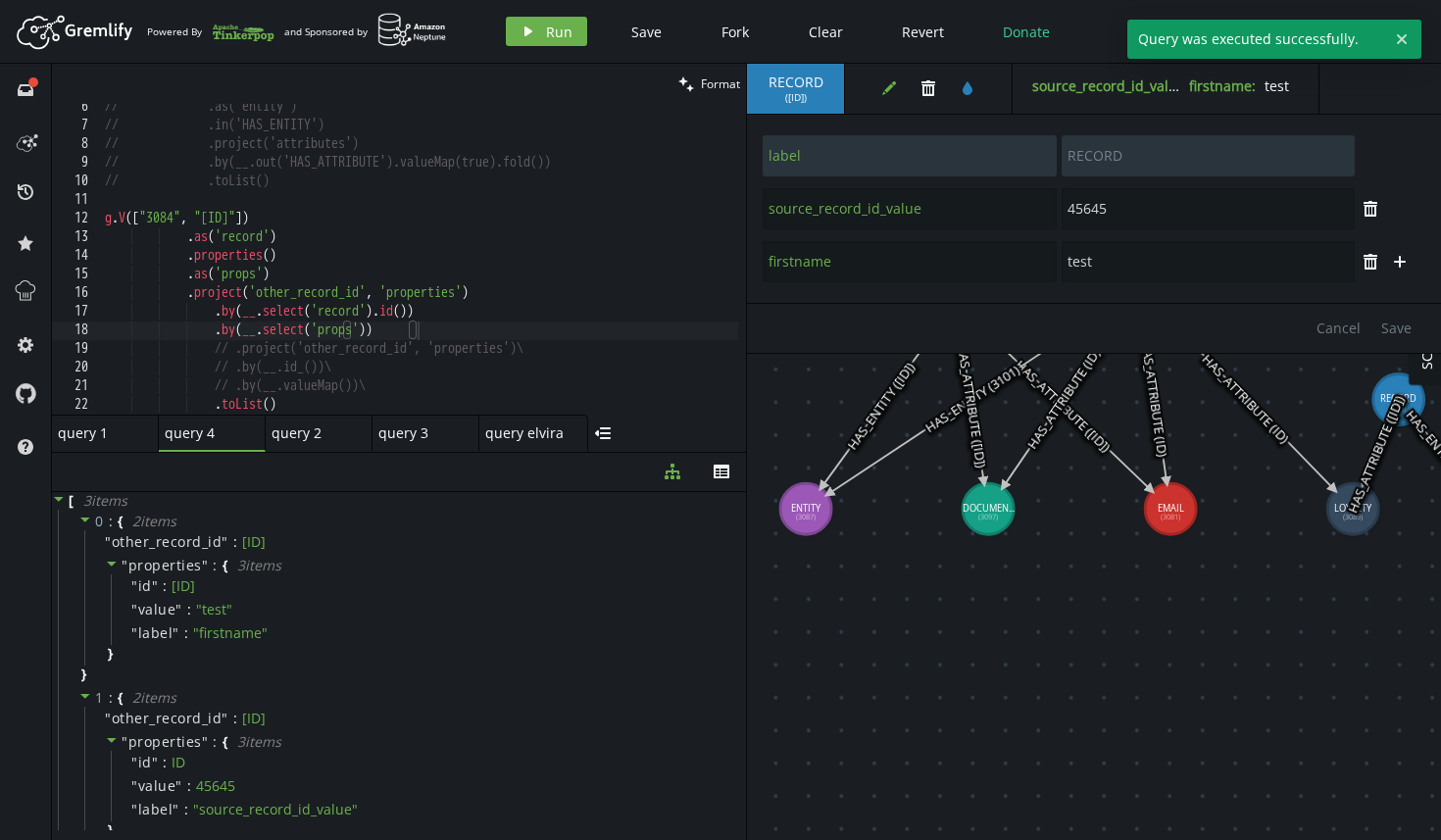 click on "//             .as("entity") //             .in('HAS_ENTITY') //             .project('attributes') //             .by(__.out('HAS_ATTRIBUTE').valueMap(true).fold()) //             .toList() g . V ([ ID ,   ID ])                . as ( 'record' )                . properties ( )                . as ( 'props' )                . project ( 'other_record_id' ,   'properties' )                     . by ( __ . select ( 'record' ) . id ( ))                     . by ( __ . select ( 'props' ))                     // .project('other_record_id', 'properties')\                     // .by(__.id_())\                     // .by(__.valueMap())\                     . toList ( )" at bounding box center [420, 272] 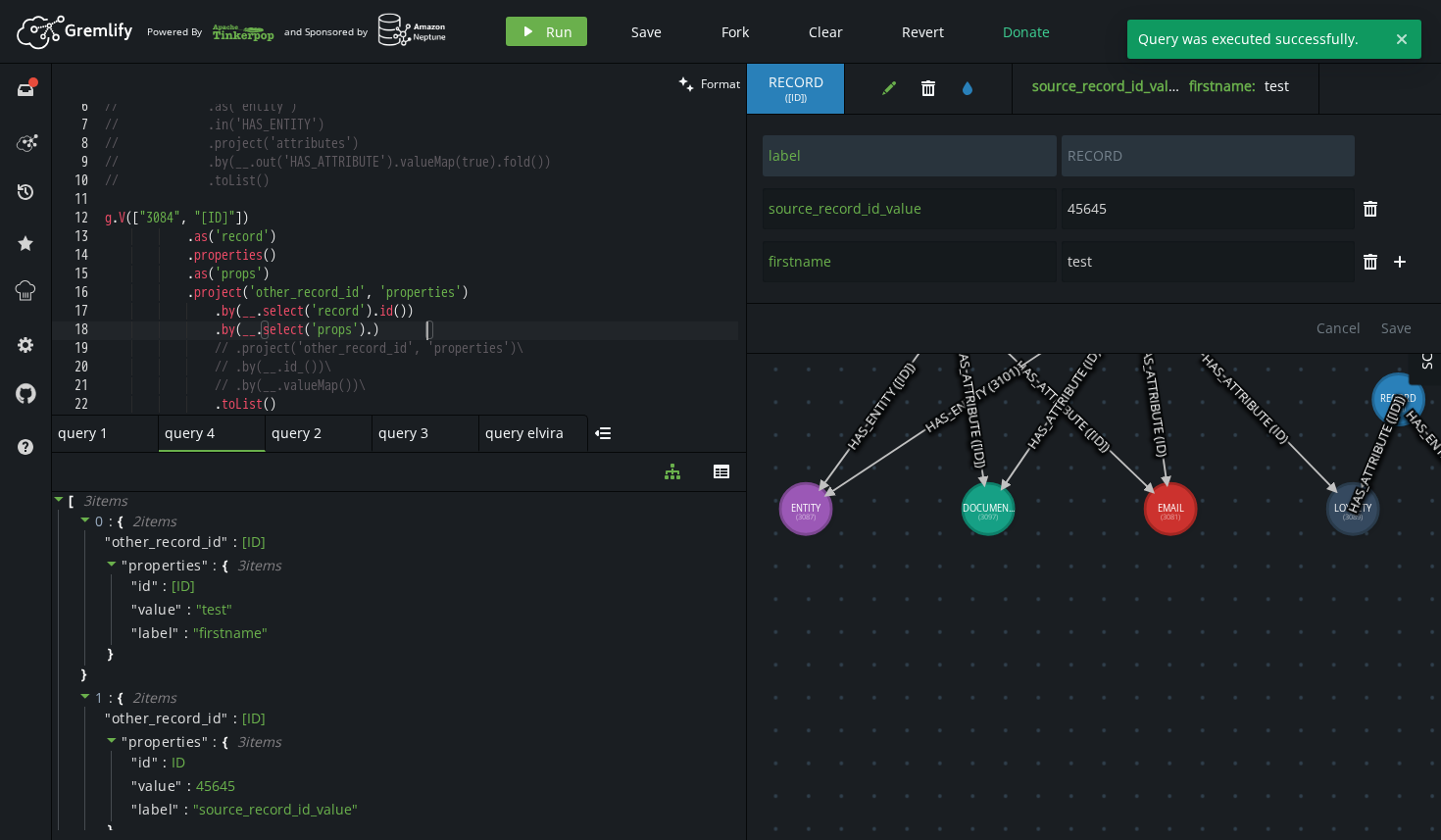 scroll, scrollTop: 0, scrollLeft: 320, axis: horizontal 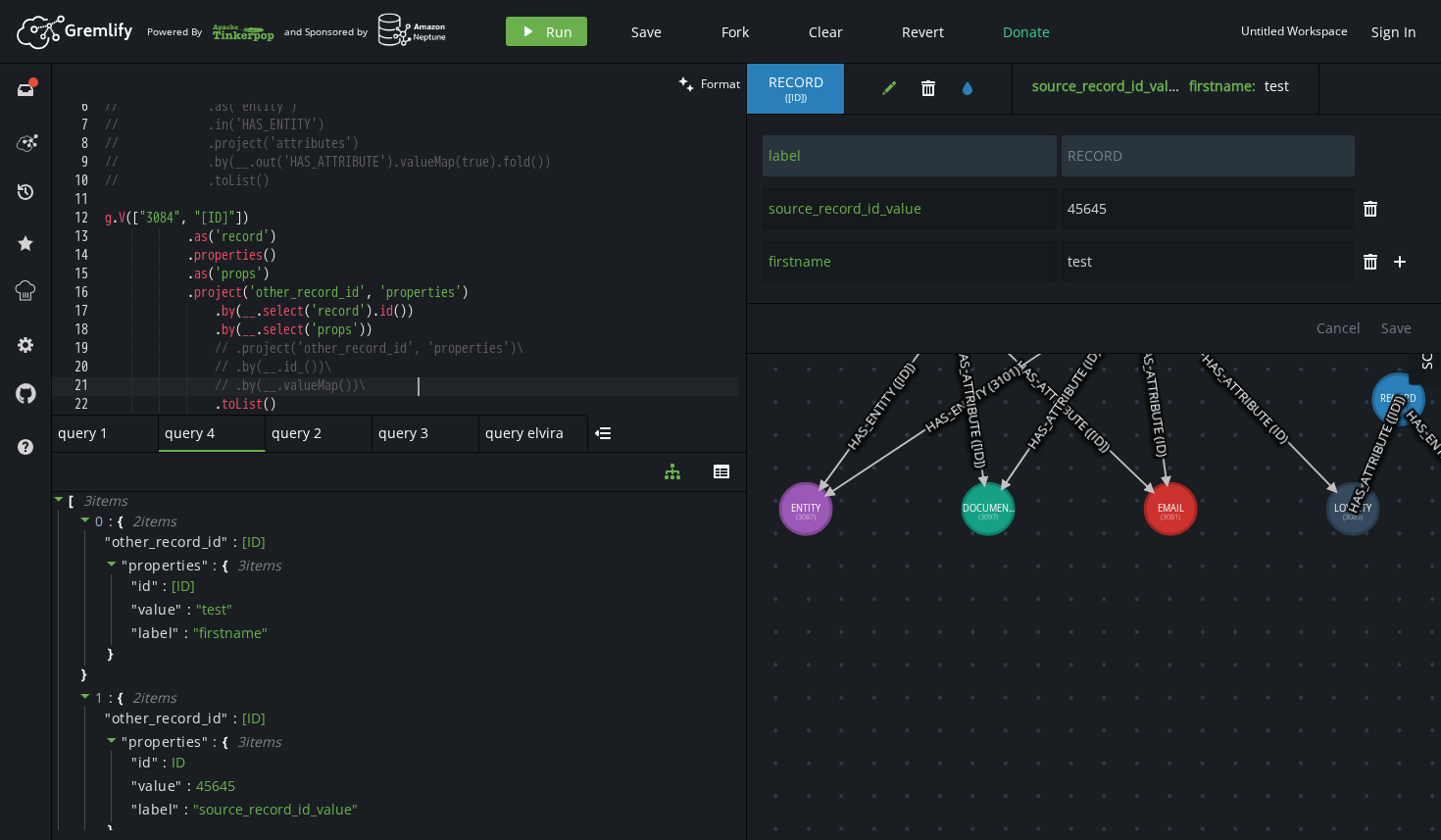 click on "//             .as("entity") //             .in('HAS_ENTITY') //             .project('attributes') //             .by(__.out('HAS_ATTRIBUTE').valueMap(true).fold()) //             .toList() g . V ([ ID ,   ID ])                . as ( 'record' )                . properties ( )                . as ( 'props' )                . project ( 'other_record_id' ,   'properties' )                     . by ( __ . select ( 'record' ) . id ( ))                     . by ( __ . select ( 'props' ))                     // .project('other_record_id', 'properties')\                     // .by(__.id_())\                     // .by(__.valueMap())\                     . toList ( )" at bounding box center [420, 272] 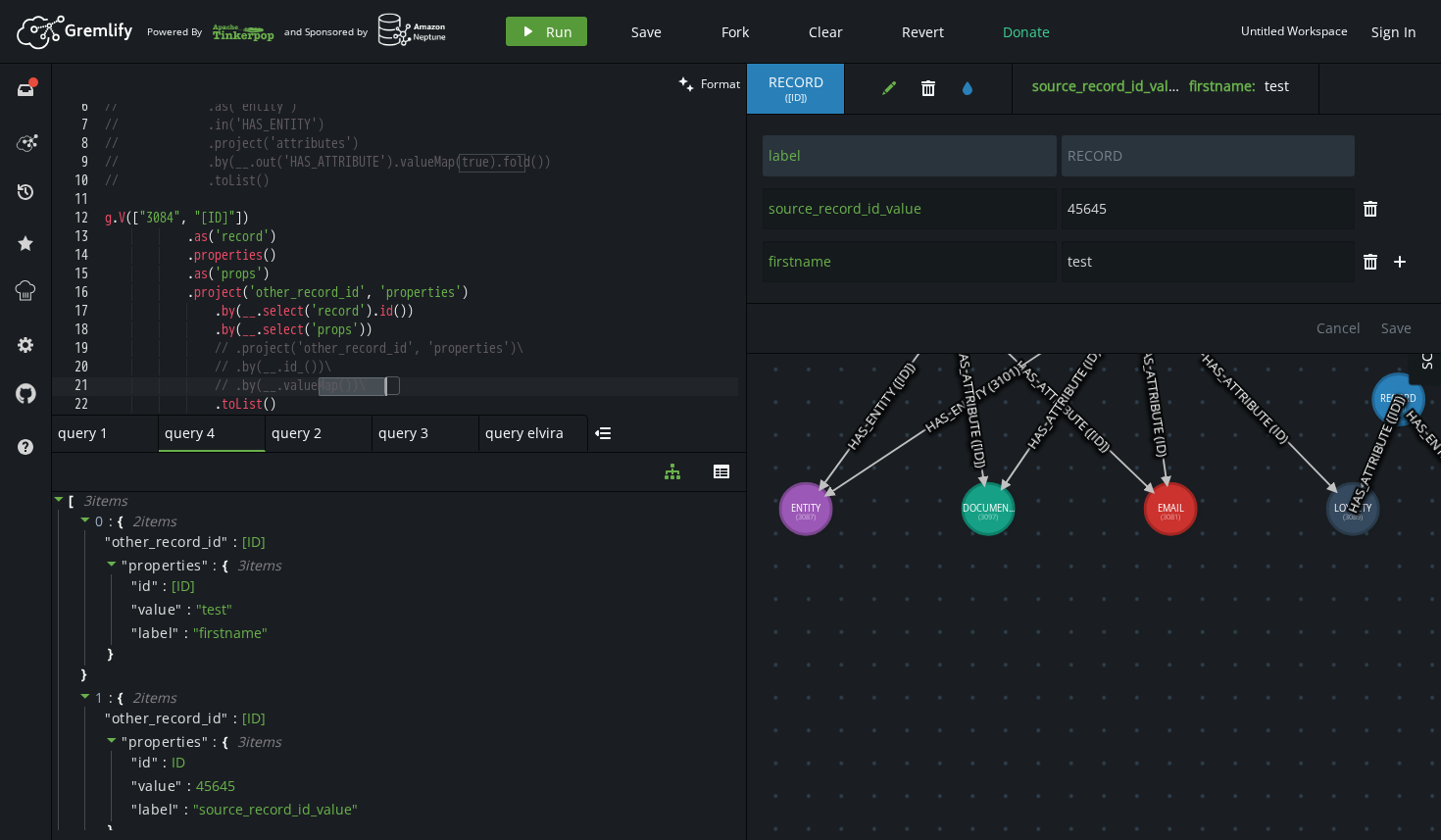 click on "play Run" at bounding box center [546, 31] 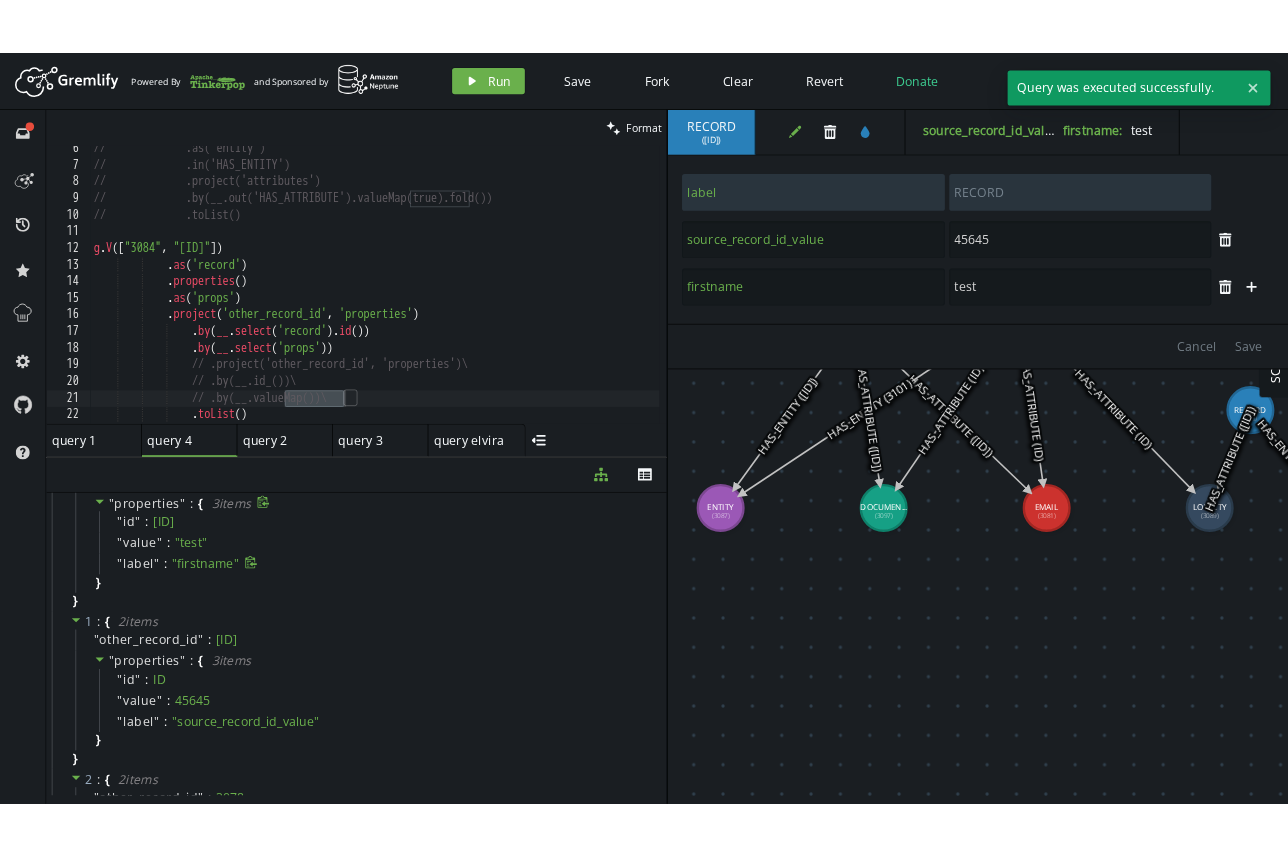 scroll, scrollTop: 0, scrollLeft: 0, axis: both 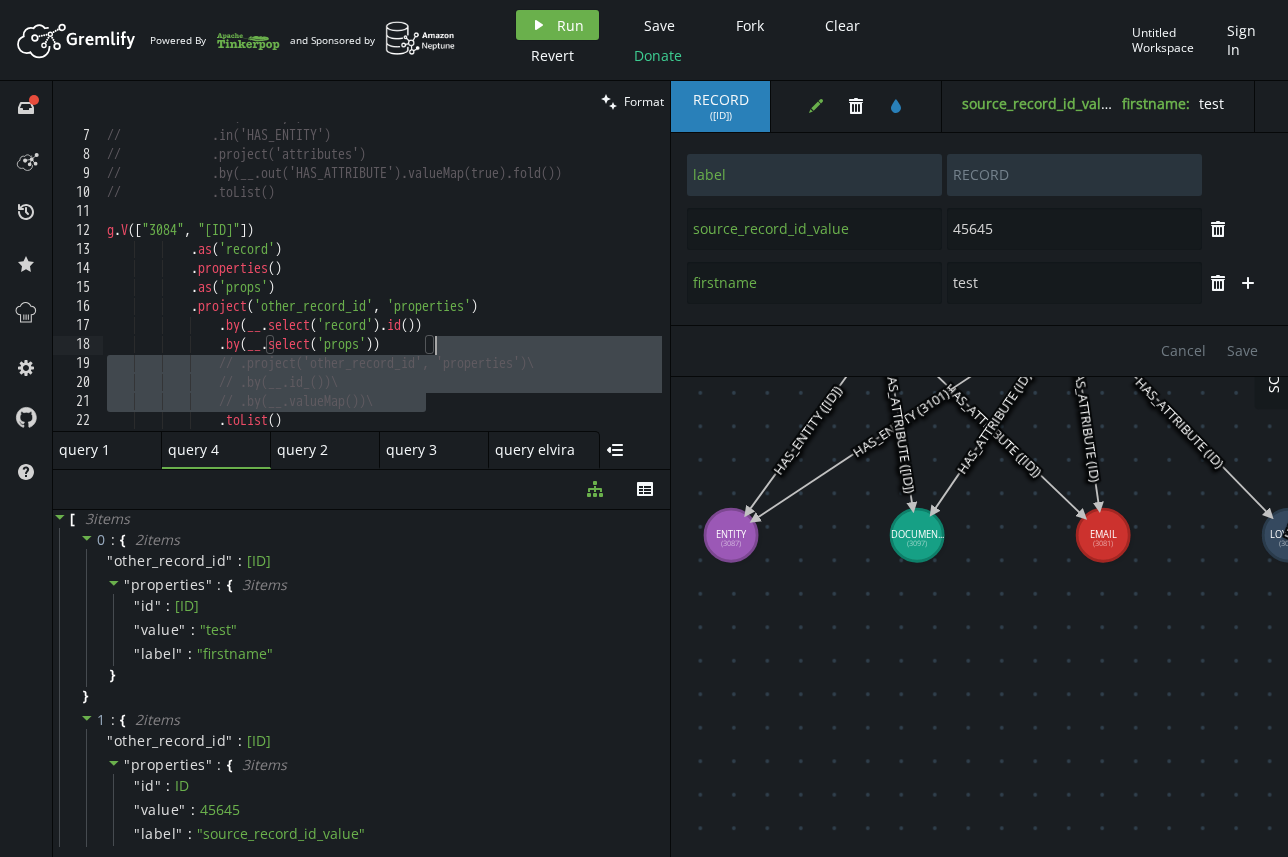 drag, startPoint x: 430, startPoint y: 399, endPoint x: 446, endPoint y: 342, distance: 59.20304 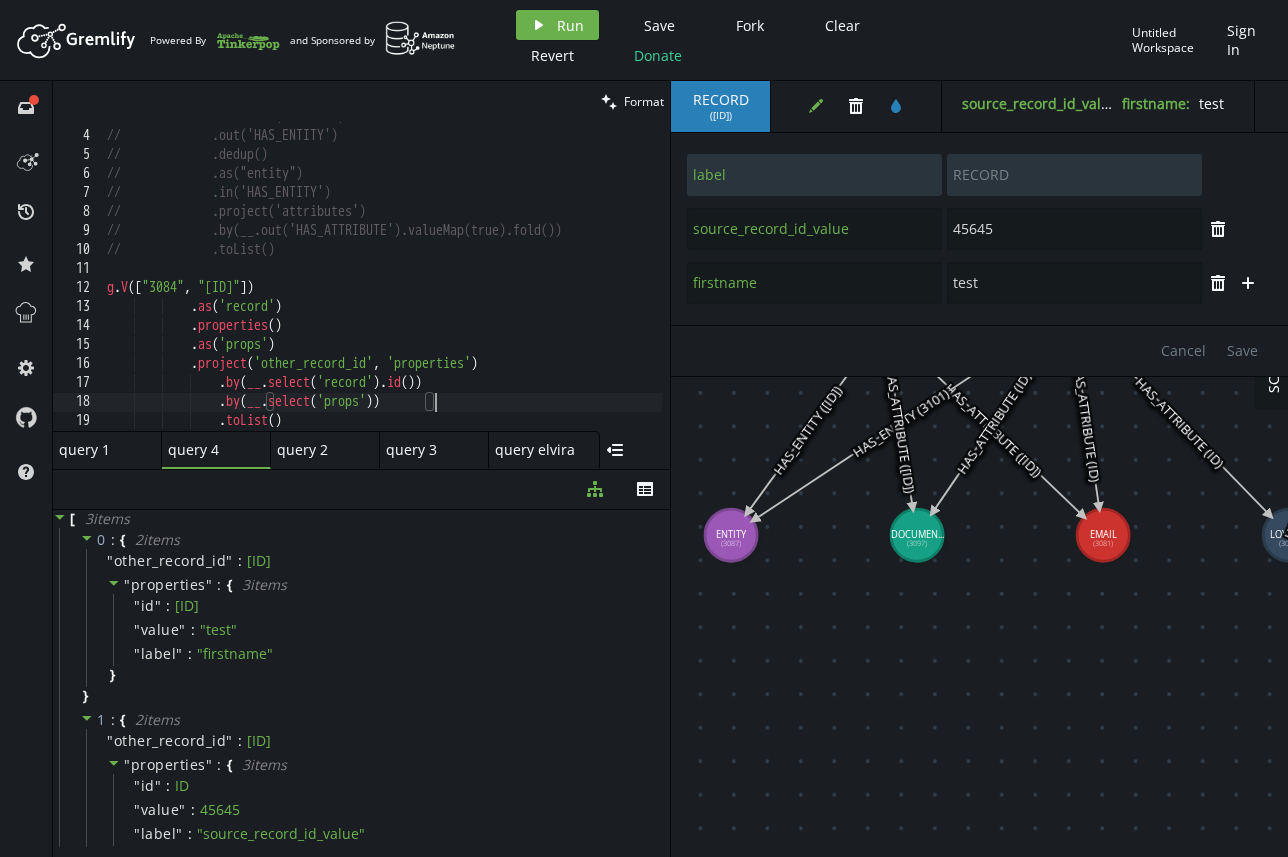 scroll, scrollTop: 52, scrollLeft: 0, axis: vertical 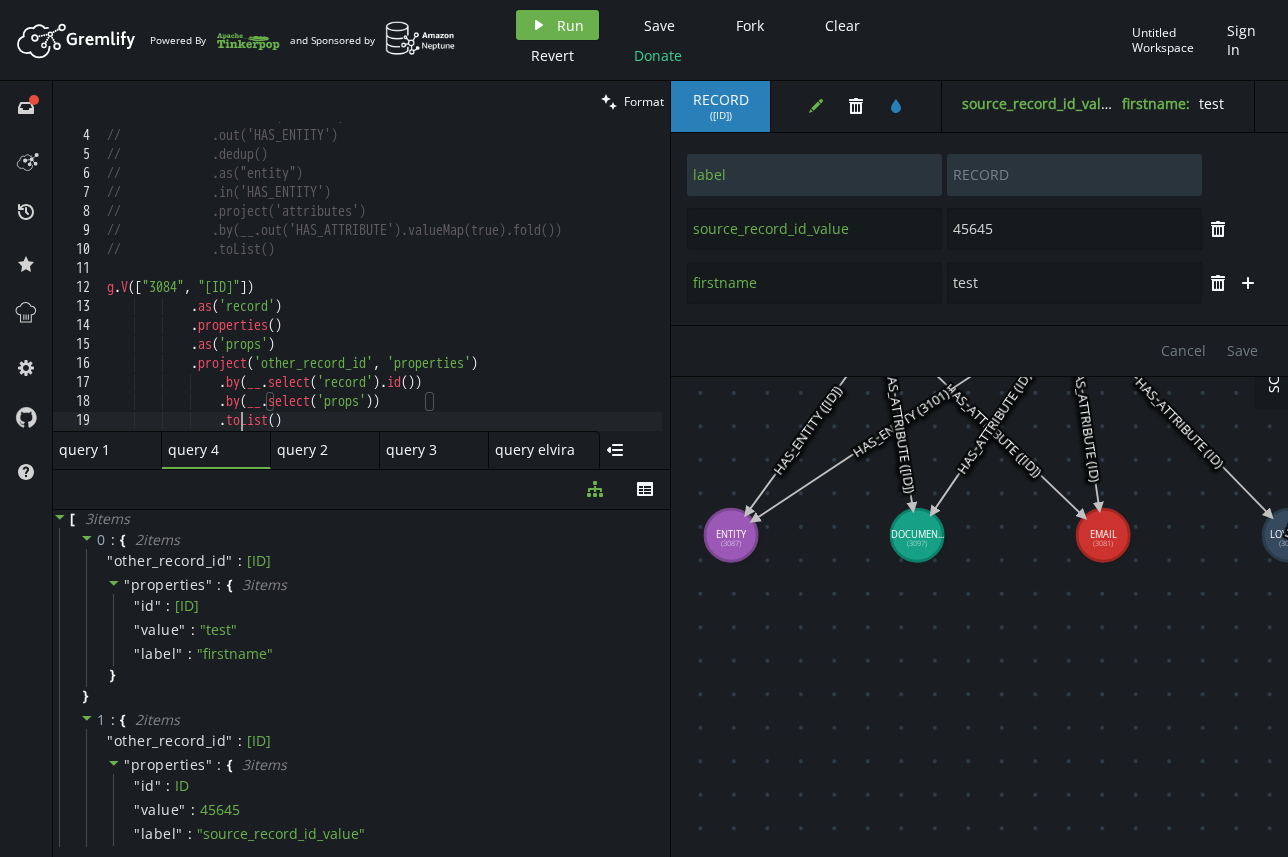 click on "//             .hasLabel('RECORD') //             .out('HAS_ENTITY') //             .dedup() //             .as("entity") //             .in('HAS_ENTITY') //             .project('attributes') //             .by(__.out('HAS_ATTRIBUTE').valueMap(true).fold()) //             .toList() g . V ([ "[ID]" ,   "[ID]" ])                . as ( 'record' )                . properties ( )                . as ( 'props' )                . project ( 'other_record_id' ,   'properties' )                     . by ( __ . select ( 'record' ) . id ( ))                     . by ( __ . select ( 'props' ))                     . toList ( )" at bounding box center [382, 281] 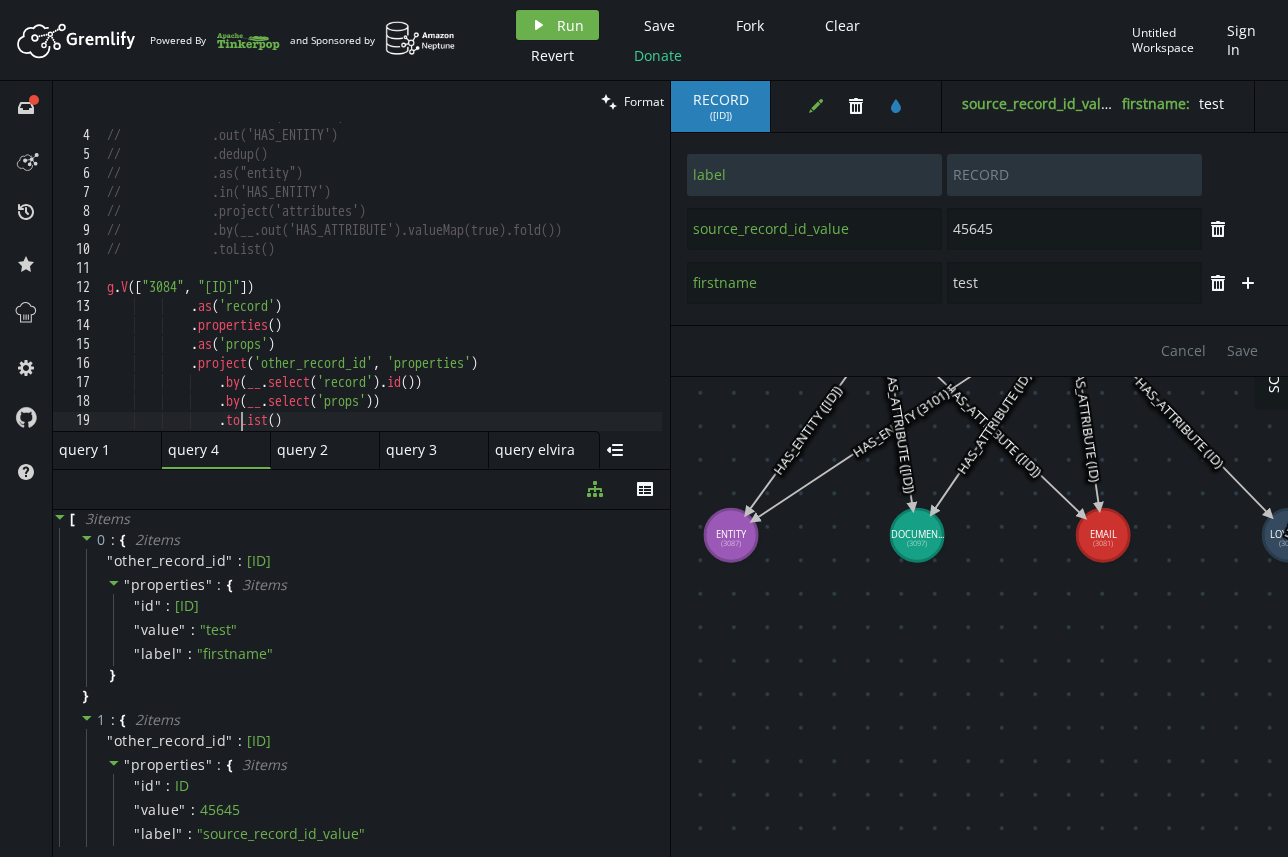 scroll, scrollTop: 0, scrollLeft: 175, axis: horizontal 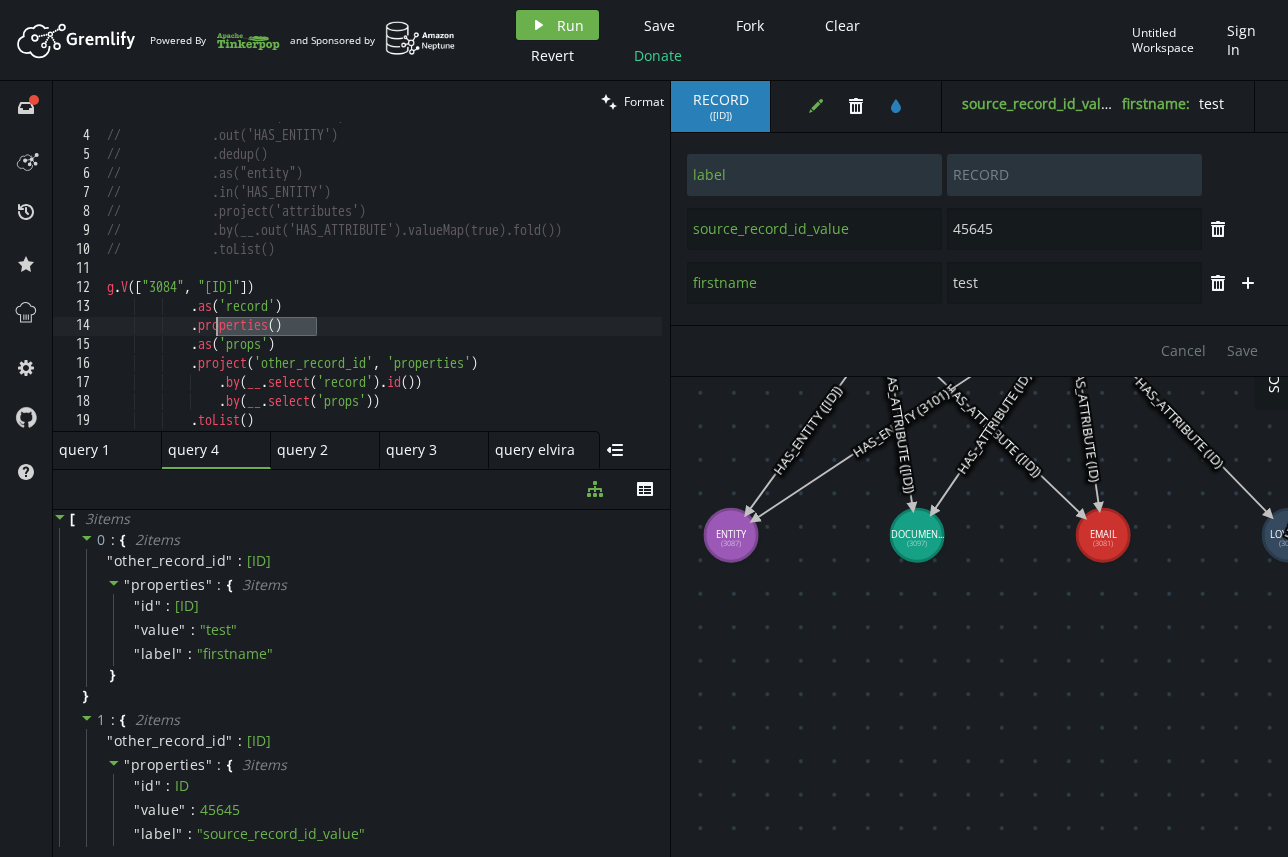 drag, startPoint x: 330, startPoint y: 328, endPoint x: 214, endPoint y: 320, distance: 116.275536 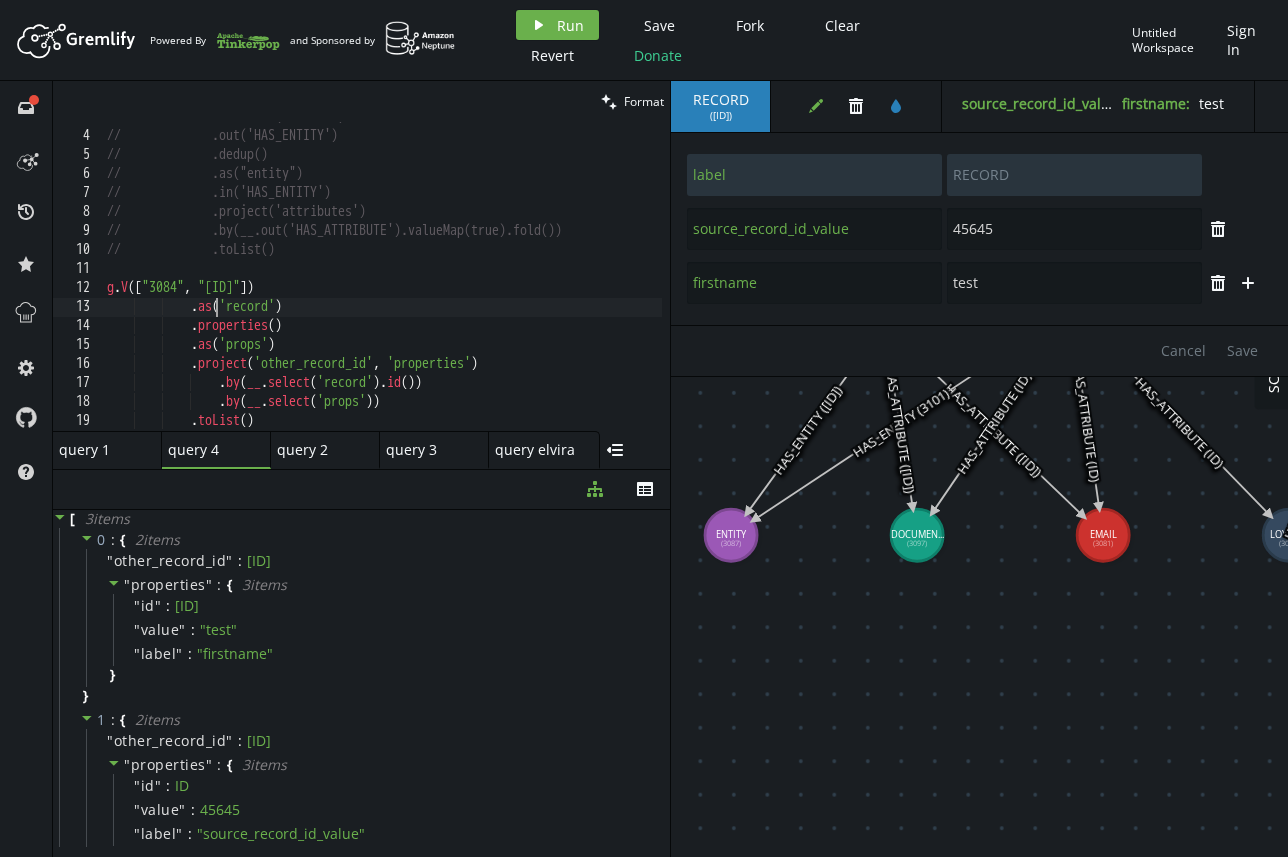 click on "//             .hasLabel('RECORD') //             .out('HAS_ENTITY') //             .dedup() //             .as("entity") //             .in('HAS_ENTITY') //             .project('attributes') //             .by(__.out('HAS_ATTRIBUTE').valueMap(true).fold()) //             .toList() g . V ([ ID ,   ID ])                . as ( 'record' )                . properties ( )                . as ( 'props' )                . project ( 'other_record_id' ,   'properties' )                     . by ( __ . select ( 'record' ) . id ( ))                     . by ( __ . select ( 'props' ))                . toList ( )" at bounding box center [382, 281] 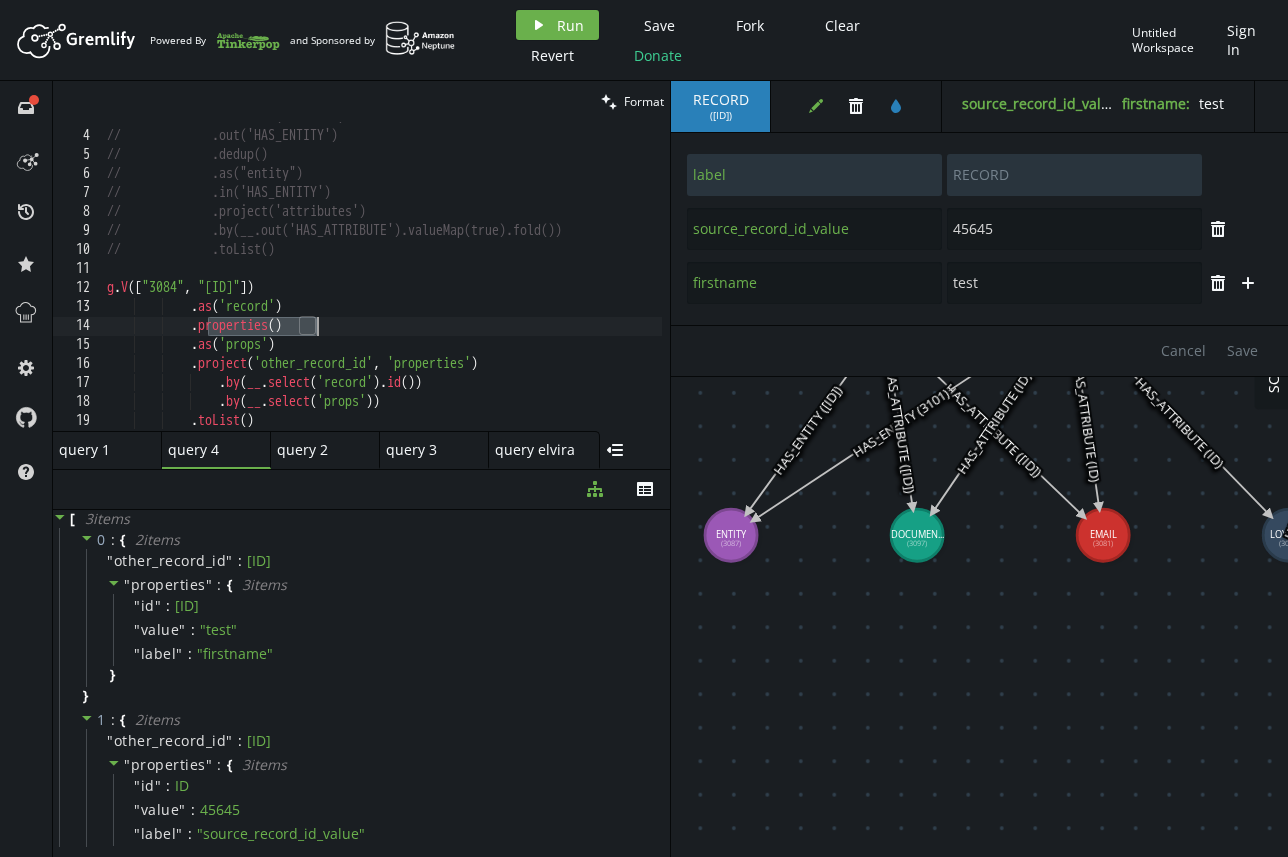 drag, startPoint x: 204, startPoint y: 332, endPoint x: 333, endPoint y: 324, distance: 129.24782 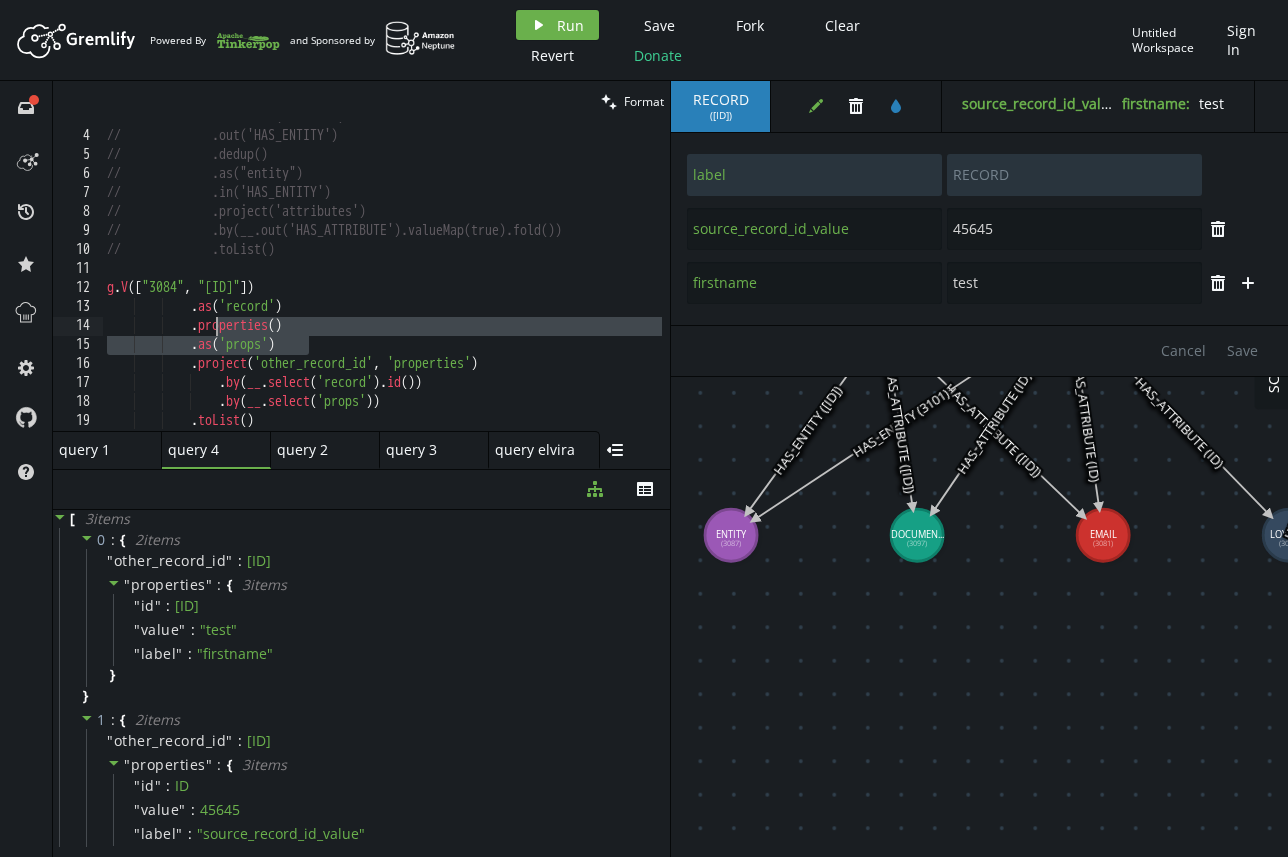 drag, startPoint x: 298, startPoint y: 339, endPoint x: 219, endPoint y: 333, distance: 79.22752 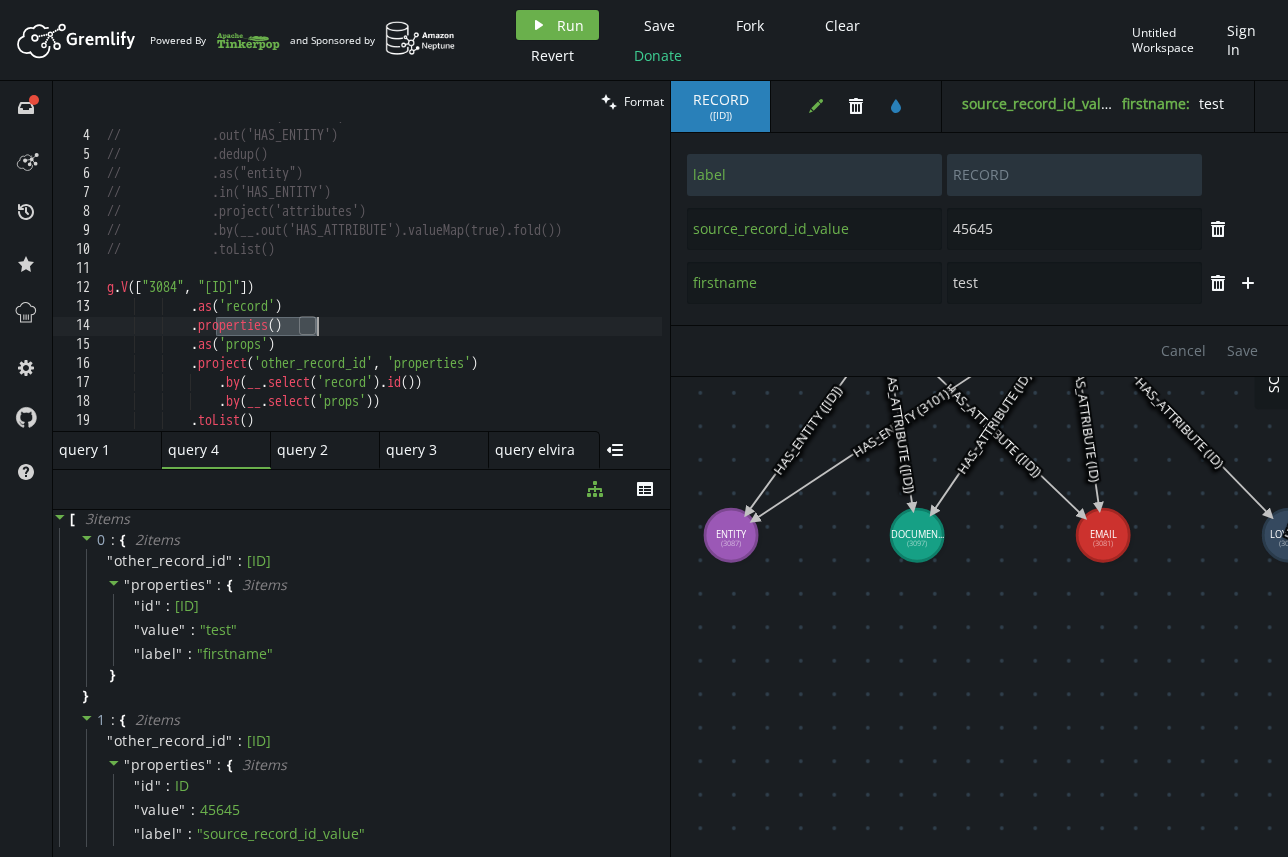 drag, startPoint x: 215, startPoint y: 333, endPoint x: 381, endPoint y: 333, distance: 166 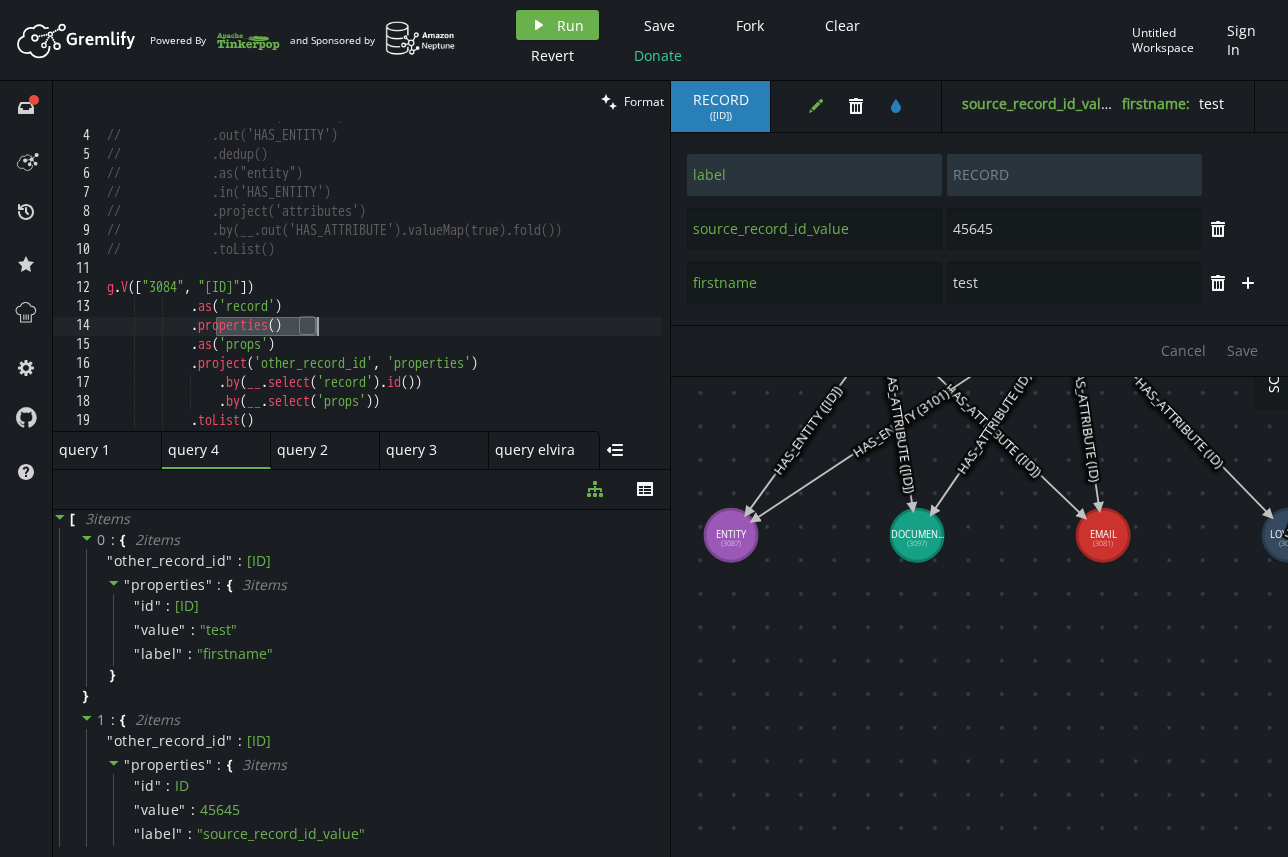click on "//             .hasLabel('RECORD') //             .out('HAS_ENTITY') //             .dedup() //             .as("entity") //             .in('HAS_ENTITY') //             .project('attributes') //             .by(__.out('HAS_ATTRIBUTE').valueMap(true).fold()) //             .toList() g . V ([ ID ,   ID ])                . as ( 'record' )                . properties ( )                . as ( 'props' )                . project ( 'other_record_id' ,   'properties' )                     . by ( __ . select ( 'record' ) . id ( ))                     . by ( __ . select ( 'props' ))                . toList ( )" at bounding box center [382, 281] 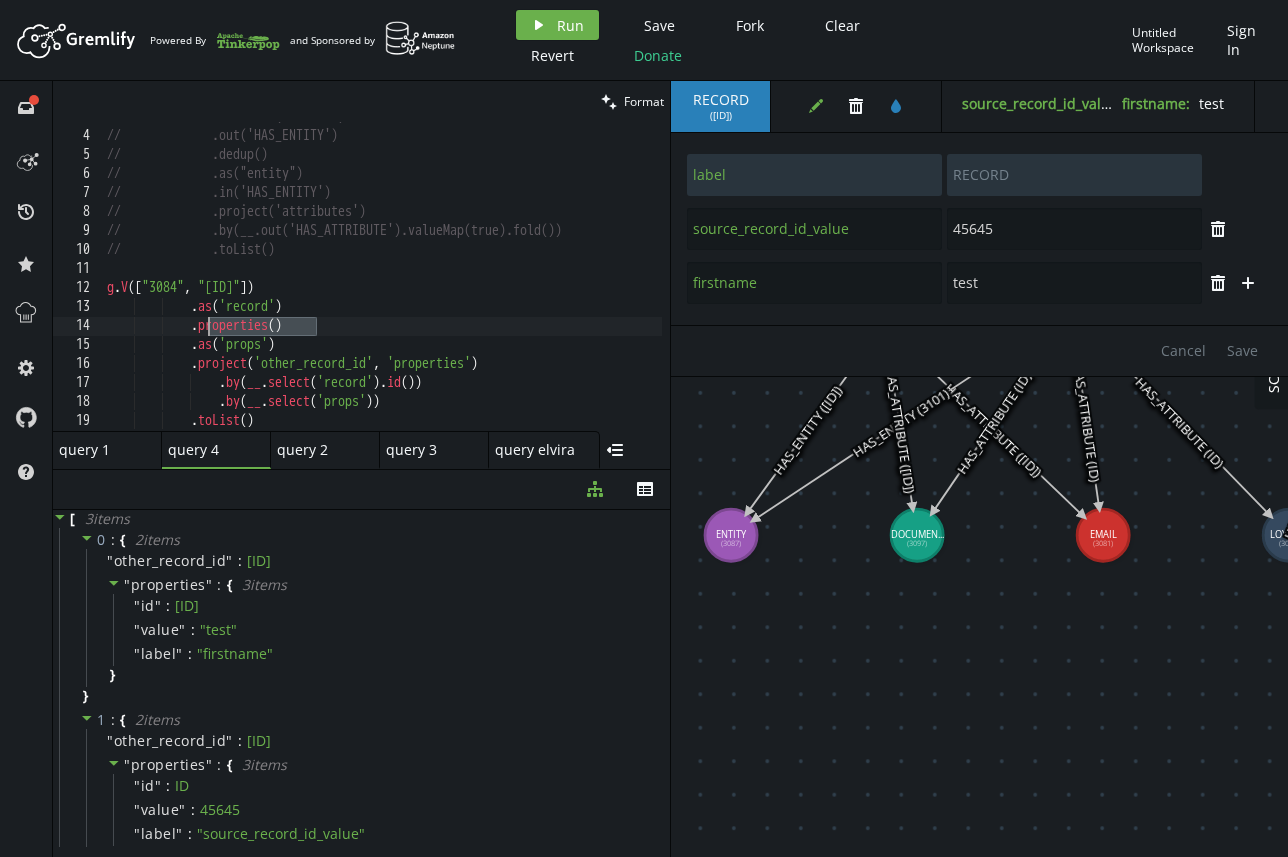 drag, startPoint x: 367, startPoint y: 333, endPoint x: 206, endPoint y: 333, distance: 161 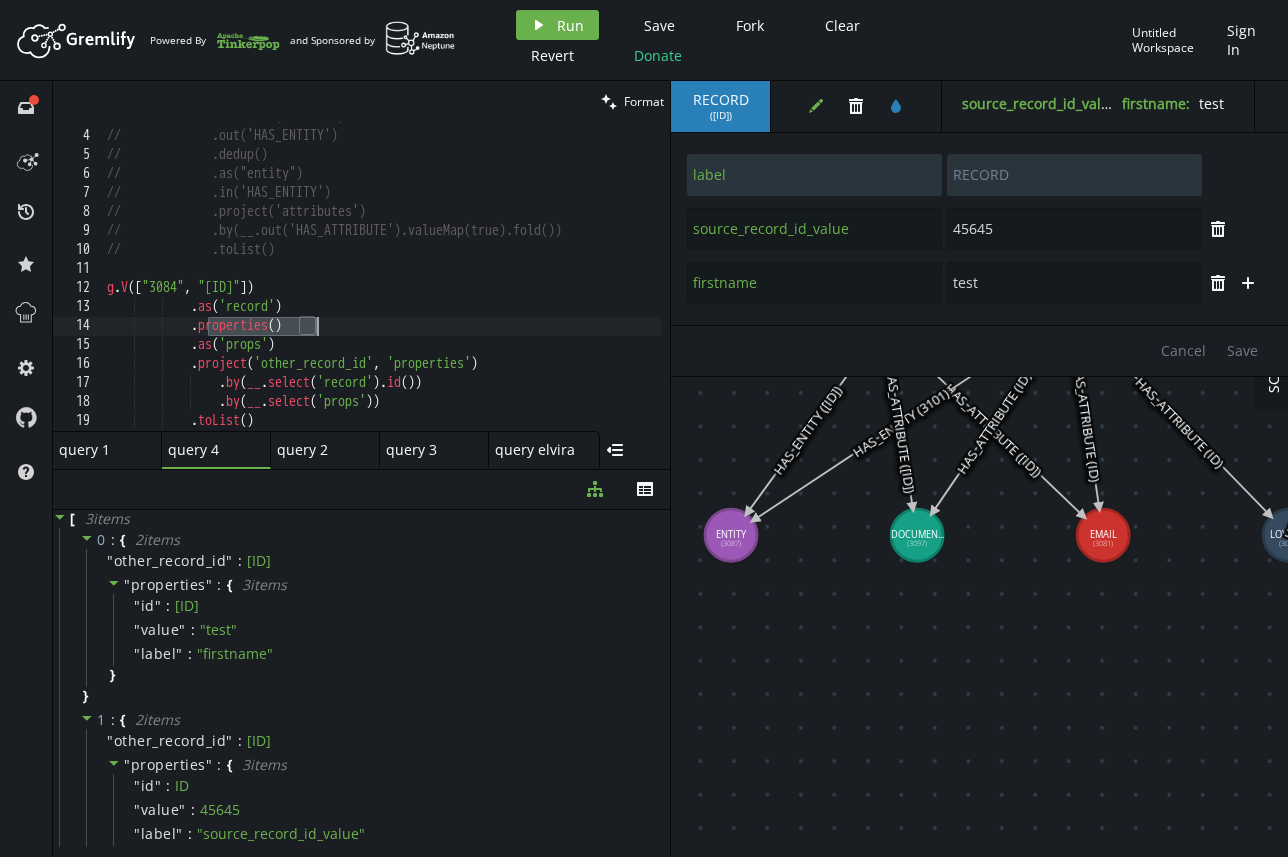 drag, startPoint x: 206, startPoint y: 320, endPoint x: 352, endPoint y: 322, distance: 146.0137 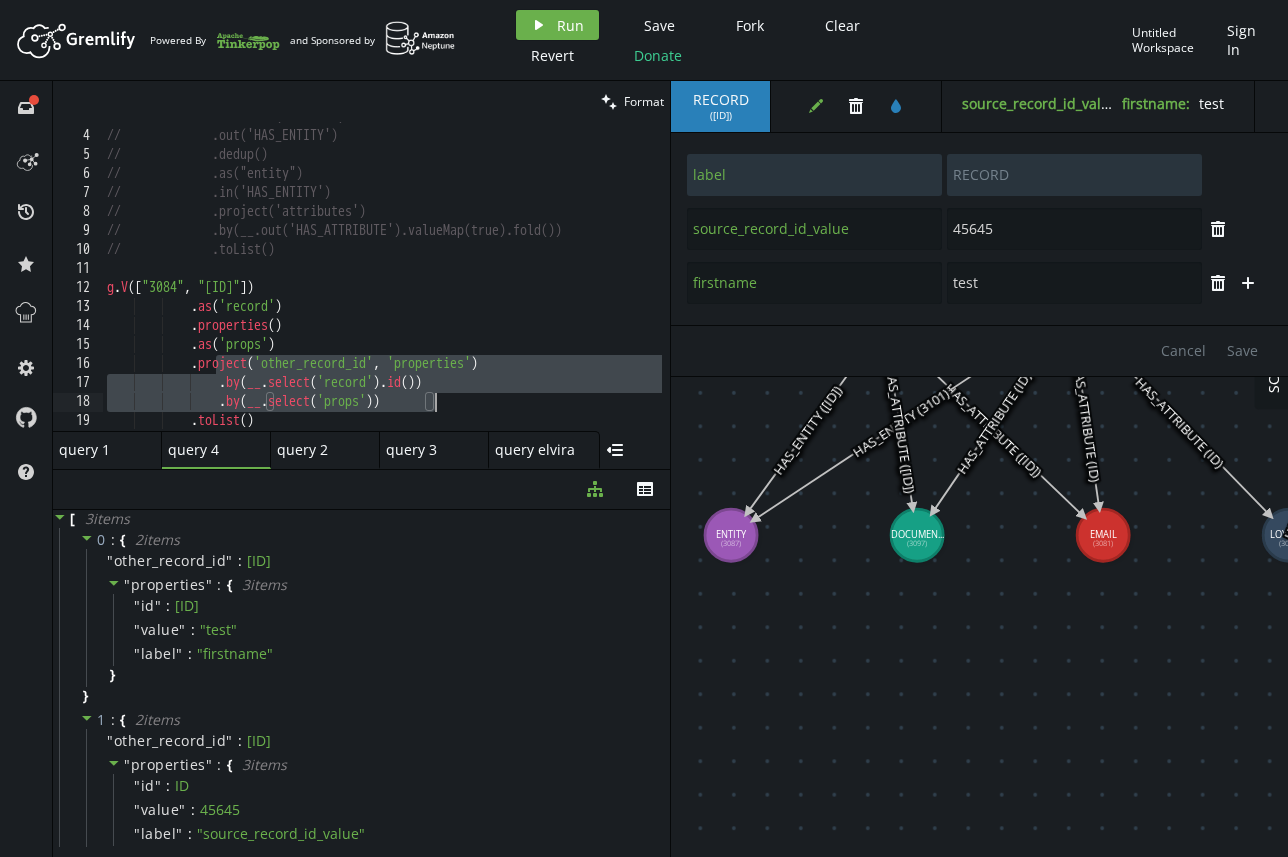 drag, startPoint x: 223, startPoint y: 366, endPoint x: 470, endPoint y: 412, distance: 251.24689 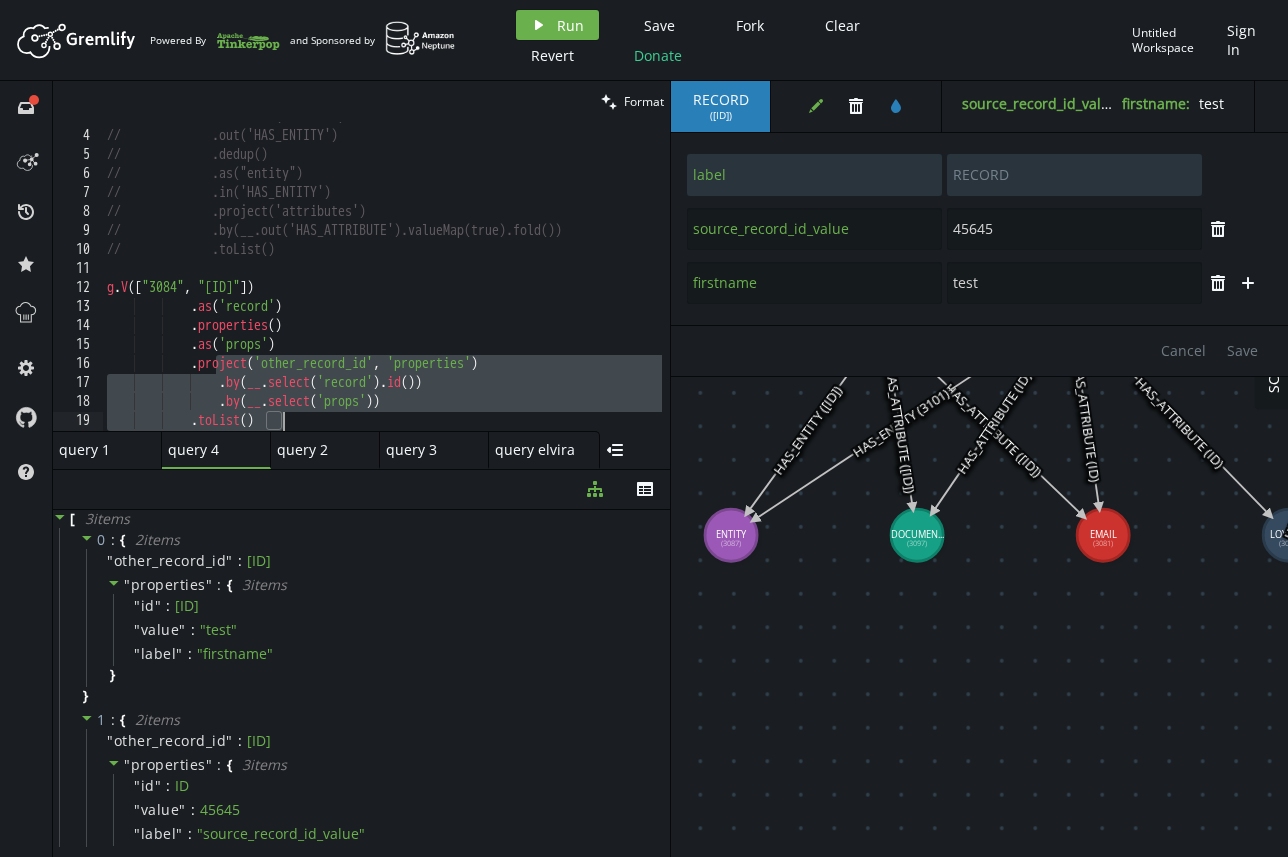 click on "//             .hasLabel('RECORD') //             .out('HAS_ENTITY') //             .dedup() //             .as("entity") //             .in('HAS_ENTITY') //             .project('attributes') //             .by(__.out('HAS_ATTRIBUTE').valueMap(true).fold()) //             .toList() g . V ([ ID ,   ID ])                . as ( 'record' )                . properties ( )                . as ( 'props' )                . project ( 'other_record_id' ,   'properties' )                     . by ( __ . select ( 'record' ) . id ( ))                     . by ( __ . select ( 'props' ))                . toList ( )" at bounding box center [382, 281] 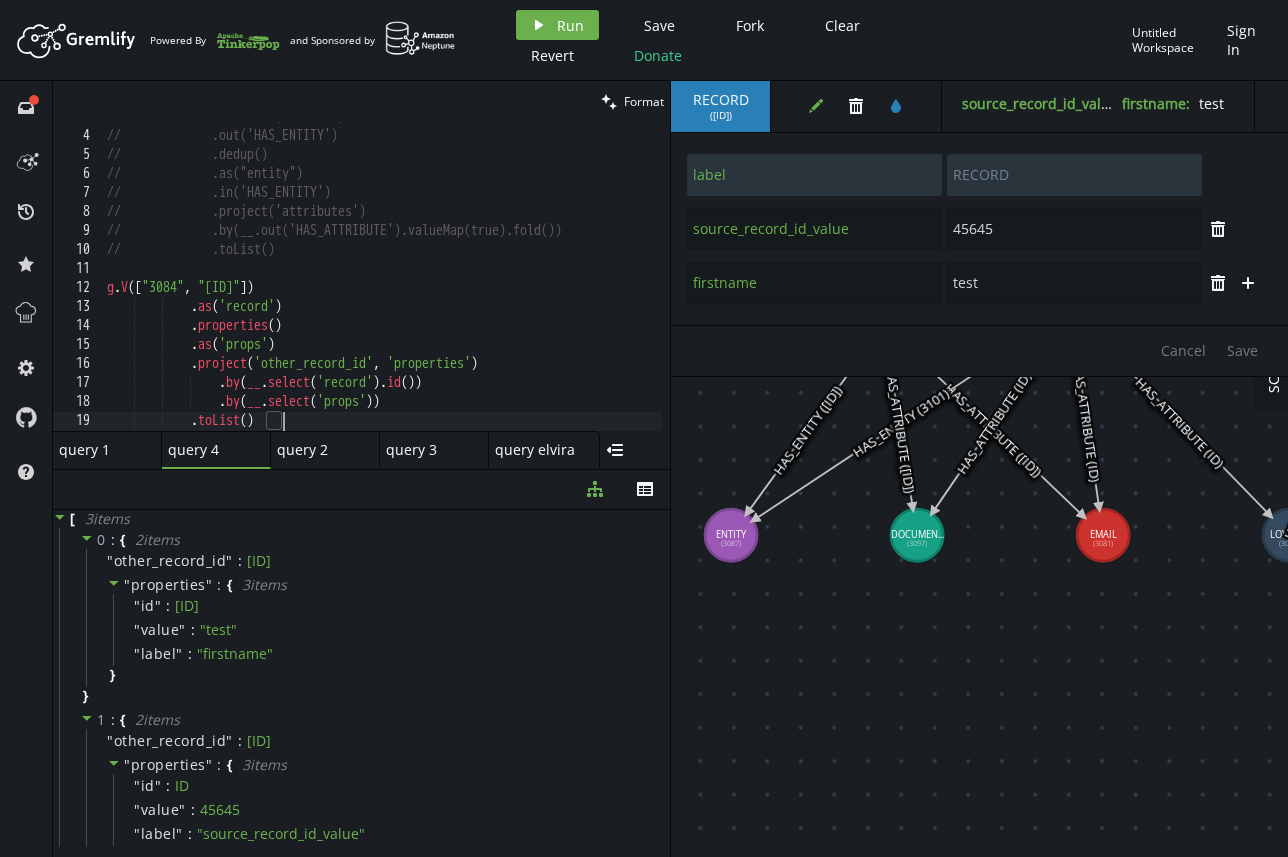 click on "//             .hasLabel('RECORD') //             .out('HAS_ENTITY') //             .dedup() //             .as("entity") //             .in('HAS_ENTITY') //             .project('attributes') //             .by(__.out('HAS_ATTRIBUTE').valueMap(true).fold()) //             .toList() g . V ([ ID ,   ID ])                . as ( 'record' )                . properties ( )                . as ( 'props' )                . project ( 'other_record_id' ,   'properties' )                     . by ( __ . select ( 'record' ) . id ( ))                     . by ( __ . select ( 'props' ))                . toList ( )" at bounding box center (382, 281) 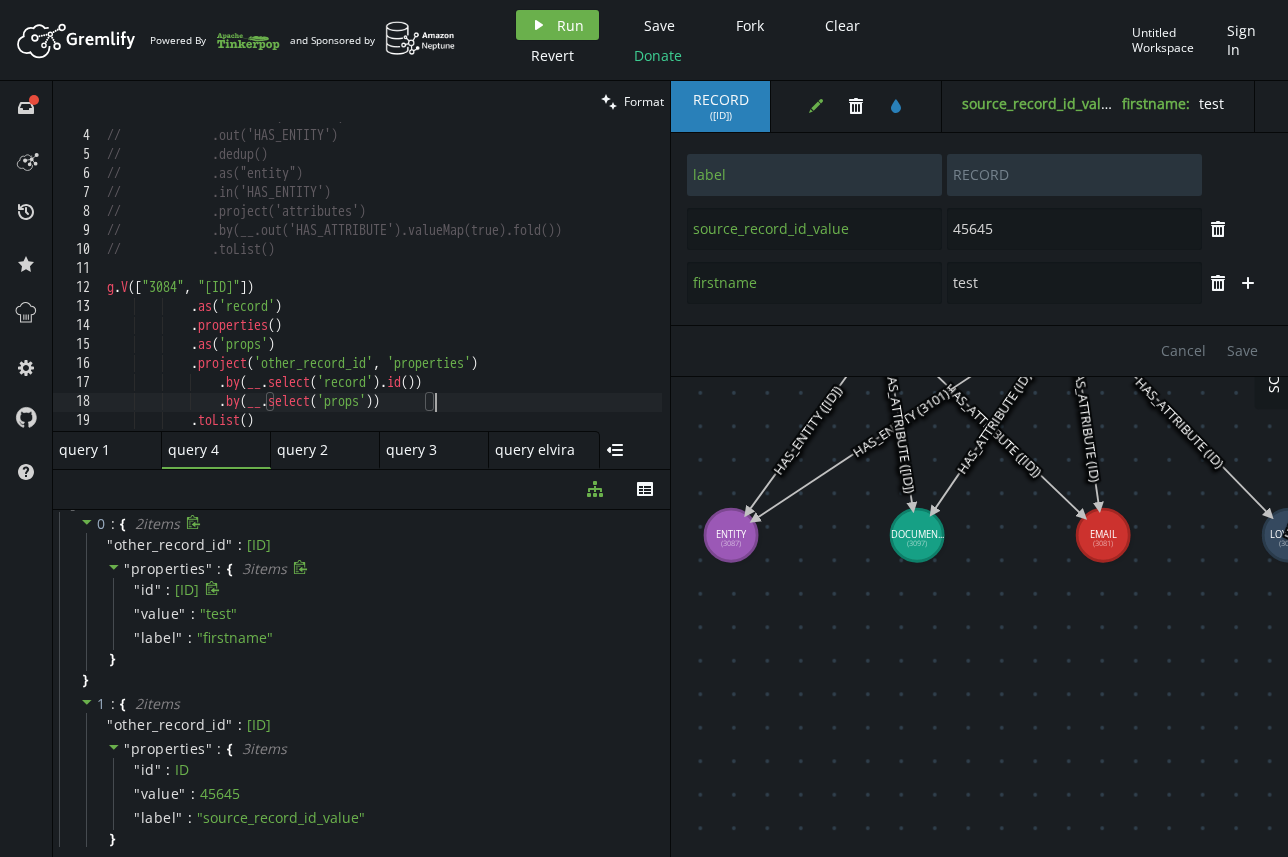 scroll, scrollTop: 0, scrollLeft: 0, axis: both 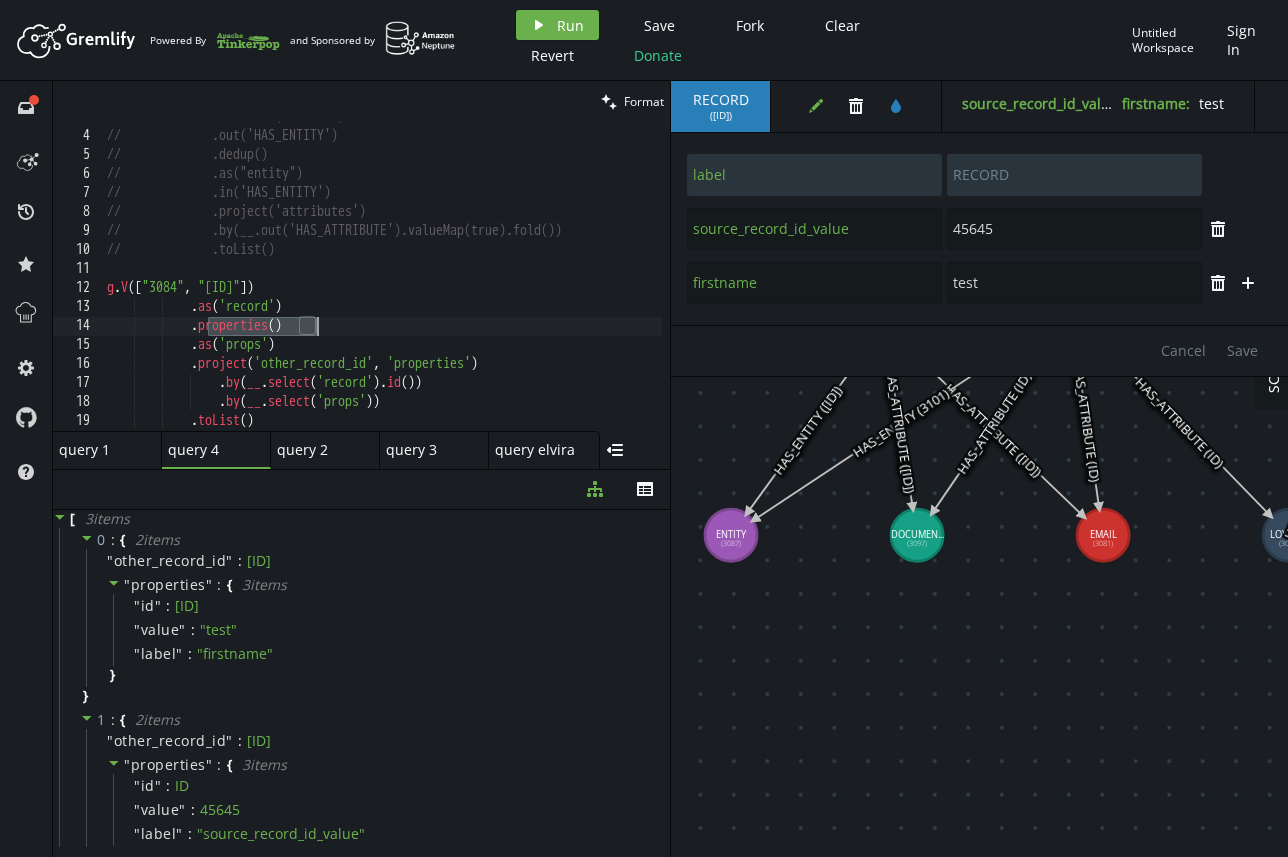 drag, startPoint x: 228, startPoint y: 326, endPoint x: 342, endPoint y: 325, distance: 114.00439 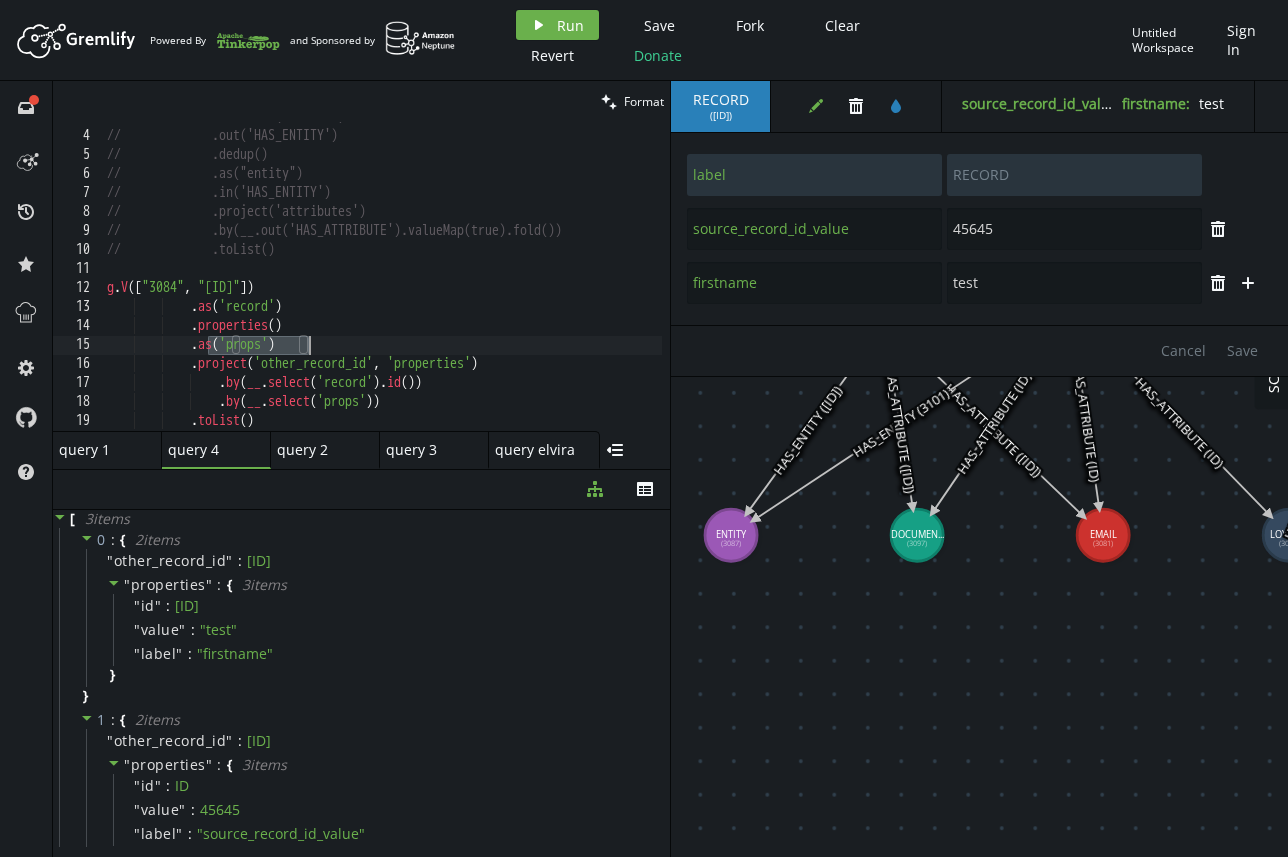 drag, startPoint x: 208, startPoint y: 342, endPoint x: 332, endPoint y: 342, distance: 124 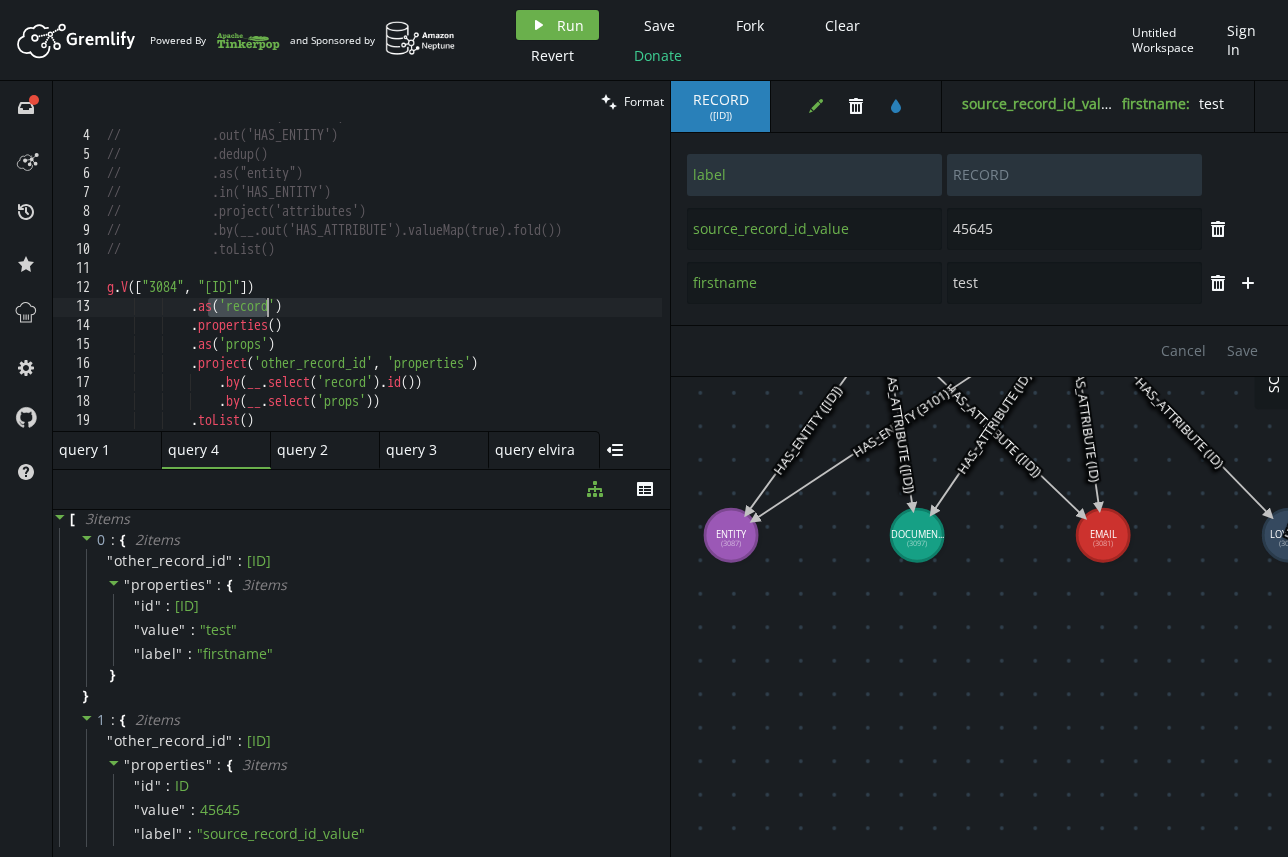 drag, startPoint x: 232, startPoint y: 311, endPoint x: 337, endPoint y: 311, distance: 105 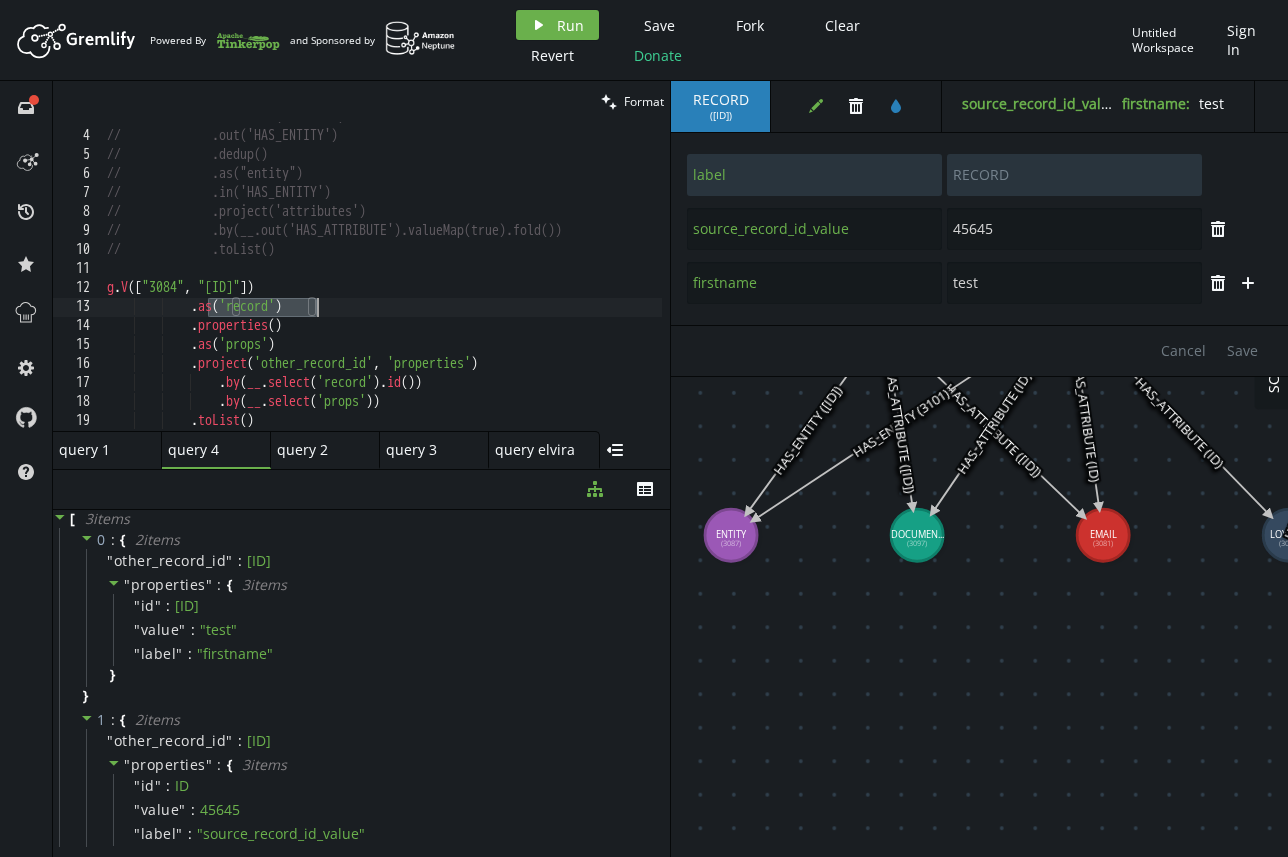 click on "//             .hasLabel('RECORD') //             .out('HAS_ENTITY') //             .dedup() //             .as("entity") //             .in('HAS_ENTITY') //             .project('attributes') //             .by(__.out('HAS_ATTRIBUTE').valueMap(true).fold()) //             .toList() g . V ([ ID ,   ID ])                . as ( 'record' )                . properties ( )                . as ( 'props' )                . project ( 'other_record_id' ,   'properties' )                     . by ( __ . select ( 'record' ) . id ( ))                     . by ( __ . select ( 'props' ))                . toList ( )" at bounding box center (382, 281) 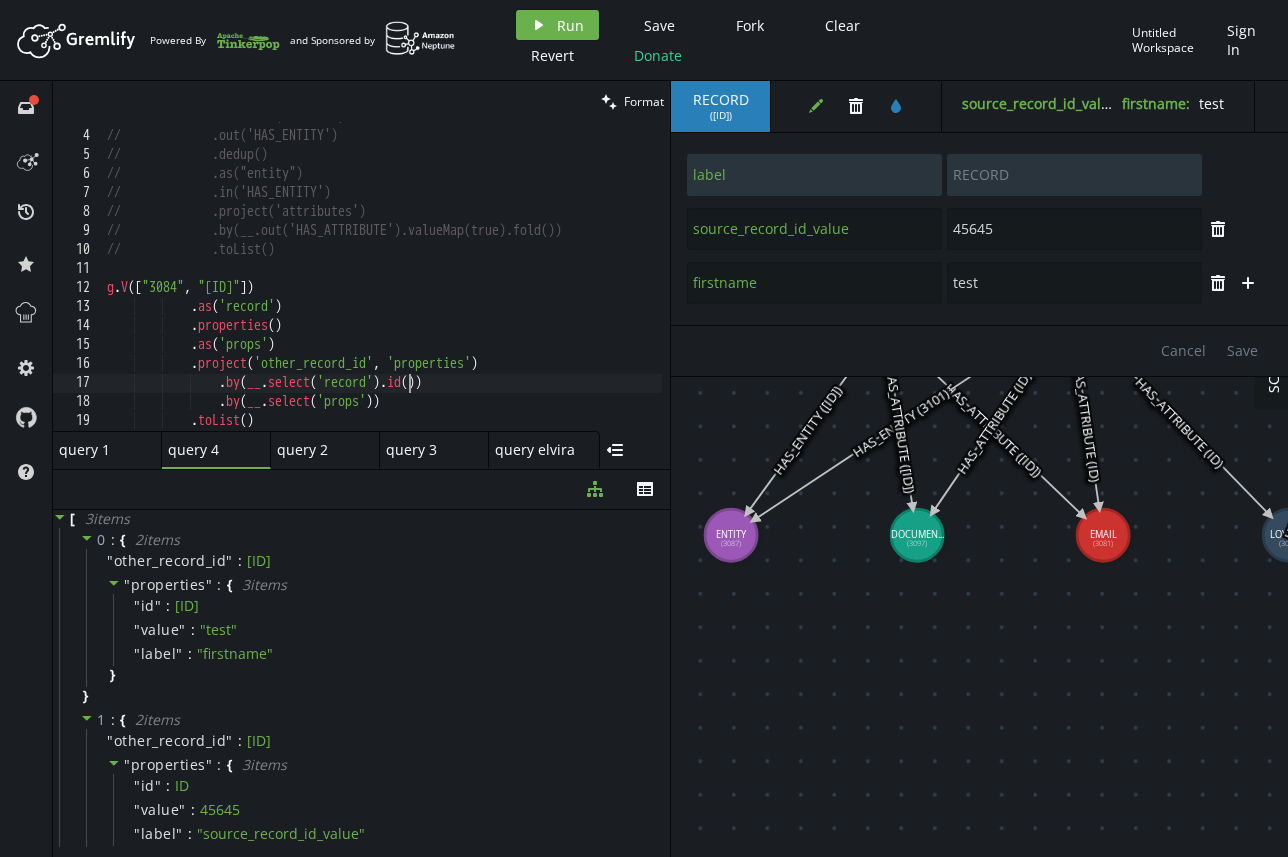 click on "//             .hasLabel('RECORD') //             .out('HAS_ENTITY') //             .dedup() //             .as("entity") //             .in('HAS_ENTITY') //             .project('attributes') //             .by(__.out('HAS_ATTRIBUTE').valueMap(true).fold()) //             .toList() g . V ([ ID ,   ID ])                . as ( 'record' )                . properties ( )                . as ( 'props' )                . project ( 'other_record_id' ,   'properties' )                     . by ( __ . select ( 'record' ) . id ( ))                     . by ( __ . select ( 'props' ))                . toList ( )" at bounding box center (382, 281) 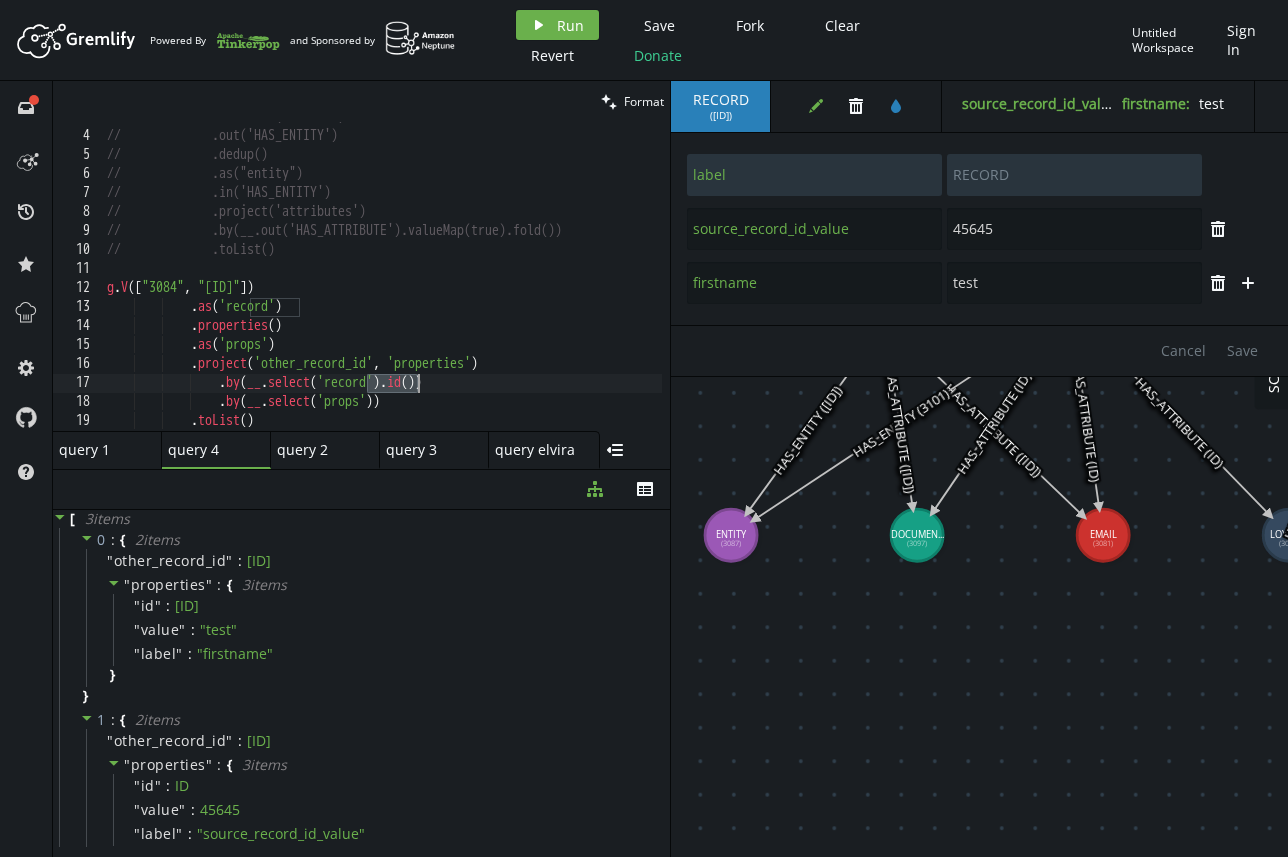 click on "//             .hasLabel('RECORD') //             .out('HAS_ENTITY') //             .dedup() //             .as("entity") //             .in('HAS_ENTITY') //             .project('attributes') //             .by(__.out('HAS_ATTRIBUTE').valueMap(true).fold()) //             .toList() g . V ([ ID ,   ID ])                . as ( 'record' )                . properties ( )                . as ( 'props' )                . project ( 'other_record_id' ,   'properties' )                     . by ( __ . select ( 'record' ) . id ( ))                     . by ( __ . select ( 'props' ))                . toList ( )" at bounding box center (382, 281) 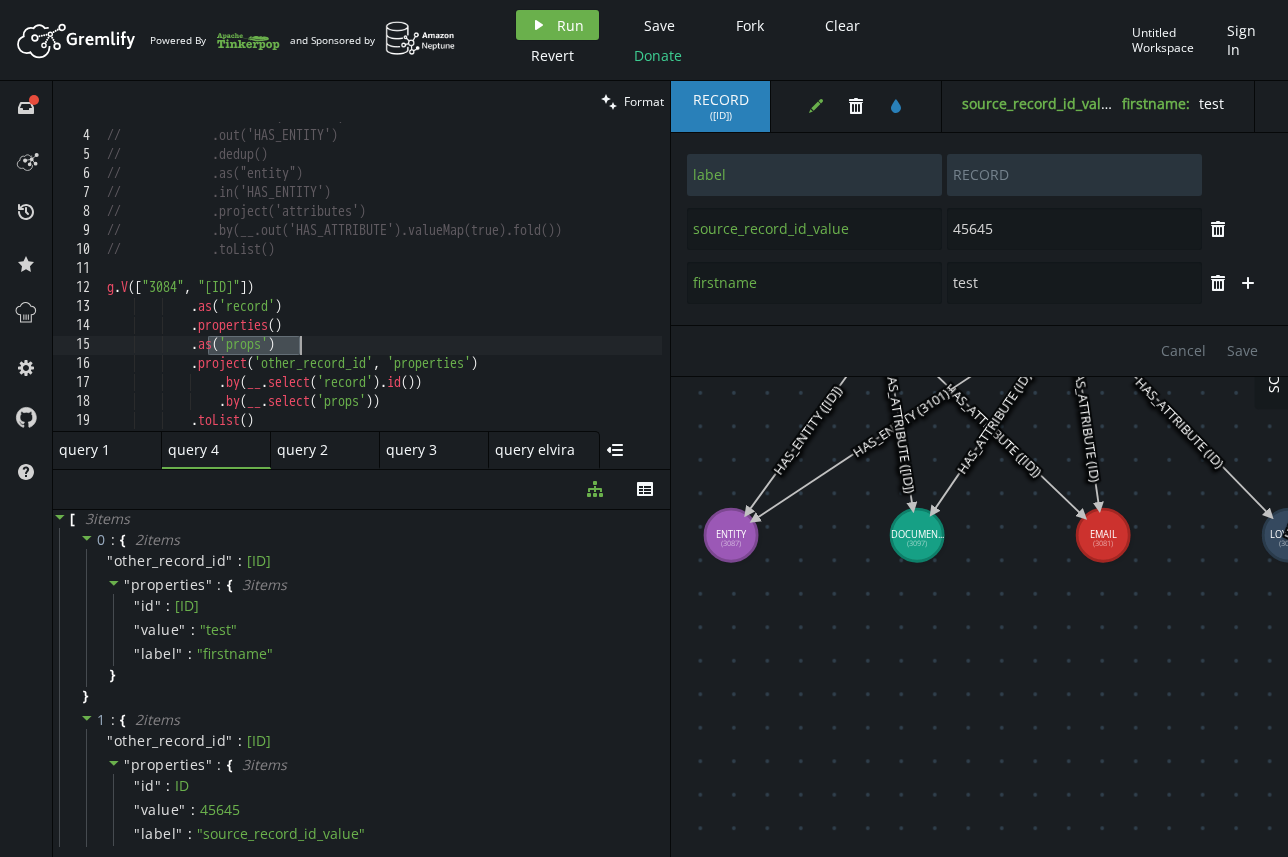 drag, startPoint x: 210, startPoint y: 340, endPoint x: 327, endPoint y: 340, distance: 117 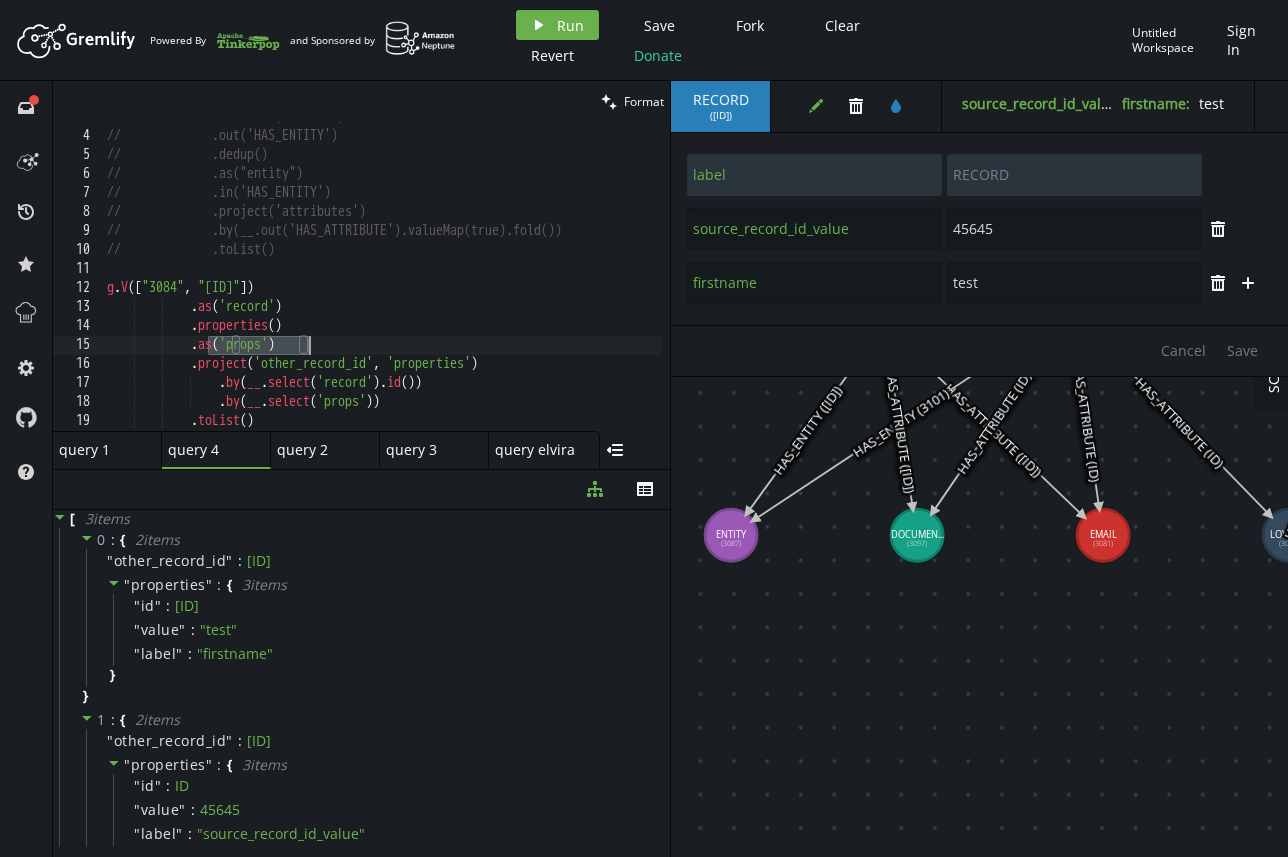 click on "//             .hasLabel('RECORD') //             .out('HAS_ENTITY') //             .dedup() //             .as("entity") //             .in('HAS_ENTITY') //             .project('attributes') //             .by(__.out('HAS_ATTRIBUTE').valueMap(true).fold()) //             .toList() g . V ([ ID ,   ID ])                . as ( 'record' )                . properties ( )                . as ( 'props' )                . project ( 'other_record_id' ,   'properties' )                     . by ( __ . select ( 'record' ) . id ( ))                     . by ( __ . select ( 'props' ))                . toList ( )" at bounding box center (382, 281) 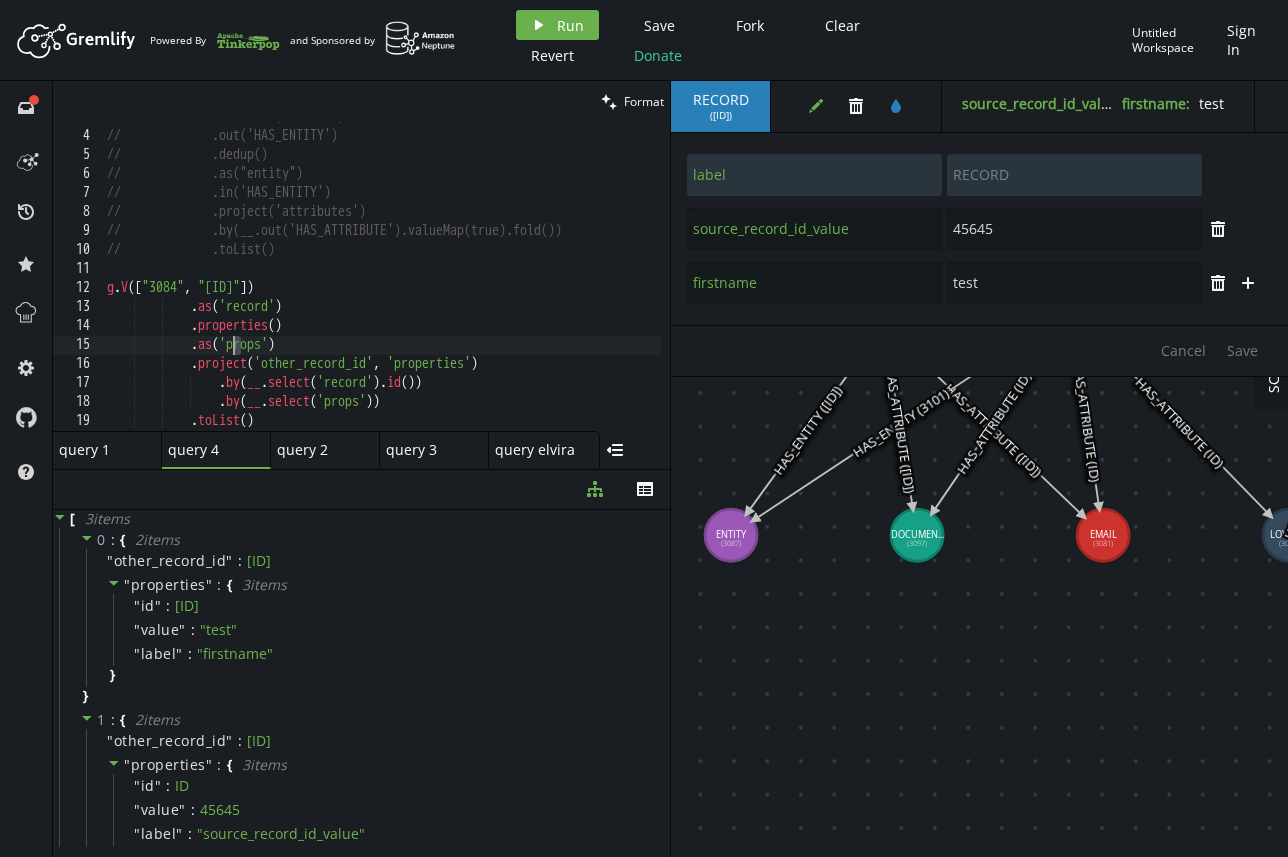 drag, startPoint x: 237, startPoint y: 342, endPoint x: 320, endPoint y: 342, distance: 83 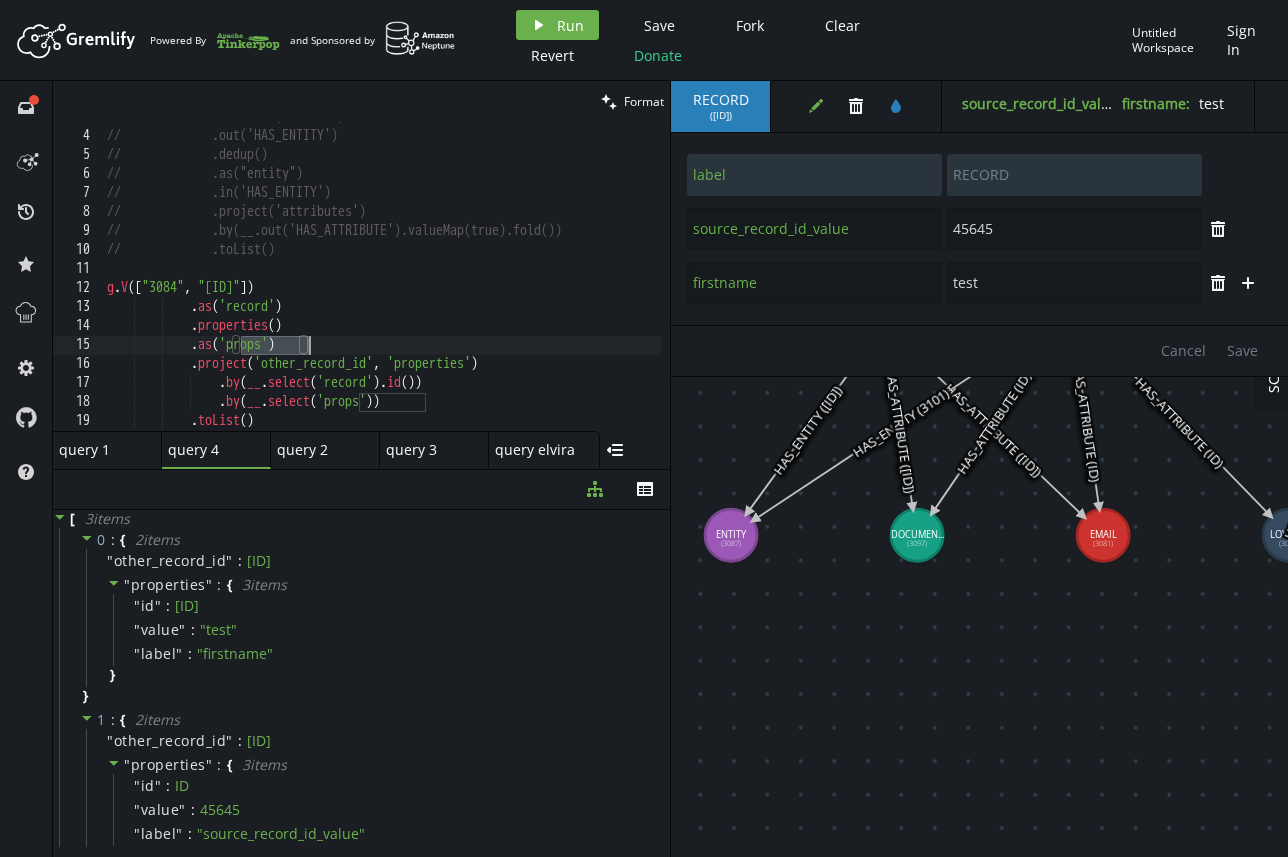 click on "//             .hasLabel('RECORD') //             .out('HAS_ENTITY') //             .dedup() //             .as("entity") //             .in('HAS_ENTITY') //             .project('attributes') //             .by(__.out('HAS_ATTRIBUTE').valueMap(true).fold()) //             .toList() g . V ([ ID ,   ID ])                . as ( 'record' )                . properties ( )                . as ( 'props' )                . project ( 'other_record_id' ,   'properties' )                     . by ( __ . select ( 'record' ) . id ( ))                     . by ( __ . select ( 'props' ))                . toList ( )" at bounding box center [382, 281] 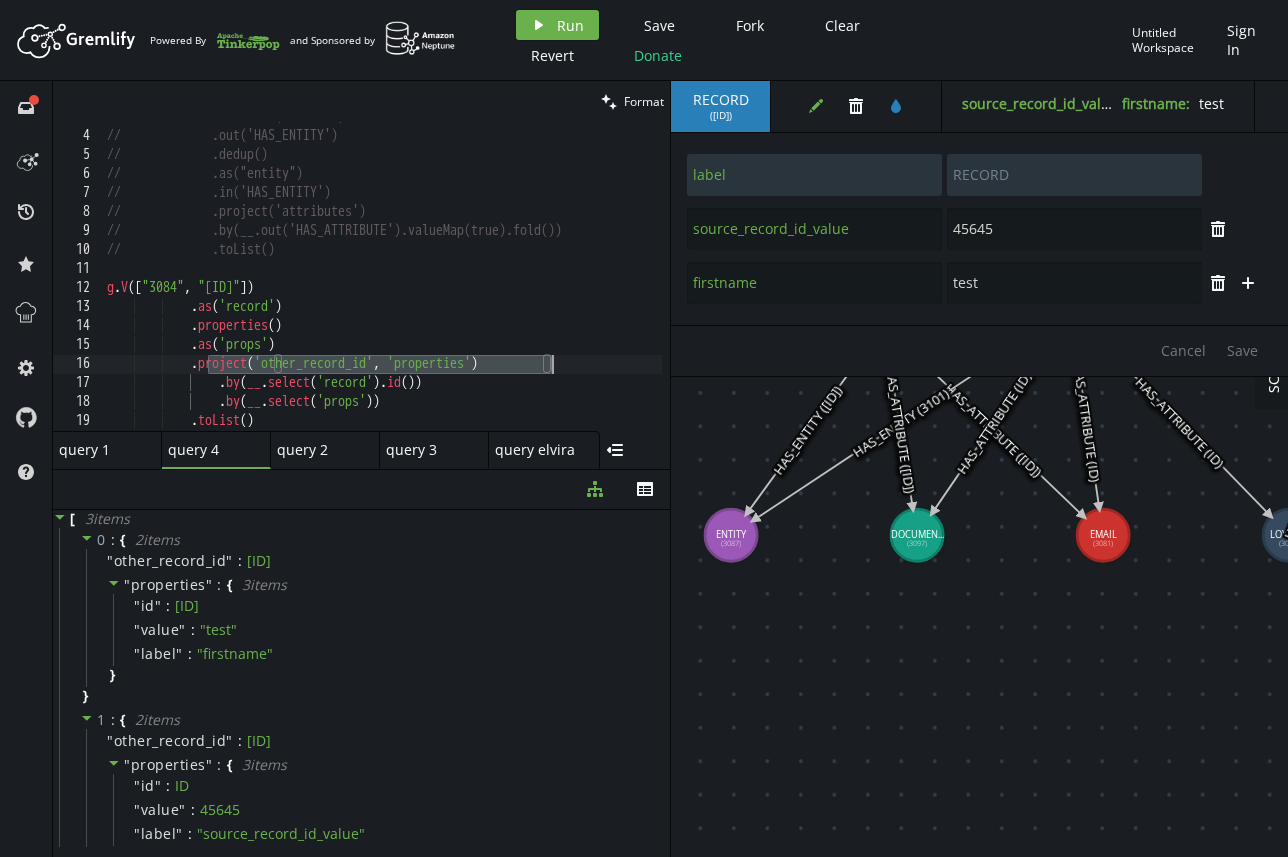 drag, startPoint x: 209, startPoint y: 363, endPoint x: 562, endPoint y: 364, distance: 353.0014 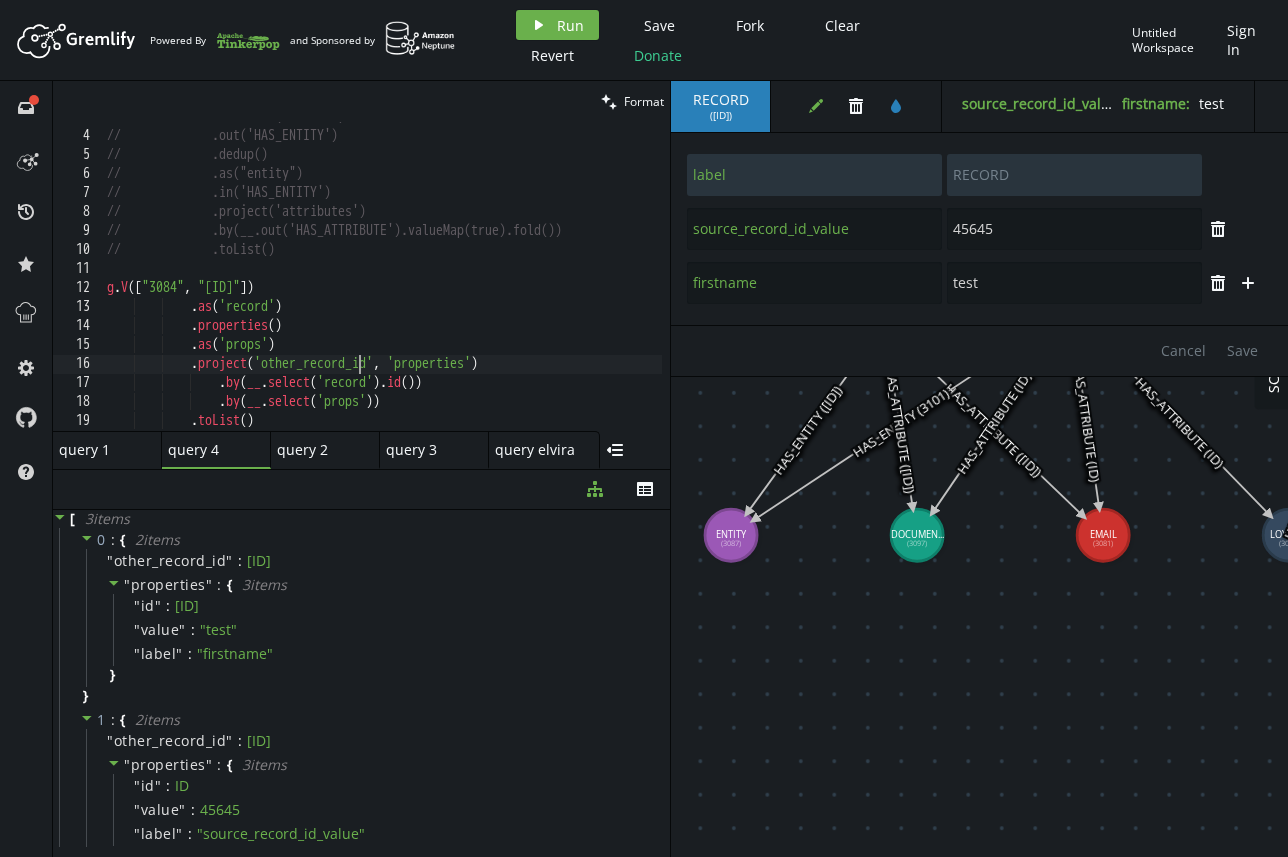 click on "//             .hasLabel('RECORD') //             .out('HAS_ENTITY') //             .dedup() //             .as("entity") //             .in('HAS_ENTITY') //             .project('attributes') //             .by(__.out('HAS_ATTRIBUTE').valueMap(true).fold()) //             .toList() g . V ([ ID ,   ID ])                . as ( 'record' )                . properties ( )                . as ( 'props' )                . project ( 'other_record_id' ,   'properties' )                     . by ( __ . select ( 'record' ) . id ( ))                     . by ( __ . select ( 'props' ))                . toList ( )" at bounding box center [382, 281] 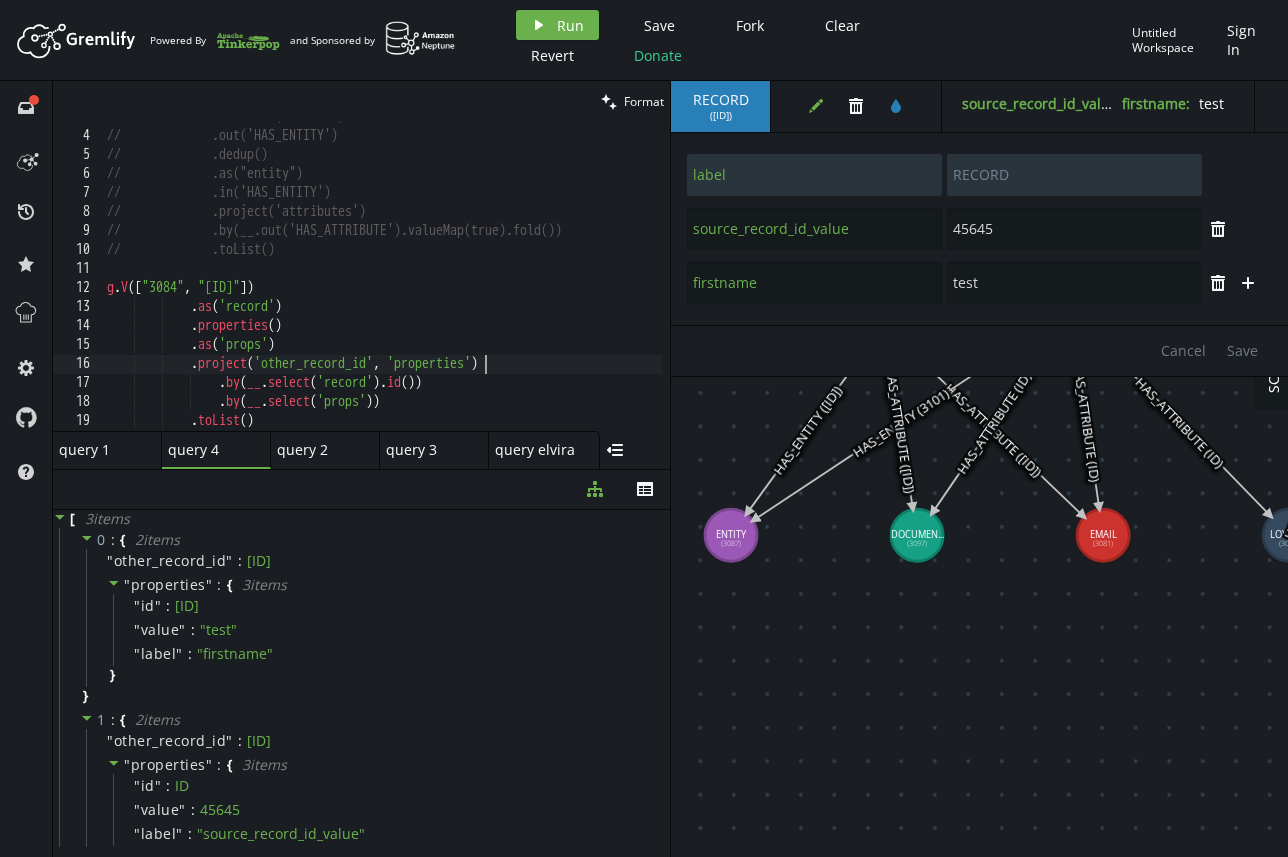 click on "//             .hasLabel('RECORD') //             .out('HAS_ENTITY') //             .dedup() //             .as("entity") //             .in('HAS_ENTITY') //             .project('attributes') //             .by(__.out('HAS_ATTRIBUTE').valueMap(true).fold()) //             .toList() g . V ([ ID ,   ID ])                . as ( 'record' )                . properties ( )                . as ( 'props' )                . project ( 'other_record_id' ,   'properties' )                     . by ( __ . select ( 'record' ) . id ( ))                     . by ( __ . select ( 'props' ))                . toList ( )" at bounding box center [382, 281] 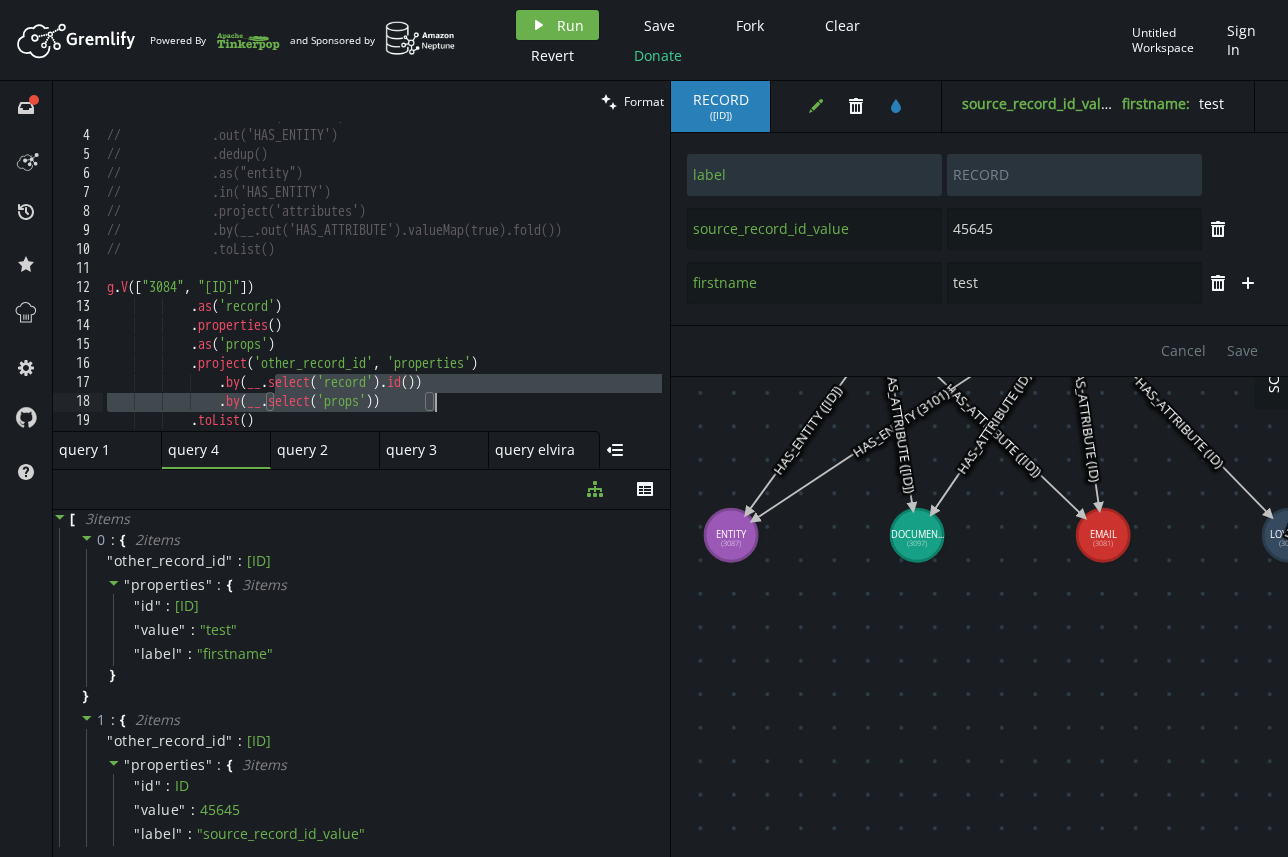 drag, startPoint x: 272, startPoint y: 387, endPoint x: 497, endPoint y: 397, distance: 225.2221 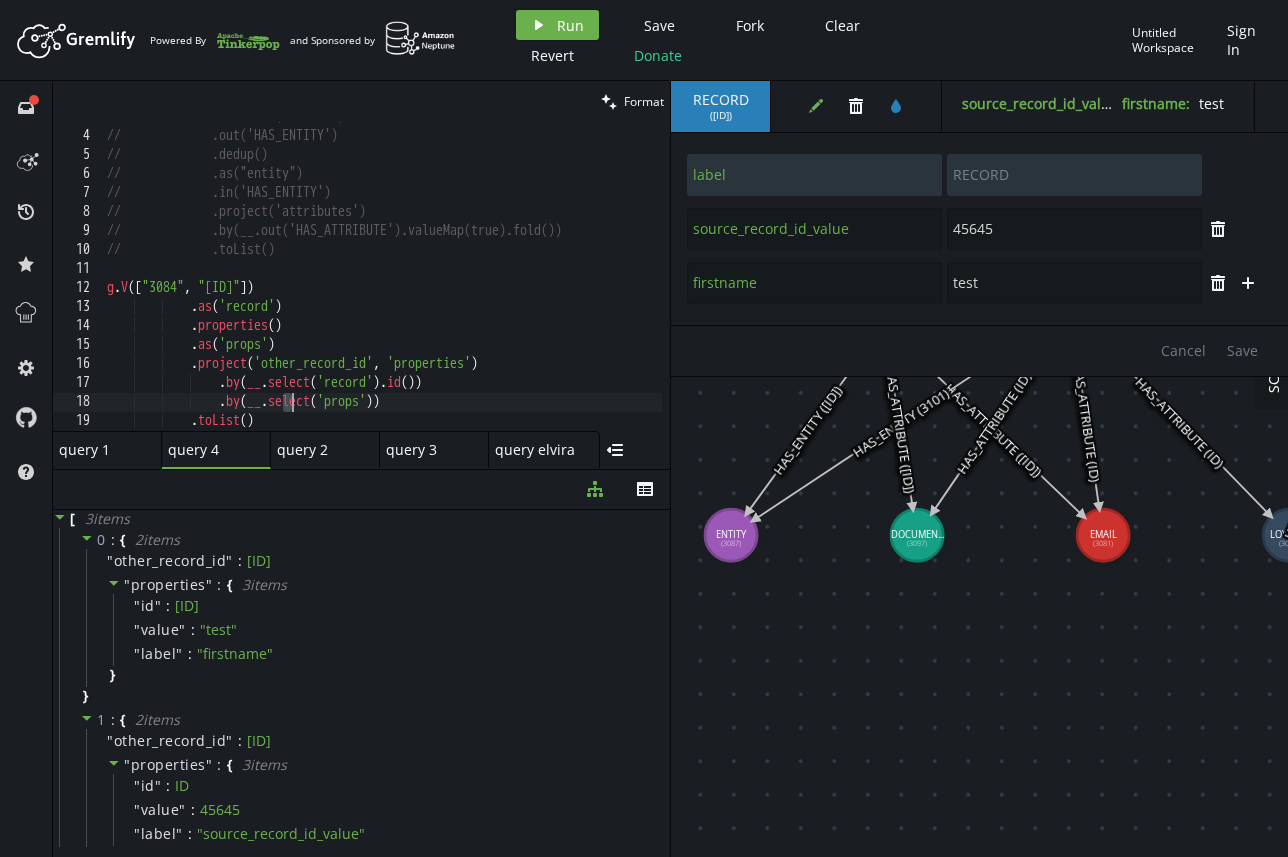 drag, startPoint x: 292, startPoint y: 398, endPoint x: 404, endPoint y: 398, distance: 112 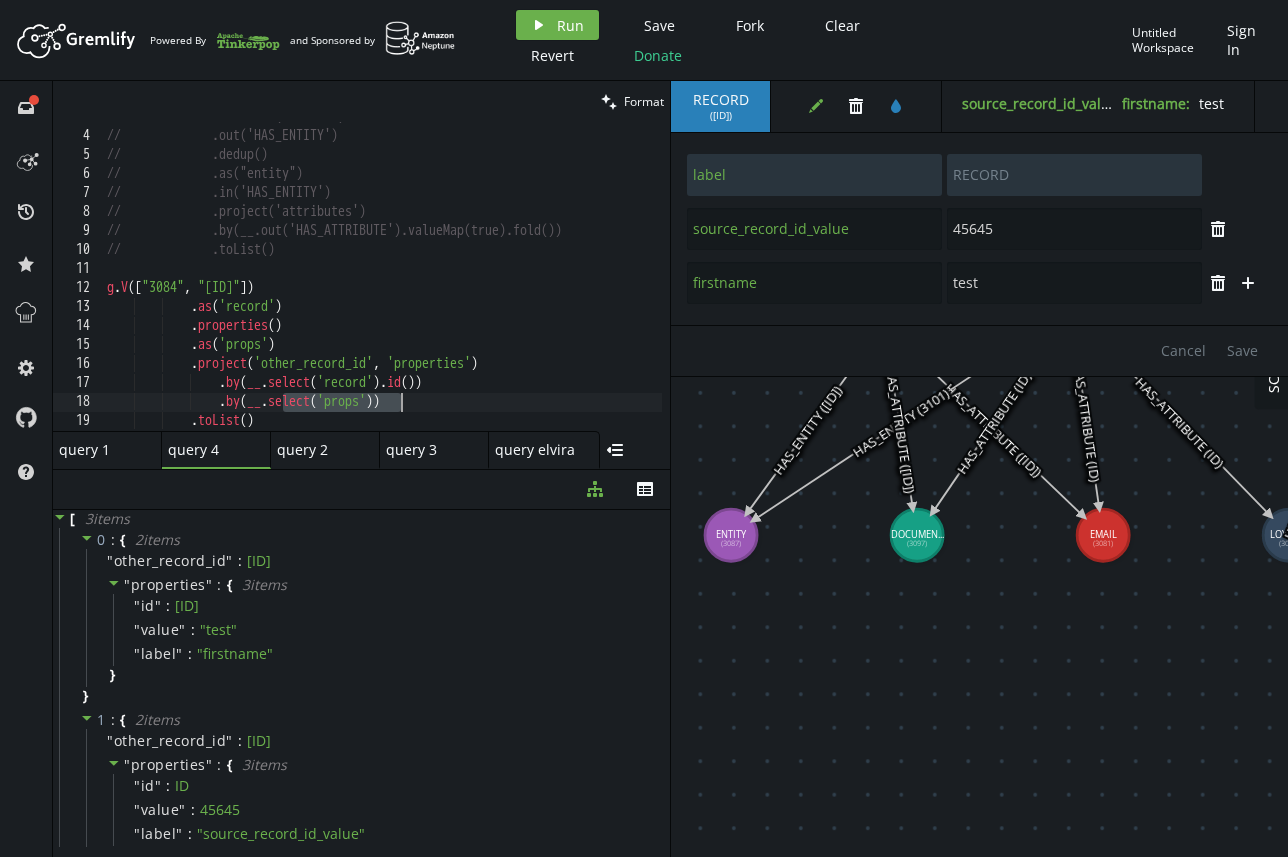 click on "//             .hasLabel('RECORD') //             .out('HAS_ENTITY') //             .dedup() //             .as("entity") //             .in('HAS_ENTITY') //             .project('attributes') //             .by(__.out('HAS_ATTRIBUTE').valueMap(true).fold()) //             .toList() g . V ([ ID ,   ID ])                . as ( 'record' )                . properties ( )                . as ( 'props' )                . project ( 'other_record_id' ,   'properties' )                     . by ( __ . select ( 'record' ) . id ( ))                     . by ( __ . select ( 'props' ))                . toList ( )" at bounding box center [382, 281] 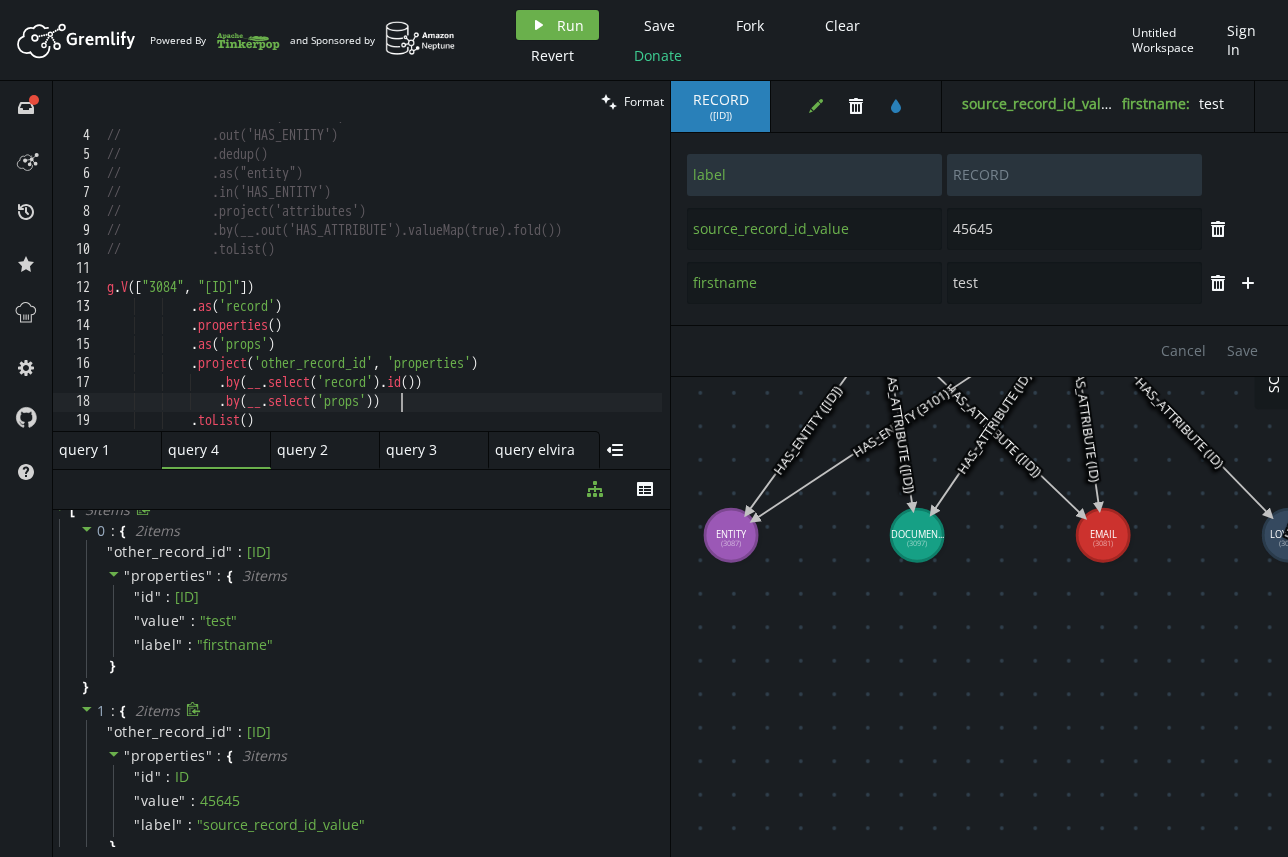 scroll, scrollTop: 0, scrollLeft: 0, axis: both 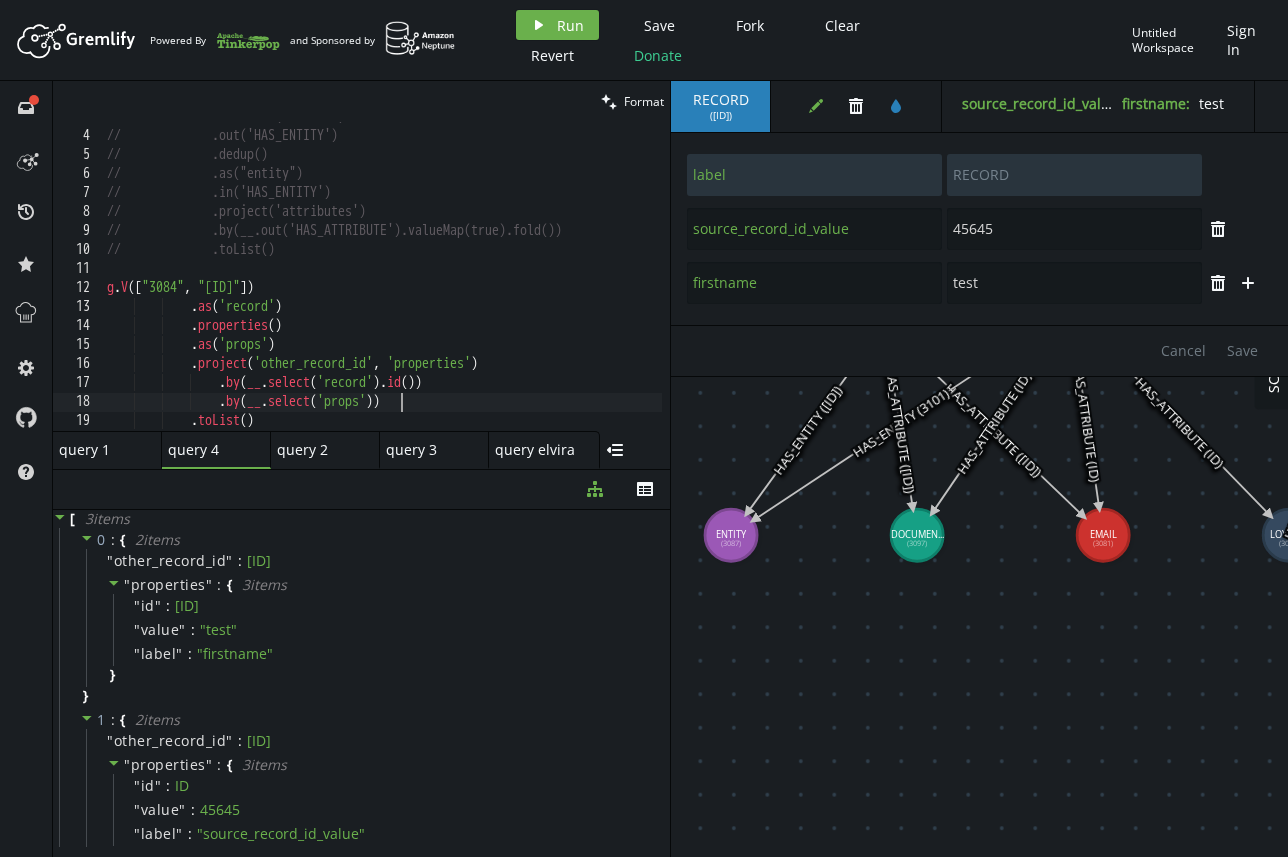 click on "//             .hasLabel('RECORD') //             .out('HAS_ENTITY') //             .dedup() //             .as("entity") //             .in('HAS_ENTITY') //             .project('attributes') //             .by(__.out('HAS_ATTRIBUTE').valueMap(true).fold()) //             .toList() g . V ([ ID ,   ID ])                . as ( 'record' )                . properties ( )                . as ( 'props' )                . project ( 'other_record_id' ,   'properties' )                     . by ( __ . select ( 'record' ) . id ( ))                     . by ( __ . select ( 'props' ))                . toList ( )" at bounding box center (382, 281) 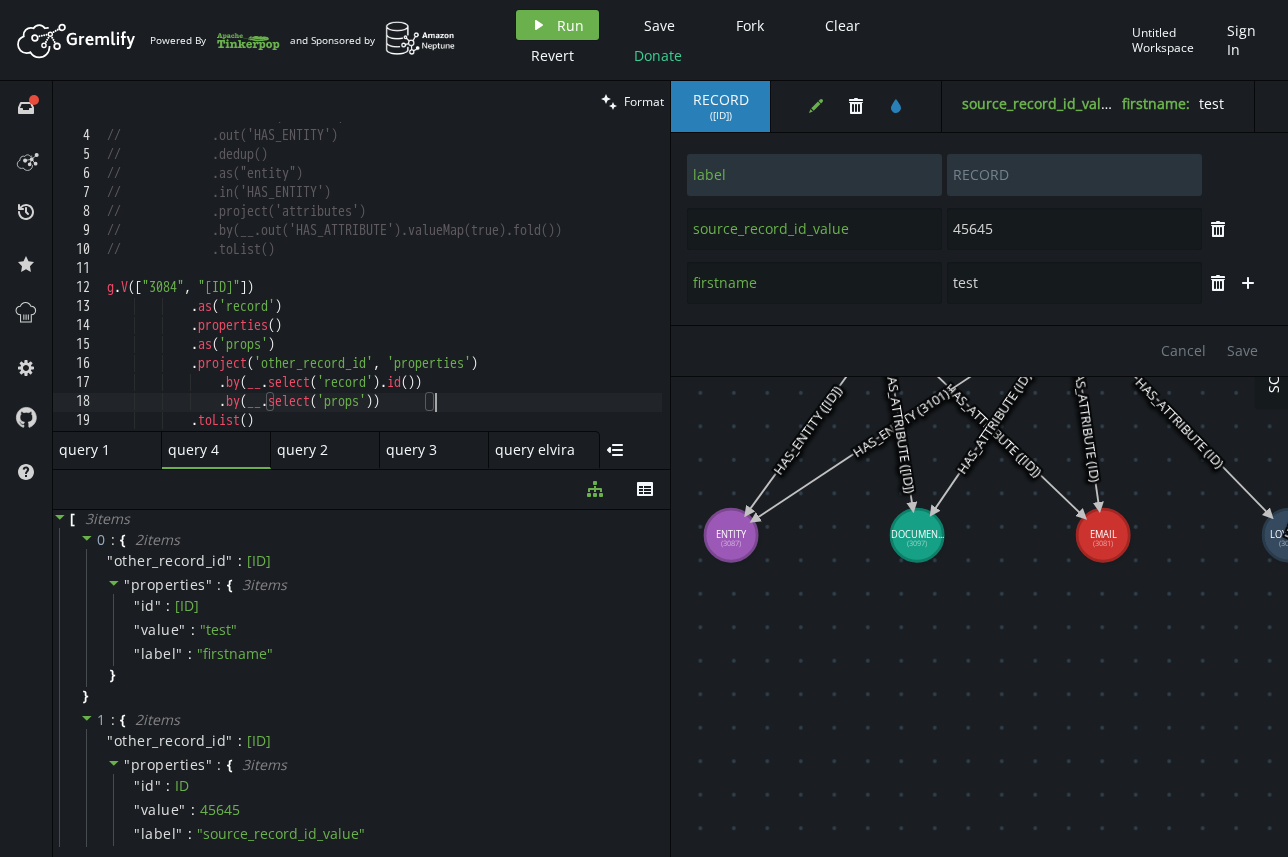 click on "//             .hasLabel('RECORD') //             .out('HAS_ENTITY') //             .dedup() //             .as("entity") //             .in('HAS_ENTITY') //             .project('attributes') //             .by(__.out('HAS_ATTRIBUTE').valueMap(true).fold()) //             .toList() g . V ([ ID ,   ID ])                . as ( 'record' )                . properties ( )                . as ( 'props' )                . project ( 'other_record_id' ,   'properties' )                     . by ( __ . select ( 'record' ) . id ( ))                     . by ( __ . select ( 'props' ))                . toList ( )" at bounding box center [382, 281] 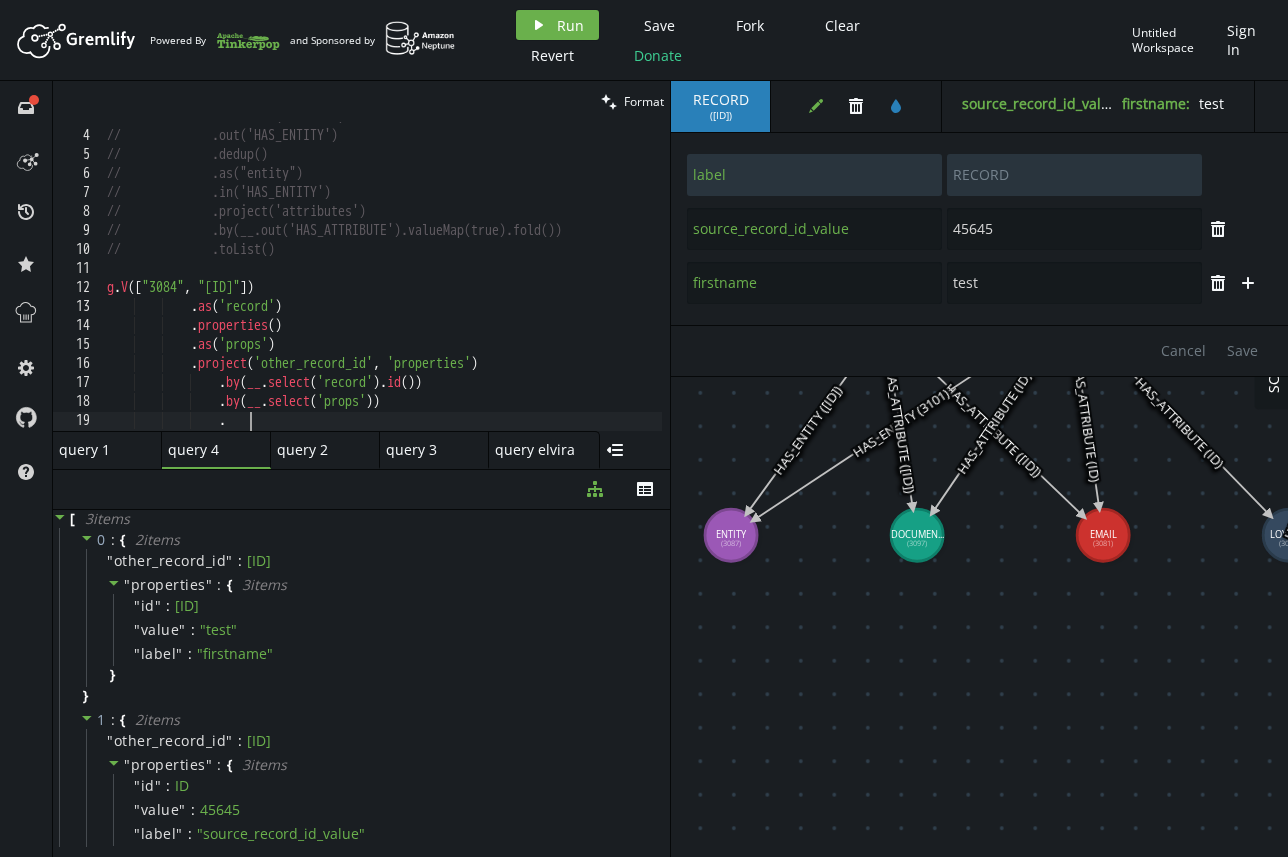 scroll, scrollTop: 0, scrollLeft: 141, axis: horizontal 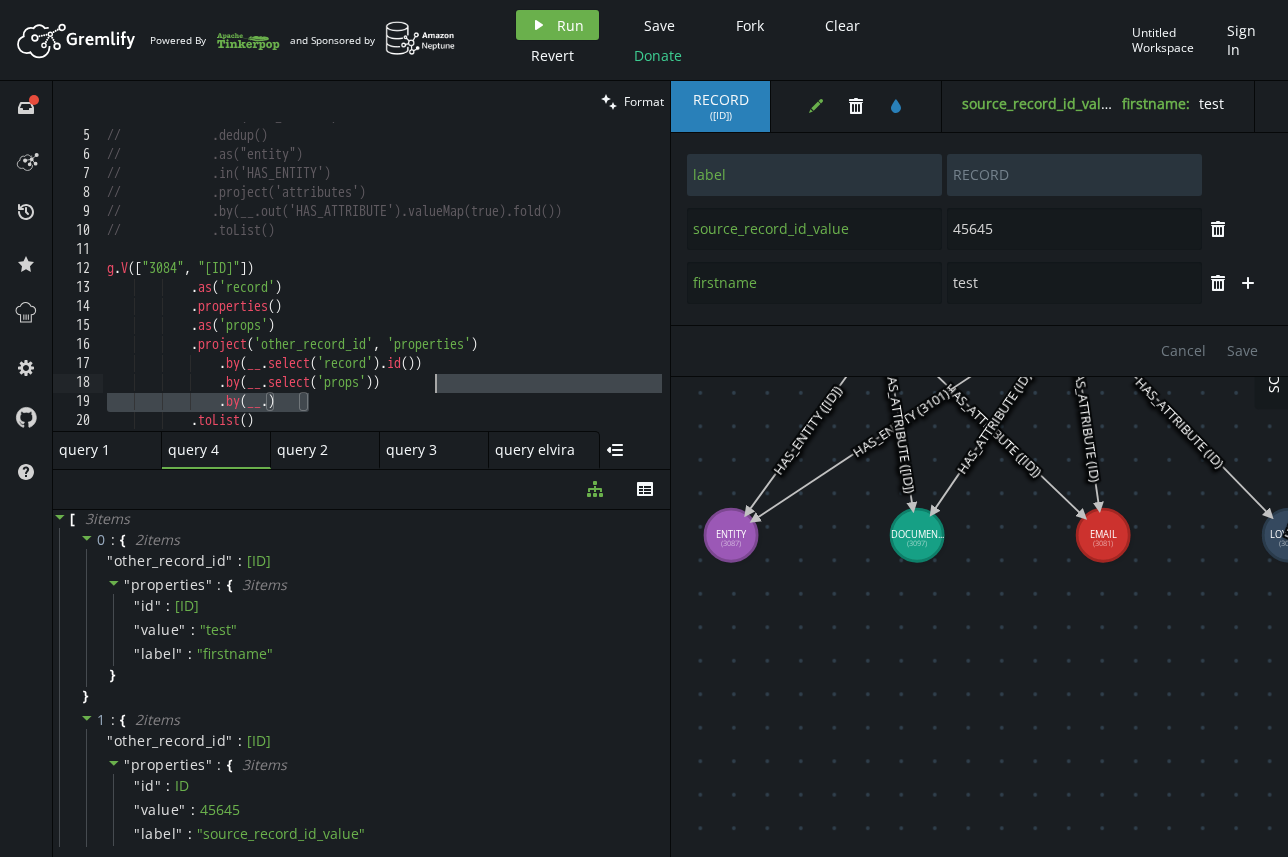 drag, startPoint x: 371, startPoint y: 399, endPoint x: 468, endPoint y: 388, distance: 97.62172 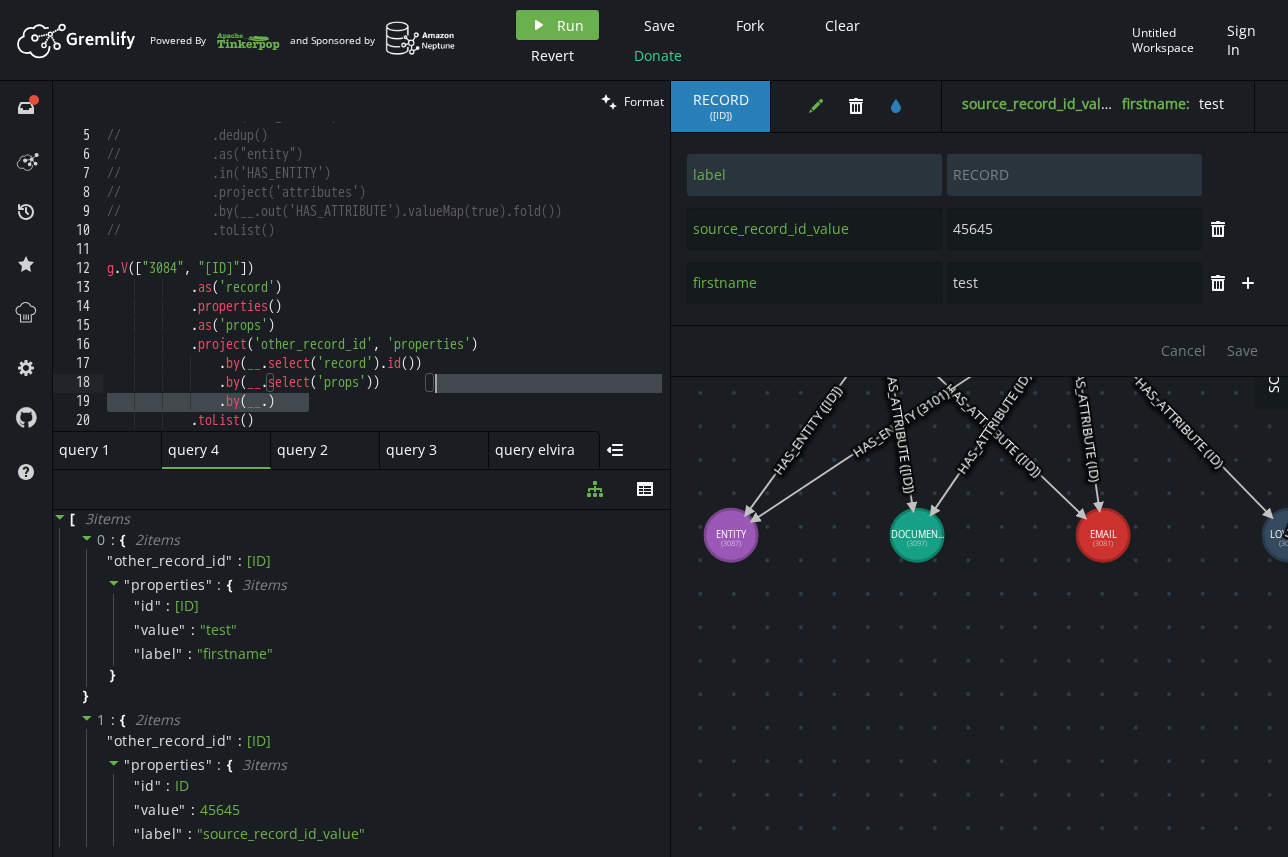 scroll, scrollTop: 52, scrollLeft: 0, axis: vertical 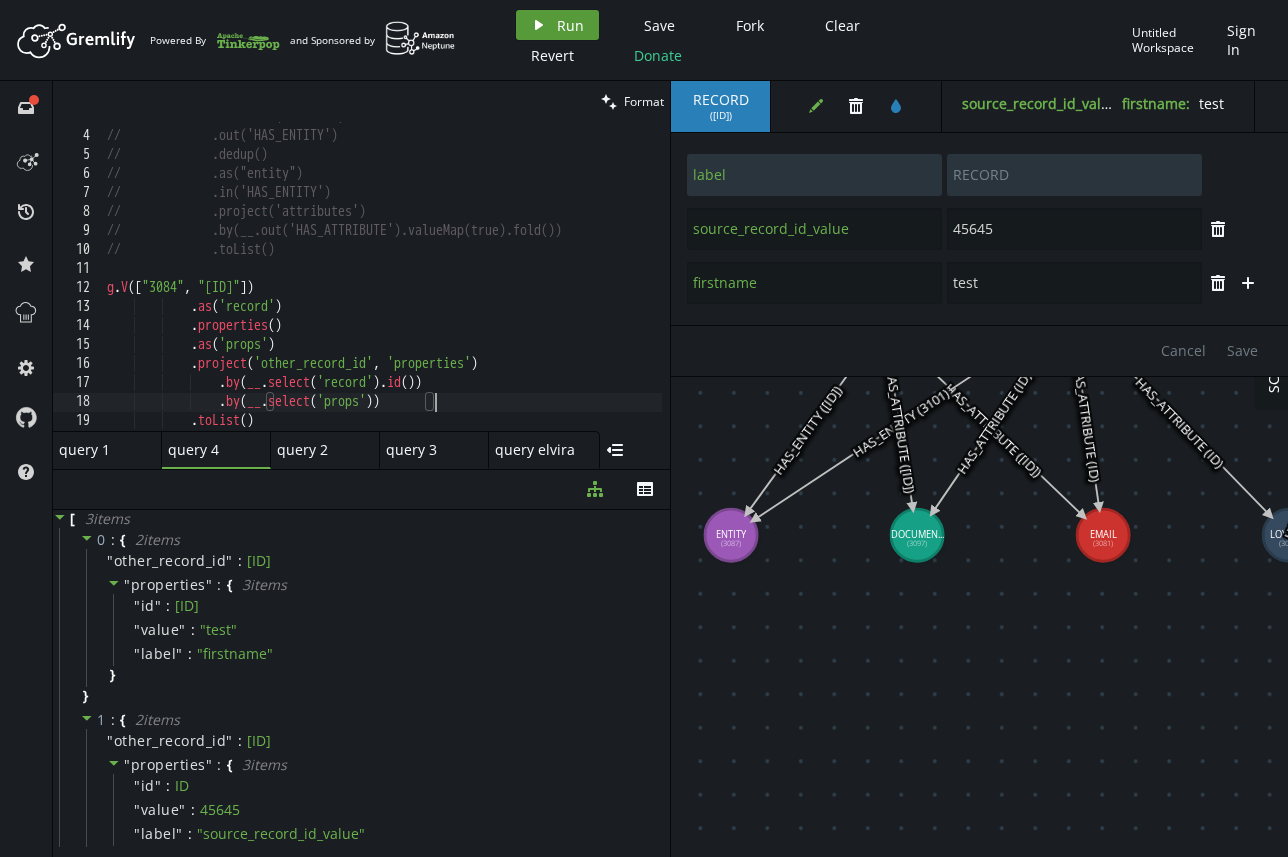 click on "Run" at bounding box center [570, 25] 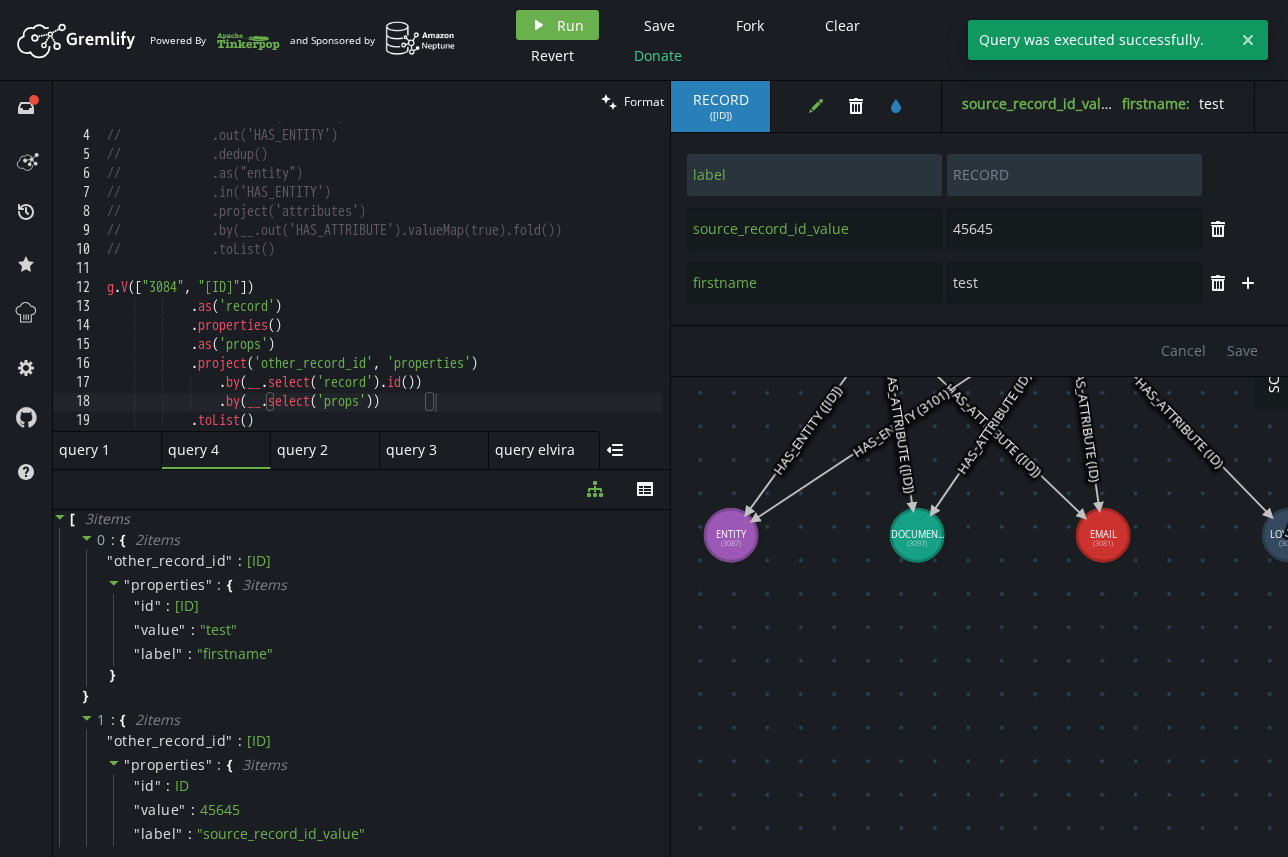 scroll, scrollTop: 0, scrollLeft: 175, axis: horizontal 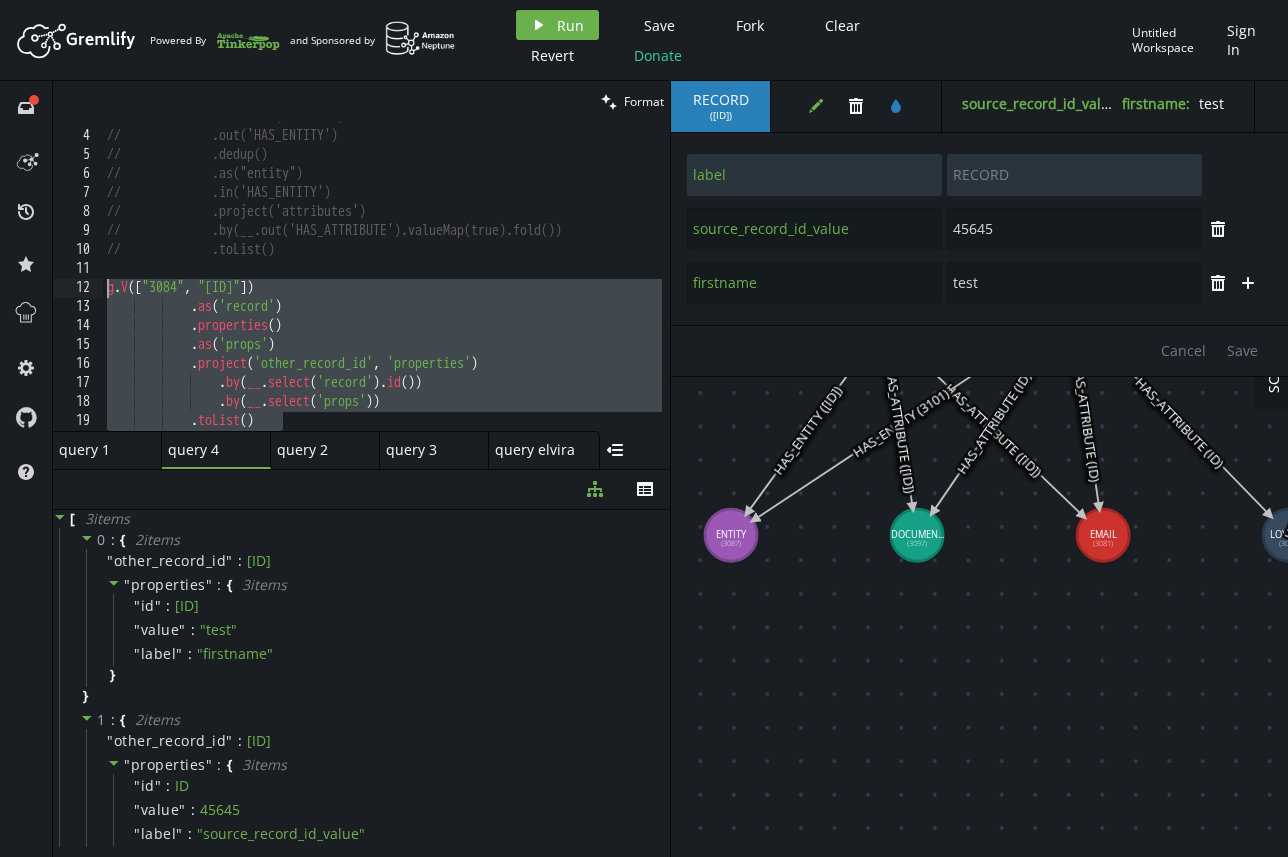 drag, startPoint x: 317, startPoint y: 422, endPoint x: 107, endPoint y: 291, distance: 247.5096 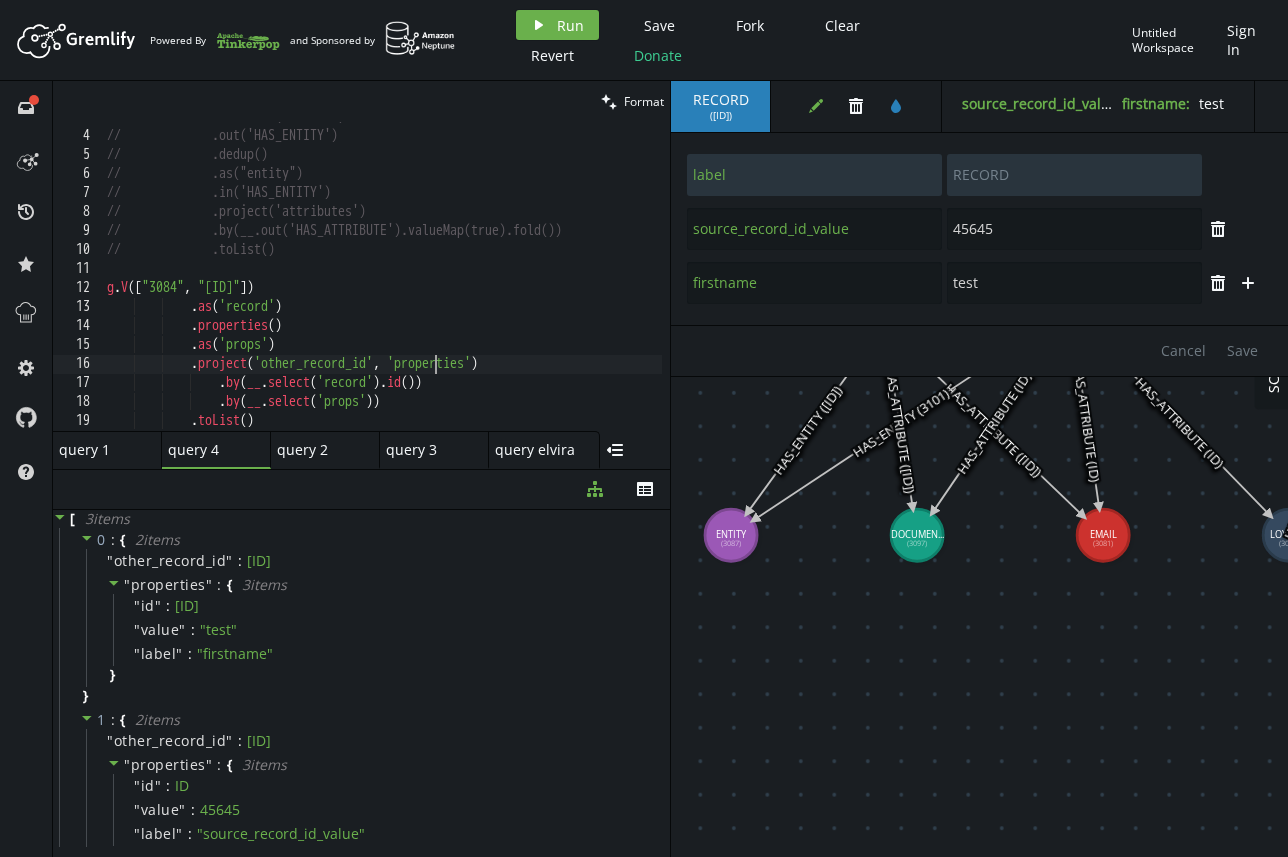 click on "//             .hasLabel('RECORD') //             .out('HAS_ENTITY') //             .dedup() //             .as("entity") //             .in('HAS_ENTITY') //             .project('attributes') //             .by(__.out('HAS_ATTRIBUTE').valueMap(true).fold()) //             .toList() g . V ([ ID ,   ID ])                . as ( 'record' )                . properties ( )                . as ( 'props' )                . project ( 'other_record_id' ,   'properties' )                     . by ( __ . select ( 'record' ) . id ( ))                     . by ( __ . select ( 'props' ))                . toList ( )" at bounding box center (382, 281) 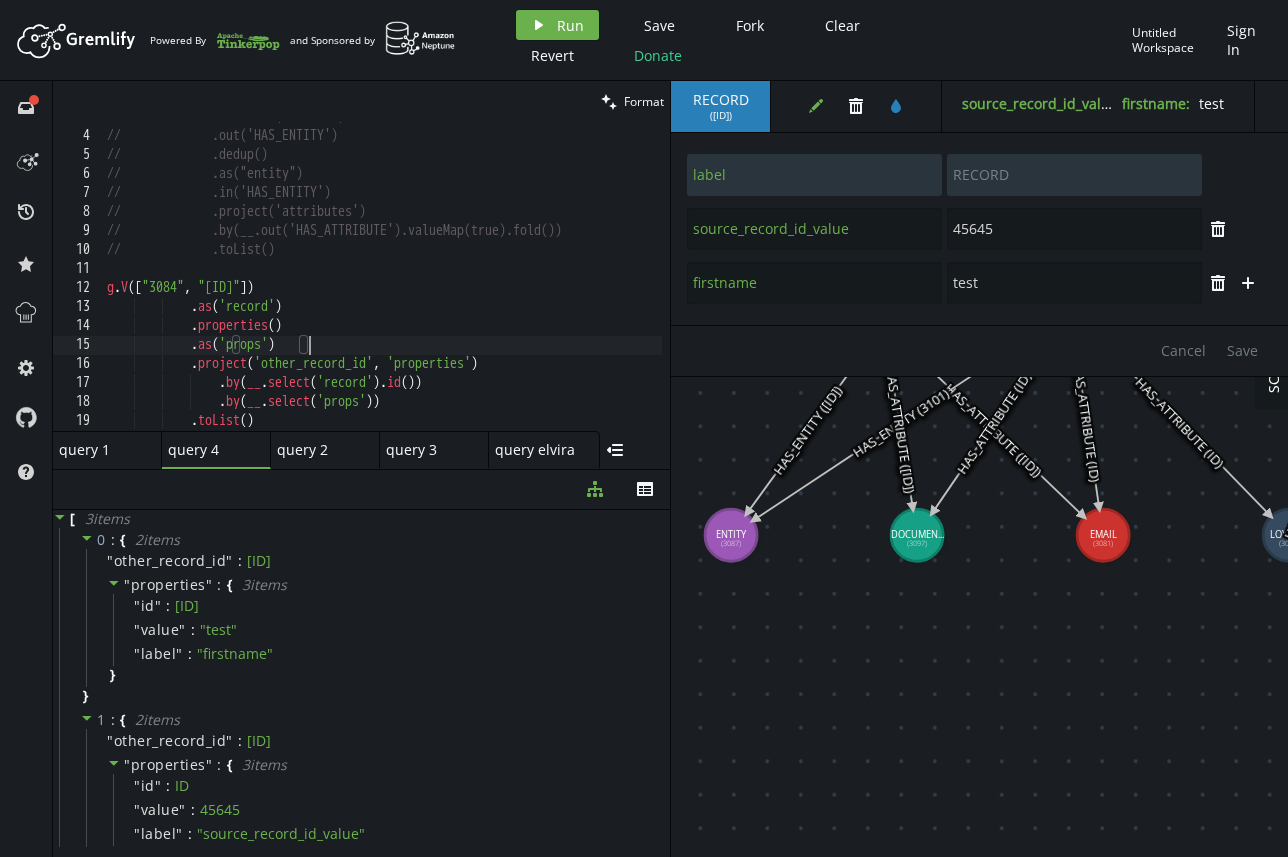 click on "//             .hasLabel('RECORD') //             .out('HAS_ENTITY') //             .dedup() //             .as("entity") //             .in('HAS_ENTITY') //             .project('attributes') //             .by(__.out('HAS_ATTRIBUTE').valueMap(true).fold()) //             .toList() g . V ([ ID ,   ID ])                . as ( 'record' )                . properties ( )                . as ( 'props' )                . project ( 'other_record_id' ,   'properties' )                     . by ( __ . select ( 'record' ) . id ( ))                     . by ( __ . select ( 'props' ))                . toList ( )" at bounding box center (382, 281) 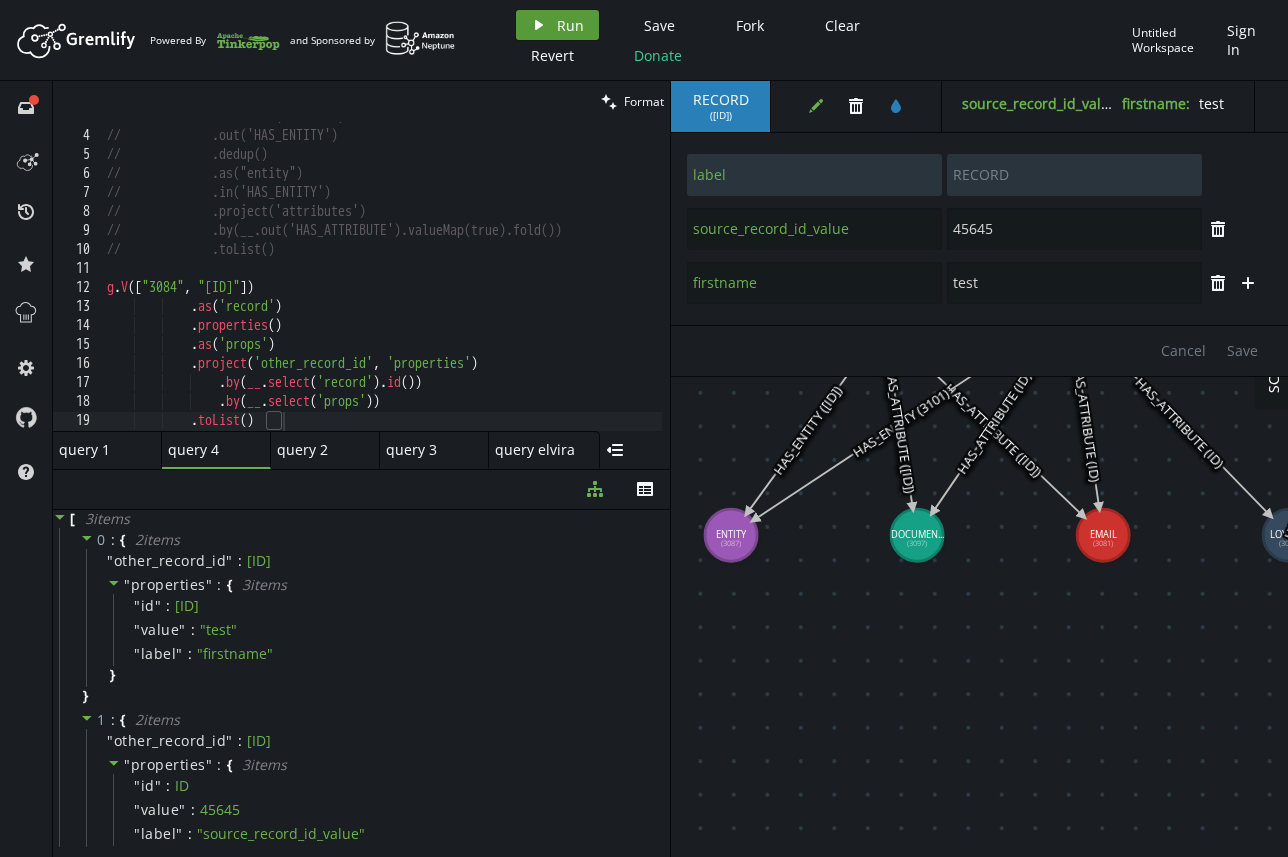 click on "play Run" at bounding box center [557, 25] 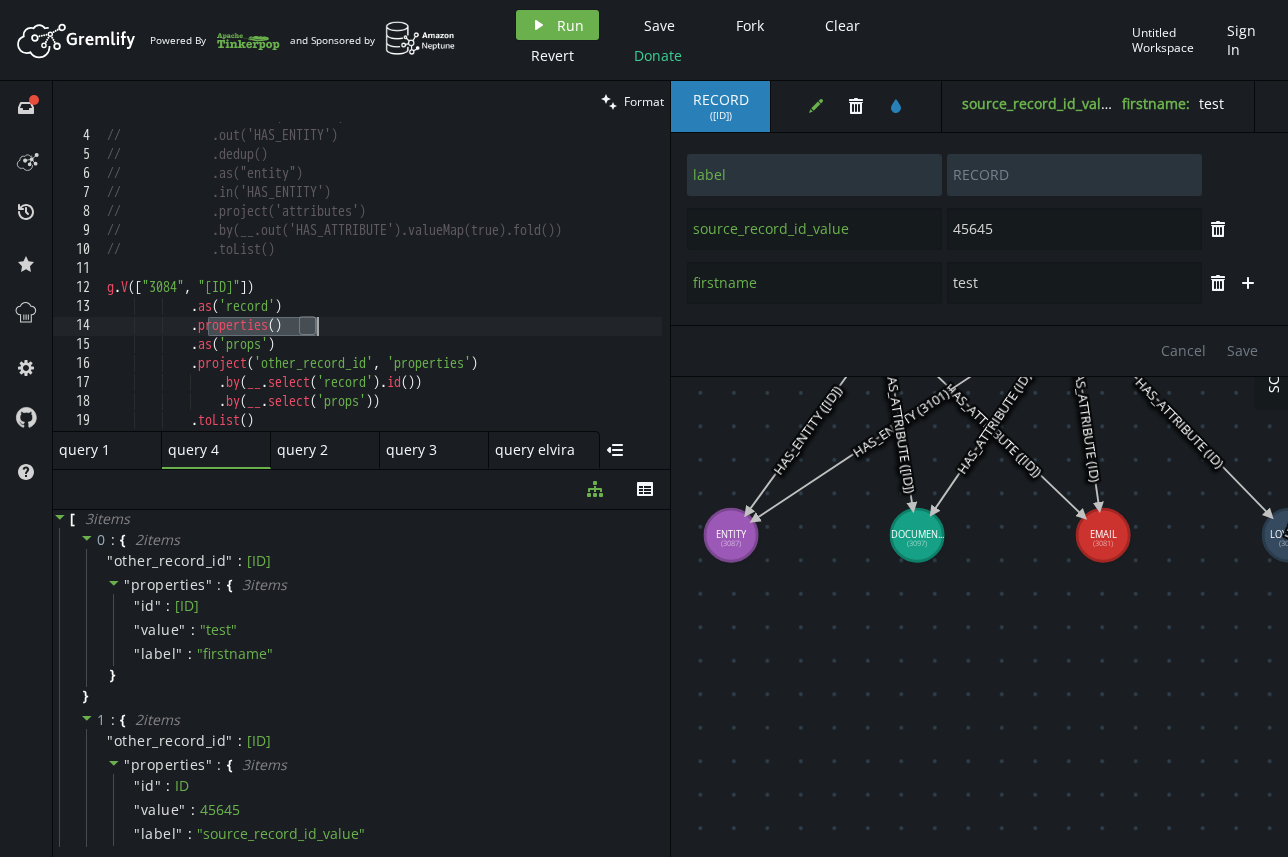 drag, startPoint x: 207, startPoint y: 331, endPoint x: 351, endPoint y: 318, distance: 144.58562 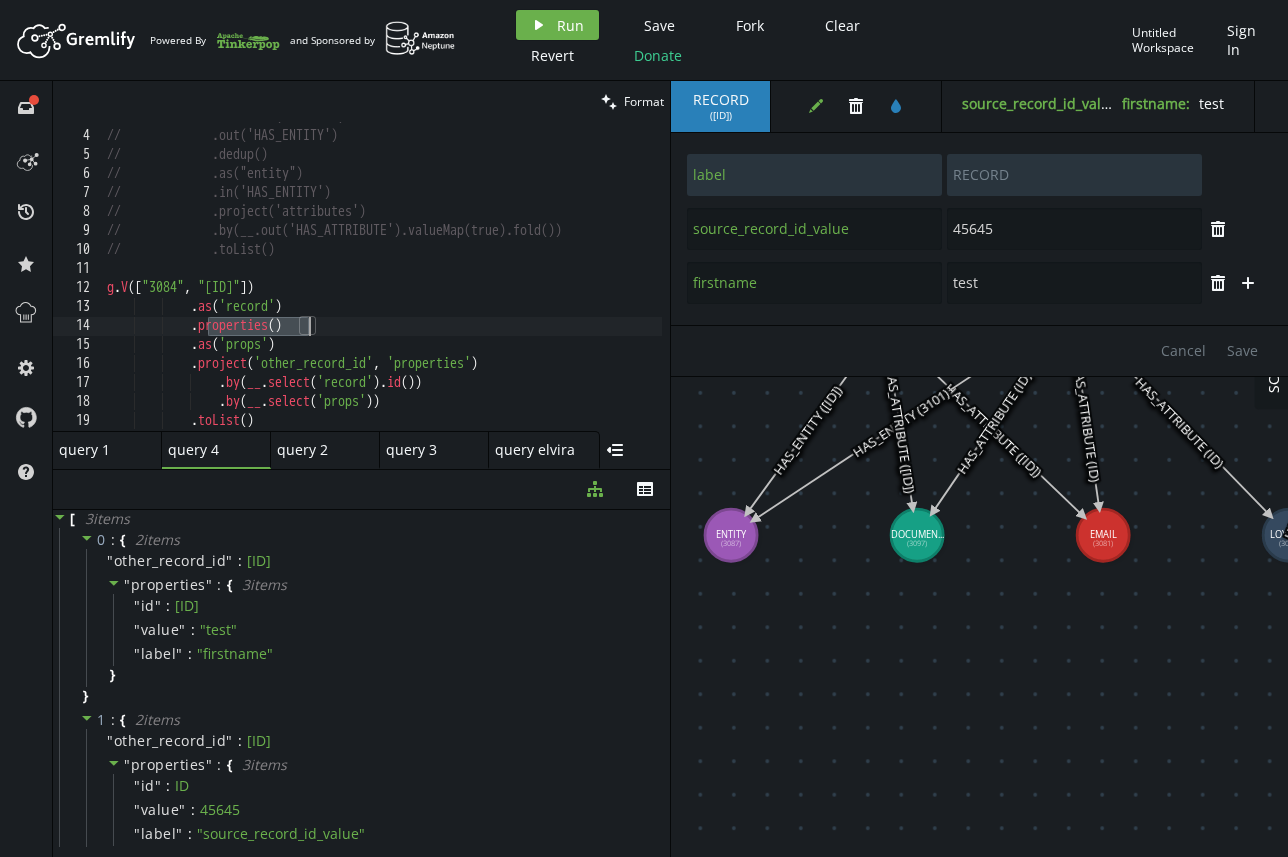 drag, startPoint x: 209, startPoint y: 329, endPoint x: 312, endPoint y: 327, distance: 103.01942 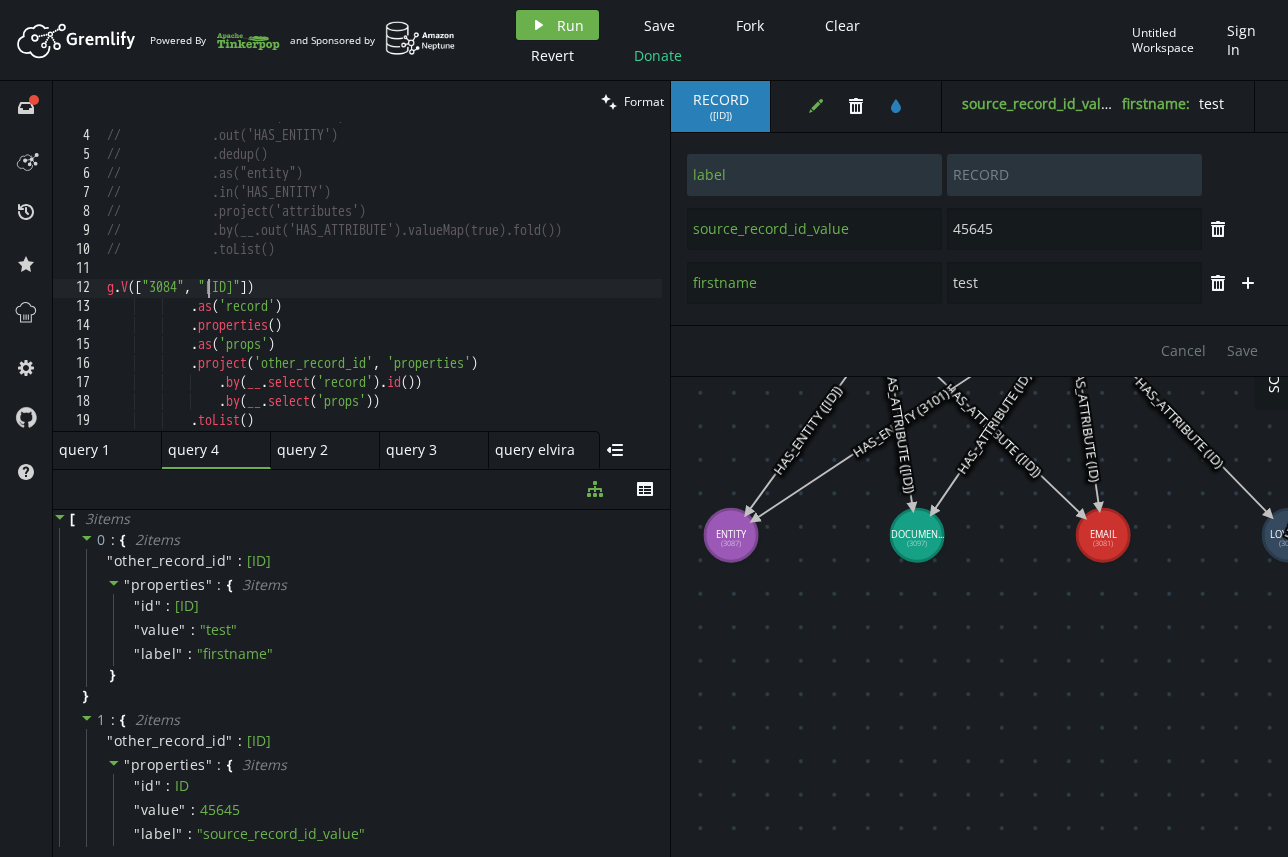 click on "//             .hasLabel('RECORD') //             .out('HAS_ENTITY') //             .dedup() //             .as("entity") //             .in('HAS_ENTITY') //             .project('attributes') //             .by(__.out('HAS_ATTRIBUTE').valueMap(true).fold()) //             .toList() g . V ([ ID ,   ID ])                . as ( 'record' )                . properties ( )                . as ( 'props' )                . project ( 'other_record_id' ,   'properties' )                     . by ( __ . select ( 'record' ) . id ( ))                     . by ( __ . select ( 'props' ))                . toList ( )" at bounding box center (382, 281) 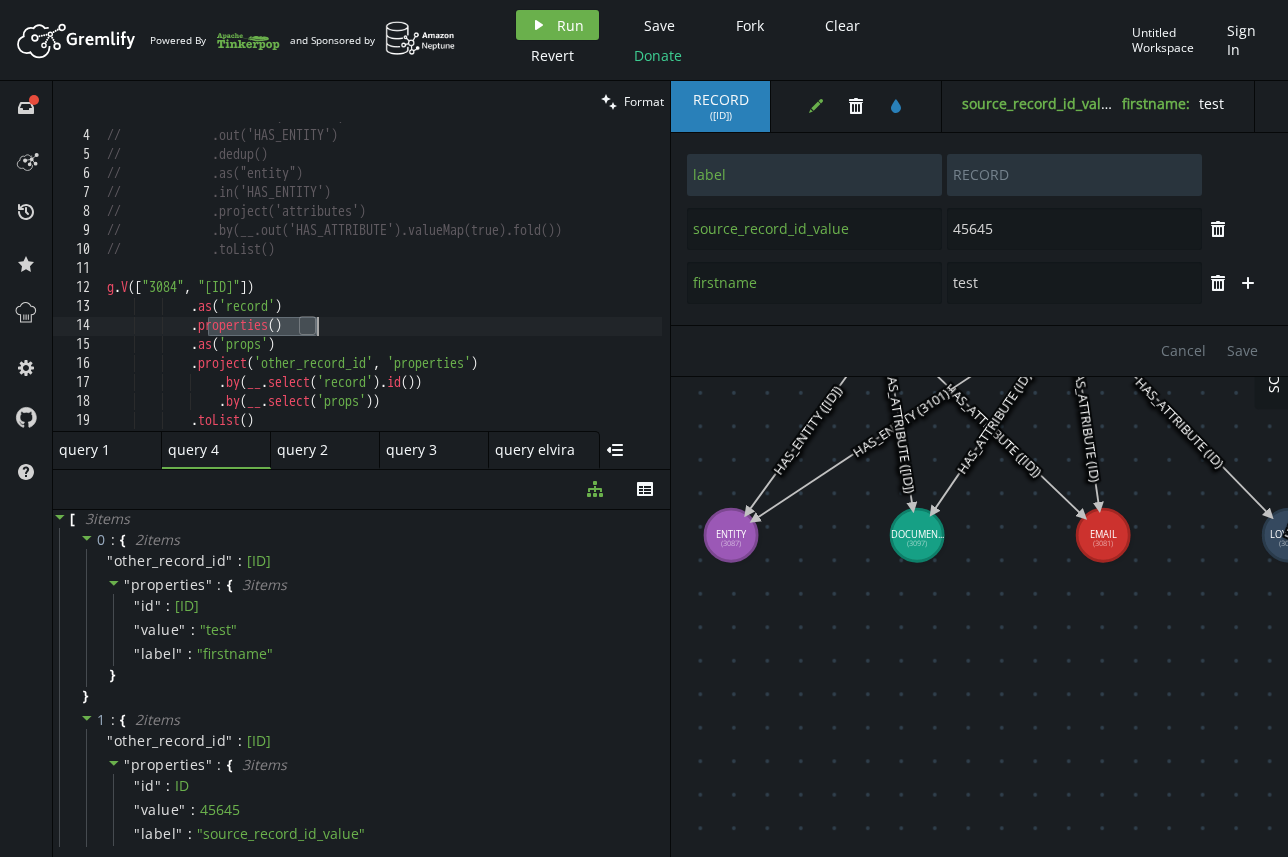 drag, startPoint x: 206, startPoint y: 324, endPoint x: 335, endPoint y: 330, distance: 129.13947 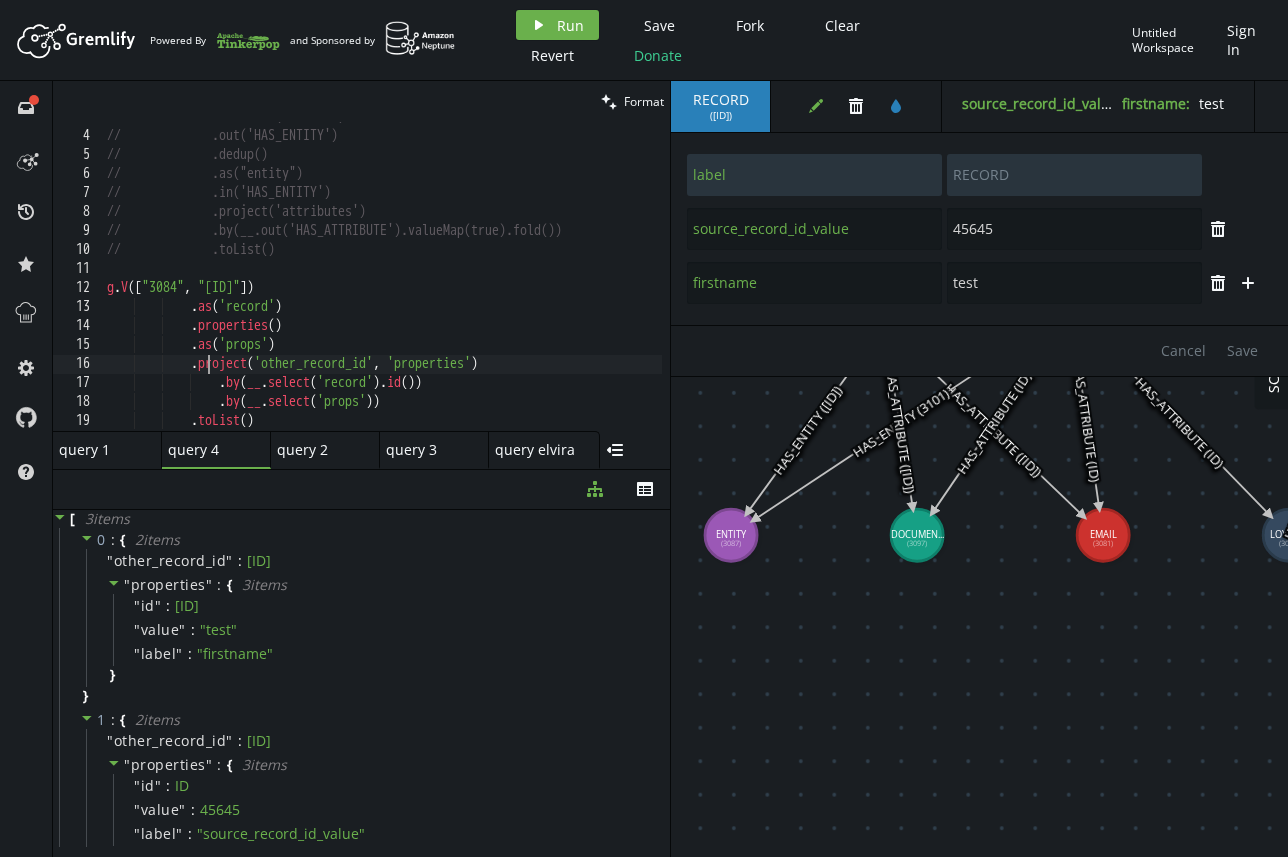 drag, startPoint x: 210, startPoint y: 360, endPoint x: 299, endPoint y: 360, distance: 89 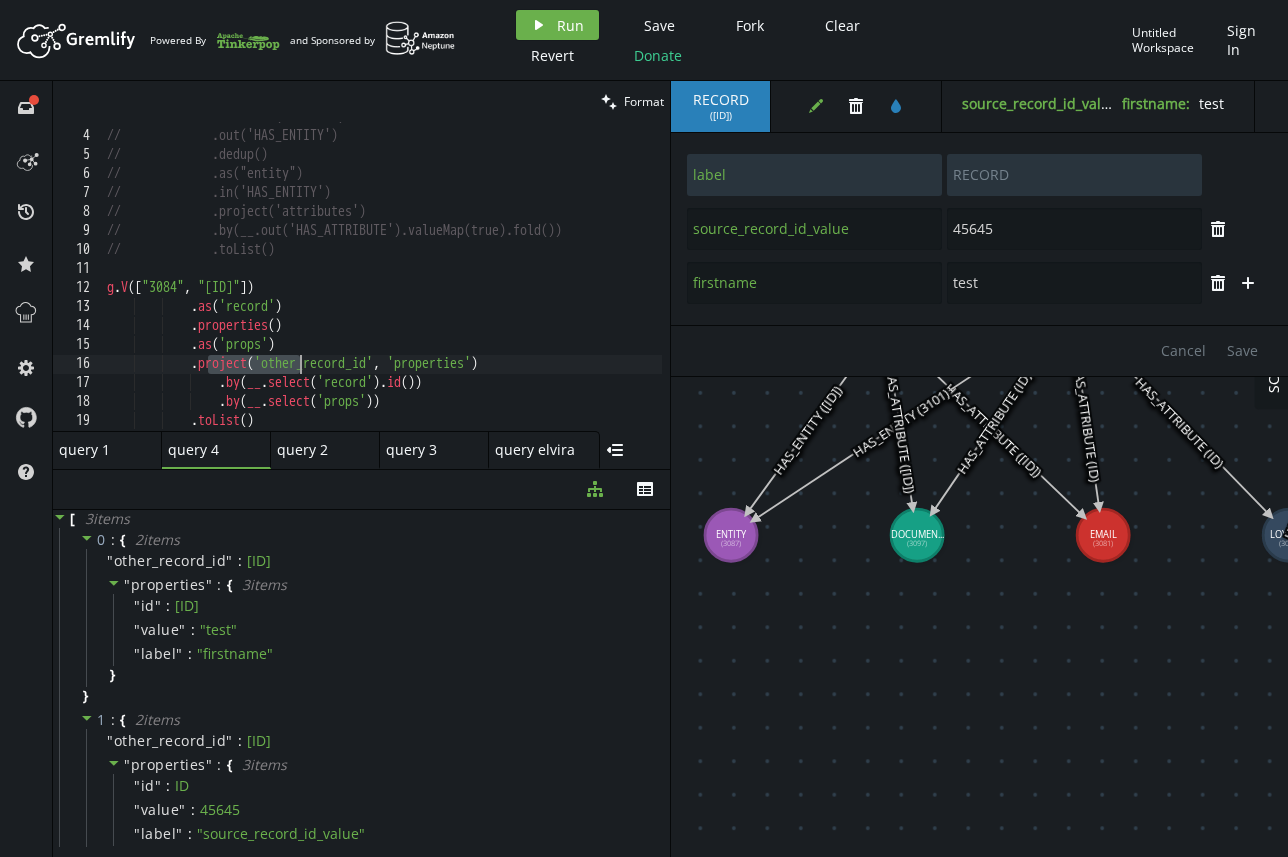 click on "//             .hasLabel('RECORD') //             .out('HAS_ENTITY') //             .dedup() //             .as("entity") //             .in('HAS_ENTITY') //             .project('attributes') //             .by(__.out('HAS_ATTRIBUTE').valueMap(true).fold()) //             .toList() g . V ([ ID ,   ID ])                . as ( 'record' )                . properties ( )                . as ( 'props' )                . project ( 'other_record_id' ,   'properties' )                     . by ( __ . select ( 'record' ) . id ( ))                     . by ( __ . select ( 'props' ))                . toList ( )" at bounding box center [382, 281] 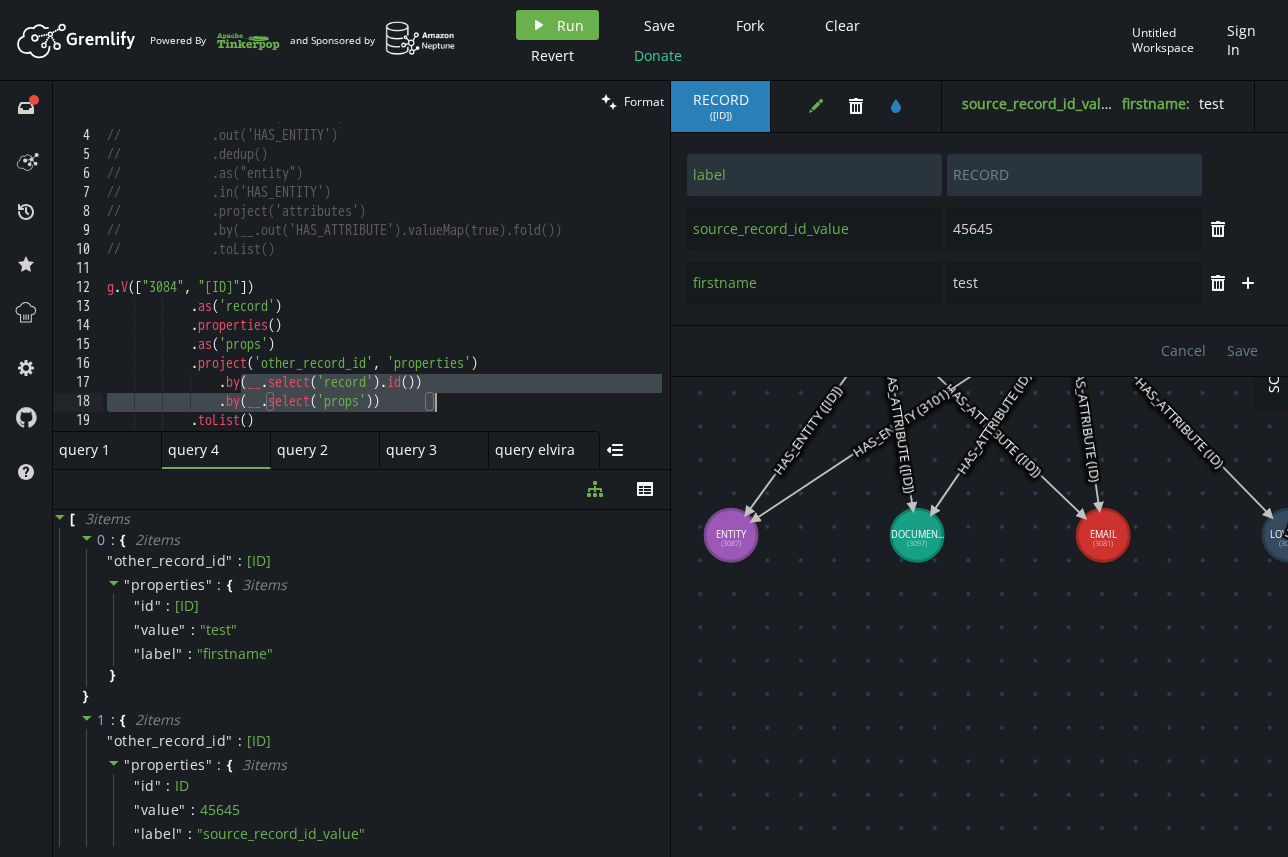 drag, startPoint x: 253, startPoint y: 389, endPoint x: 467, endPoint y: 409, distance: 214.93254 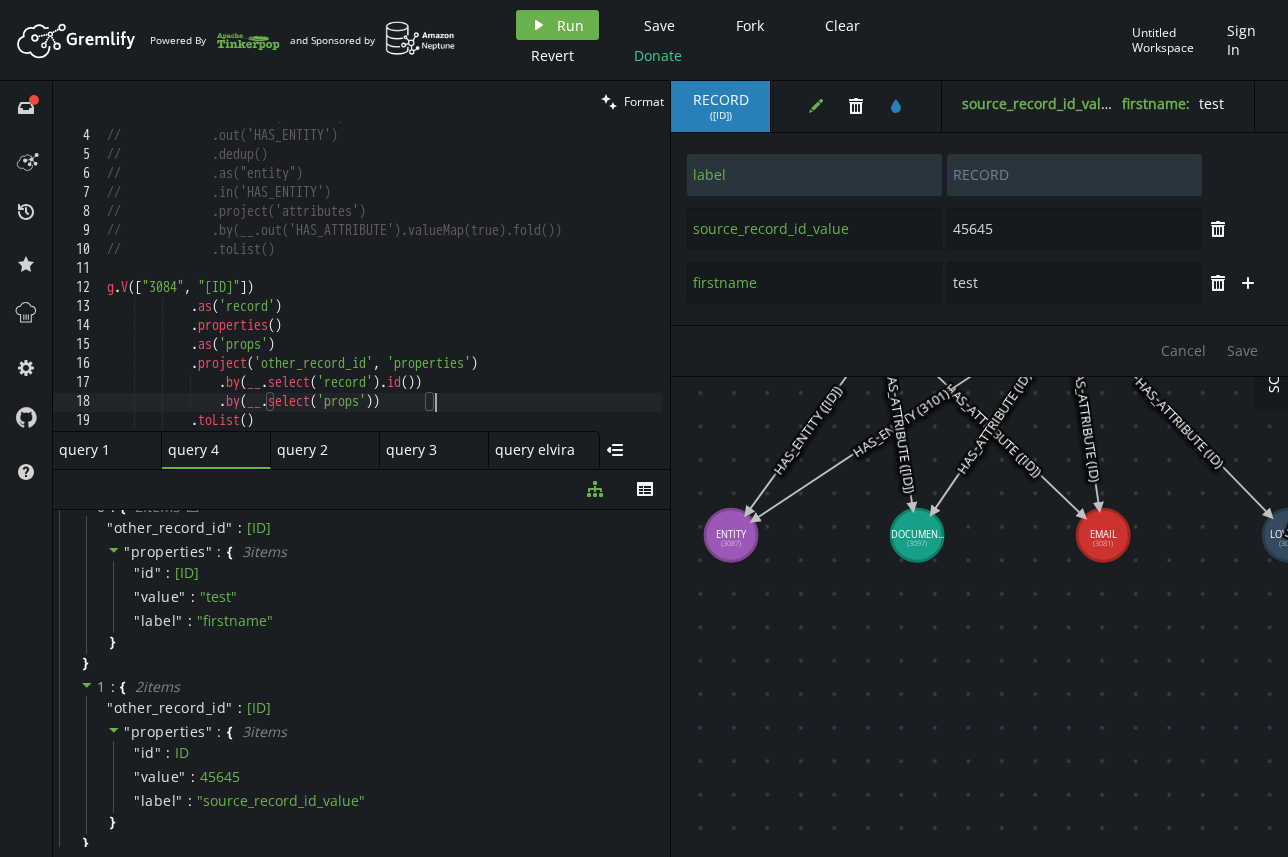 scroll, scrollTop: 0, scrollLeft: 0, axis: both 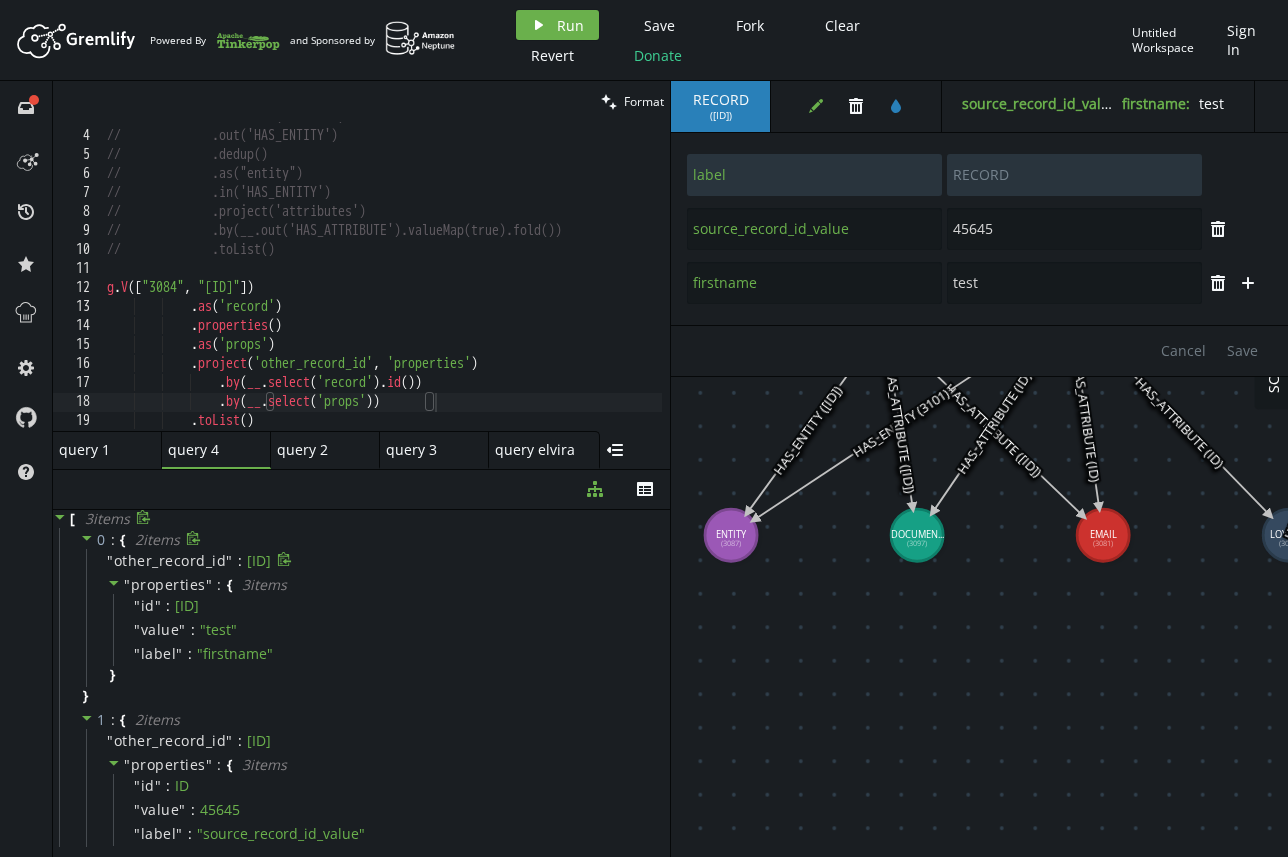 click on "" other_record_id " : ID" at bounding box center [375, 561] 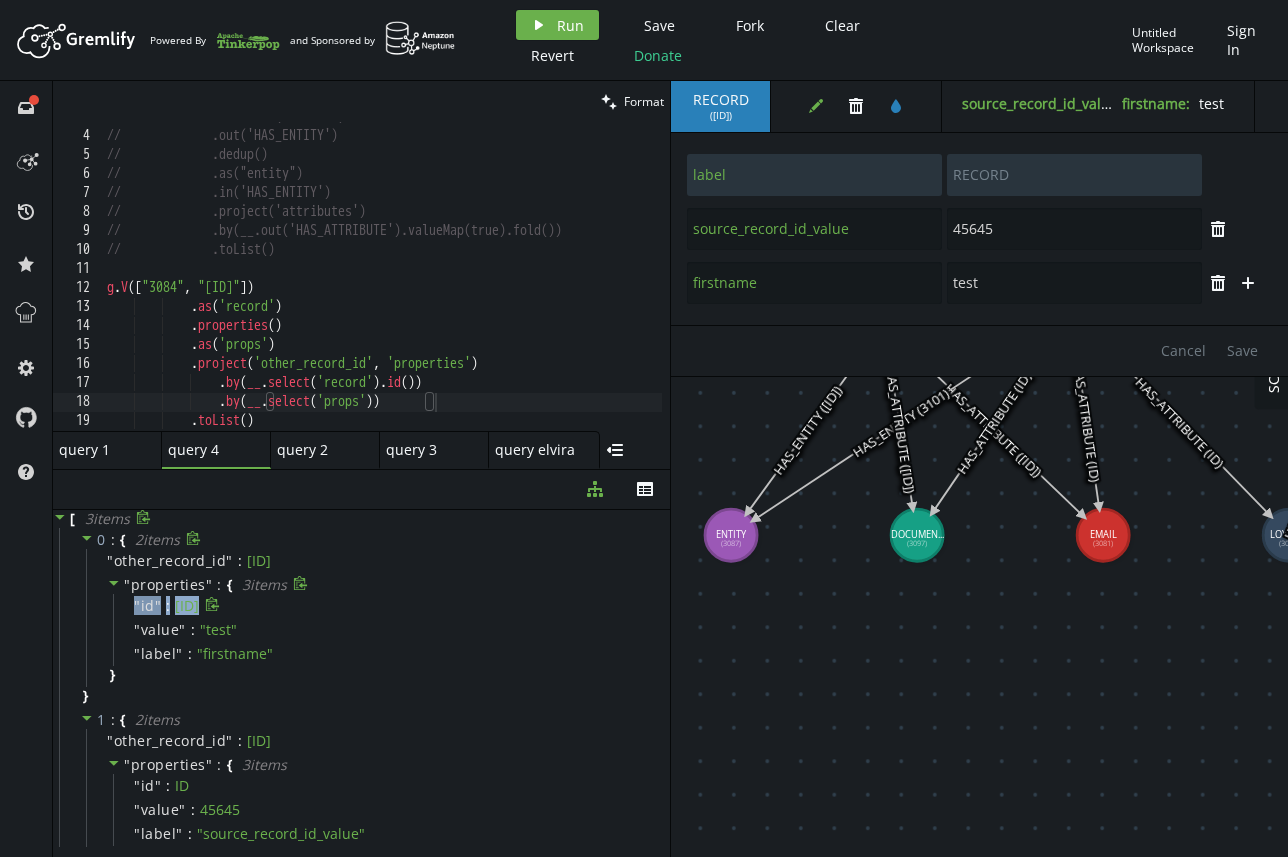 drag, startPoint x: 133, startPoint y: 607, endPoint x: 206, endPoint y: 608, distance: 73.00685 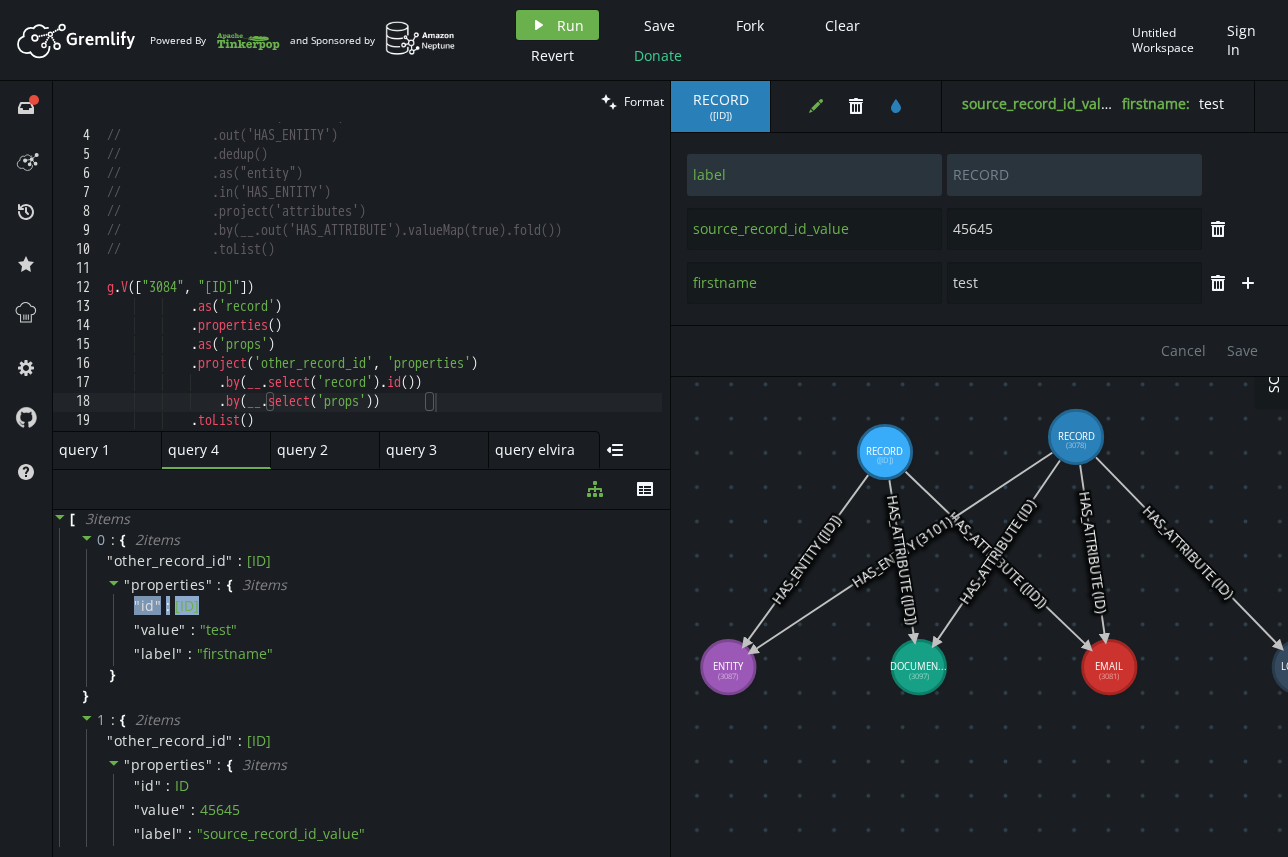 drag, startPoint x: 855, startPoint y: 577, endPoint x: 855, endPoint y: 745, distance: 168 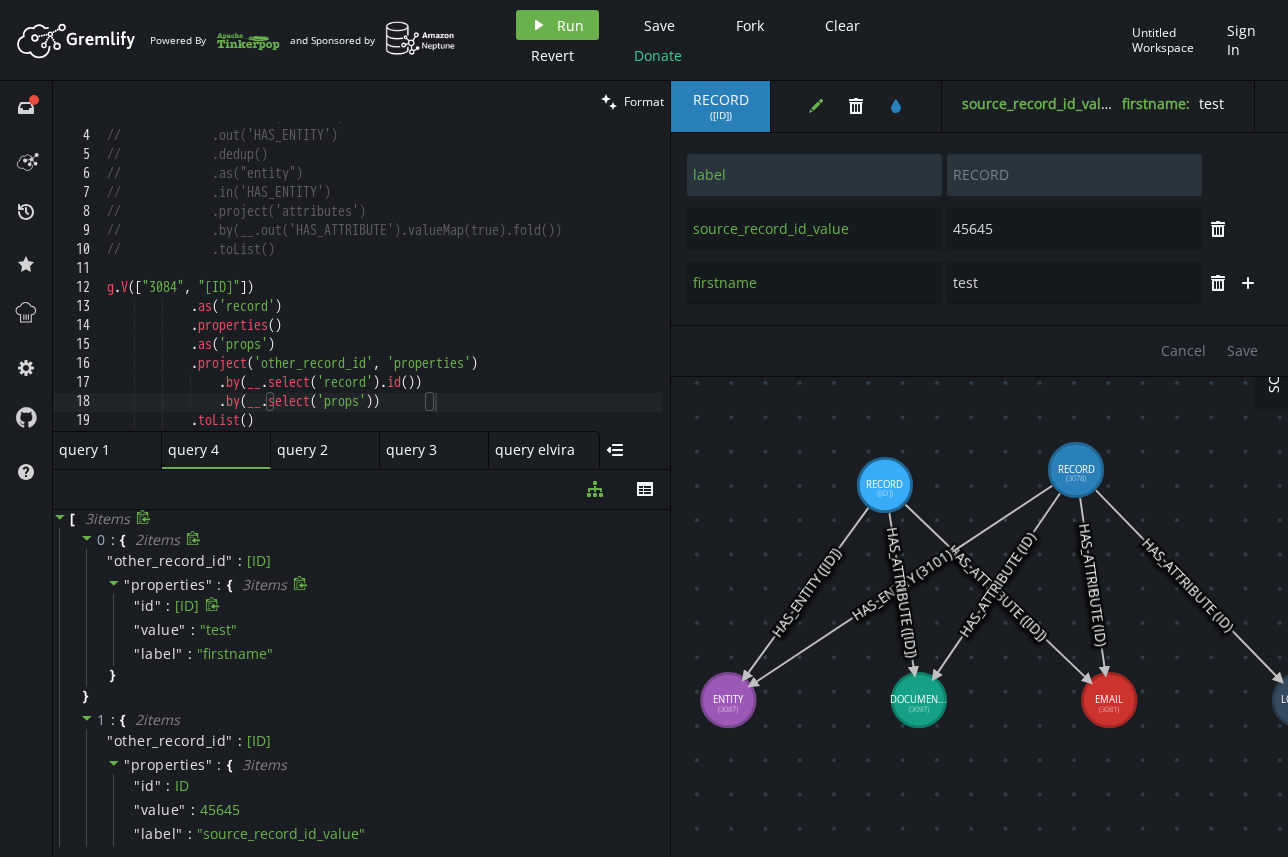 click on "id" at bounding box center [148, 606] 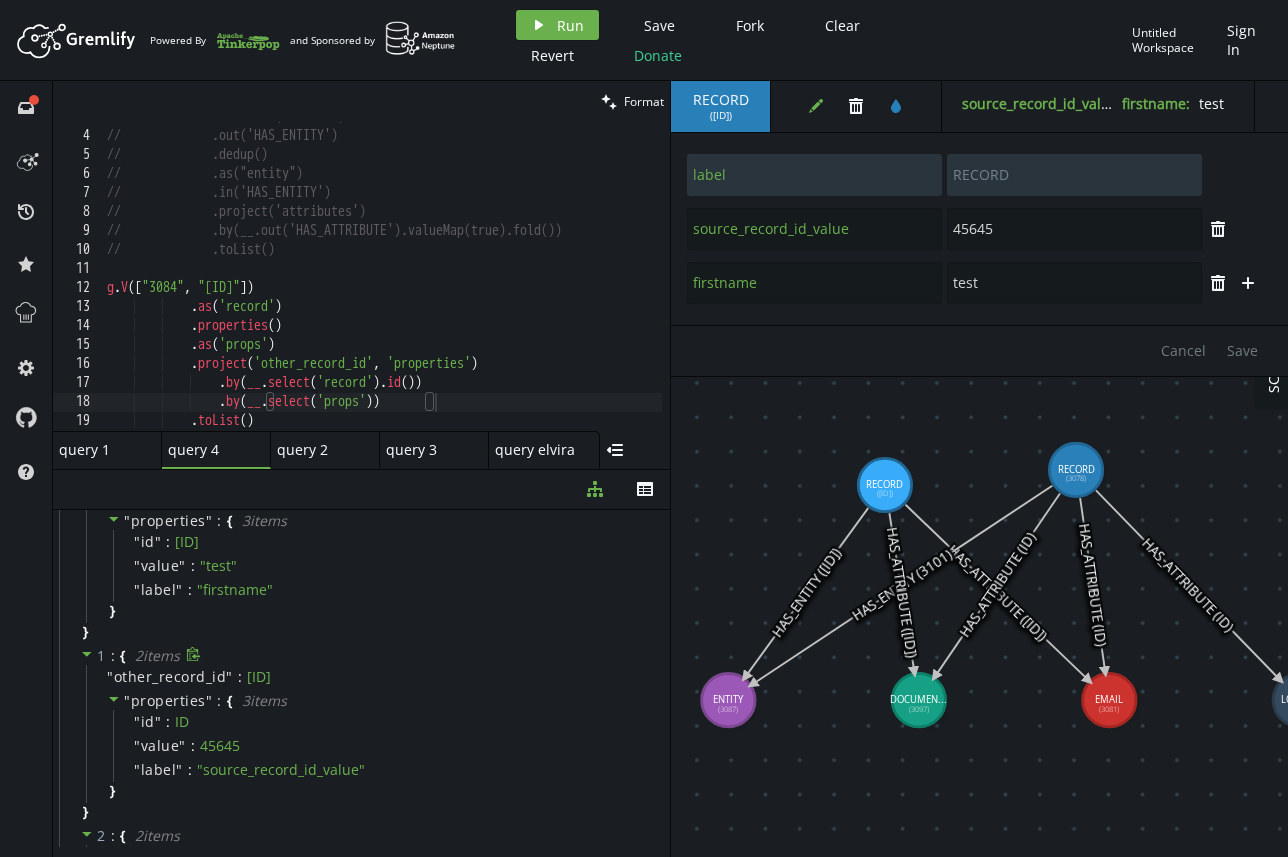 scroll, scrollTop: 0, scrollLeft: 0, axis: both 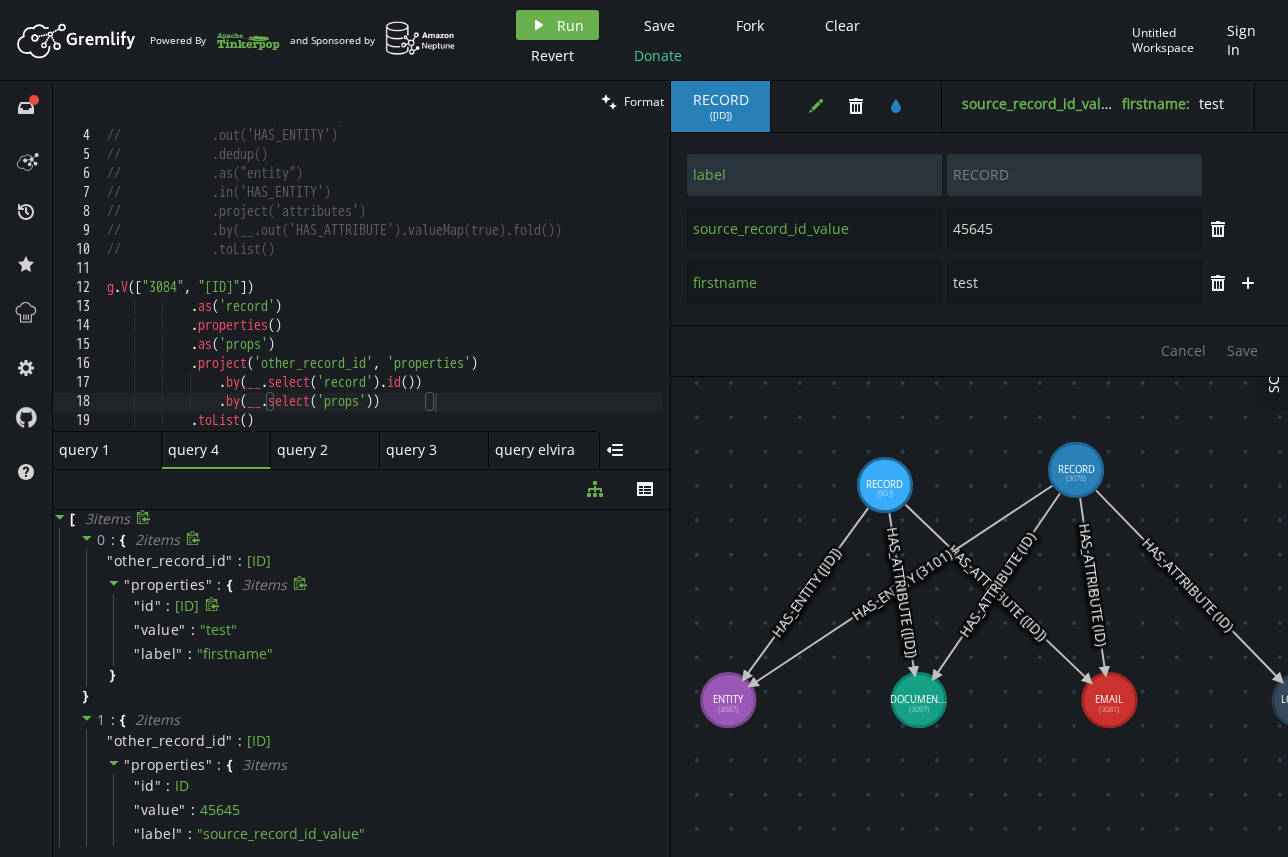drag, startPoint x: 137, startPoint y: 607, endPoint x: 190, endPoint y: 607, distance: 53 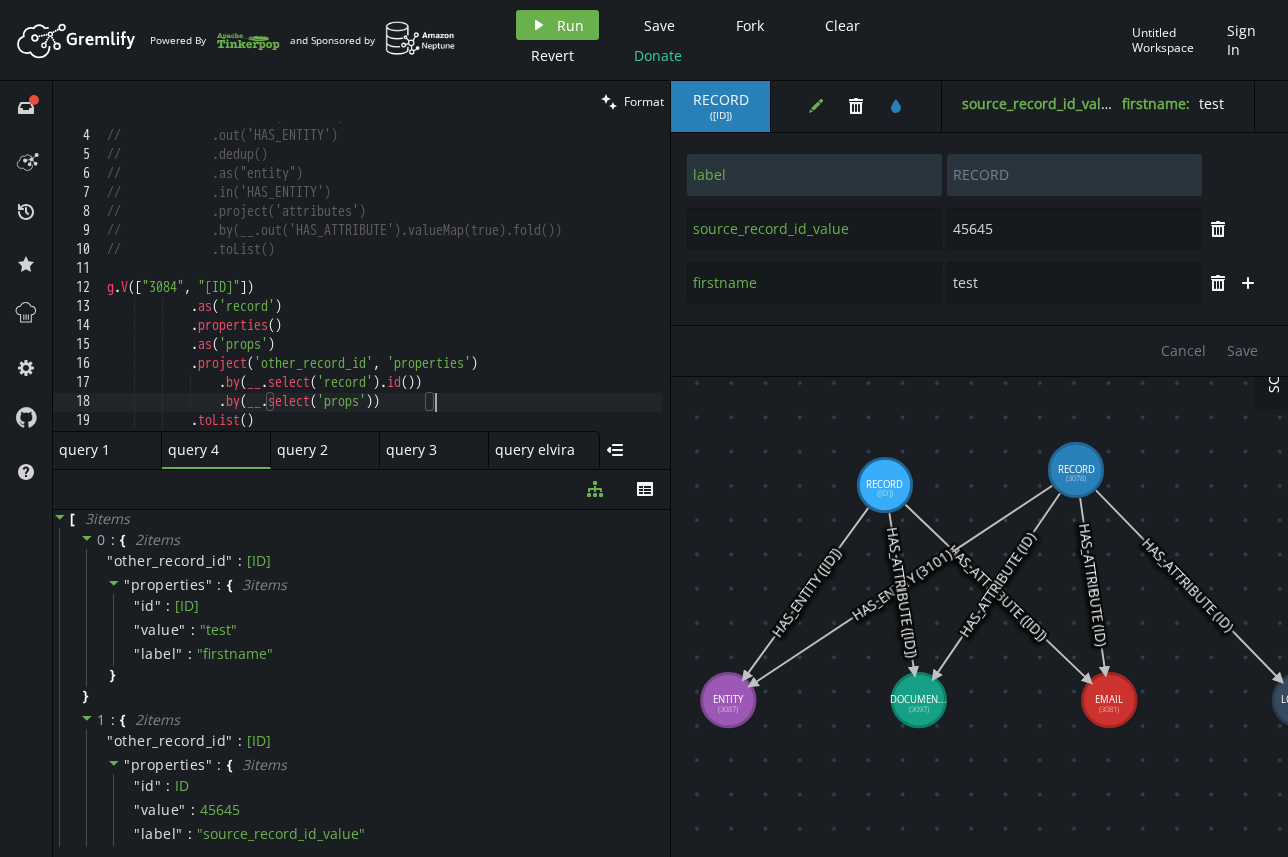 click on "//             .hasLabel('RECORD') //             .out('HAS_ENTITY') //             .dedup() //             .as("entity") //             .in('HAS_ENTITY') //             .project('attributes') //             .by(__.out('HAS_ATTRIBUTE').valueMap(true).fold()) //             .toList() g . V ([ ID ,   ID ])                . as ( 'record' )                . properties ( )                . as ( 'props' )                . project ( 'other_record_id' ,   'properties' )                     . by ( __ . select ( 'record' ) . id ( ))                     . by ( __ . select ( 'props' ))                . toList ( )" at bounding box center [382, 281] 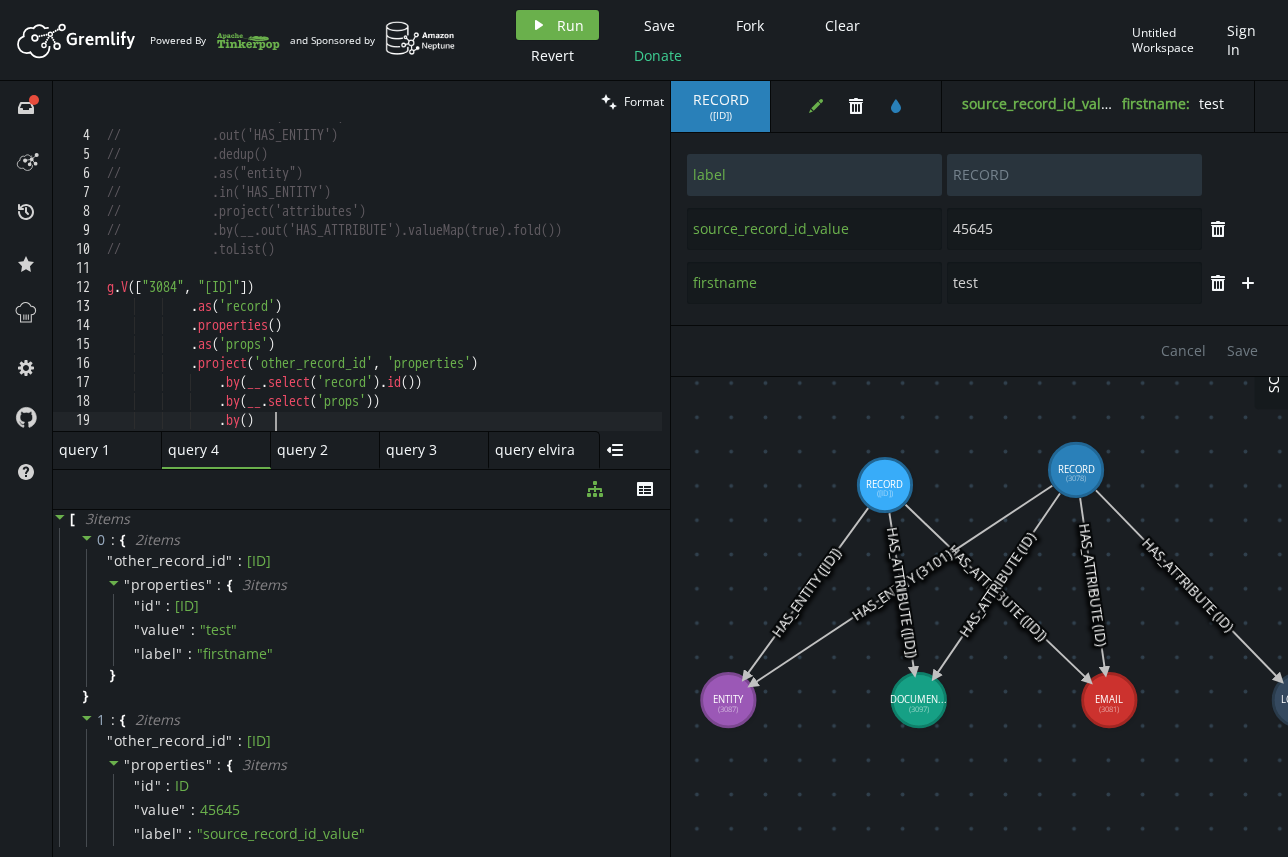 scroll, scrollTop: 0, scrollLeft: 167, axis: horizontal 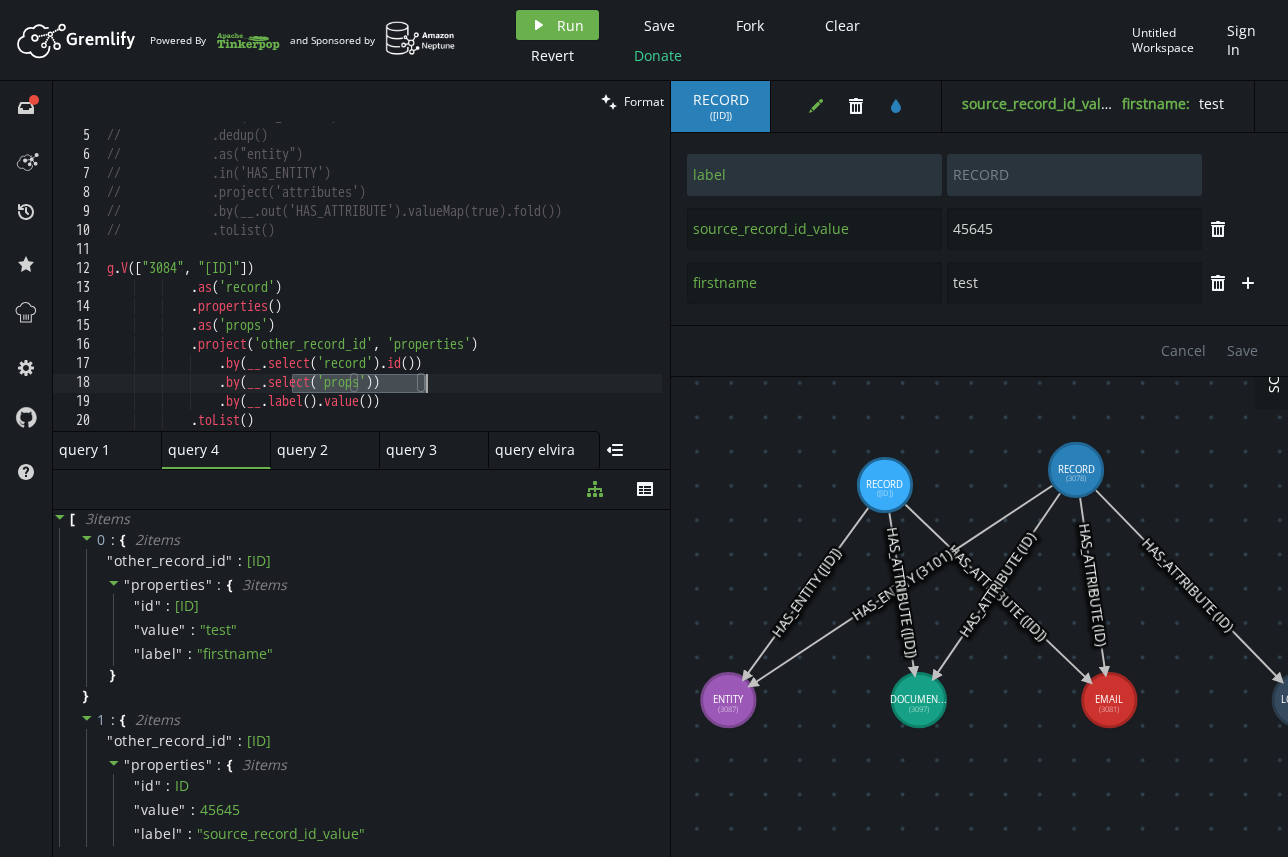 drag, startPoint x: 295, startPoint y: 381, endPoint x: 429, endPoint y: 384, distance: 134.03358 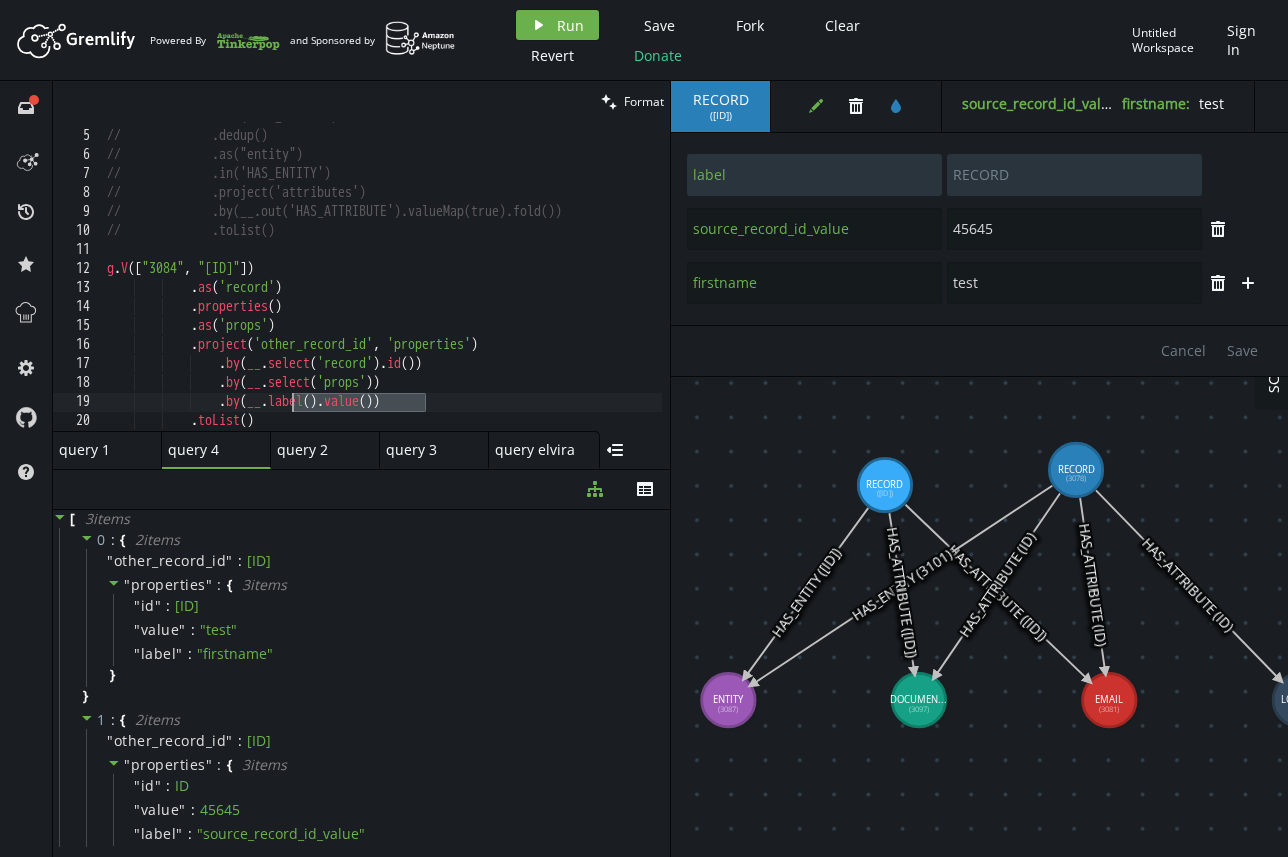 drag, startPoint x: 427, startPoint y: 404, endPoint x: 295, endPoint y: 400, distance: 132.0606 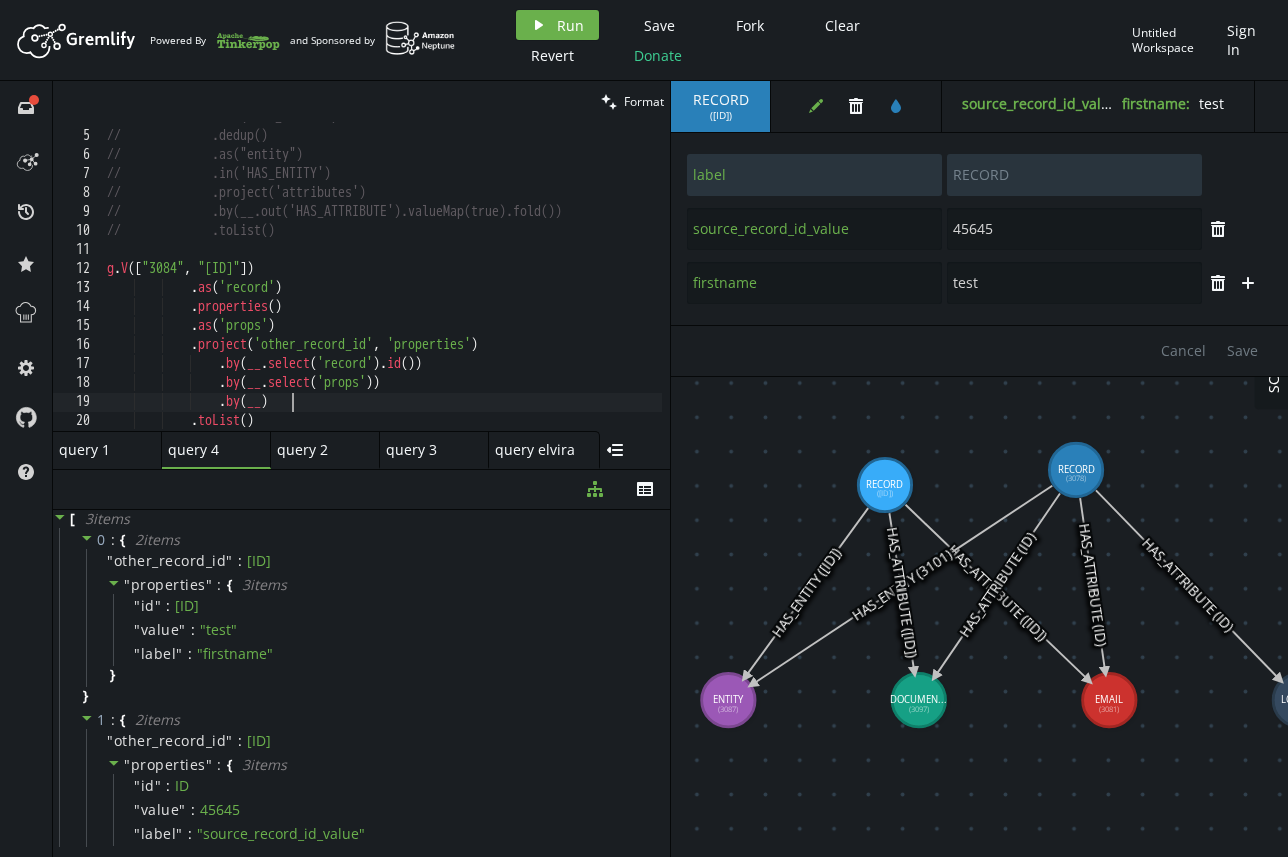scroll, scrollTop: 0, scrollLeft: 192, axis: horizontal 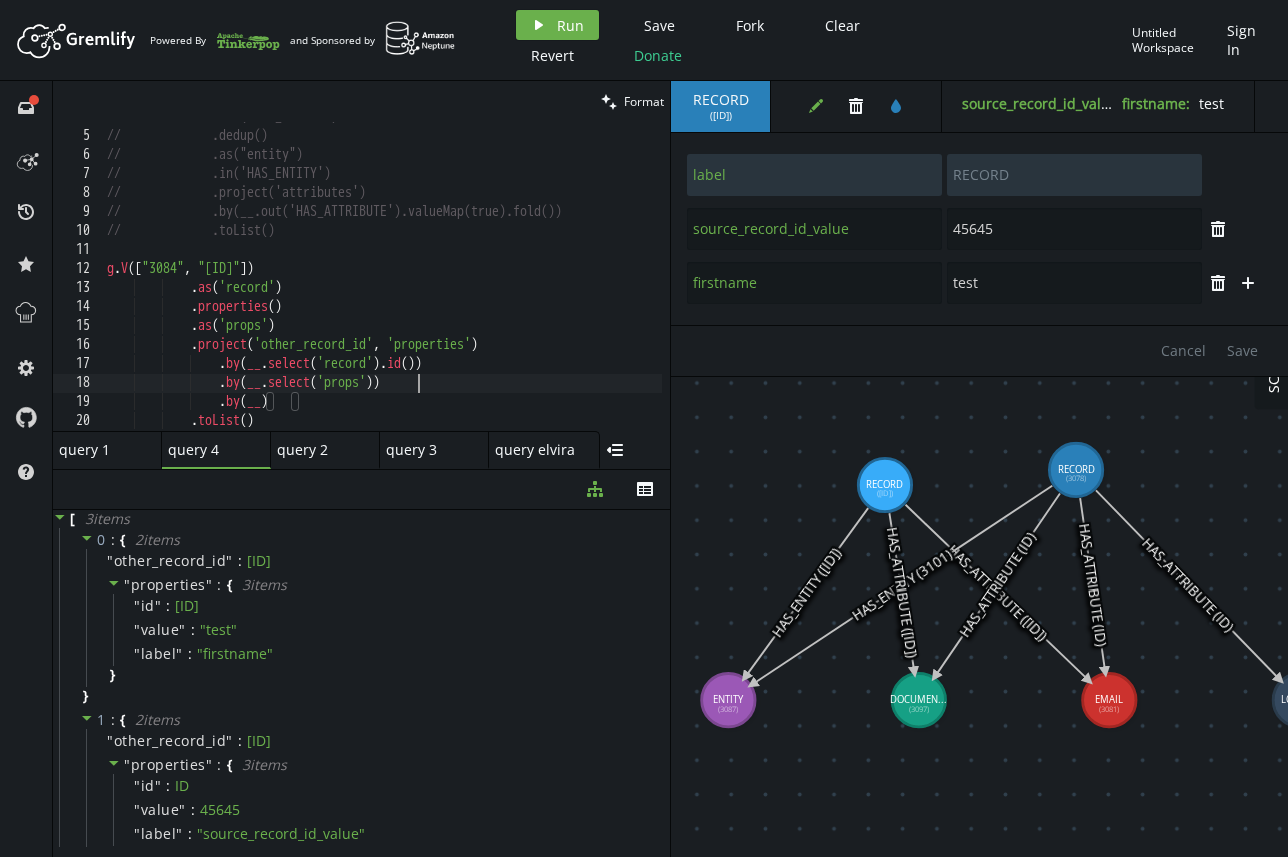 click on "//             .out('HAS_ENTITY') //             .dedup() //             .as("entity") //             .in('HAS_ENTITY') //             .project('attributes') //             .by(__.out('HAS_ATTRIBUTE').valueMap(true).fold()) //             .toList() g . V ([ ID ,   ID ])                . as ( 'record' )                . properties ( )                . as ( 'props' )                . project ( 'other_record_id' ,   'properties' )                     . by ( __ . select ( 'record' ) . id ( ))                     . by ( __ . select ( 'props' ))                     . by ( __ )                . toList ( )" at bounding box center [382, 281] 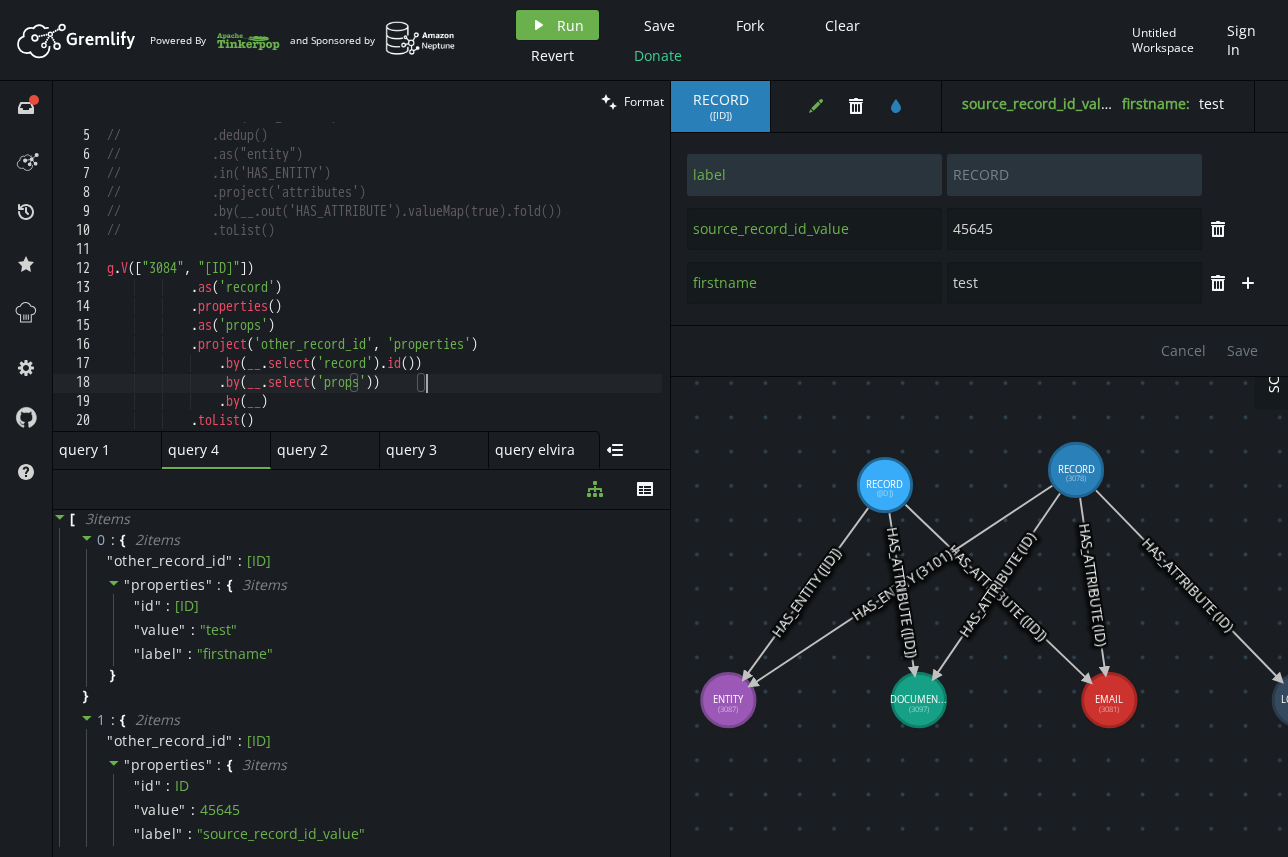 click on "//             .out('HAS_ENTITY') //             .dedup() //             .as("entity") //             .in('HAS_ENTITY') //             .project('attributes') //             .by(__.out('HAS_ATTRIBUTE').valueMap(true).fold()) //             .toList() g . V ([ ID ,   ID ])                . as ( 'record' )                . properties ( )                . as ( 'props' )                . project ( 'other_record_id' ,   'properties' )                     . by ( __ . select ( 'record' ) . id ( ))                     . by ( __ . select ( 'props' ))                     . by ( __ )                . toList ( )" at bounding box center [382, 281] 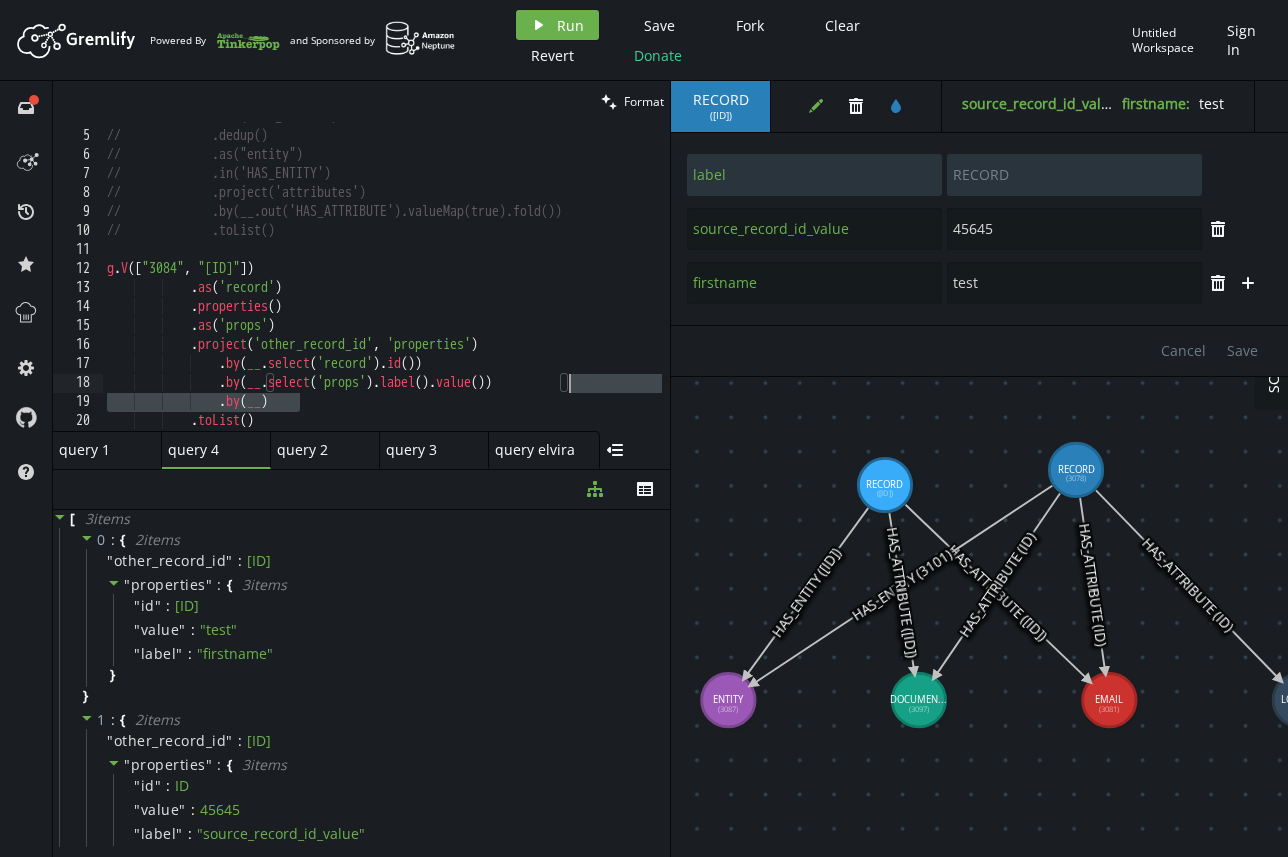 drag, startPoint x: 465, startPoint y: 402, endPoint x: 596, endPoint y: 391, distance: 131.46101 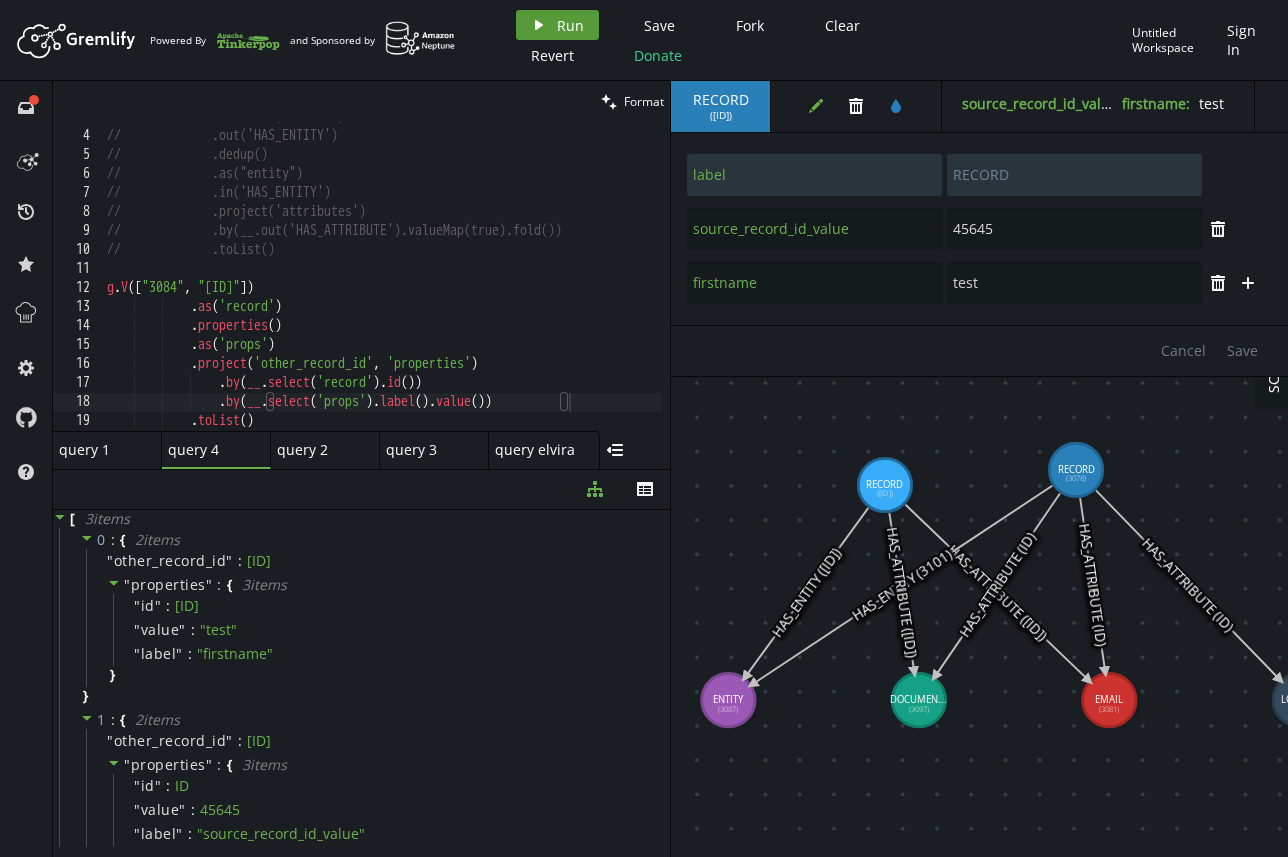 click on "play Run" at bounding box center (557, 25) 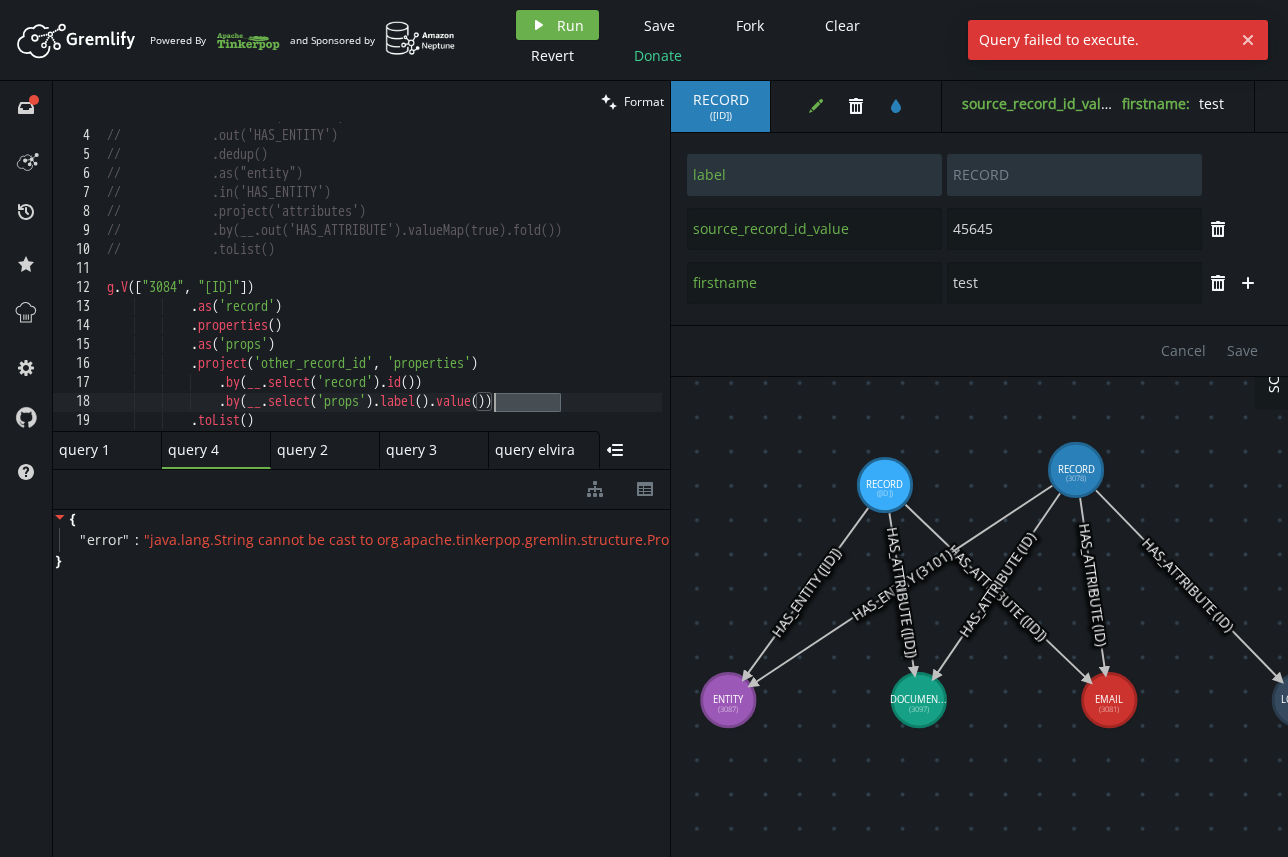 drag, startPoint x: 562, startPoint y: 397, endPoint x: 491, endPoint y: 397, distance: 71 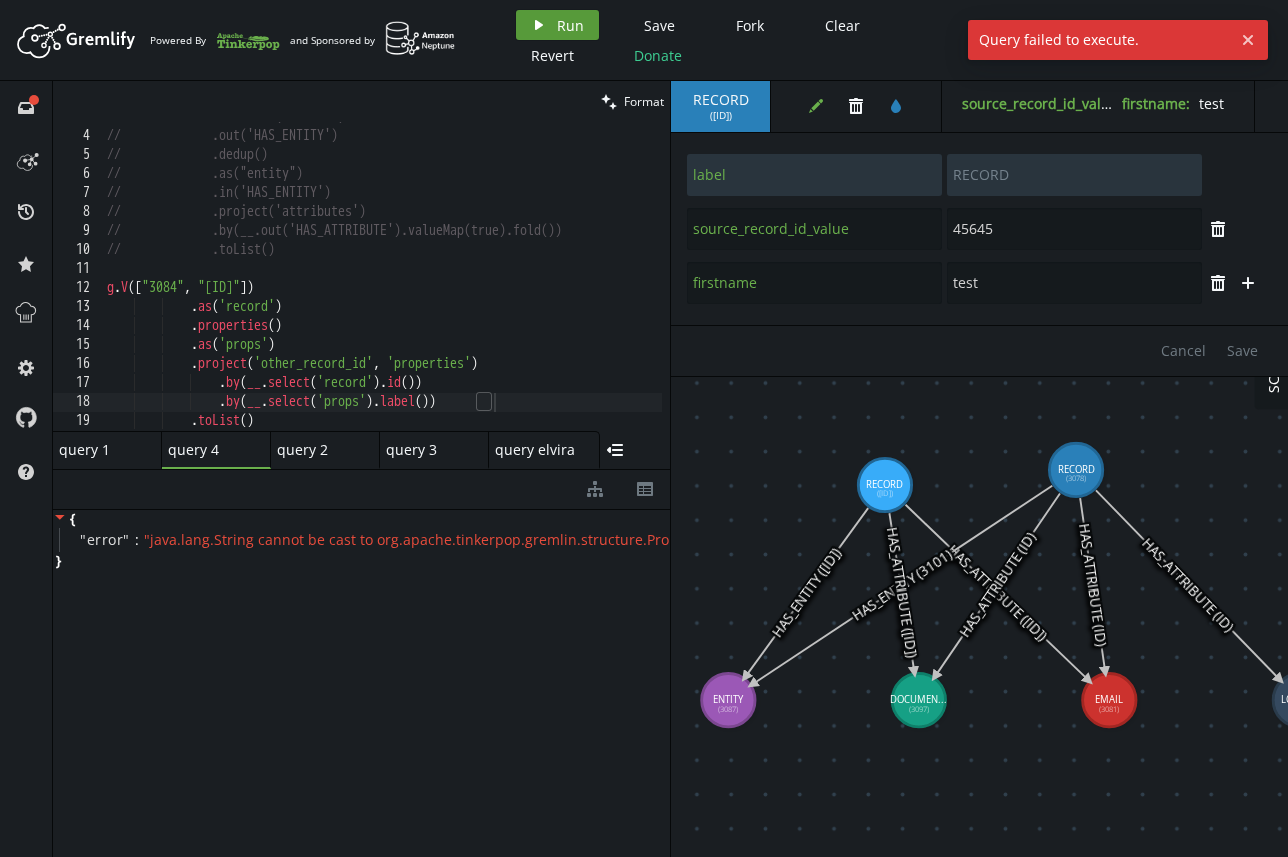 click on "Run" at bounding box center [570, 25] 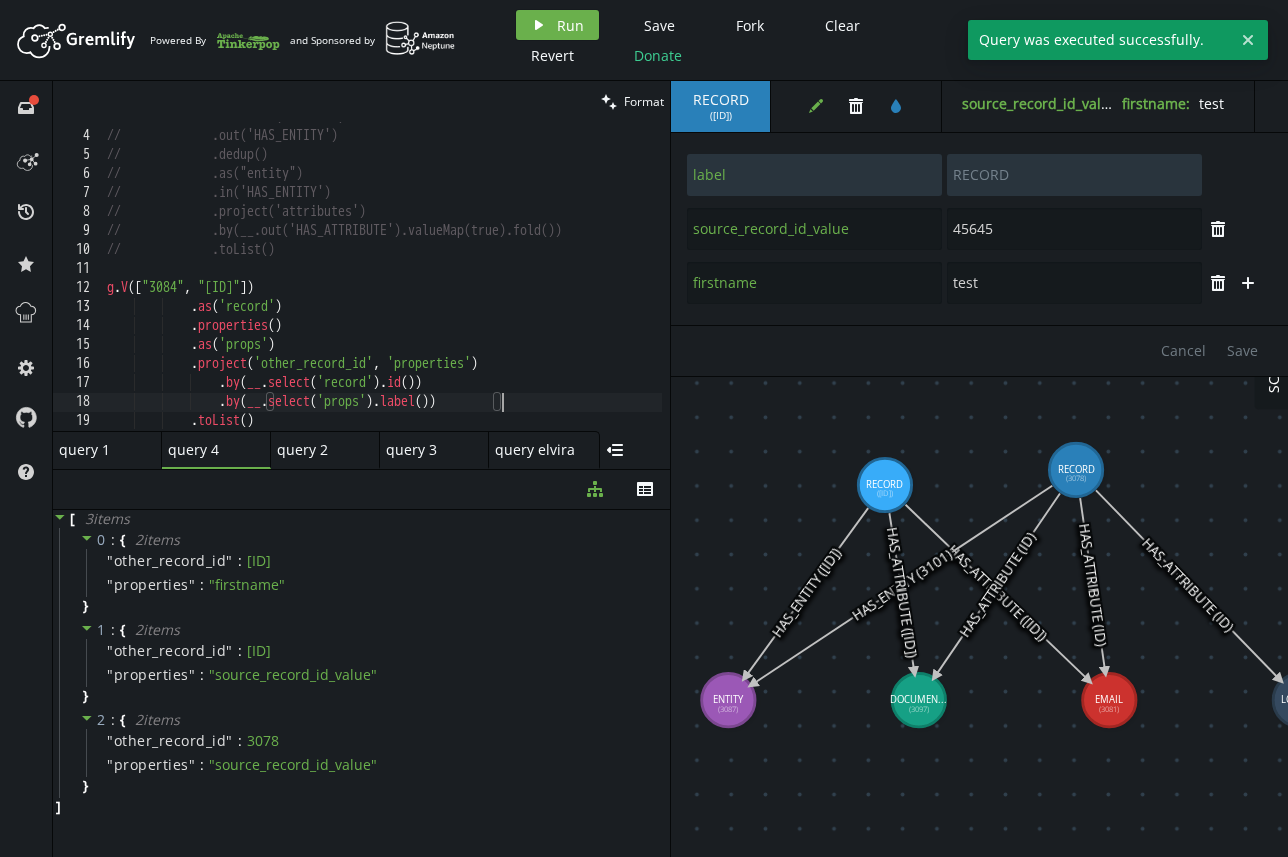 click on "//             .hasLabel('RECORD') //             .out('HAS_ENTITY') //             .dedup() //             .as("entity") //             .in('HAS_ENTITY') //             .project('attributes') //             .by(__.out('HAS_ATTRIBUTE').valueMap(true).fold()) //             .toList() g . V ([ ID ,   ID ])                . as ( 'record' )                . properties ( )                . as ( 'props' )                . project ( 'other_record_id' ,   'properties' )                     . by ( __ . select ( 'record' ) . id ( ))                     . by ( __ . select ( 'props' ) . label ( ))                . toList ( )" at bounding box center (382, 281) 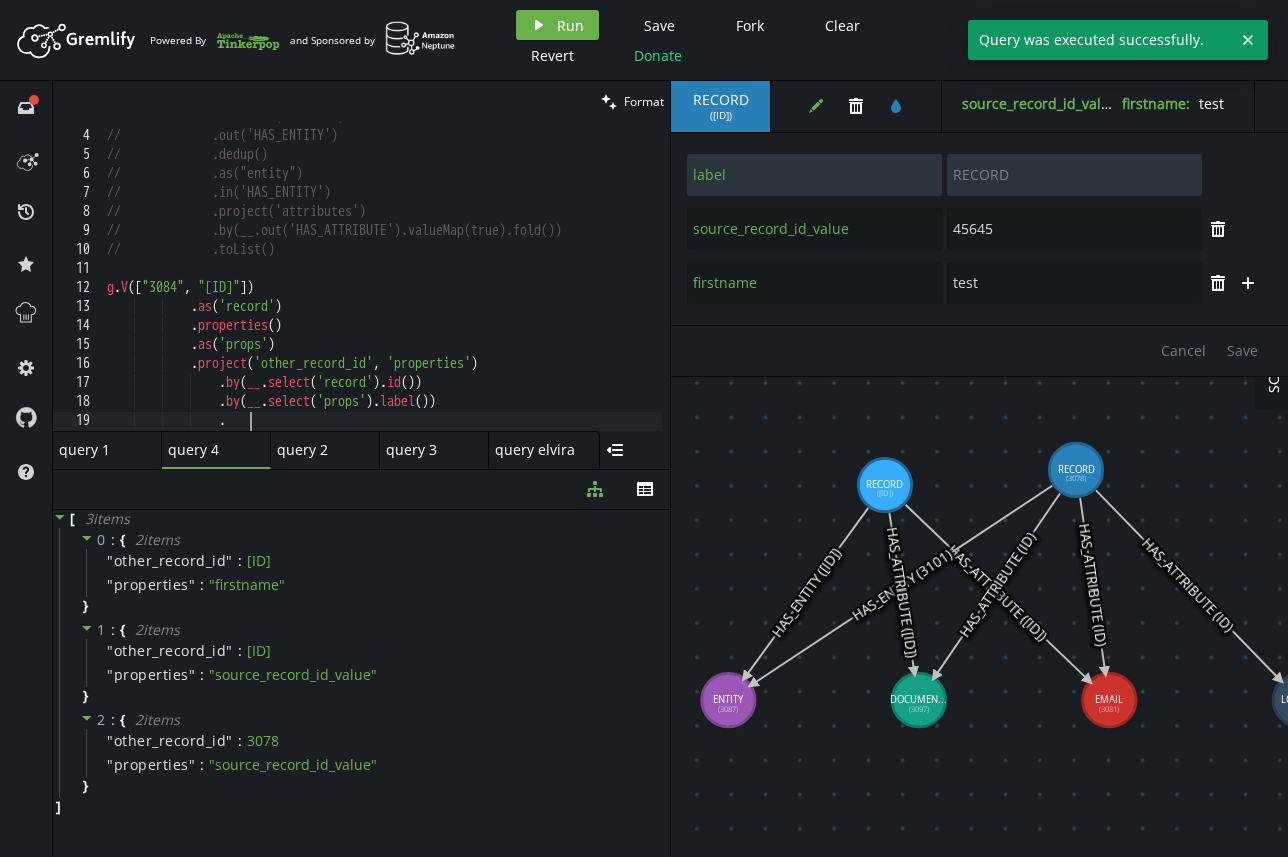 scroll, scrollTop: 0, scrollLeft: 141, axis: horizontal 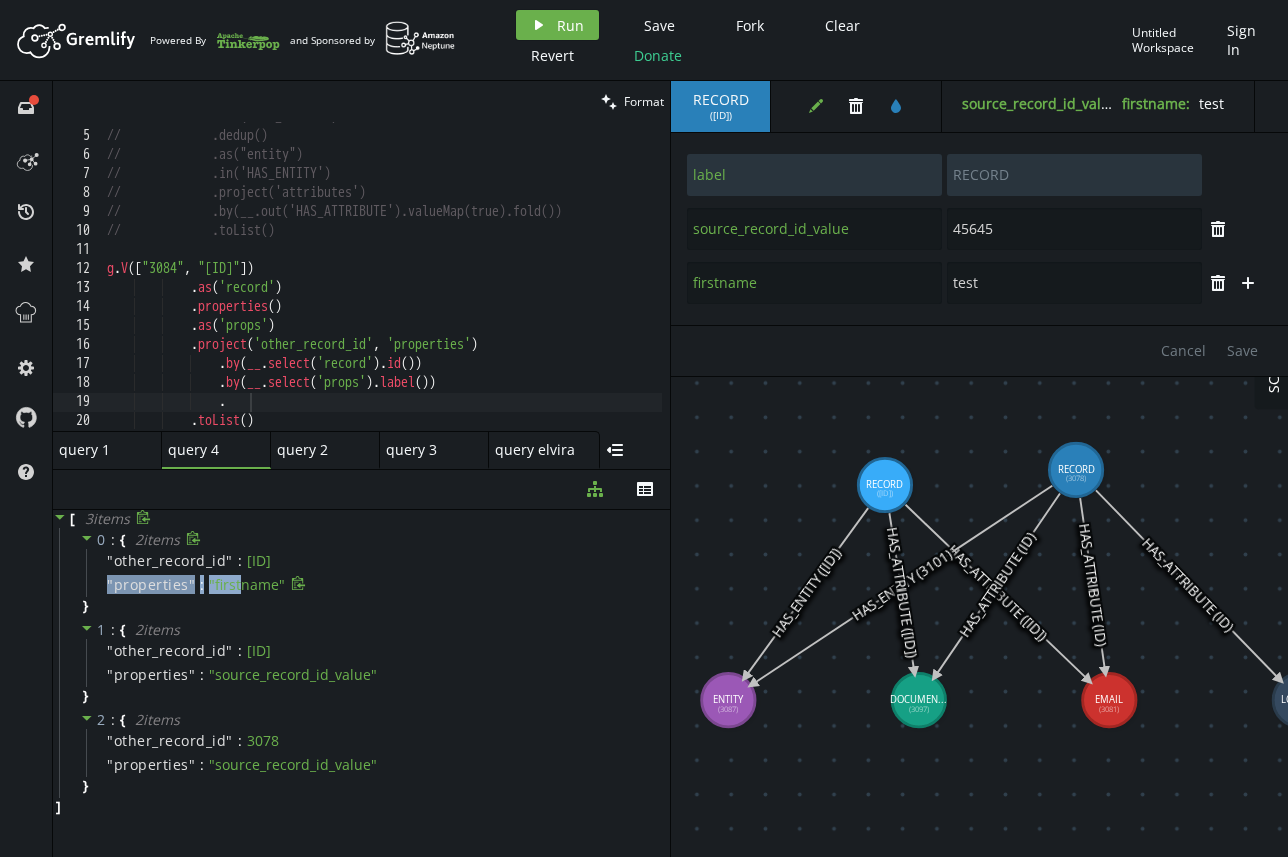 drag, startPoint x: 93, startPoint y: 585, endPoint x: 238, endPoint y: 583, distance: 145.0138 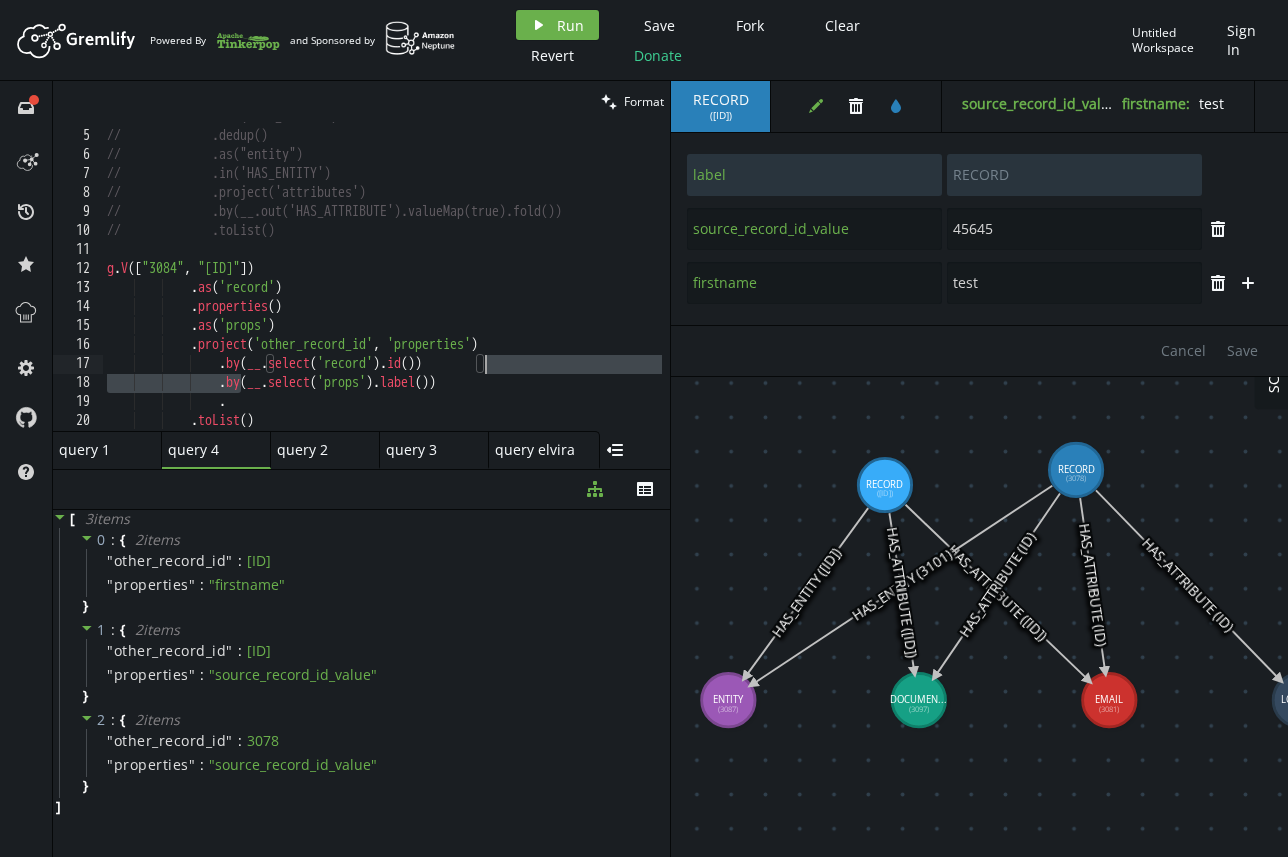 drag, startPoint x: 242, startPoint y: 381, endPoint x: 522, endPoint y: 372, distance: 280.1446 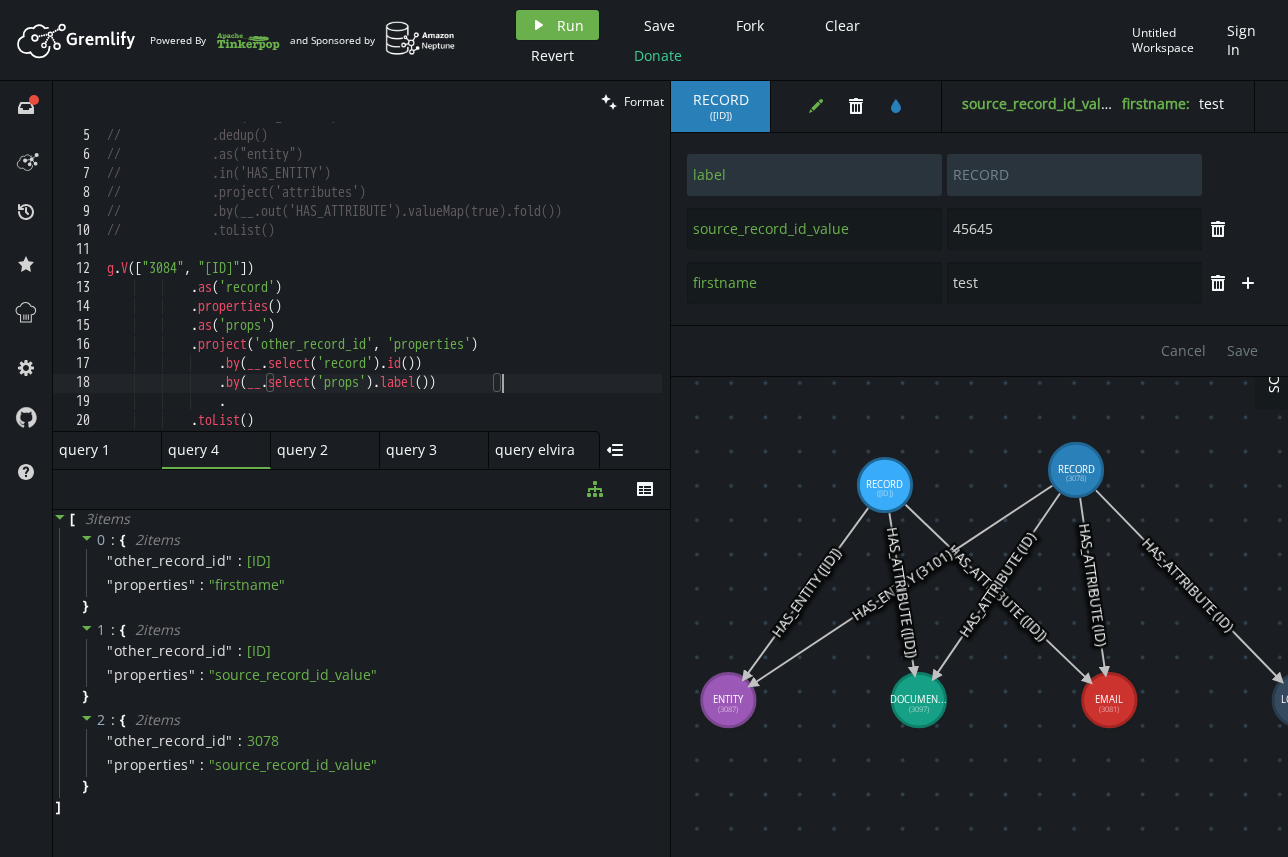 click on "//             .out('HAS_ENTITY') //             .dedup() //             .as("entity") //             .in('HAS_ENTITY') //             .project('attributes') //             .by(__.out('HAS_ATTRIBUTE').valueMap(true).fold()) //             .toList() g . V ([ "[ID]" ,   "[ID]" ])                . as ( 'record' )                . properties ( )                . as ( 'props' )                . project ( 'other_record_id' ,   'properties' )                     . by ( __ . select ( 'record' ) . id ( ))                     . by ( __ . select ( 'props' ) . label ( ))                     .                . toList ( )" at bounding box center (382, 281) 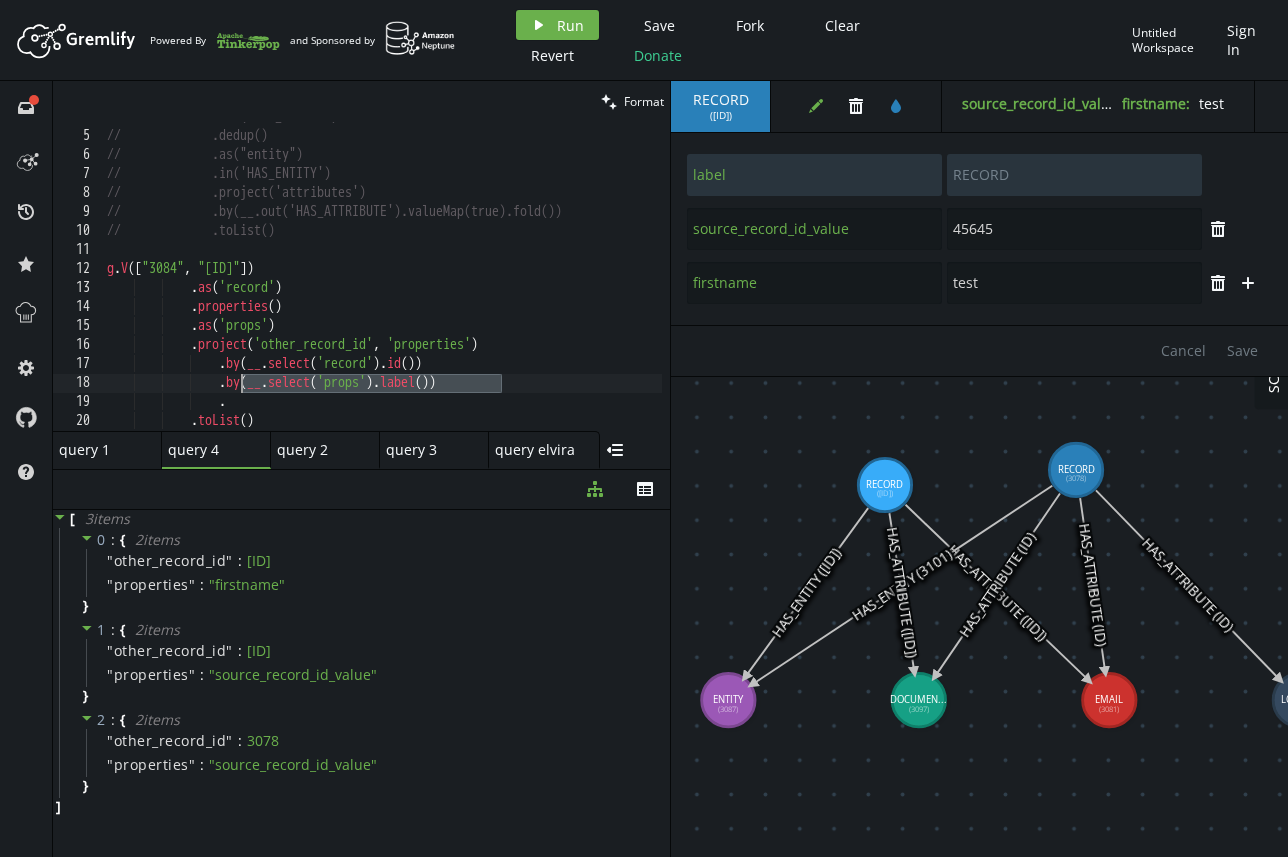 drag, startPoint x: 533, startPoint y: 385, endPoint x: 244, endPoint y: 386, distance: 289.00174 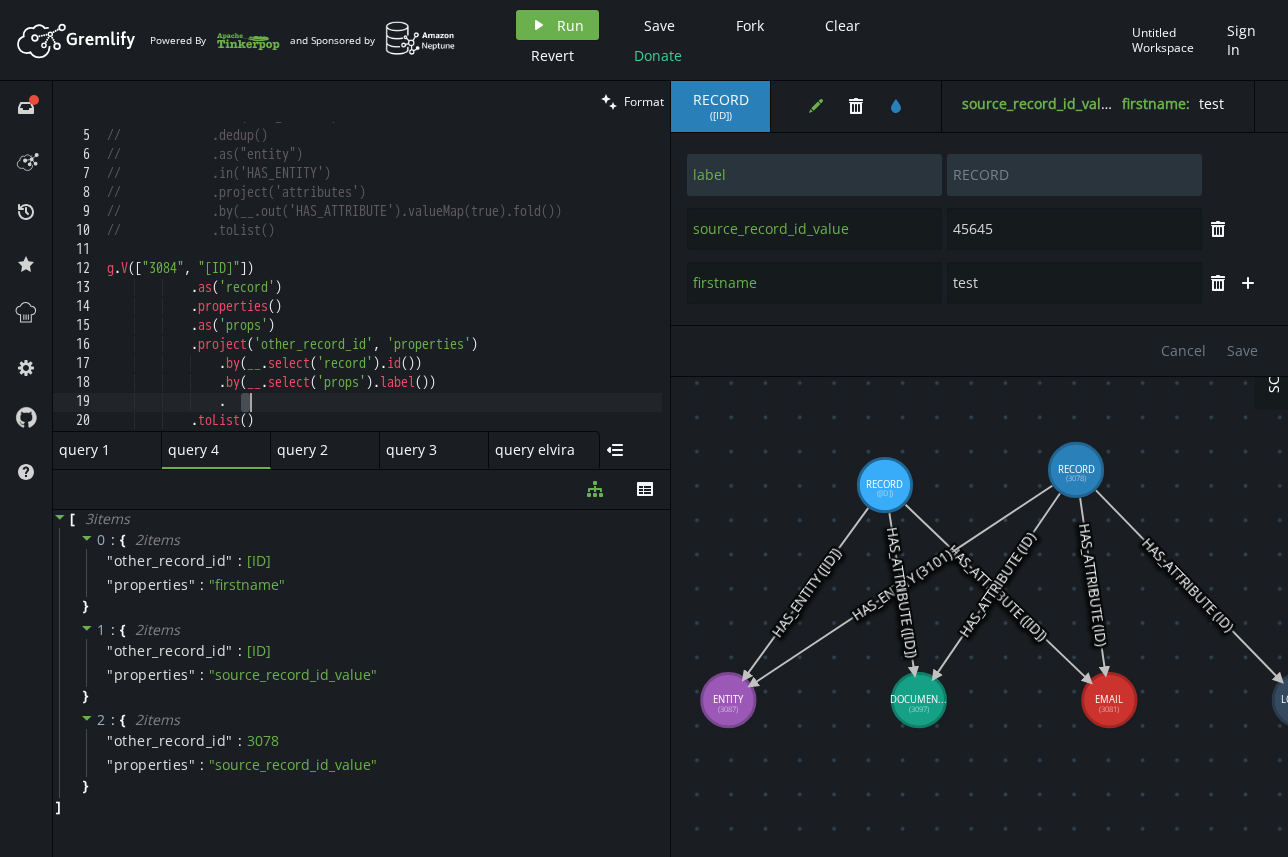 drag, startPoint x: 244, startPoint y: 405, endPoint x: 268, endPoint y: 405, distance: 24 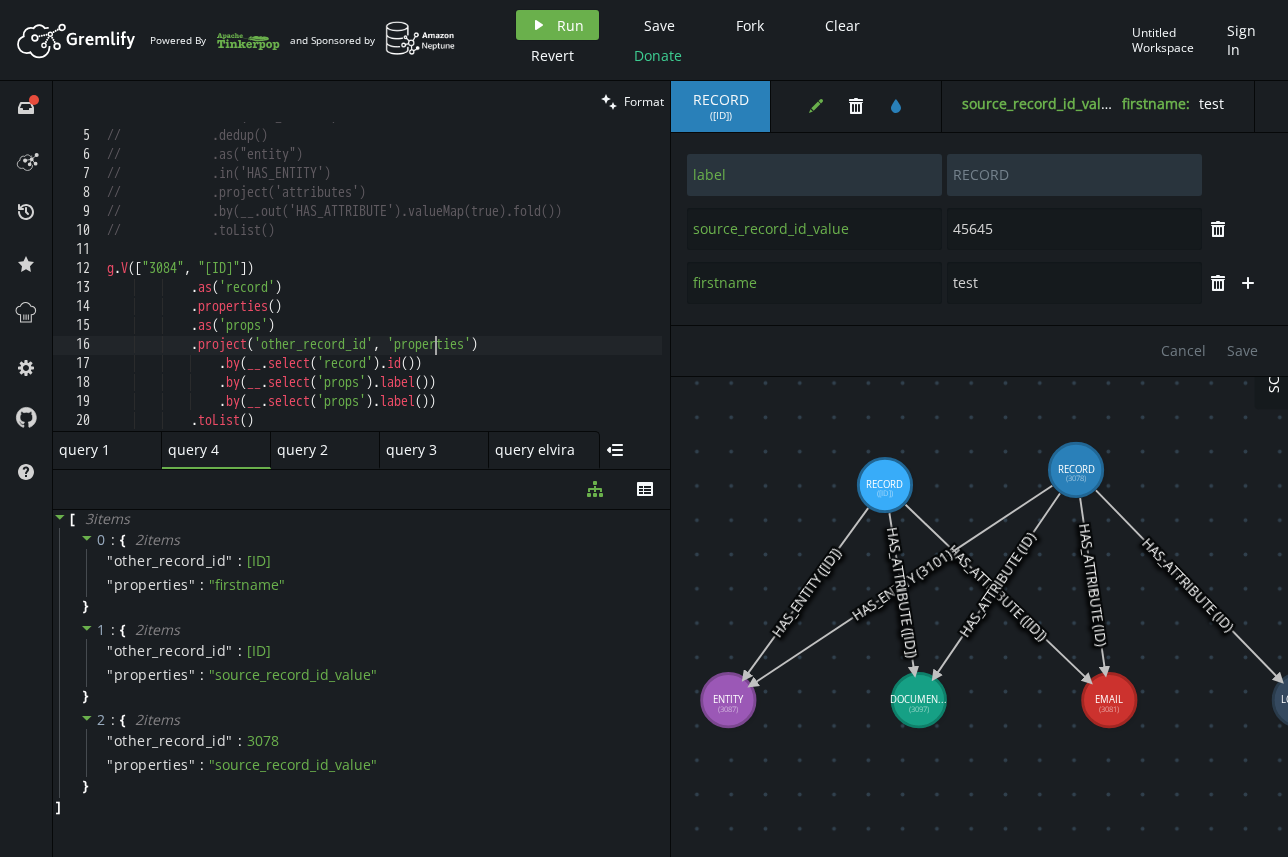 click on "//             .out('HAS_ENTITY') //             .dedup() //             .as("entity") //             .in('HAS_ENTITY') //             .project('attributes') //             .by(__.out('HAS_ATTRIBUTE').valueMap(true).fold()) //             .toList() g . V ([ "[ID]" ,   "[ID]" ])                . as ( 'record' )                . properties ( )                . as ( 'props' )                . project ( 'other_record_id' ,   'label' ,   'properties' )                     . by ( __ . select ( 'record' ) . id ( ))                     . by ( __ . select ( 'props' ) . label ( ))                     . by ( __ . select ( 'props' ) . label ( ))                . toList ( )" at bounding box center [382, 281] 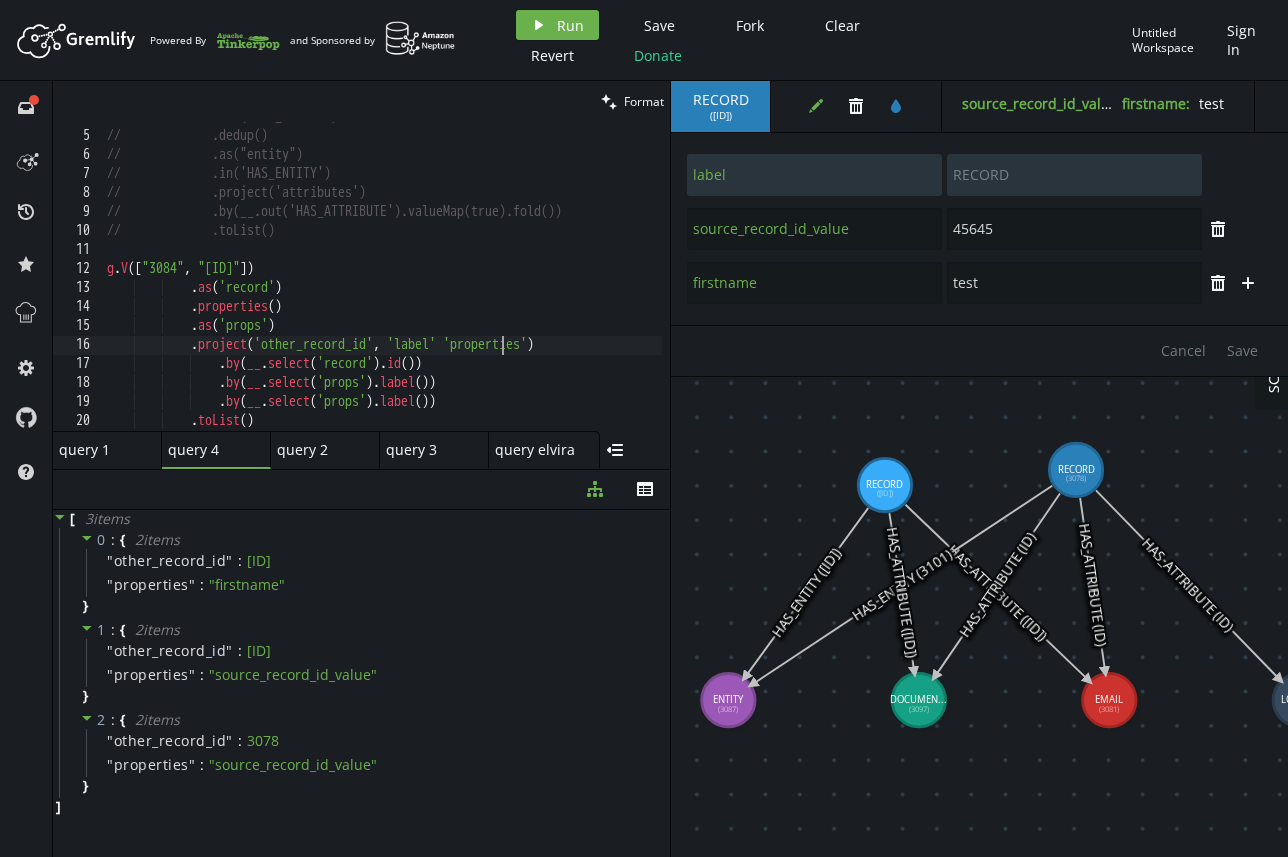 scroll, scrollTop: 0, scrollLeft: 403, axis: horizontal 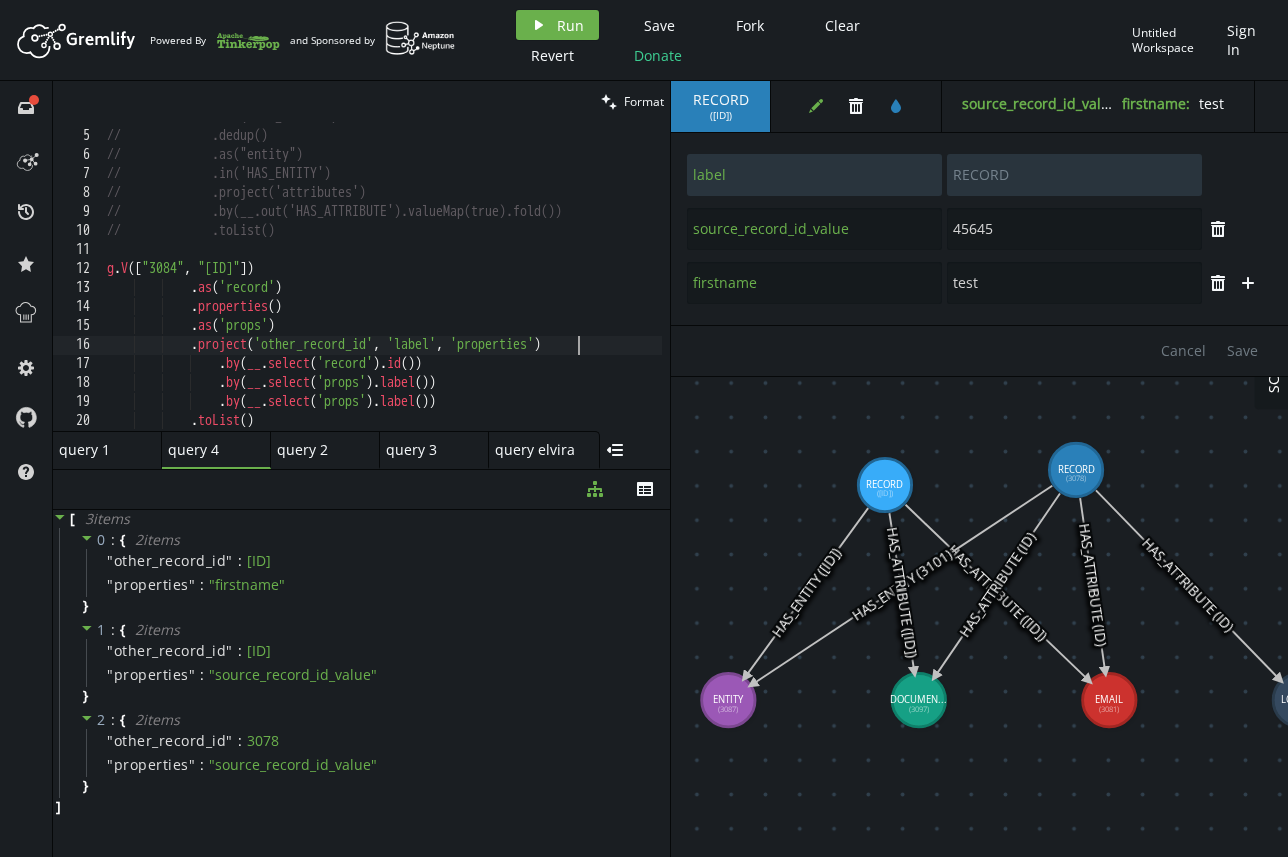 click on "//             .out('HAS_ENTITY') //             .dedup() //             .as("entity") //             .in('HAS_ENTITY') //             .project('attributes') //             .by(__.out('HAS_ATTRIBUTE').valueMap(true).fold()) //             .toList() g . V ([ "[ID]" ,   "[ID]" ])                . as ( 'record' )                . properties ( )                . as ( 'props' )                . project ( 'other_record_id' ,   'label' ,   'properties' )                     . by ( __ . select ( 'record' ) . id ( ))                     . by ( __ . select ( 'props' ) . label ( ))                     . by ( __ . select ( 'props' ) . label ( ))                . toList ( )" at bounding box center [382, 281] 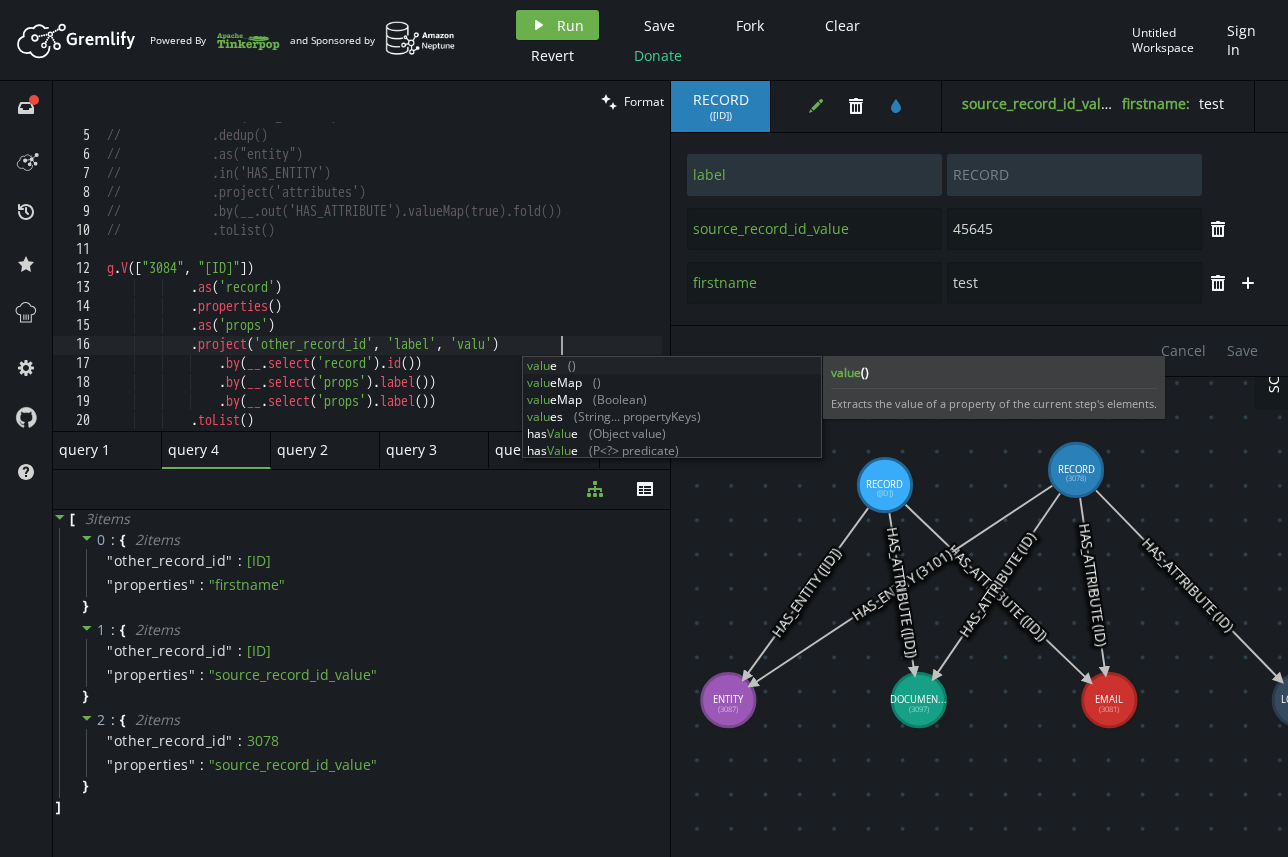 scroll, scrollTop: 0, scrollLeft: 461, axis: horizontal 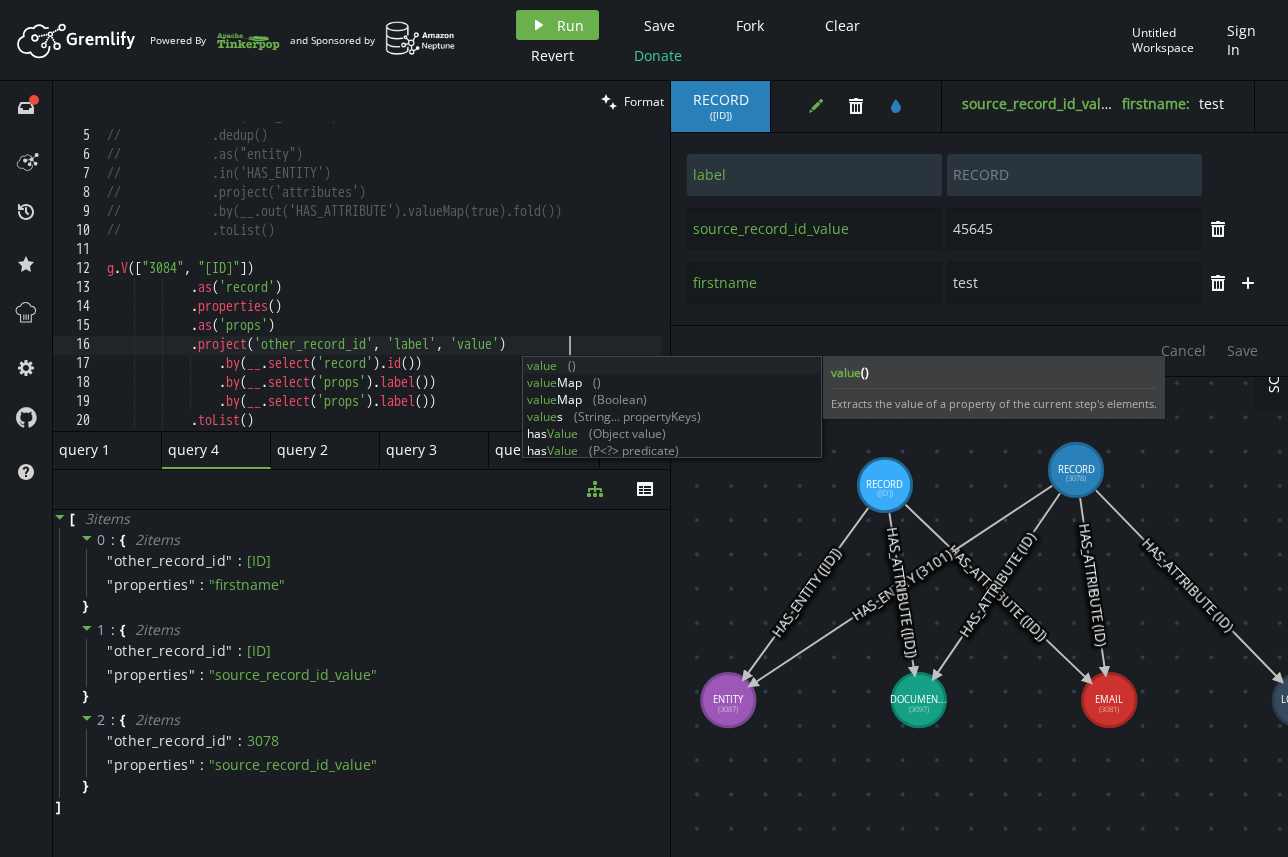 click on "//             .out('HAS_ENTITY') //             .dedup() //             .as("entity") //             .in('HAS_ENTITY') //             .project('attributes') //             .by(__.out('HAS_ATTRIBUTE').valueMap(true).fold()) //             .toList() g . V ([ "[ID]" ,   "[ID]" ])                . as ( 'record' )                . properties ( )                . as ( 'props' )                . project ( 'other_record_id' ,   'label' ,   'value' )                     . by ( __ . select ( 'record' ) . id ( ))                     . by ( __ . select ( 'props' ) . label ( ))                     . by ( __ . select ( 'props' ) . label ( ))                . toList ( )" at bounding box center [382, 281] 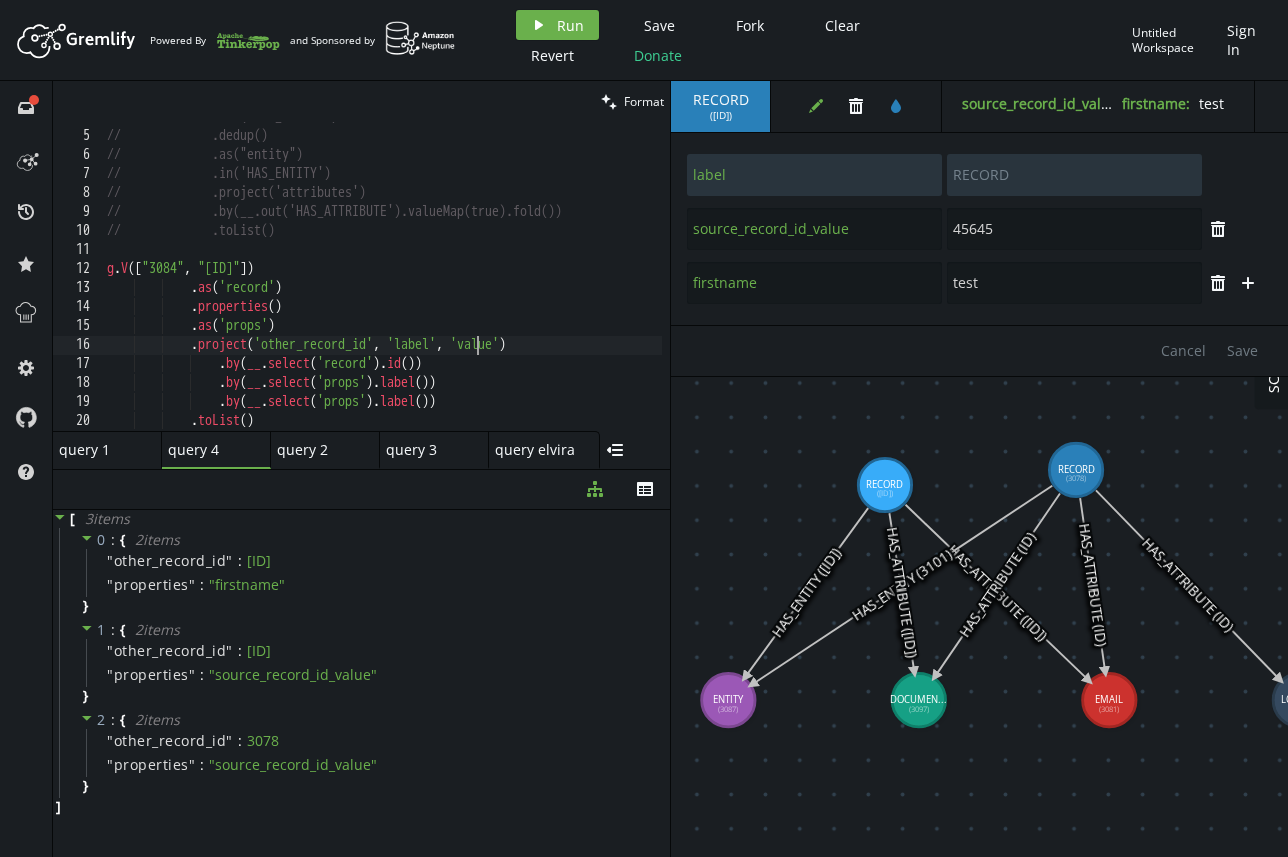 click on "//             .out('HAS_ENTITY') //             .dedup() //             .as("entity") //             .in('HAS_ENTITY') //             .project('attributes') //             .by(__.out('HAS_ATTRIBUTE').valueMap(true).fold()) //             .toList() g . V ([ "[ID]" ,   "[ID]" ])                . as ( 'record' )                . properties ( )                . as ( 'props' )                . project ( 'other_record_id' ,   'label' ,   'value' )                     . by ( __ . select ( 'record' ) . id ( ))                     . by ( __ . select ( 'props' ) . label ( ))                     . by ( __ . select ( 'props' ) . label ( ))                . toList ( )" at bounding box center (382, 281) 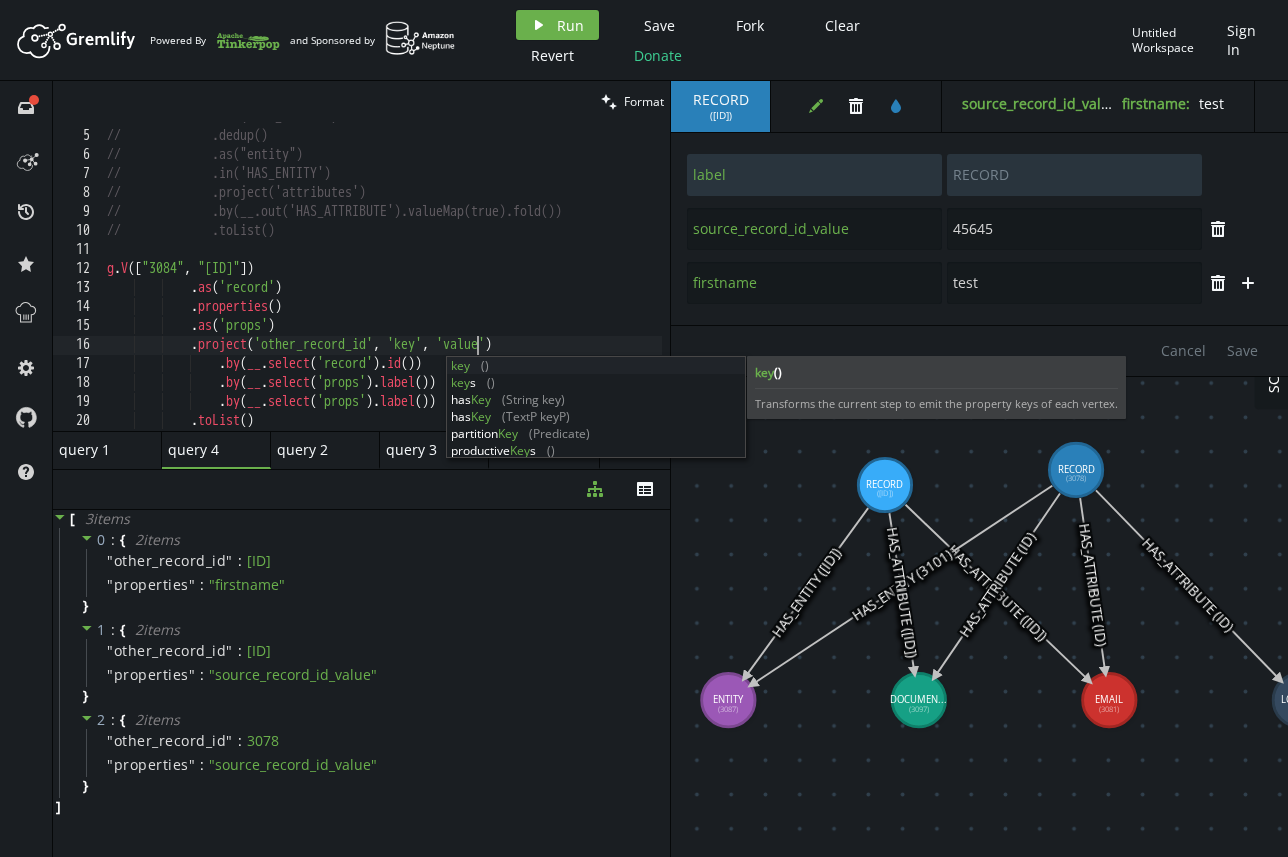 click on "//             .out('HAS_ENTITY') //             .dedup() //             .as("entity") //             .in('HAS_ENTITY') //             .project('attributes') //             .by(__.out('HAS_ATTRIBUTE').valueMap(true).fold()) //             .toList() g . V ([ "3084" ,   "3078" ])                . as ( 'record' )                . properties ( )                . as ( 'props' )                . project ( 'other_record_id' ,   'key' ,   'value' )                     . by ( __ . select ( 'record' ) . id ( ))                     . by ( __ . select ( 'props' ) . label ( ))                     . by ( __ . select ( 'props' ) . label ( ))                . toList ( )" at bounding box center [382, 281] 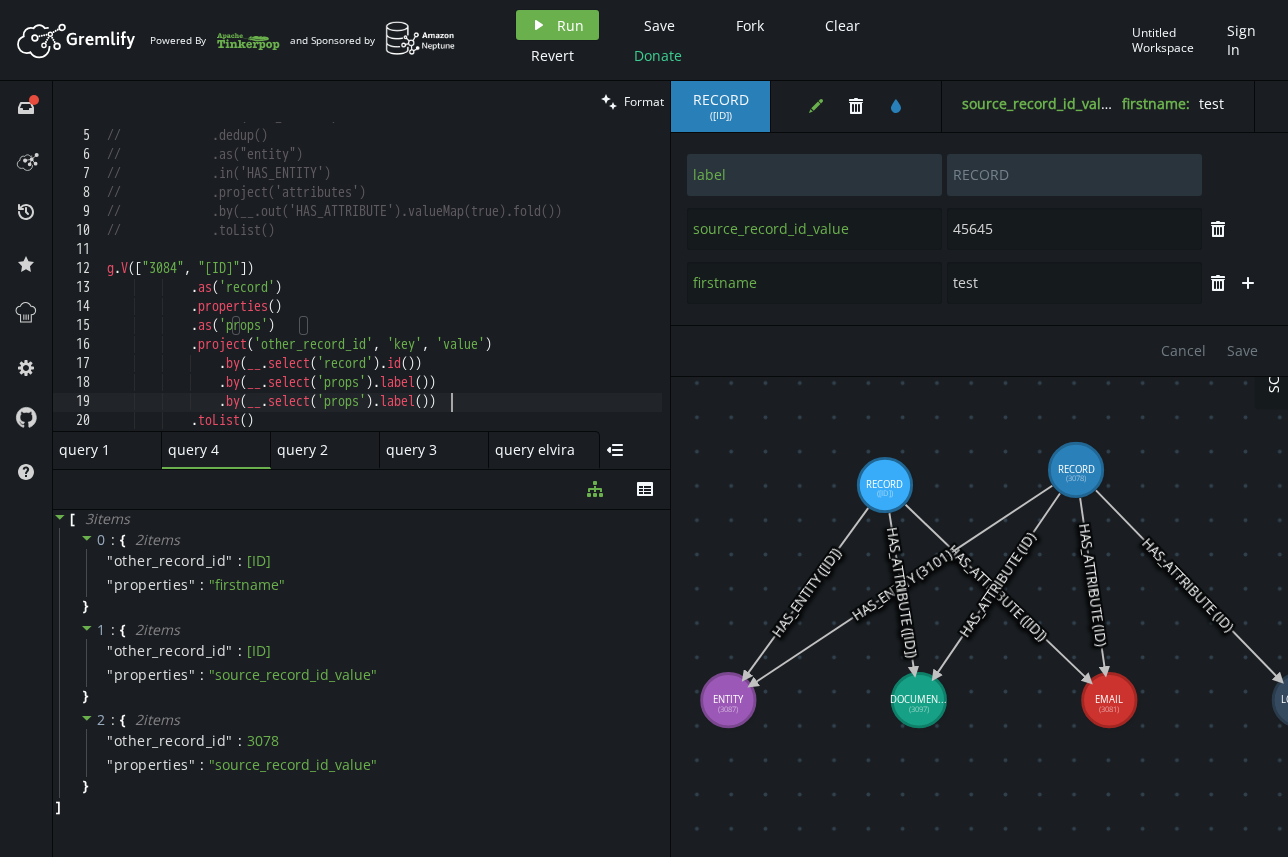 click on "//             .out('HAS_ENTITY') //             .dedup() //             .as("entity") //             .in('HAS_ENTITY') //             .project('attributes') //             .by(__.out('HAS_ATTRIBUTE').valueMap(true).fold()) //             .toList() g . V ([ "3084" ,   "3078" ])                . as ( 'record' )                . properties ( )                . as ( 'props' )                . project ( 'other_record_id' ,   'key' ,   'value' )                     . by ( __ . select ( 'record' ) . id ( ))                     . by ( __ . select ( 'props' ) . label ( ))                     . by ( __ . select ( 'props' ) . label ( ))                . toList ( )" at bounding box center [382, 281] 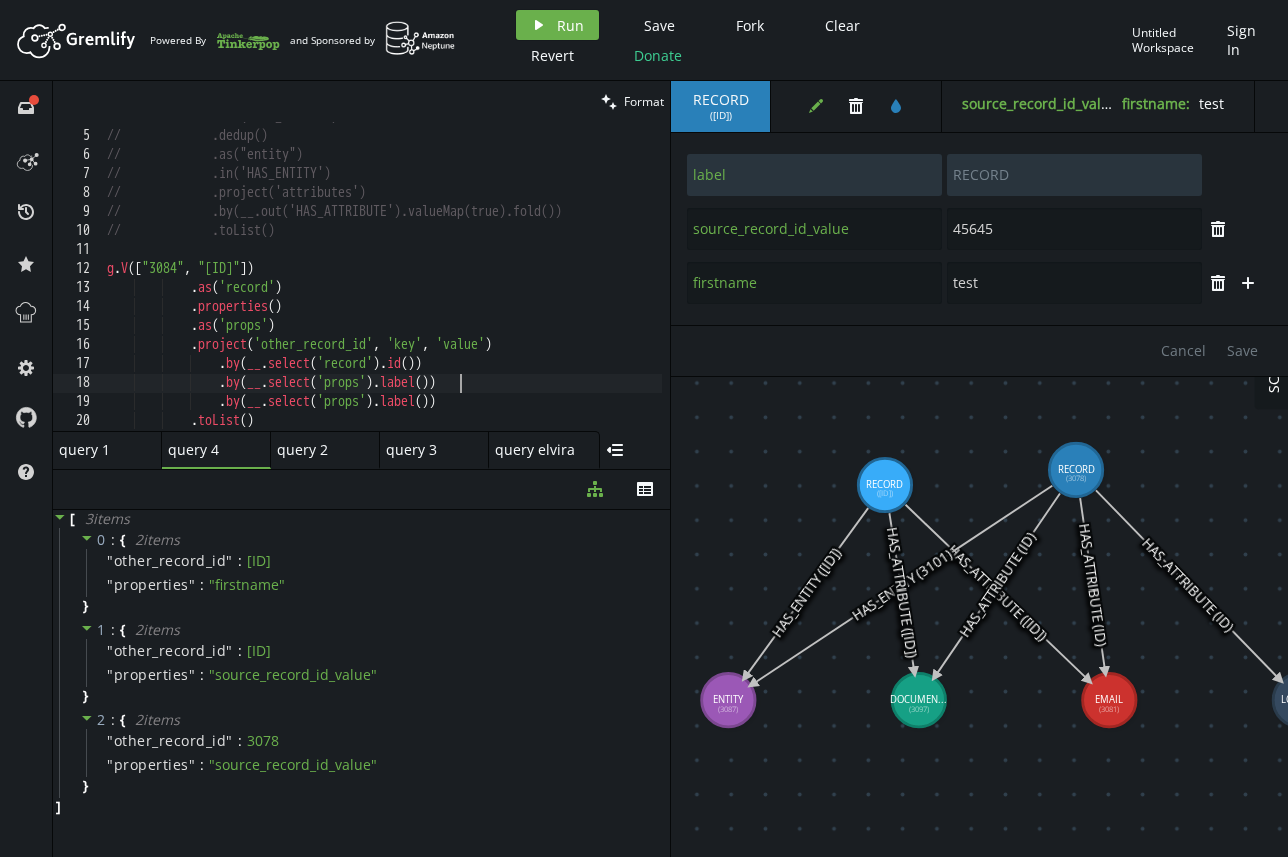 click on "//             .out('HAS_ENTITY') //             .dedup() //             .as("entity") //             .in('HAS_ENTITY') //             .project('attributes') //             .by(__.out('HAS_ATTRIBUTE').valueMap(true).fold()) //             .toList() g . V ([ "3084" ,   "3078" ])                . as ( 'record' )                . properties ( )                . as ( 'props' )                . project ( 'other_record_id' ,   'key' ,   'value' )                     . by ( __ . select ( 'record' ) . id ( ))                     . by ( __ . select ( 'props' ) . label ( ))                     . by ( __ . select ( 'props' ) . label ( ))                . toList ( )" at bounding box center (382, 281) 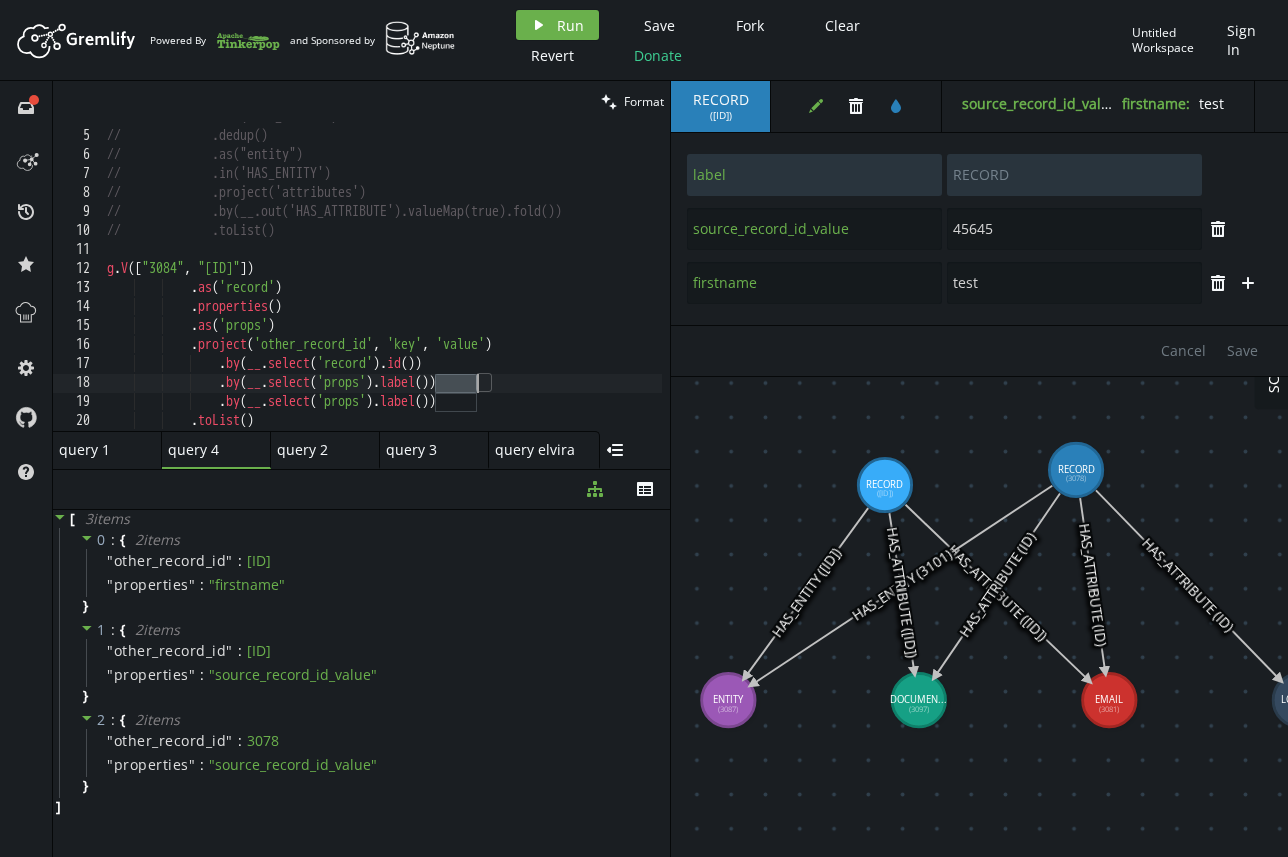 click on "//             .out('HAS_ENTITY') //             .dedup() //             .as("entity") //             .in('HAS_ENTITY') //             .project('attributes') //             .by(__.out('HAS_ATTRIBUTE').valueMap(true).fold()) //             .toList() g . V ([ "3084" ,   "3078" ])                . as ( 'record' )                . properties ( )                . as ( 'props' )                . project ( 'other_record_id' ,   'key' ,   'value' )                     . by ( __ . select ( 'record' ) . id ( ))                     . by ( __ . select ( 'props' ) . label ( ))                     . by ( __ . select ( 'props' ) . label ( ))                . toList ( )" at bounding box center [382, 281] 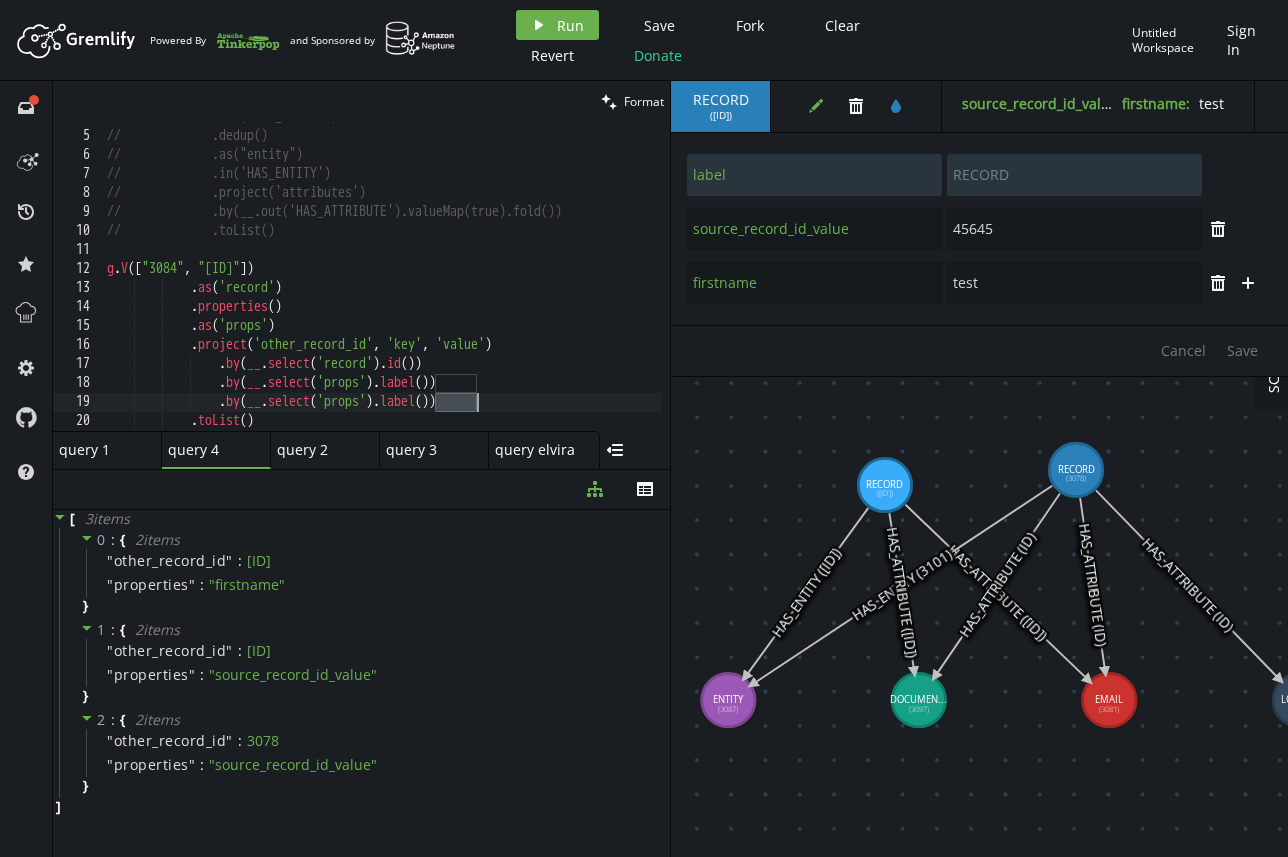 click on "//             .out('HAS_ENTITY') //             .dedup() //             .as("entity") //             .in('HAS_ENTITY') //             .project('attributes') //             .by(__.out('HAS_ATTRIBUTE').valueMap(true).fold()) //             .toList() g . V ([ "3084" ,   "3078" ])                . as ( 'record' )                . properties ( )                . as ( 'props' )                . project ( 'other_record_id' ,   'key' ,   'value' )                     . by ( __ . select ( 'record' ) . id ( ))                     . by ( __ . select ( 'props' ) . label ( ))                     . by ( __ . select ( 'props' ) . label ( ))                . toList ( )" at bounding box center (382, 281) 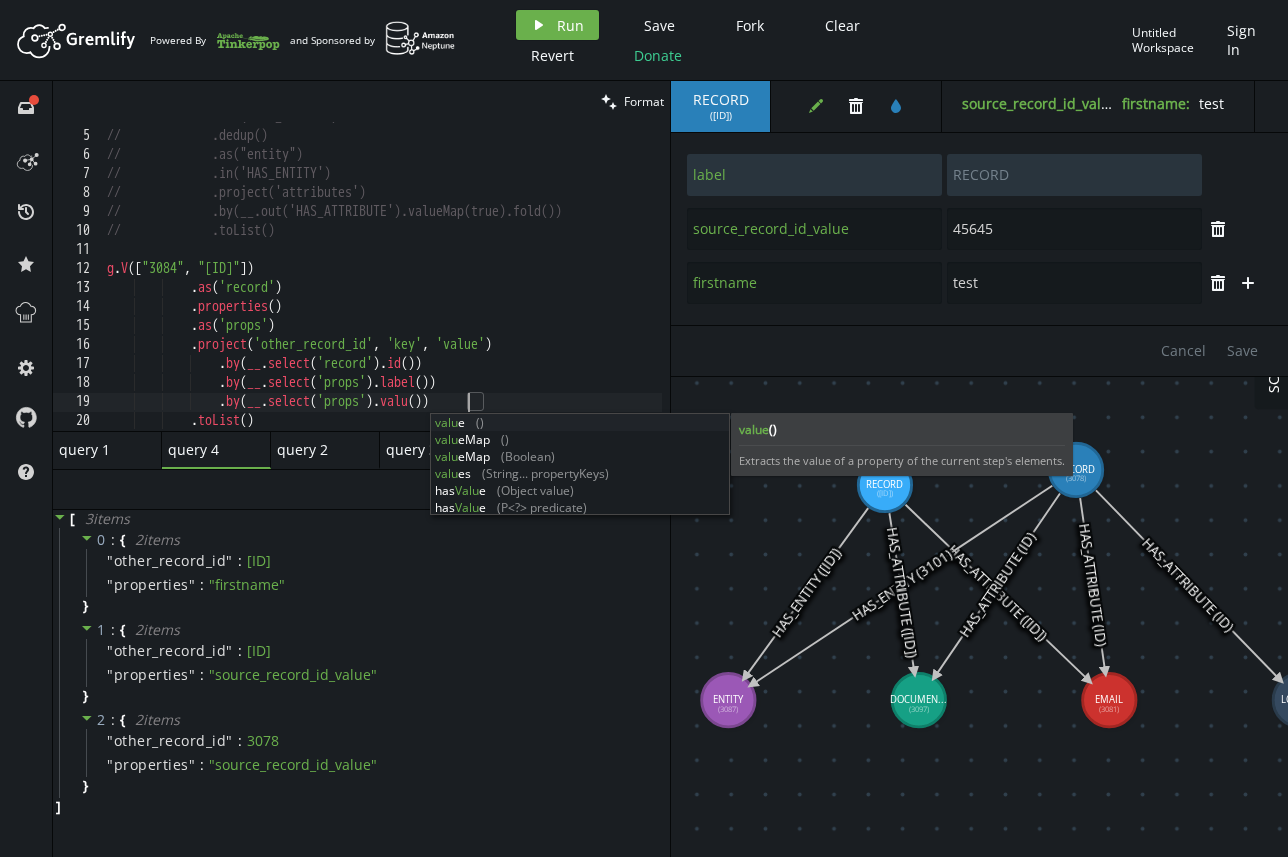 scroll, scrollTop: 0, scrollLeft: 369, axis: horizontal 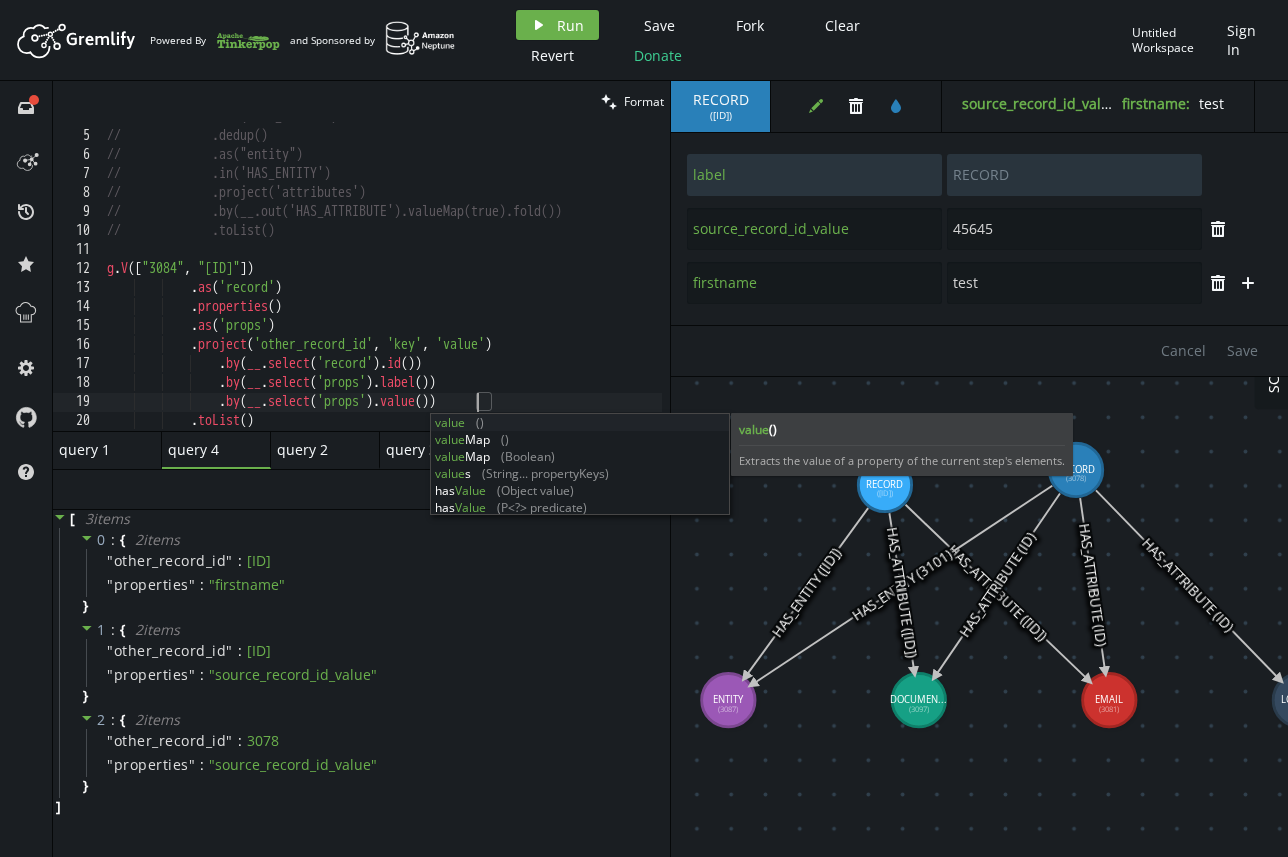 click on "//             .out('HAS_ENTITY') //             .dedup() //             .as("entity") //             .in('HAS_ENTITY') //             .project('attributes') //             .by(__.out('HAS_ATTRIBUTE').valueMap(true).fold()) //             .toList() g . V ([ "3084" ,   "3078" ])                . as ( 'record' )                . properties ( )                . as ( 'props' )                . project ( 'other_record_id' ,   'key' ,   'value' )                     . by ( __ . select ( 'record' ) . id ( ))                     . by ( __ . select ( 'props' ) . label ( ))                     . by ( __ . select ( 'props' ) . value ( ))                . toList ( )" at bounding box center [382, 281] 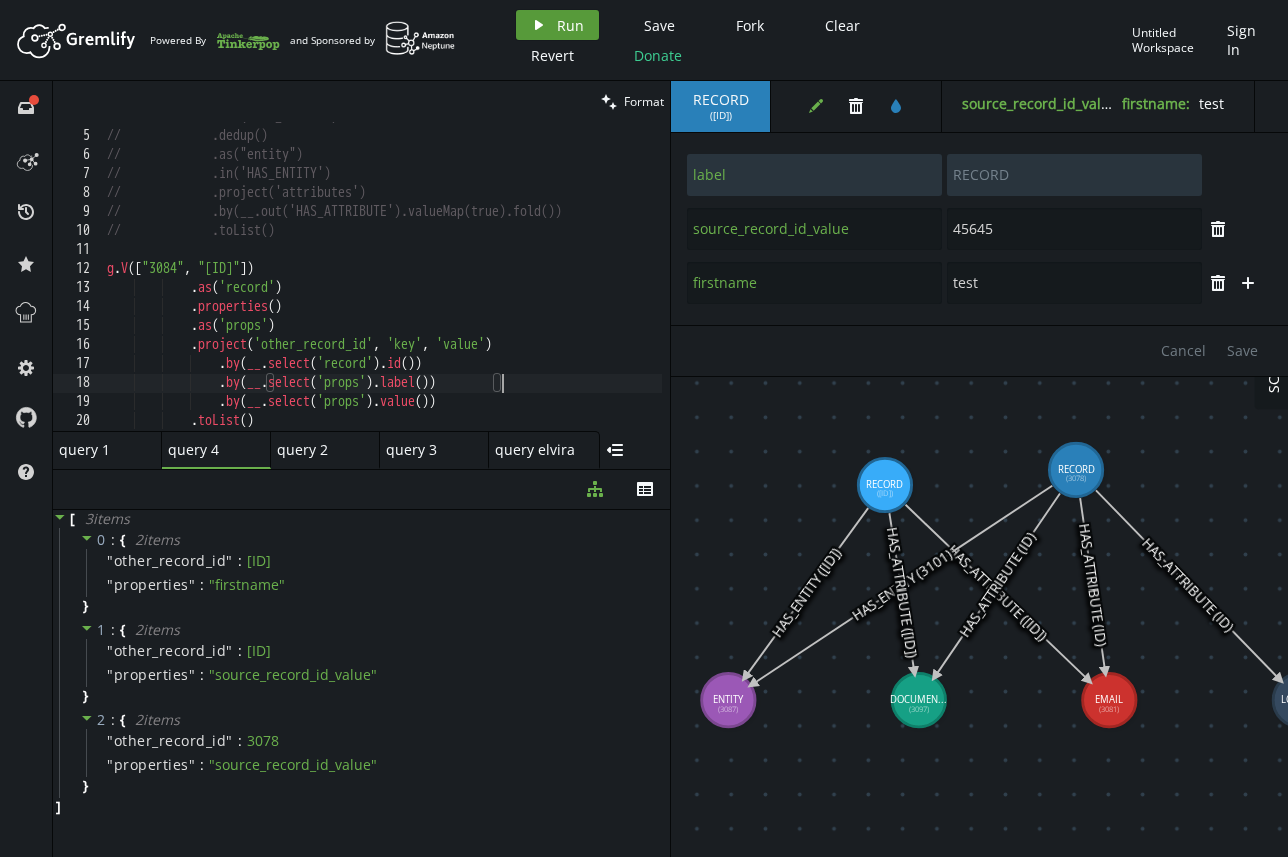 type on ".by(__.select('props').label())" 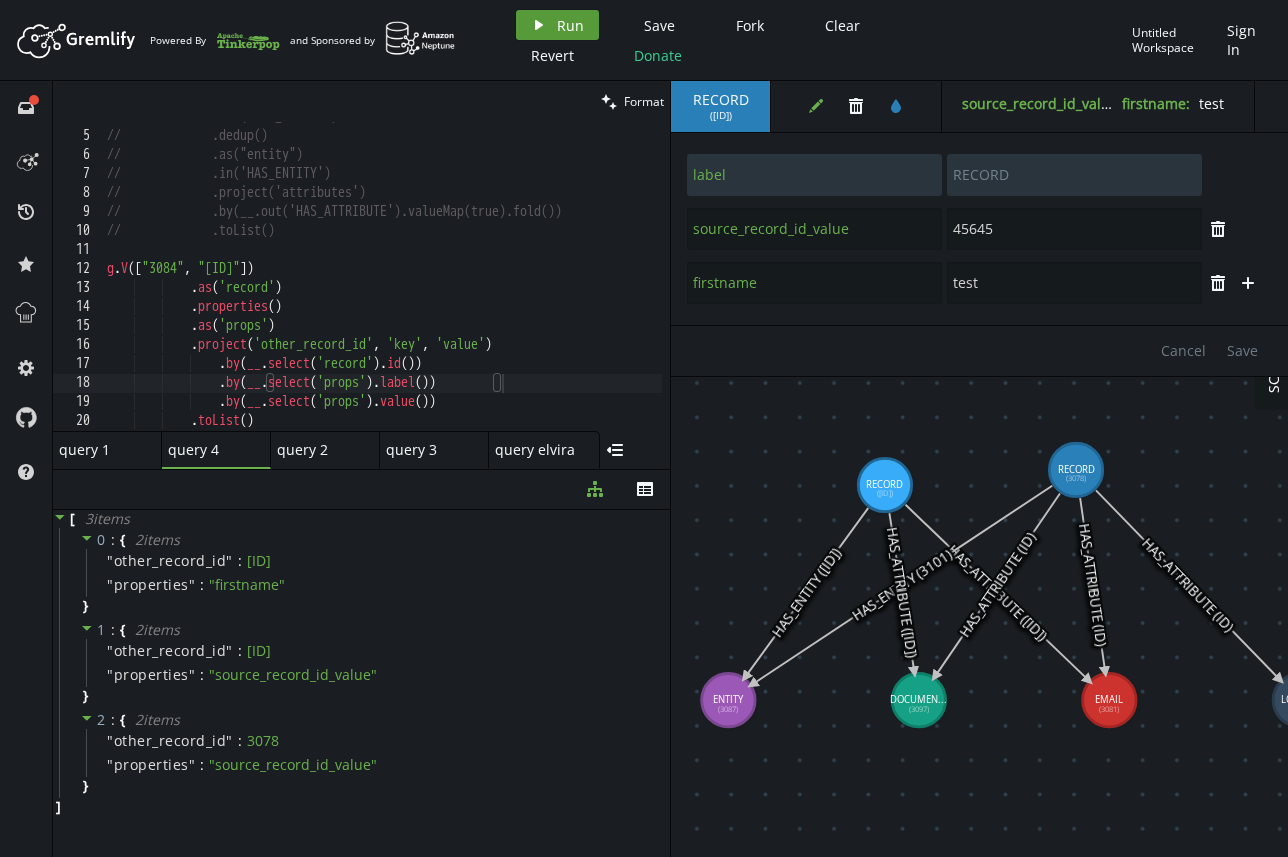 click on "Run" at bounding box center [570, 25] 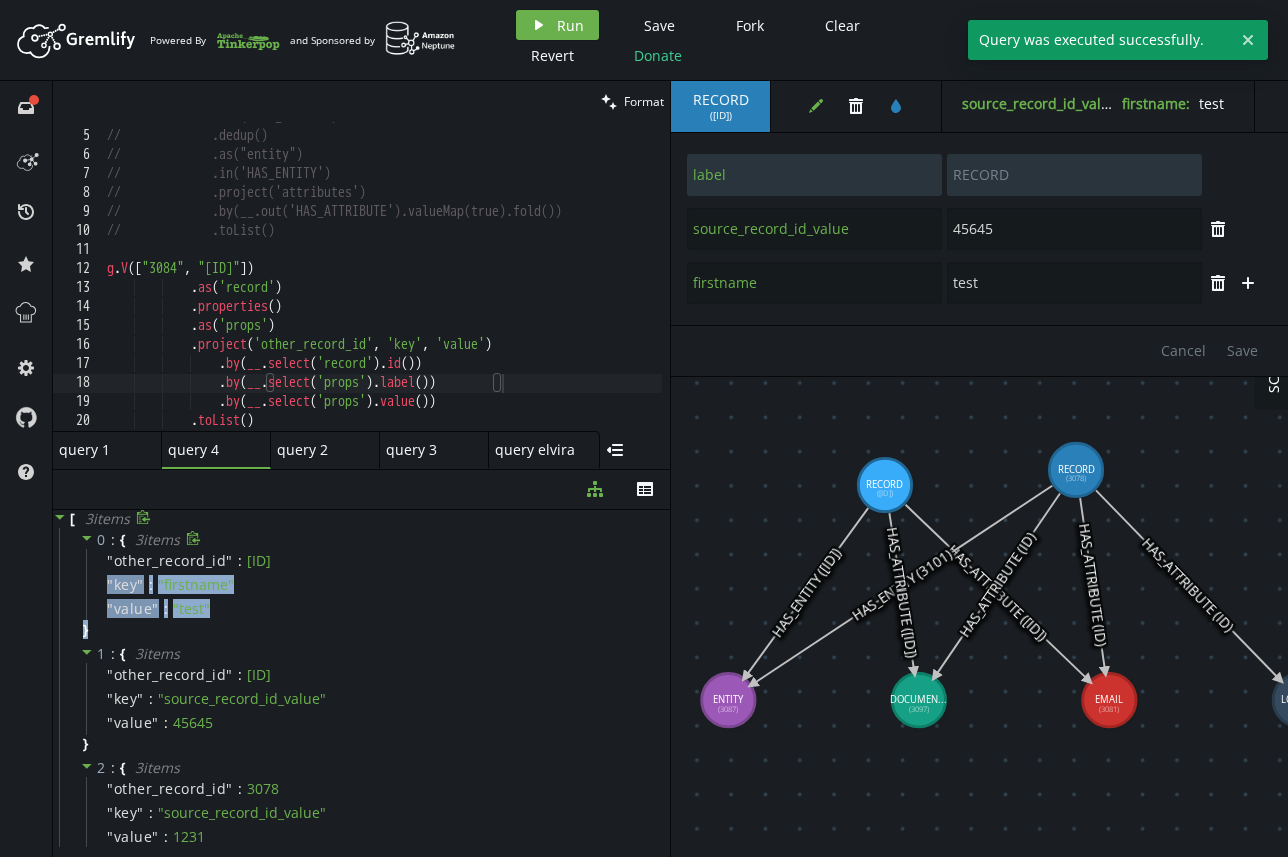 drag, startPoint x: 195, startPoint y: 574, endPoint x: 200, endPoint y: 640, distance: 66.189125 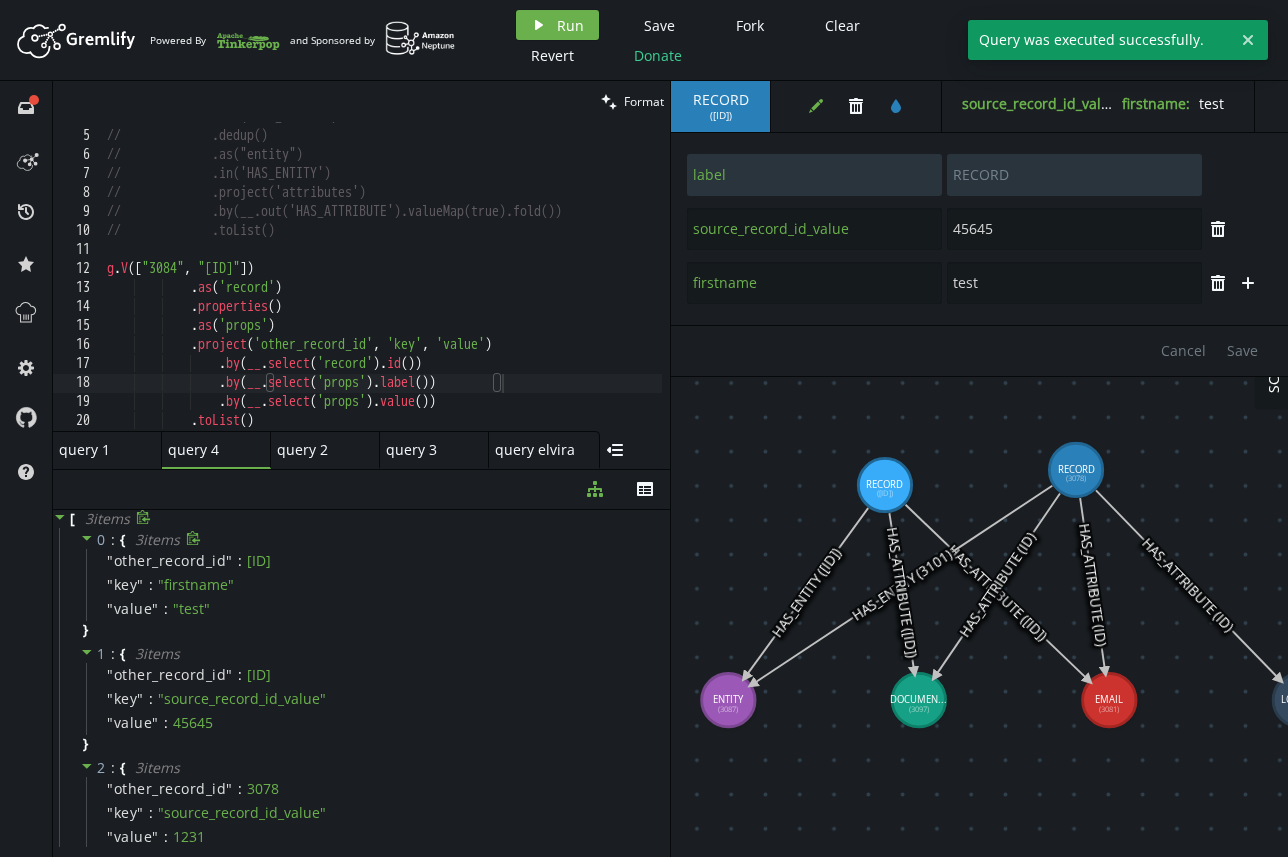 click on "0 : { 3  item s " other_record_id " : [ID] " key " : " firstname " " value " : " test " }" at bounding box center [364, 585] 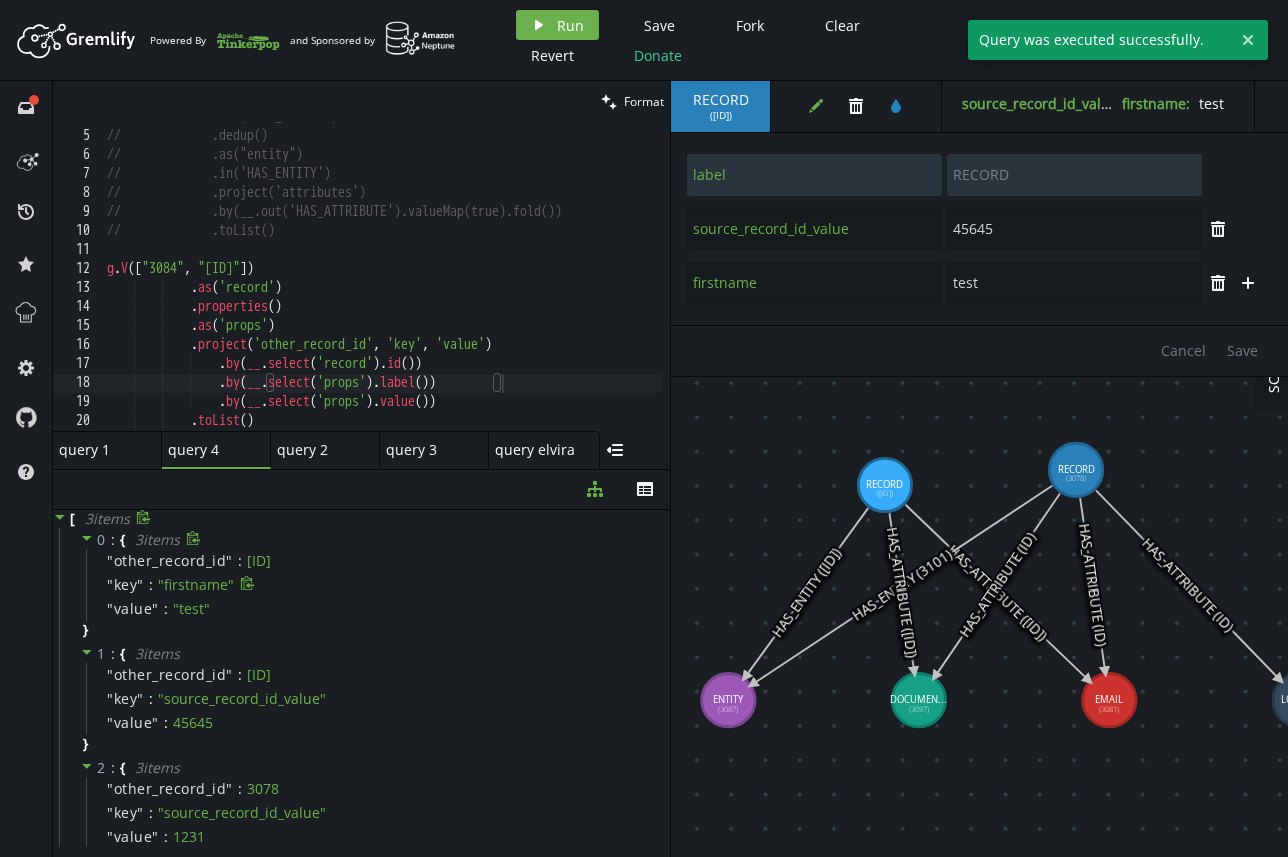 click on "" firstname "" at bounding box center (196, 584) 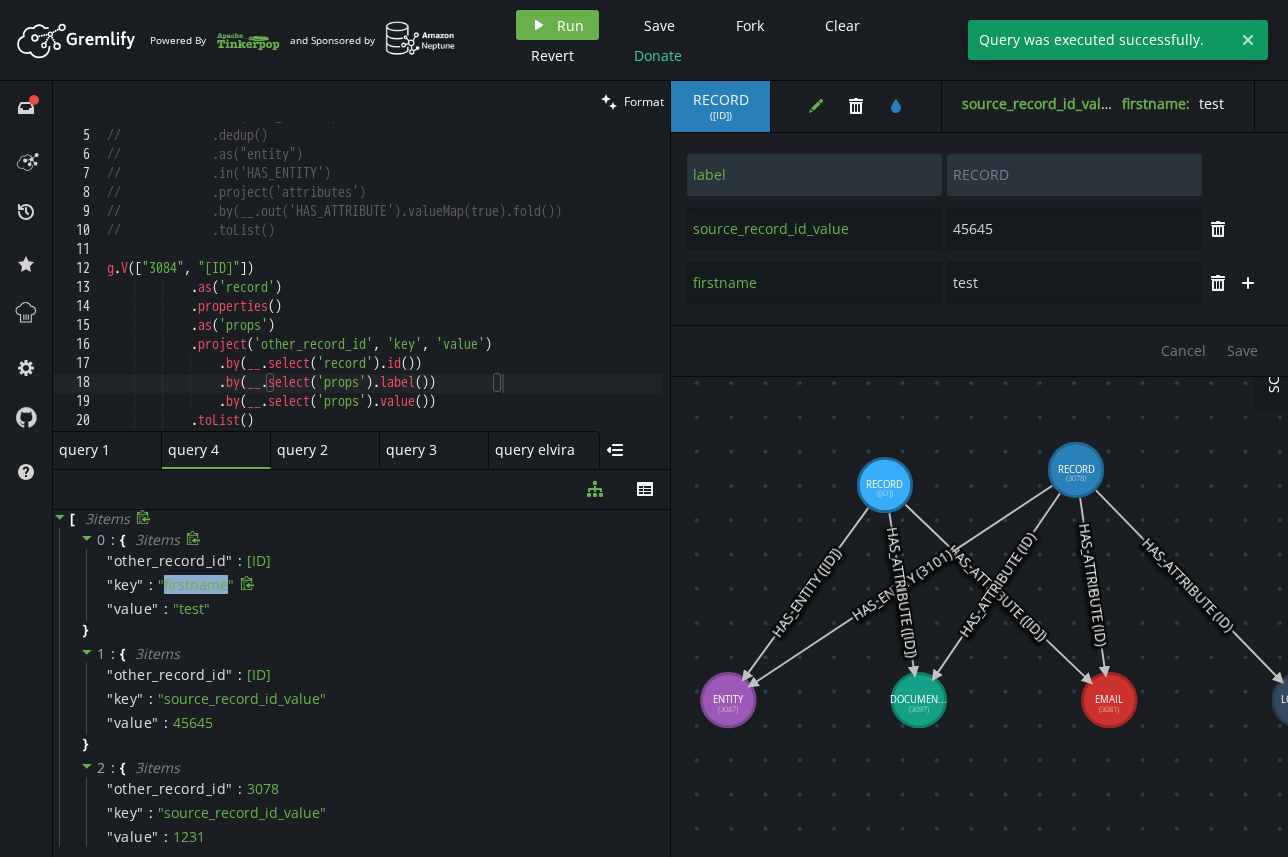 click on "" firstname "" at bounding box center [196, 584] 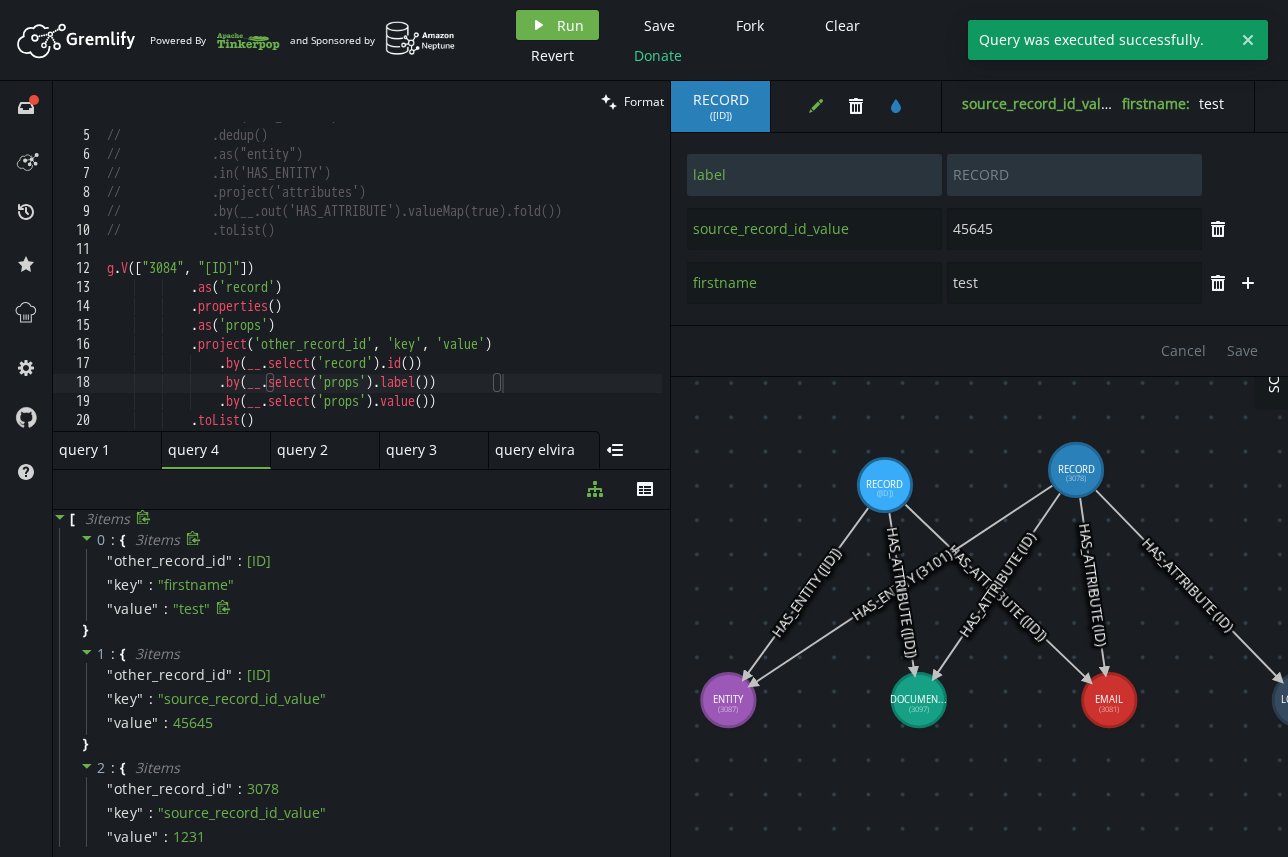 click on "" test "" at bounding box center [196, 584] 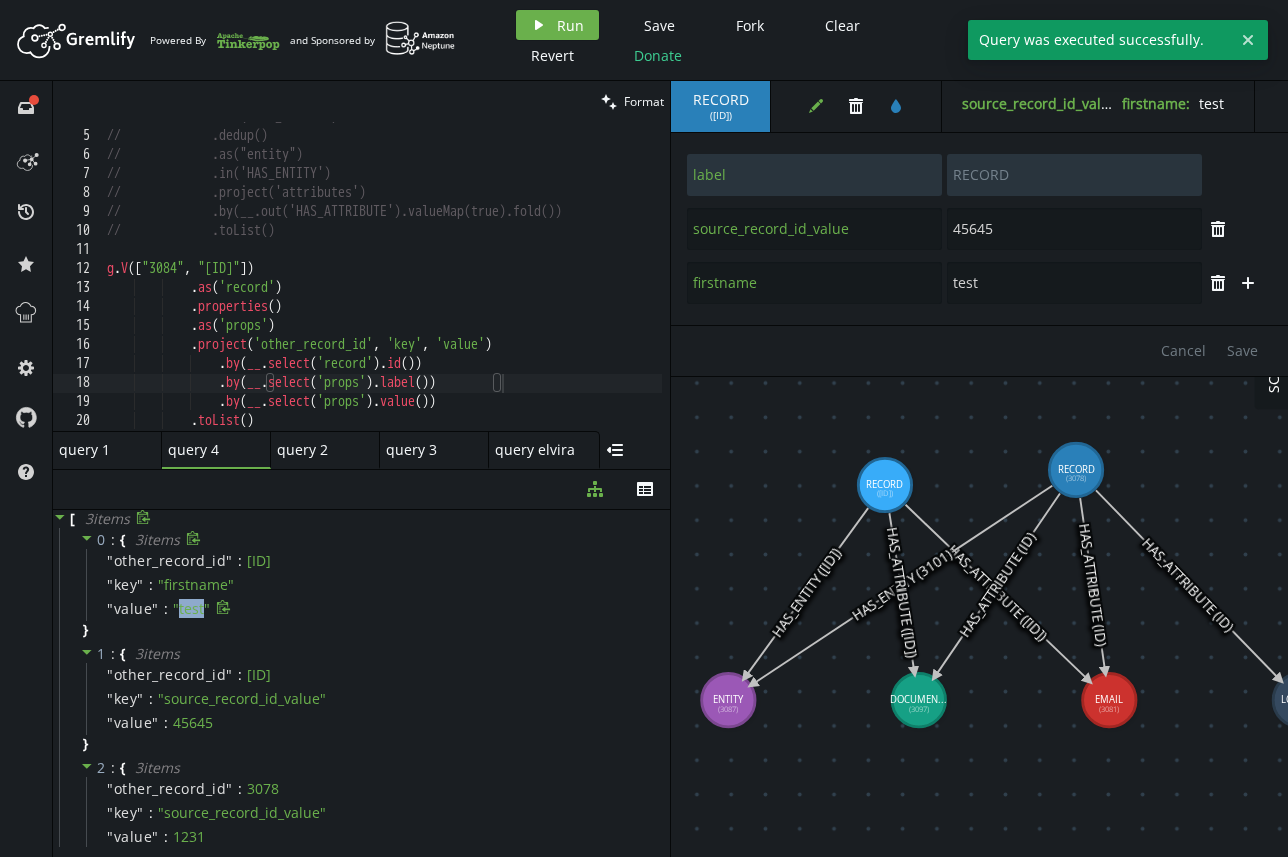 click on "" test "" at bounding box center [196, 584] 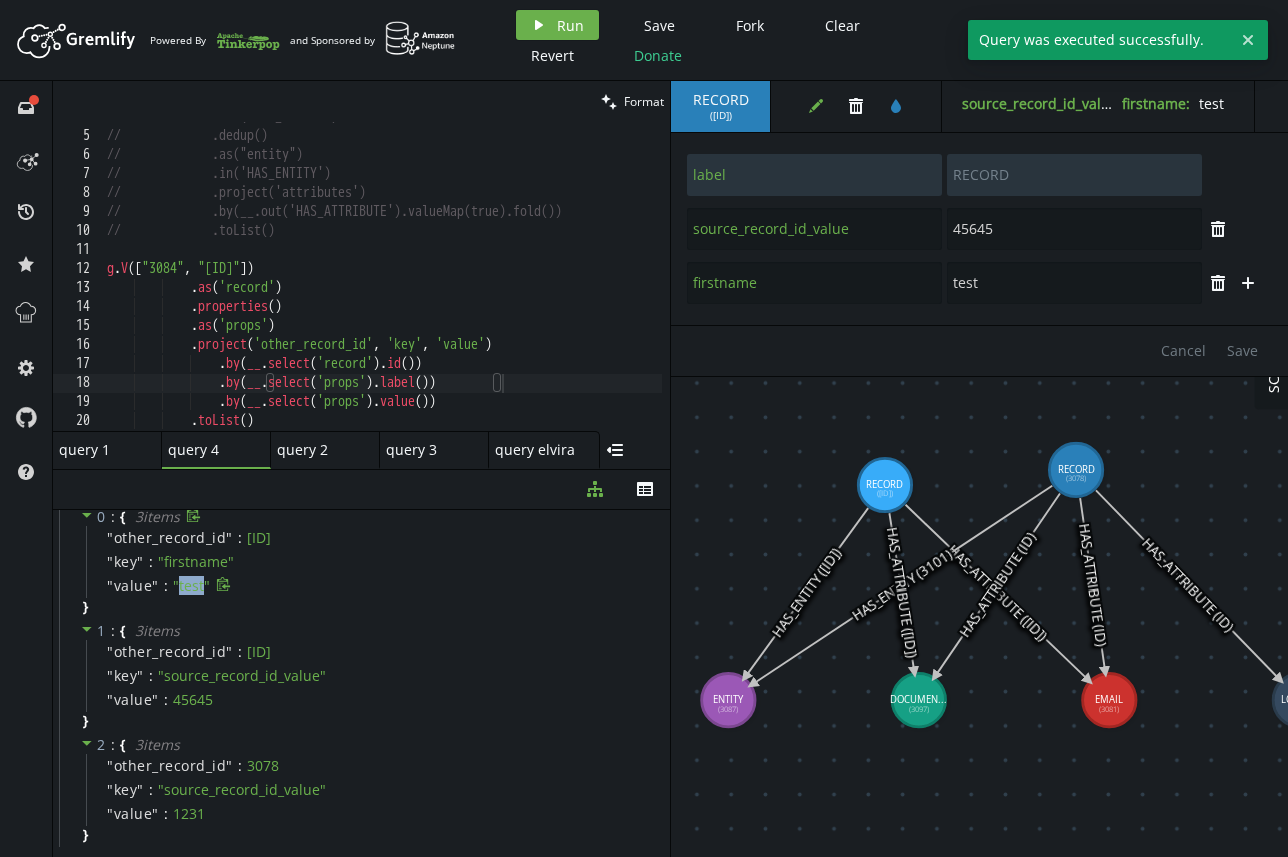 scroll, scrollTop: 41, scrollLeft: 0, axis: vertical 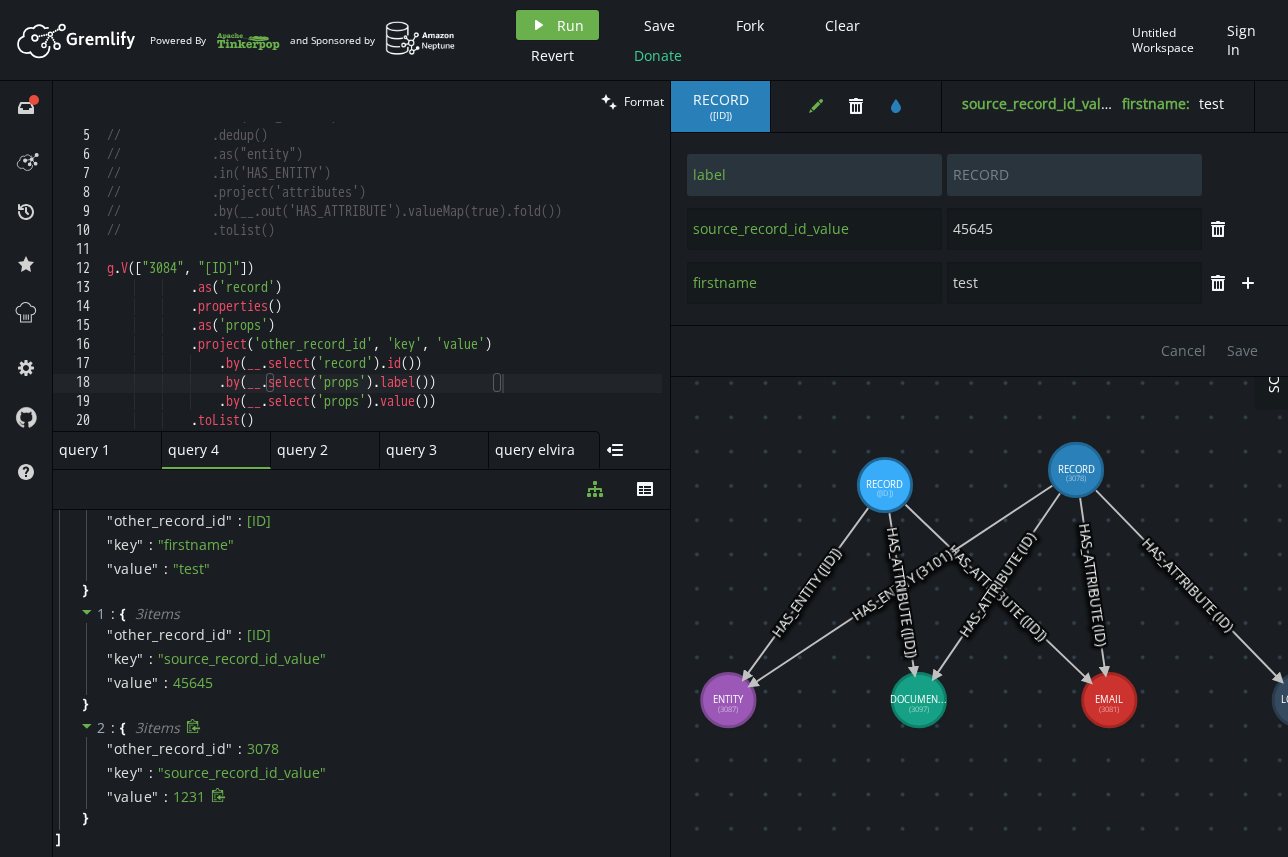 click on "" value " : 1231" at bounding box center (375, 569) 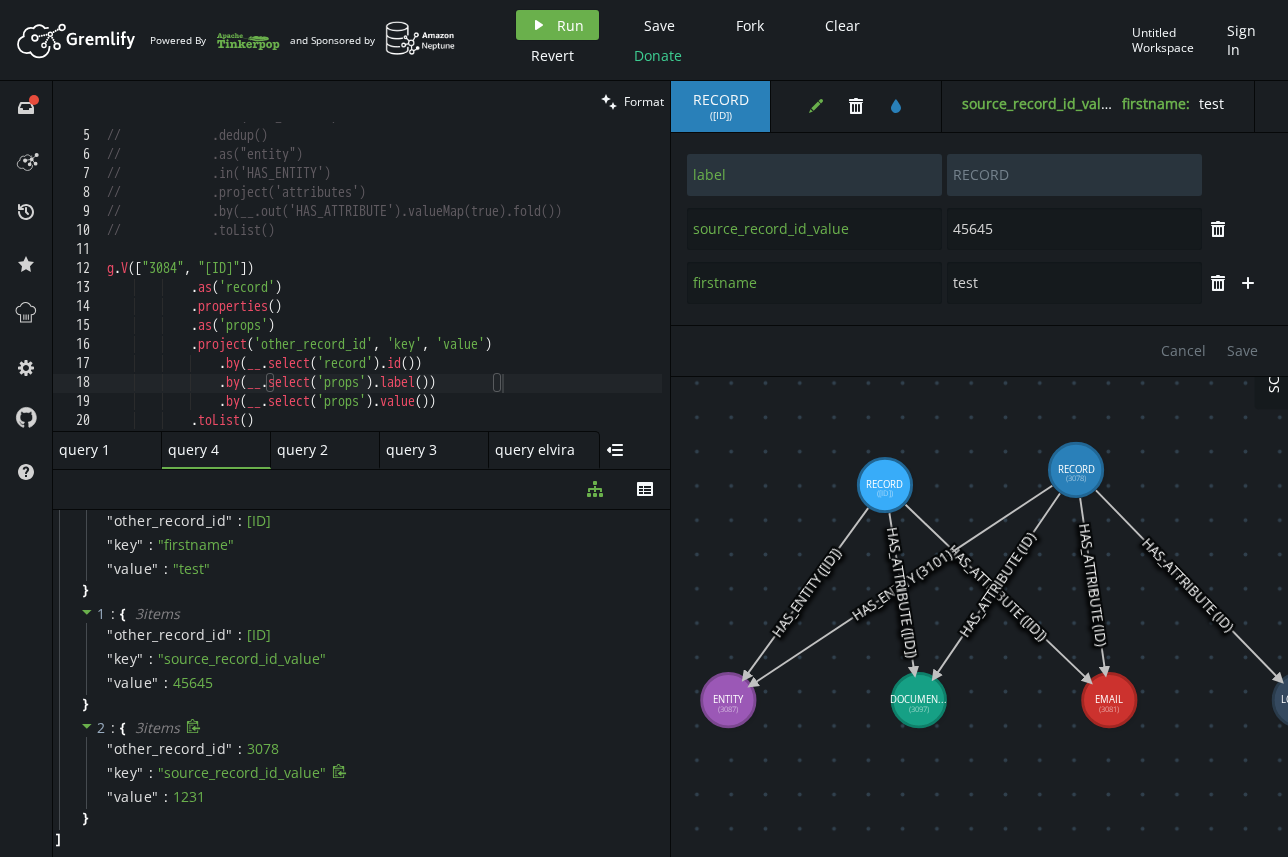 scroll, scrollTop: 0, scrollLeft: 0, axis: both 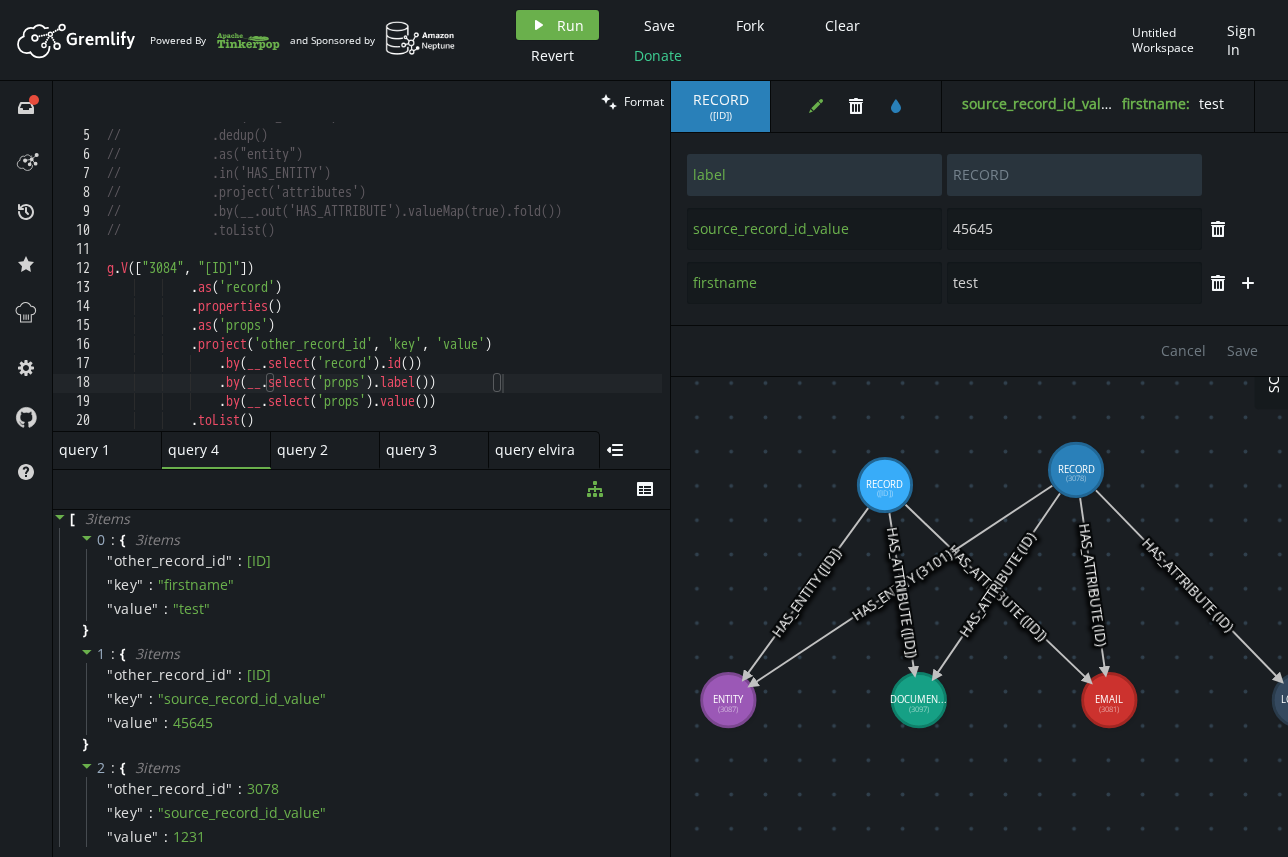 click on "//             .out('HAS_ENTITY') //             .dedup() //             .as("entity") //             .in('HAS_ENTITY') //             .project('attributes') //             .by(__.out('HAS_ATTRIBUTE').valueMap(true).fold()) //             .toList() g . V ([ "3084" ,   "3078" ])                . as ( 'record' )                . properties ( )                . as ( 'props' )                . project ( 'other_record_id' ,   'key' ,   'value' )                     . by ( __ . select ( 'record' ) . id ( ))                     . by ( __ . select ( 'props' ) . label ( ))                     . by ( __ . select ( 'props' ) . value ( ))                . toList ( )" at bounding box center (382, 281) 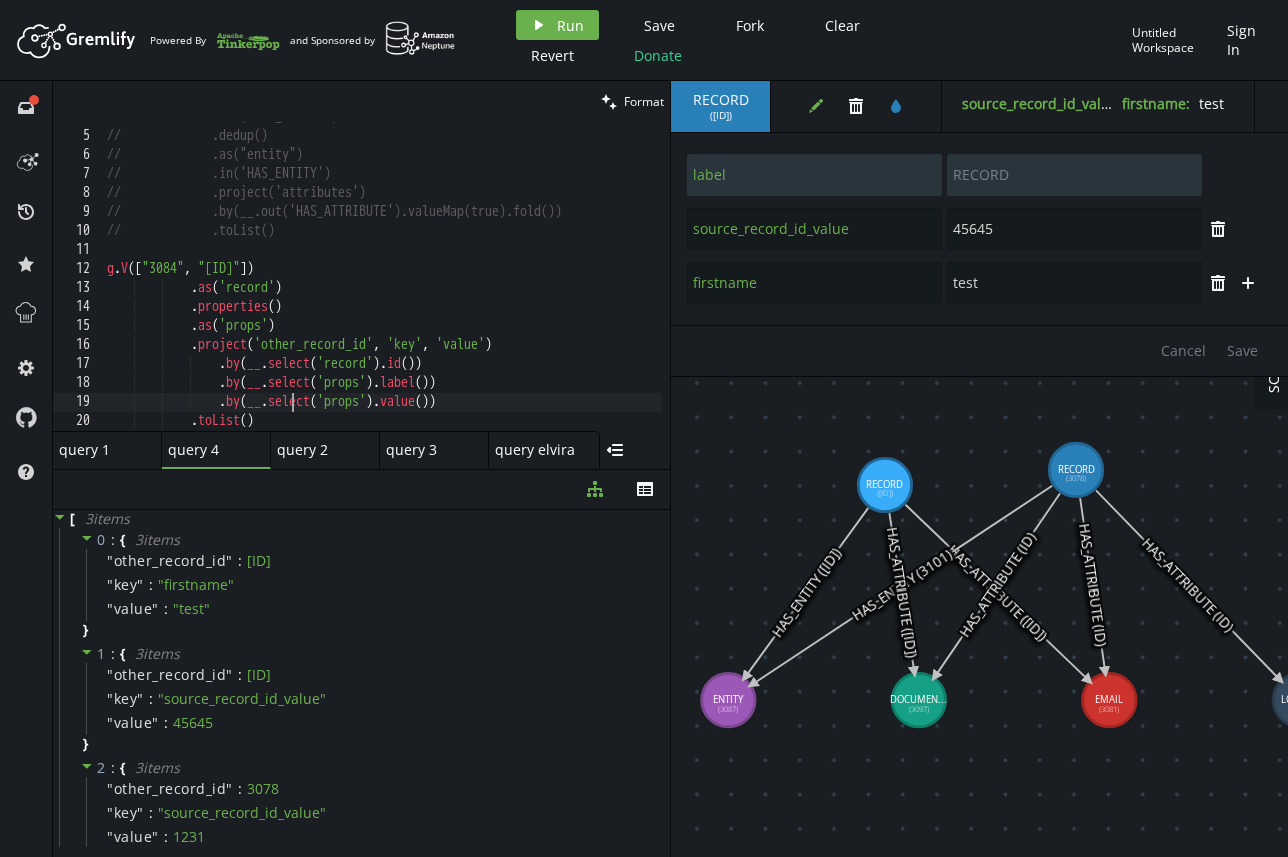 click on "//             .out('HAS_ENTITY') //             .dedup() //             .as("entity") //             .in('HAS_ENTITY') //             .project('attributes') //             .by(__.out('HAS_ATTRIBUTE').valueMap(true).fold()) //             .toList() g . V ([ "3084" ,   "3078" ])                . as ( 'record' )                . properties ( )                . as ( 'props' )                . project ( 'other_record_id' ,   'key' ,   'value' )                     . by ( __ . select ( 'record' ) . id ( ))                     . by ( __ . select ( 'props' ) . label ( ))                     . by ( __ . select ( 'props' ) . value ( ))                . toList ( )" at bounding box center [382, 281] 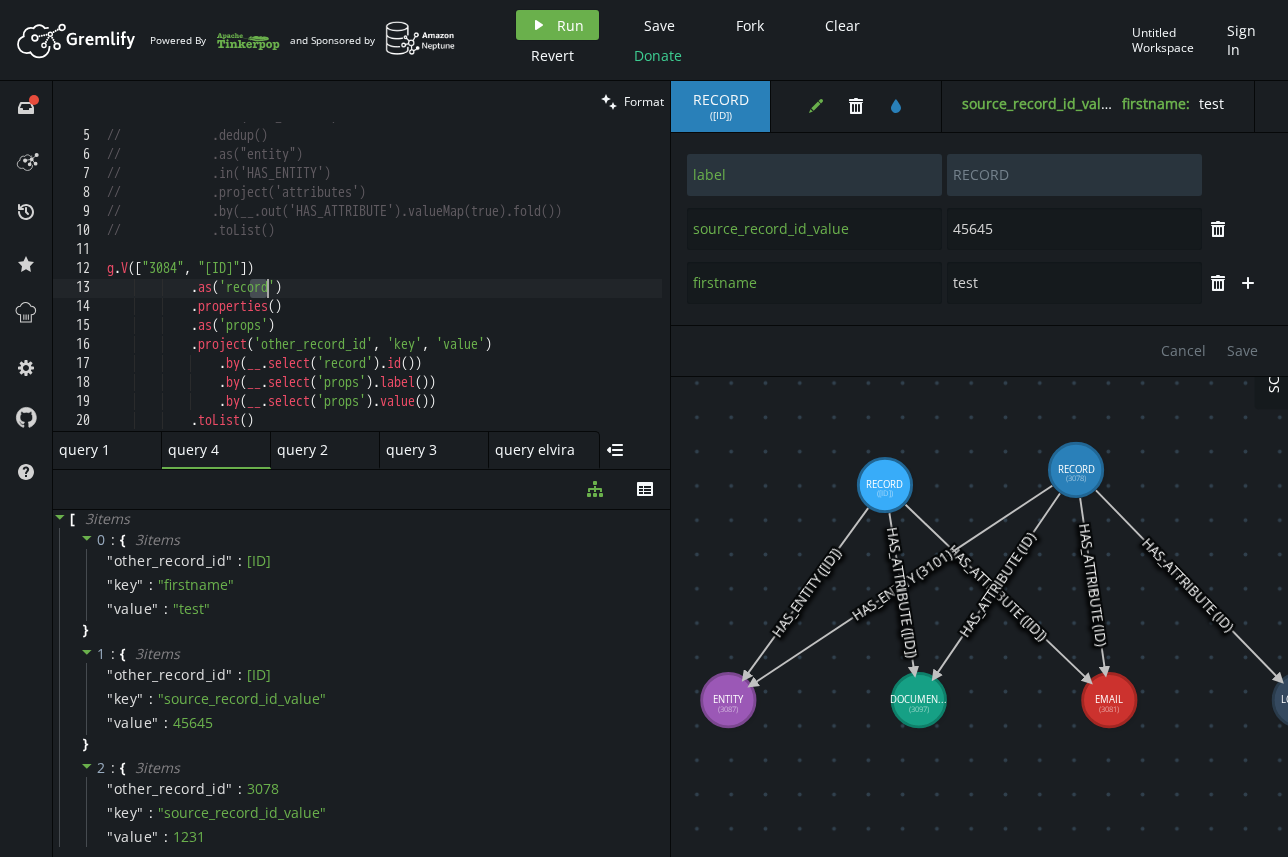 drag, startPoint x: 251, startPoint y: 288, endPoint x: 298, endPoint y: 288, distance: 47 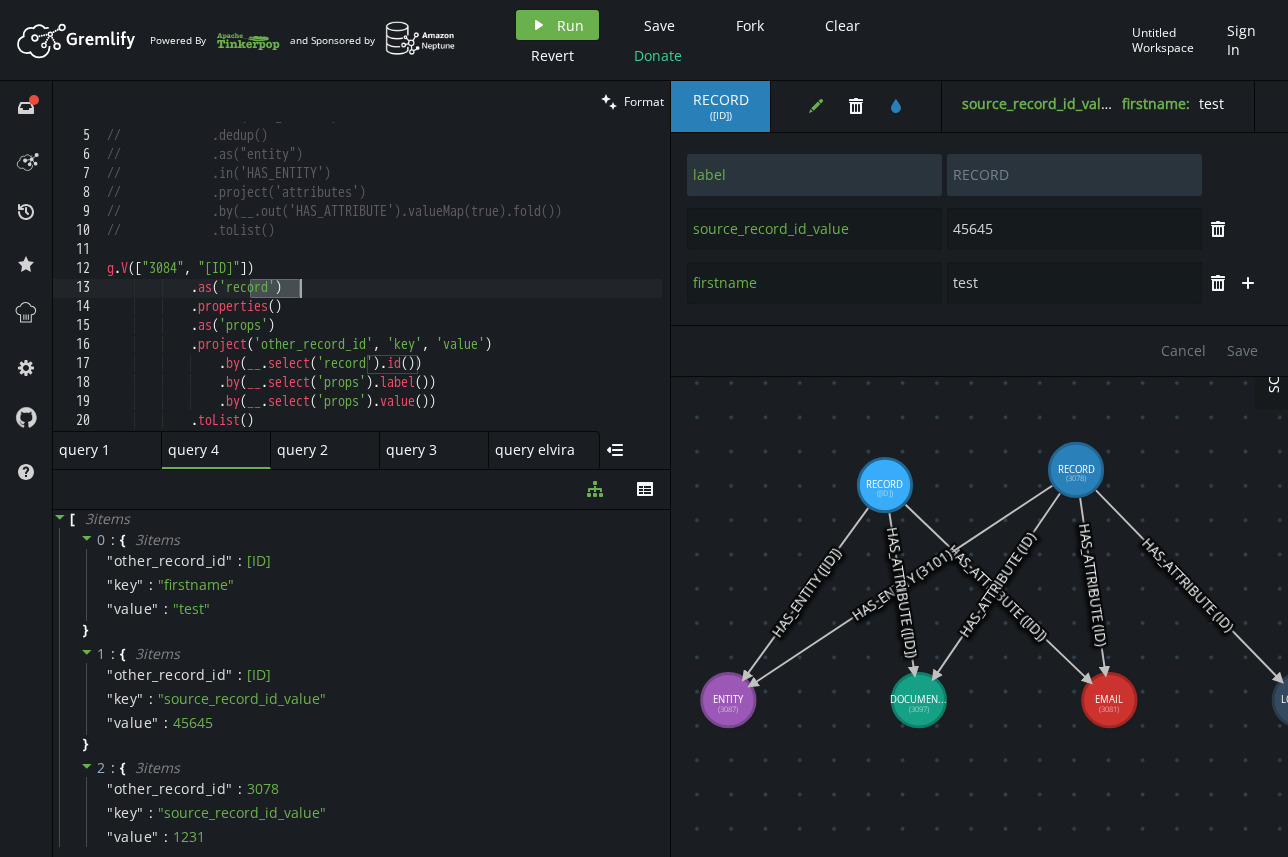 click on "//             .out('HAS_ENTITY') //             .dedup() //             .as("entity") //             .in('HAS_ENTITY') //             .project('attributes') //             .by(__.out('HAS_ATTRIBUTE').valueMap(true).fold()) //             .toList() g . V ([ "3084" ,   "3078" ])                . as ( 'record' )                . properties ( )                . as ( 'props' )                . project ( 'other_record_id' ,   'key' ,   'value' )                     . by ( __ . select ( 'record' ) . id ( ))                     . by ( __ . select ( 'props' ) . label ( ))                     . by ( __ . select ( 'props' ) . value ( ))                . toList ( )" at bounding box center (382, 281) 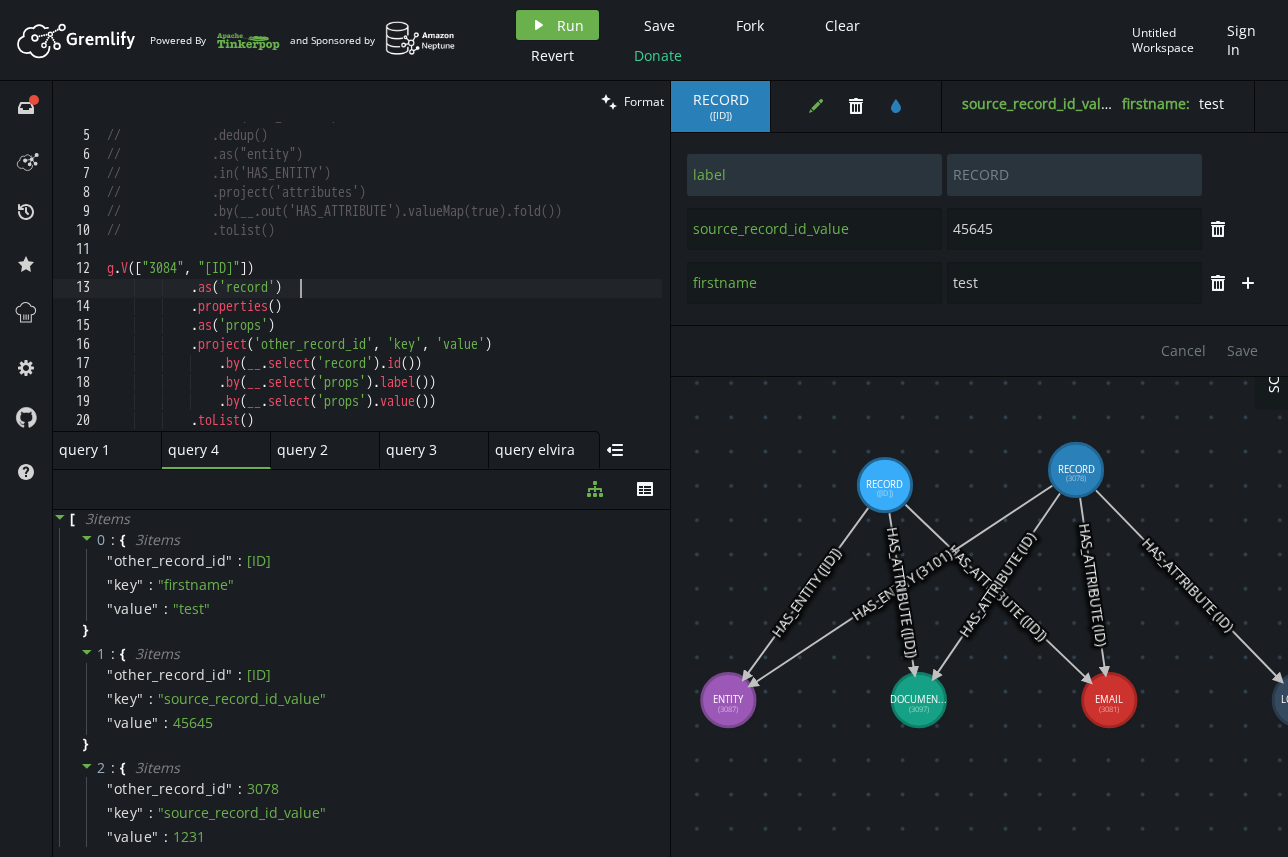 click on "//             .out('HAS_ENTITY') //             .dedup() //             .as("entity") //             .in('HAS_ENTITY') //             .project('attributes') //             .by(__.out('HAS_ATTRIBUTE').valueMap(true).fold()) //             .toList() g . V ([ "3084" ,   "3078" ])                . as ( 'record' )                . properties ( )                . as ( 'props' )                . project ( 'other_record_id' ,   'key' ,   'value' )                     . by ( __ . select ( 'record' ) . id ( ))                     . by ( __ . select ( 'props' ) . label ( ))                     . by ( __ . select ( 'props' ) . value ( ))                . toList ( )" at bounding box center [382, 281] 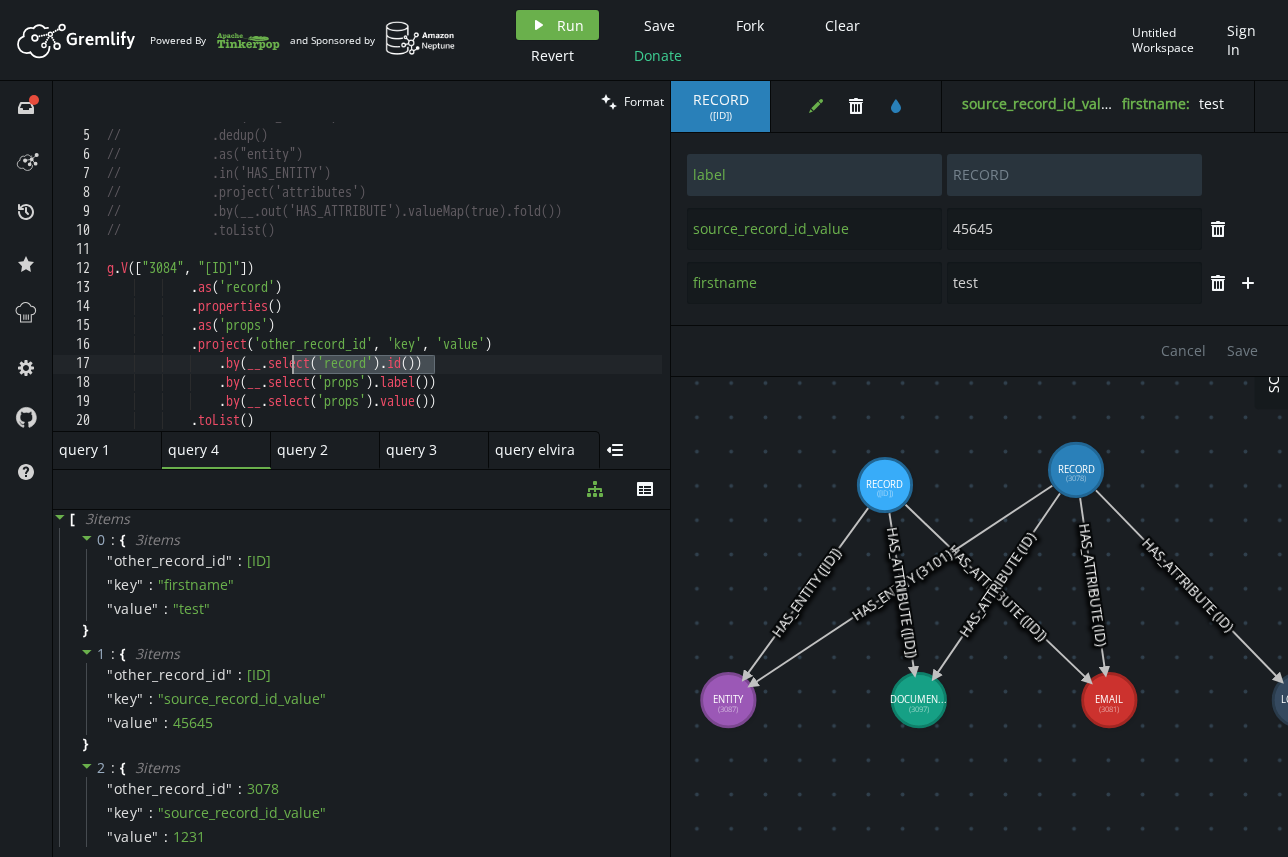 drag, startPoint x: 434, startPoint y: 366, endPoint x: 295, endPoint y: 369, distance: 139.03236 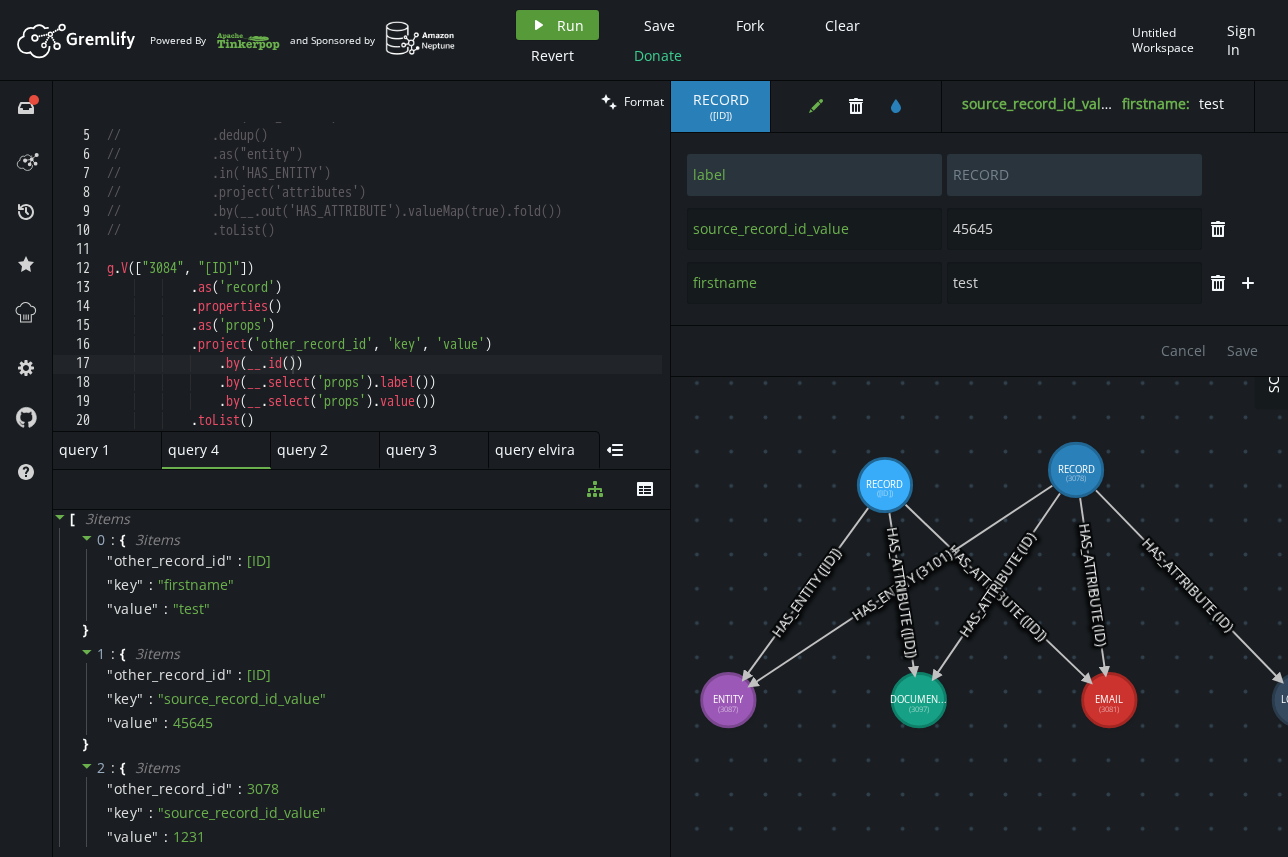 click on "Run" at bounding box center [570, 25] 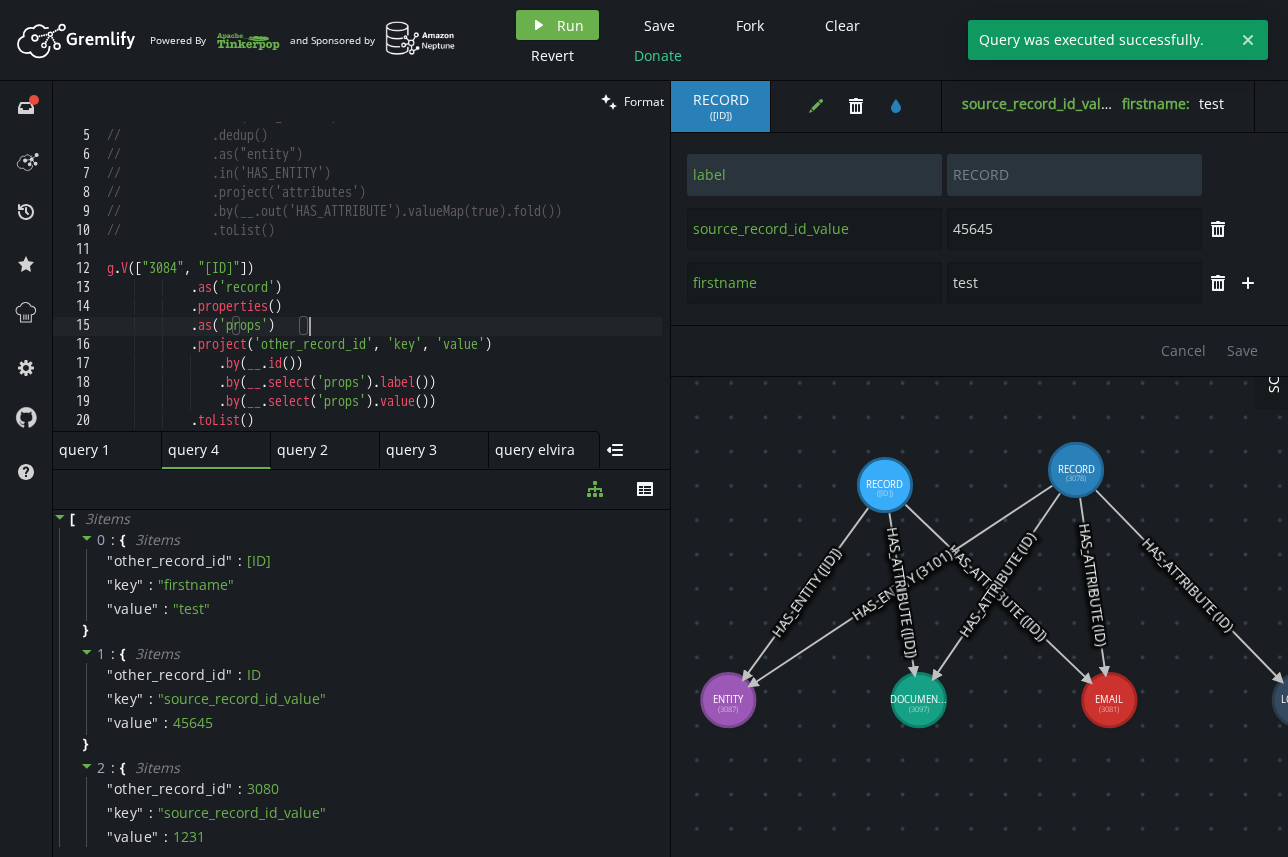 click on "//             .out('HAS_ENTITY') //             .dedup() //             .as("entity") //             .in('HAS_ENTITY') //             .project('attributes') //             .by(__.out('HAS_ATTRIBUTE').valueMap(true).fold()) //             .toList() g . V ([ "3084" ,   "3078" ])                . as ( 'record' )                . properties ( )                . as ( 'props' )                . project ( 'other_record_id' ,   'key' ,   'value' )                     . by ( __ . id ( ))                     . by ( __ . select ( 'props' ) . label ( ))                     . by ( __ . select ( 'props' ) . value ( ))                . toList ( )" at bounding box center [382, 281] 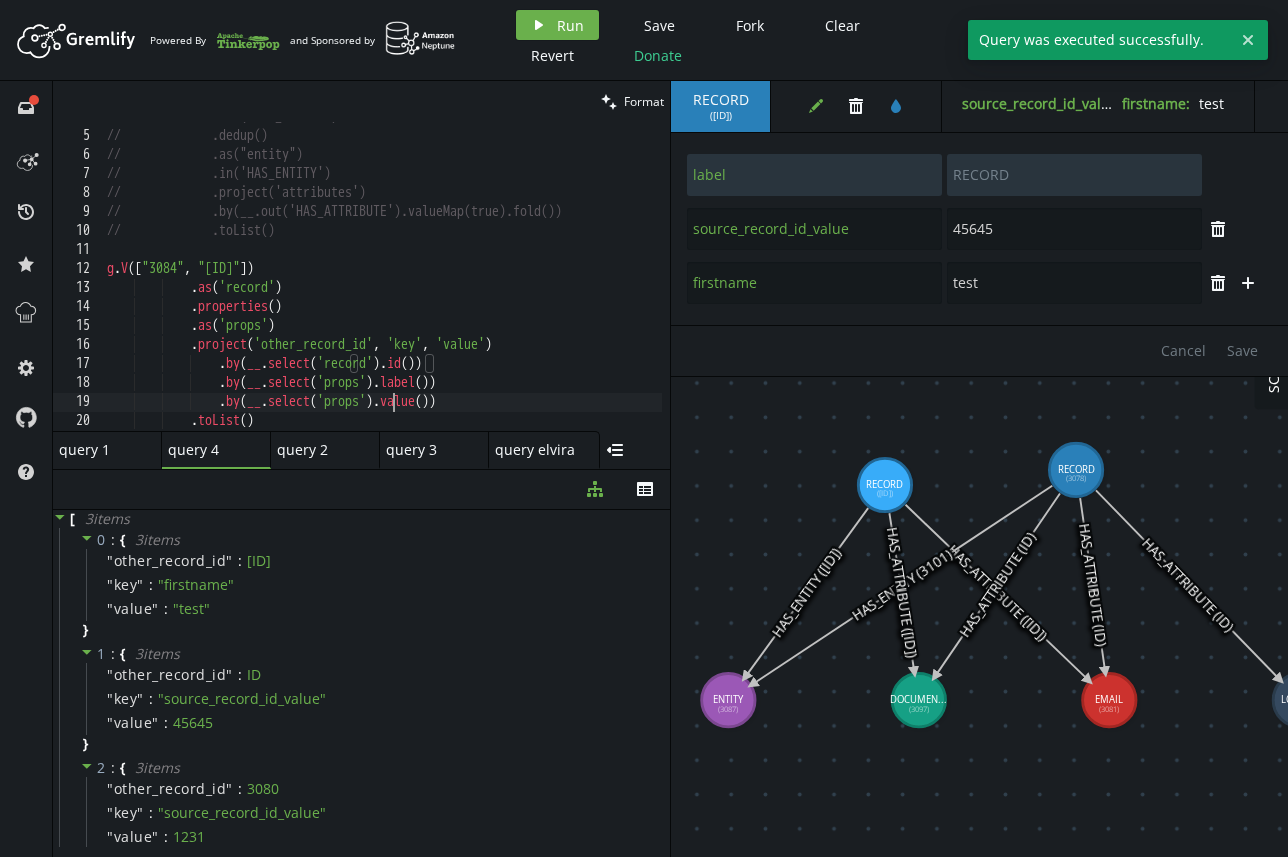 click on "//             .out('HAS_ENTITY') //             .dedup() //             .as("entity") //             .in('HAS_ENTITY') //             .project('attributes') //             .by(__.out('HAS_ATTRIBUTE').valueMap(true).fold()) //             .toList() g . V ([ "3084" ,   "3078" ])                . as ( 'record' )                . properties ( )                . as ( 'props' )                . project ( 'other_record_id' ,   'key' ,   'value' )                     . by ( __ . select ( 'record' ) . id ( ))                     . by ( __ . select ( 'props' ) . label ( ))                     . by ( __ . select ( 'props' ) . value ( ))                . toList ( )" at bounding box center (382, 281) 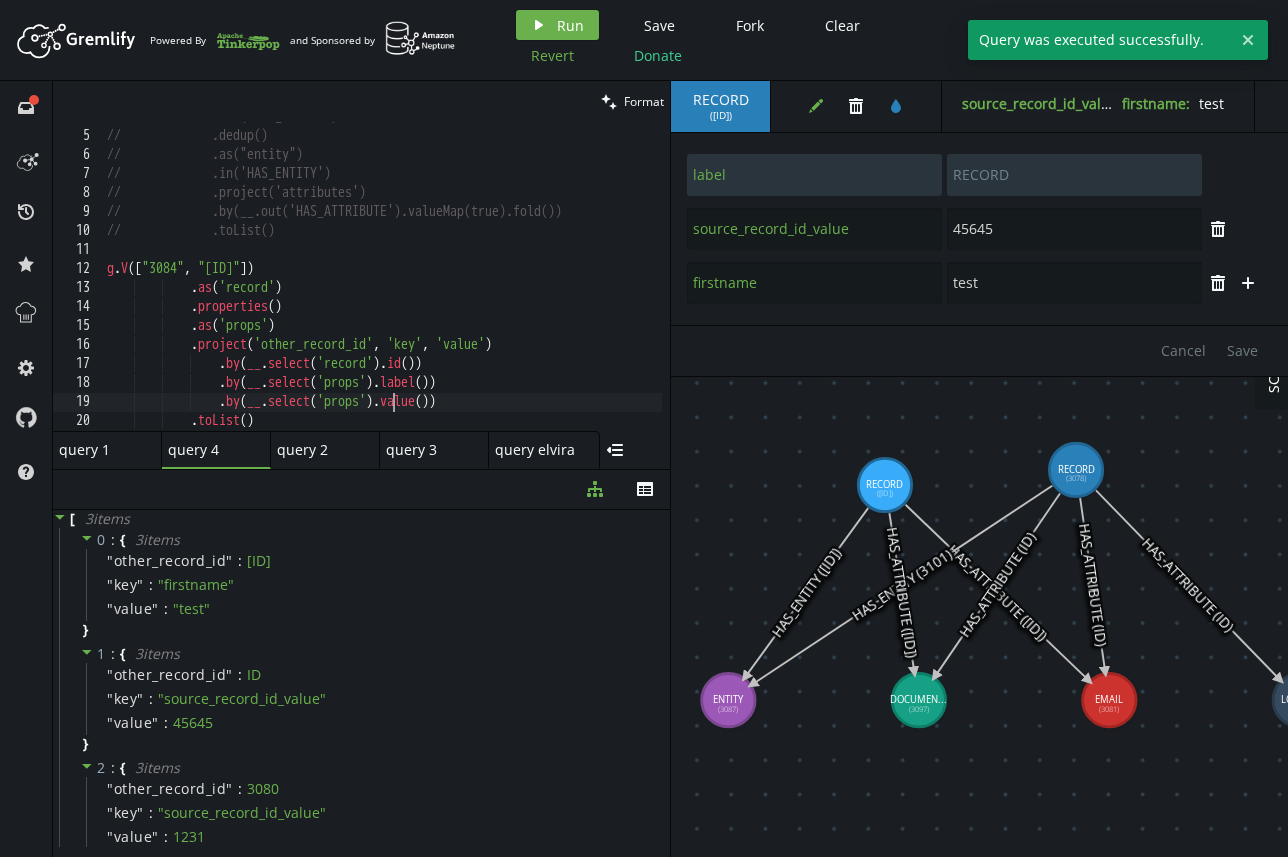 click on "Revert" at bounding box center [552, 55] 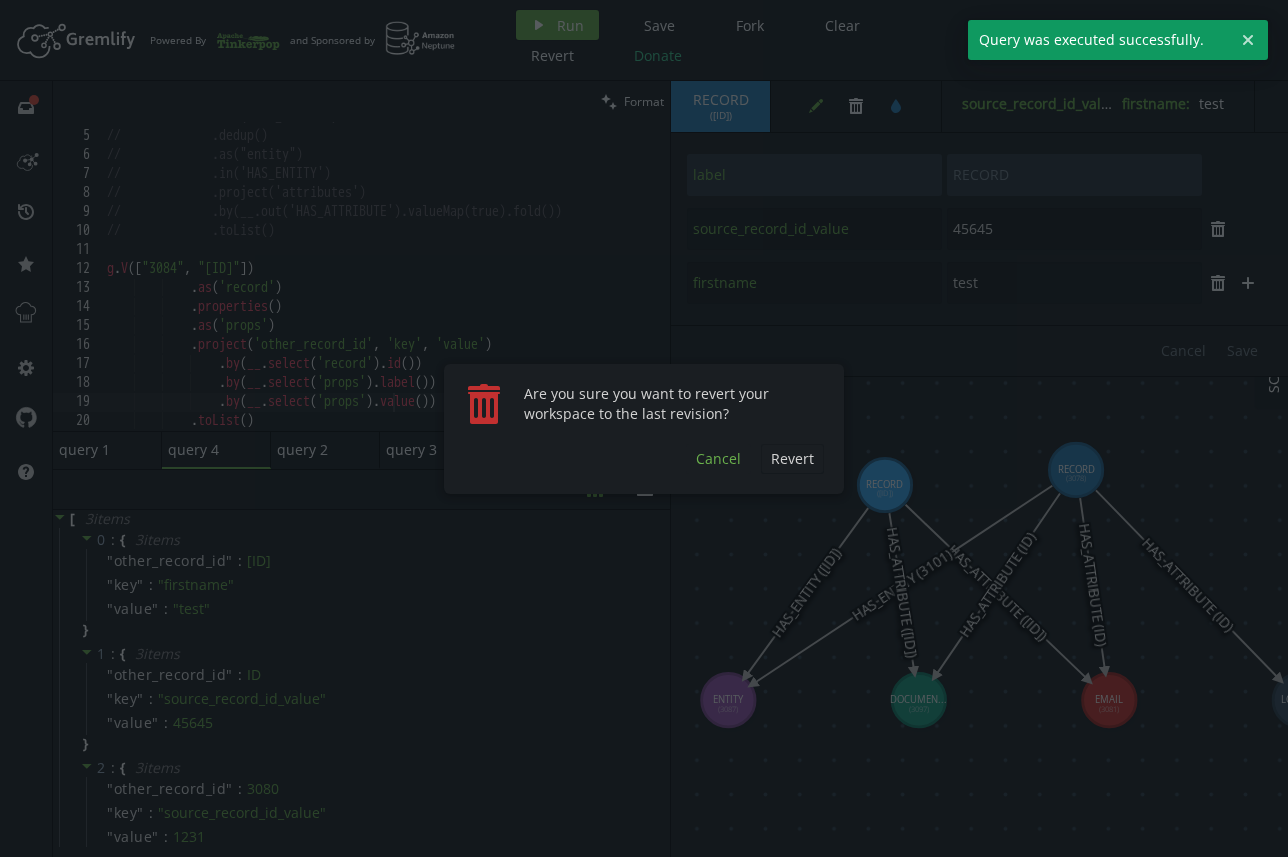 click on "Cancel" at bounding box center (792, 458) 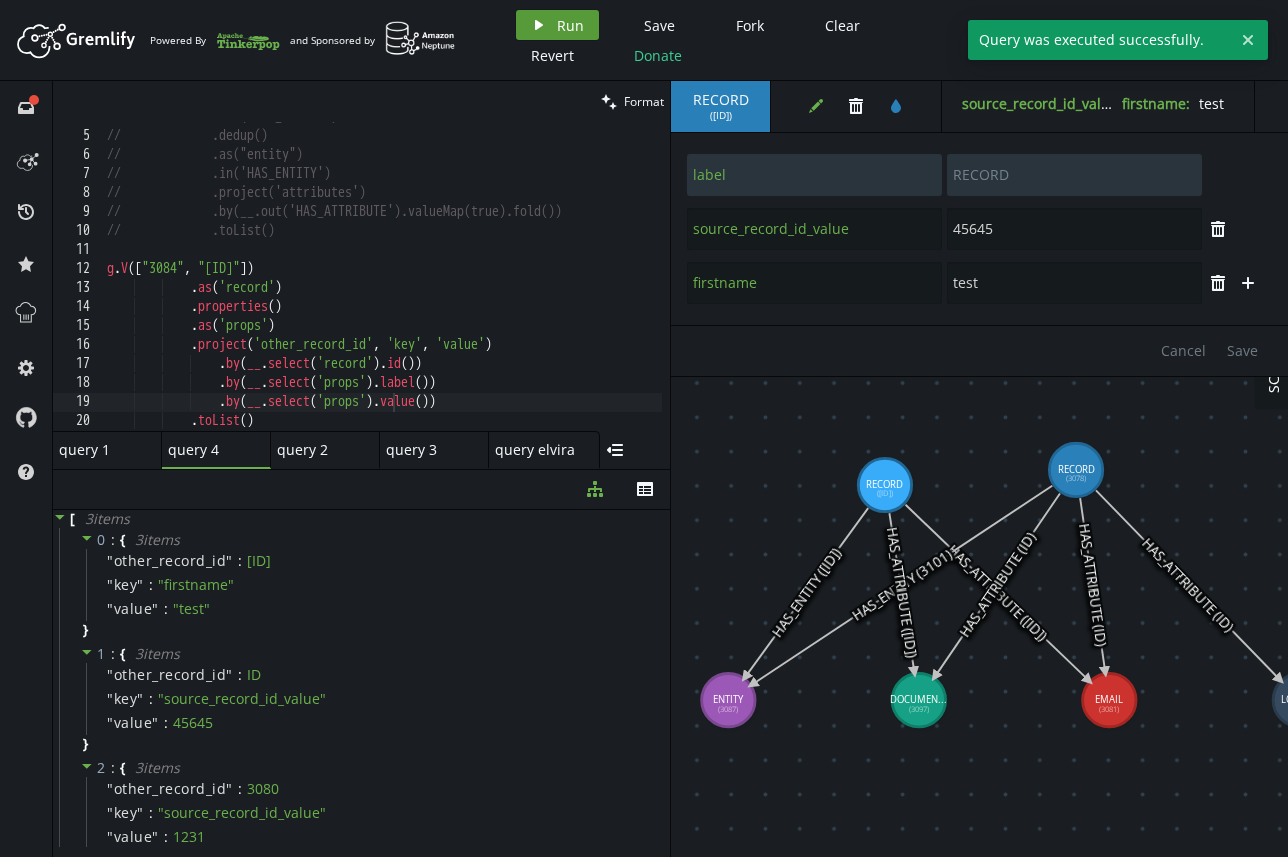 click on "Run" at bounding box center [570, 25] 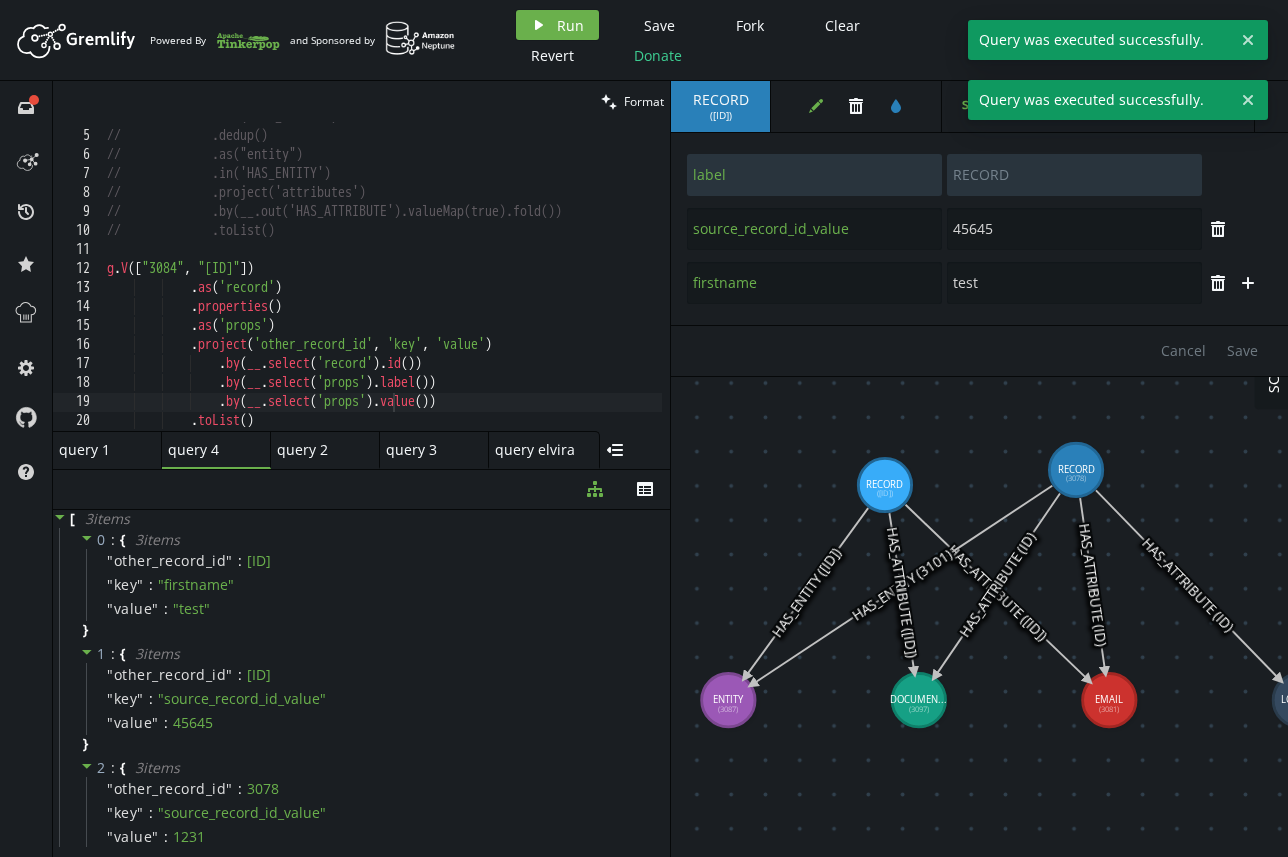 click on "//             .out('HAS_ENTITY') //             .dedup() //             .as("entity") //             .in('HAS_ENTITY') //             .project('attributes') //             .by(__.out('HAS_ATTRIBUTE').valueMap(true).fold()) //             .toList() g . V ([ "3084" ,   "3078" ])                . as ( 'record' )                . properties ( )                . as ( 'props' )                . project ( 'other_record_id' ,   'key' ,   'value' )                     . by ( __ . select ( 'record' ) . id ( ))                     . by ( __ . select ( 'props' ) . label ( ))                     . by ( __ . select ( 'props' ) . value ( ))                . toList ( )" at bounding box center [382, 281] 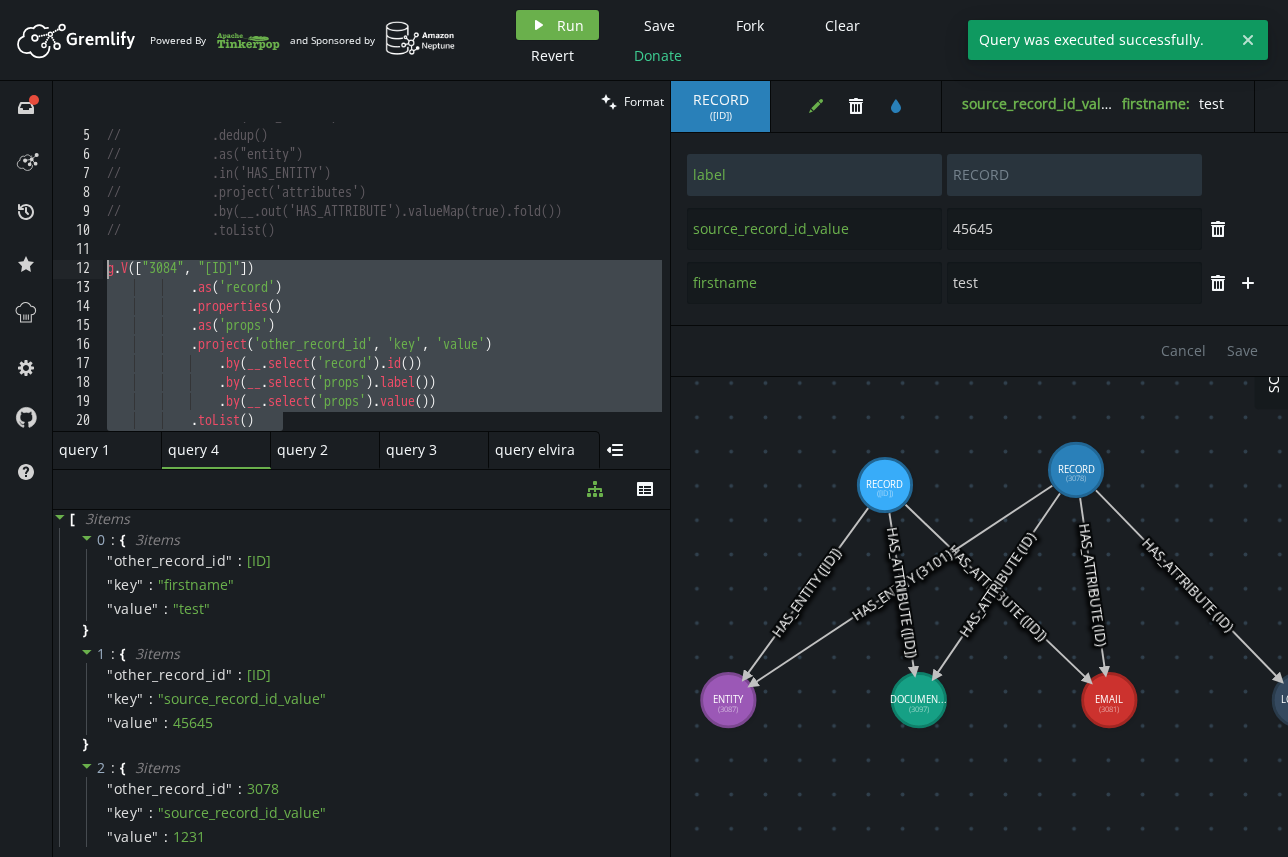drag, startPoint x: 291, startPoint y: 422, endPoint x: 88, endPoint y: 266, distance: 256.01758 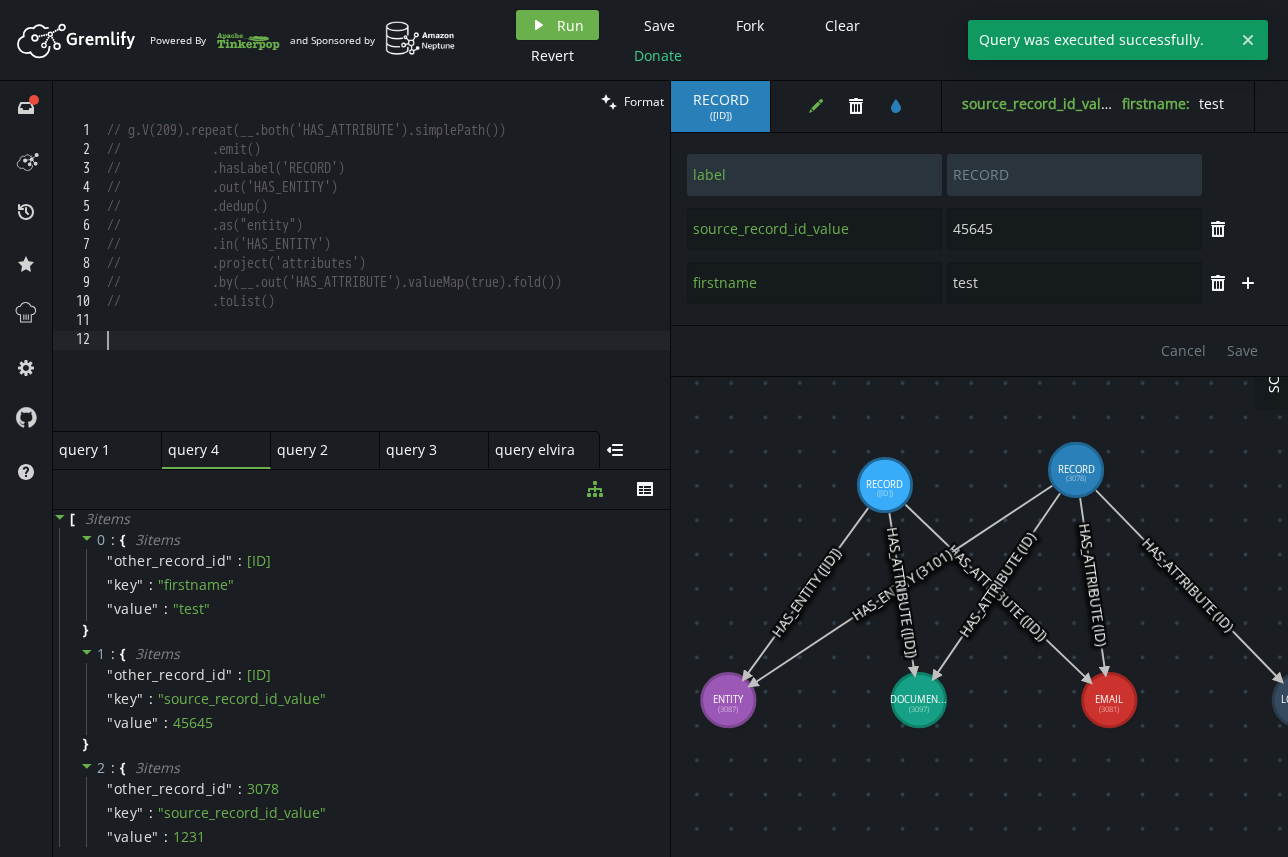 scroll, scrollTop: 0, scrollLeft: 0, axis: both 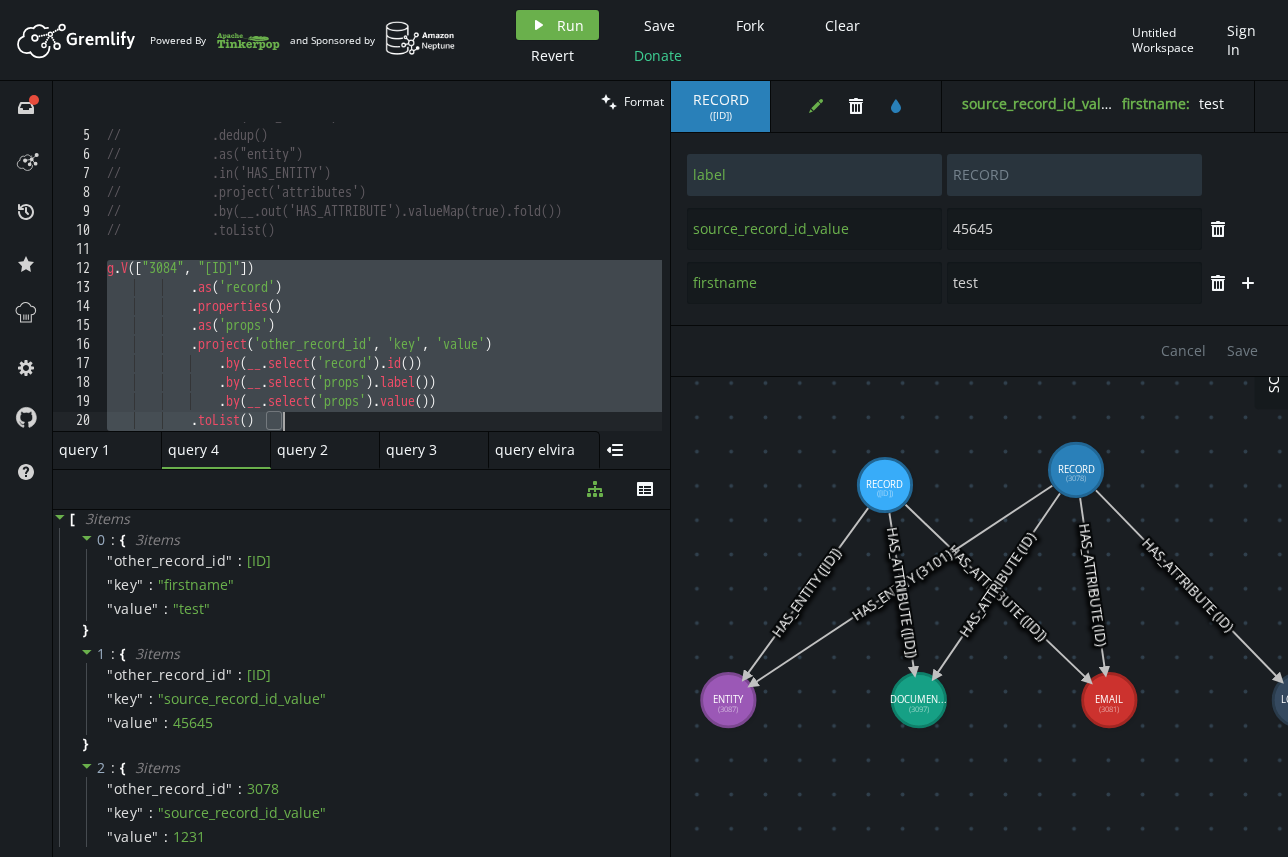 click on "//             .out('HAS_ENTITY') //             .dedup() //             .as("entity") //             .in('HAS_ENTITY') //             .project('attributes') //             .by(__.out('HAS_ATTRIBUTE').valueMap(true).fold()) //             .toList() g . V ([ "3084" ,   "3078" ])                . as ( 'record' )                . properties ( )                . as ( 'props' )                . project ( 'other_record_id' ,   'key' ,   'value' )                     . by ( __ . select ( 'record' ) . id ( ))                     . by ( __ . select ( 'props' ) . label ( ))                     . by ( __ . select ( 'props' ) . value ( ))                . toList ( )" at bounding box center (382, 281) 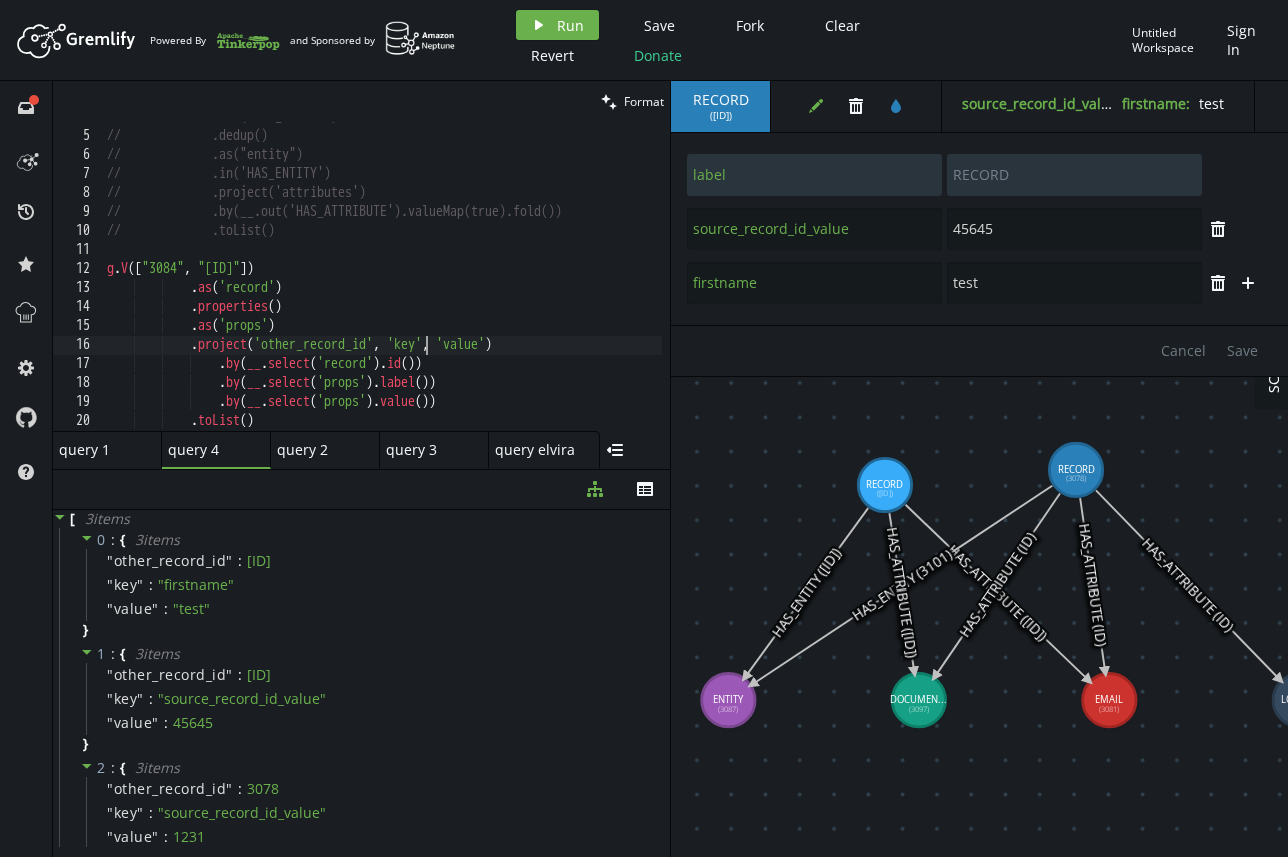 click on "//             .out('HAS_ENTITY') //             .dedup() //             .as("entity") //             .in('HAS_ENTITY') //             .project('attributes') //             .by(__.out('HAS_ATTRIBUTE').valueMap(true).fold()) //             .toList() g . V ([ "3084" ,   "3078" ])                . as ( 'record' )                . properties ( )                . as ( 'props' )                . project ( 'other_record_id' ,   'key' ,   'value' )                     . by ( __ . select ( 'record' ) . id ( ))                     . by ( __ . select ( 'props' ) . label ( ))                     . by ( __ . select ( 'props' ) . value ( ))                . toList ( )" at bounding box center [382, 281] 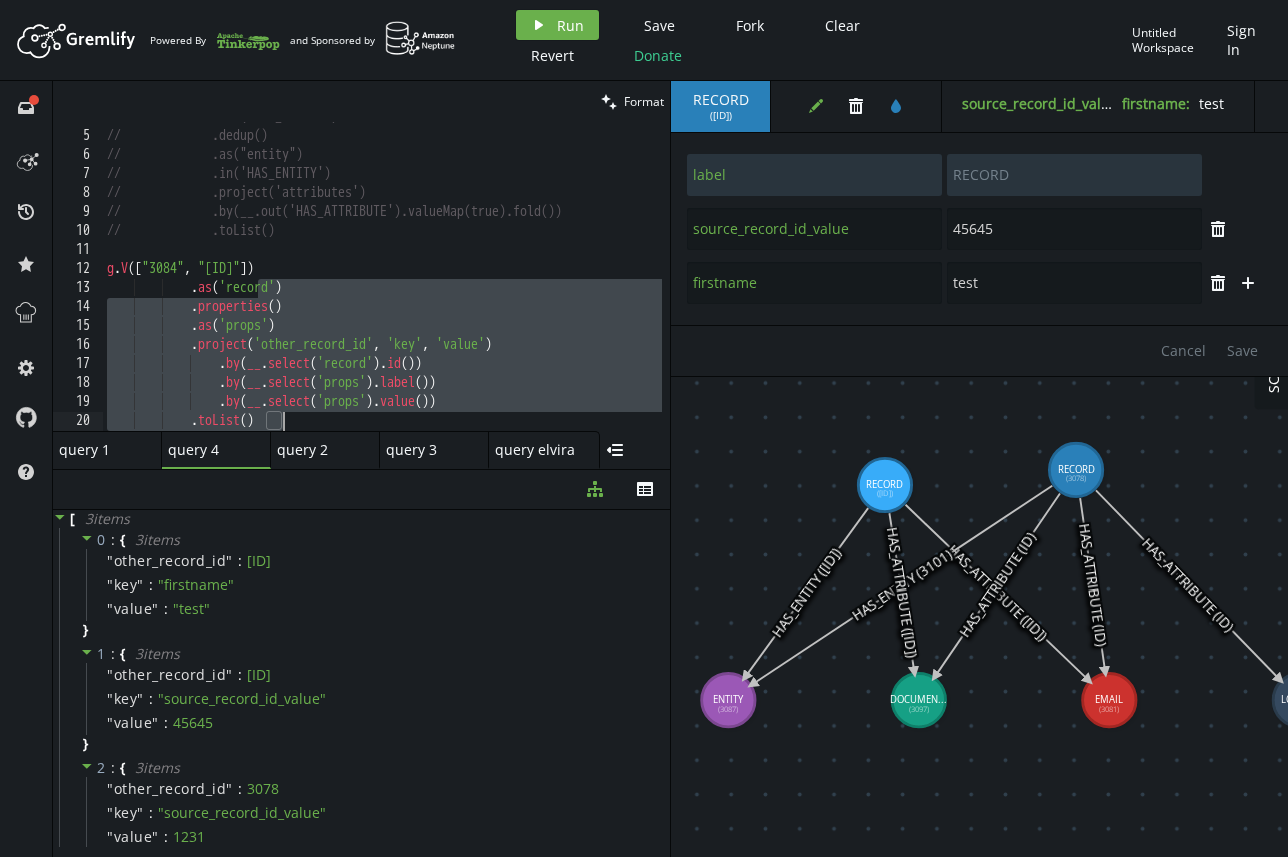 drag, startPoint x: 257, startPoint y: 287, endPoint x: 286, endPoint y: 417, distance: 133.19534 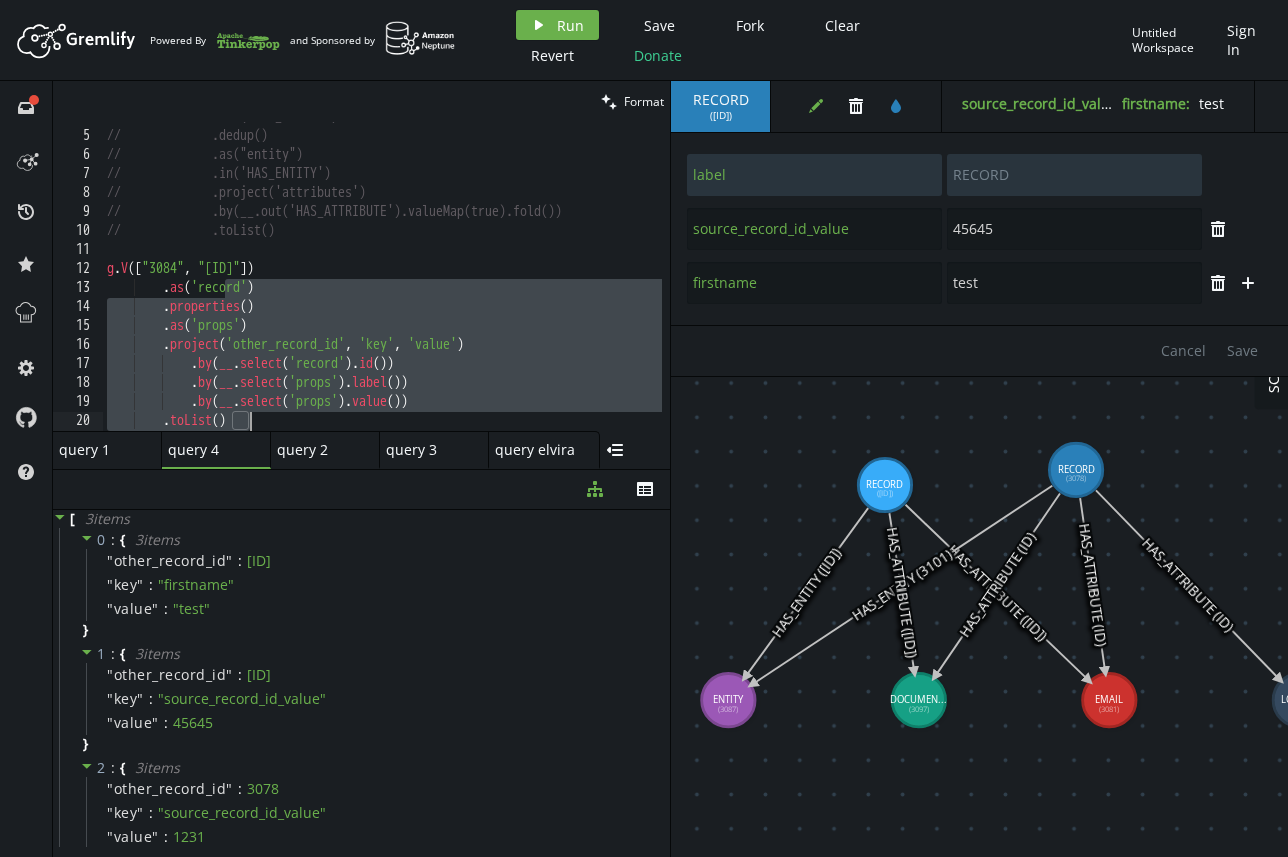 click on "//             .out('HAS_ENTITY') //             .dedup() //             .as("entity") //             .in('HAS_ENTITY') //             .project('attributes') //             .by(__.out('HAS_ATTRIBUTE').valueMap(true).fold()) //             .toList() g . V ([ ID ,   ID ])           . as ( 'record' )           . properties ( )           . as ( 'props' )           . project ( 'other_record_id' ,   'key' ,   'value' )                . by ( __ . select ( 'record' ) . id ( ))                . by ( __ . select ( 'props' ) . label ( ))                . by ( __ . select ( 'props' ) . value ( ))           . toList ( )" at bounding box center (382, 281) 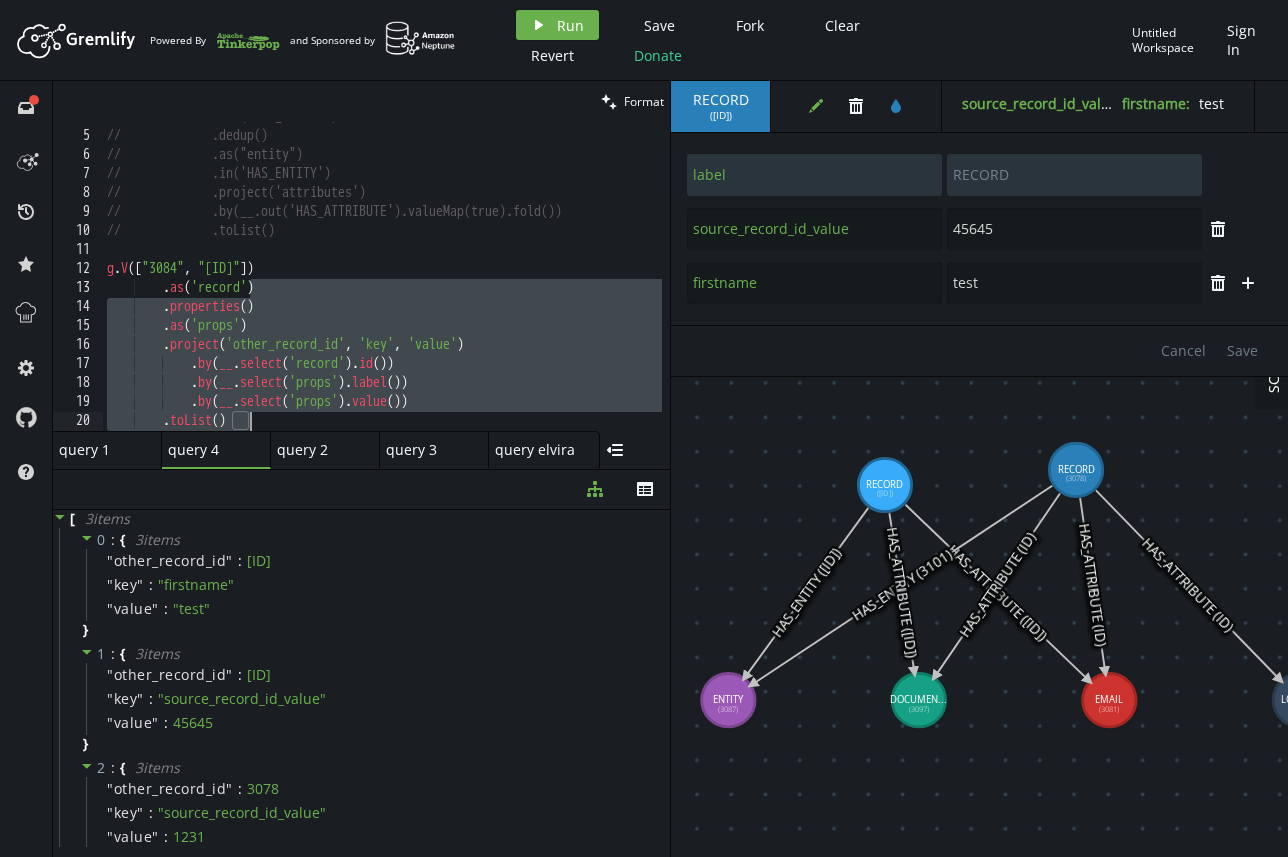 drag, startPoint x: 250, startPoint y: 281, endPoint x: 262, endPoint y: 420, distance: 139.51703 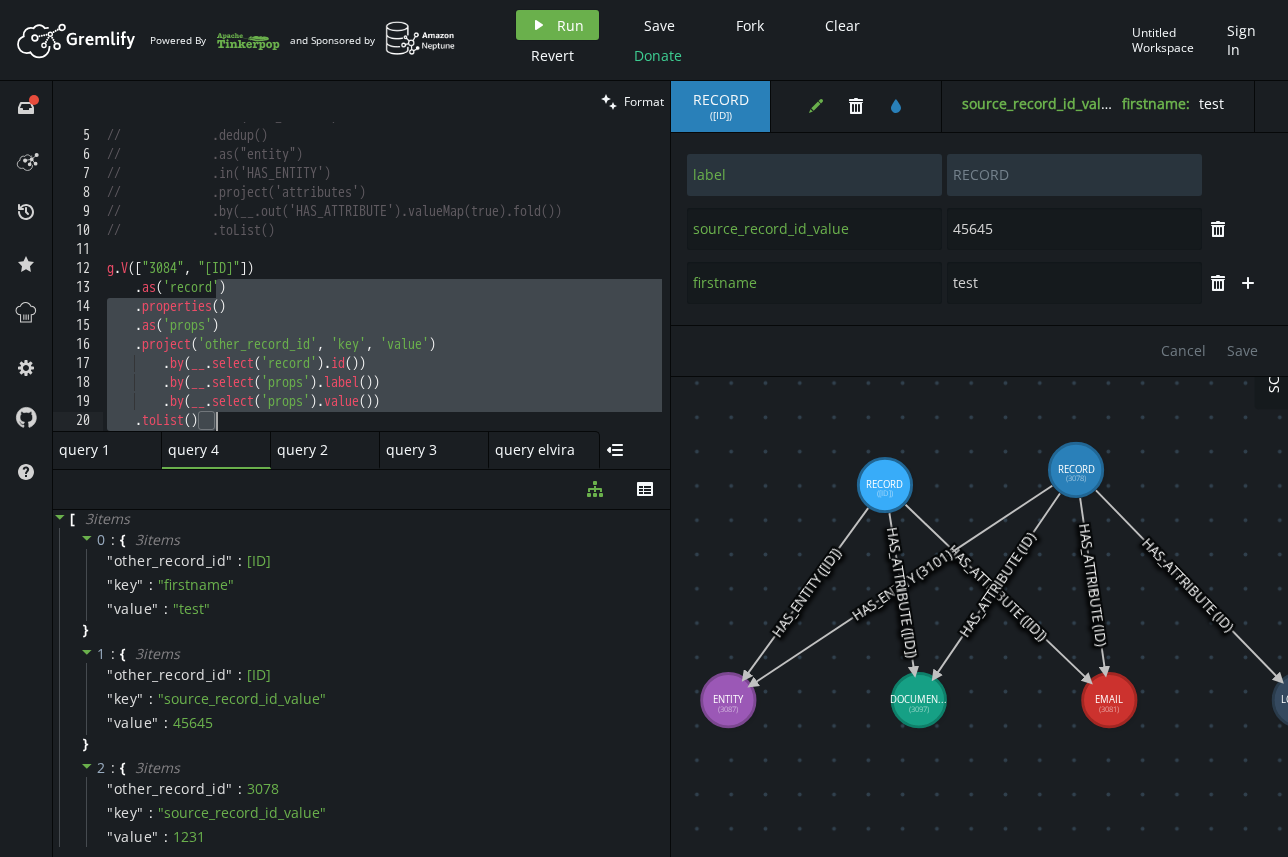 click on "//             .out('HAS_ENTITY') //             .dedup() //             .as("entity") //             .in('HAS_ENTITY') //             .project('attributes') //             .by(__.out('HAS_ATTRIBUTE').valueMap(true).fold()) //             .toList() g . V ([ ID ,   ID ])      . as ( 'record' )      . properties ( )      . as ( 'props' )      . project ( 'other_record_id' ,   'key' ,   'value' )           . by ( __ . select ( 'record' ) . id ( ))           . by ( __ . select ( 'props' ) . label ( ))           . by ( __ . select ( 'props' ) . value ( ))      . toList ( )" at bounding box center (382, 281) 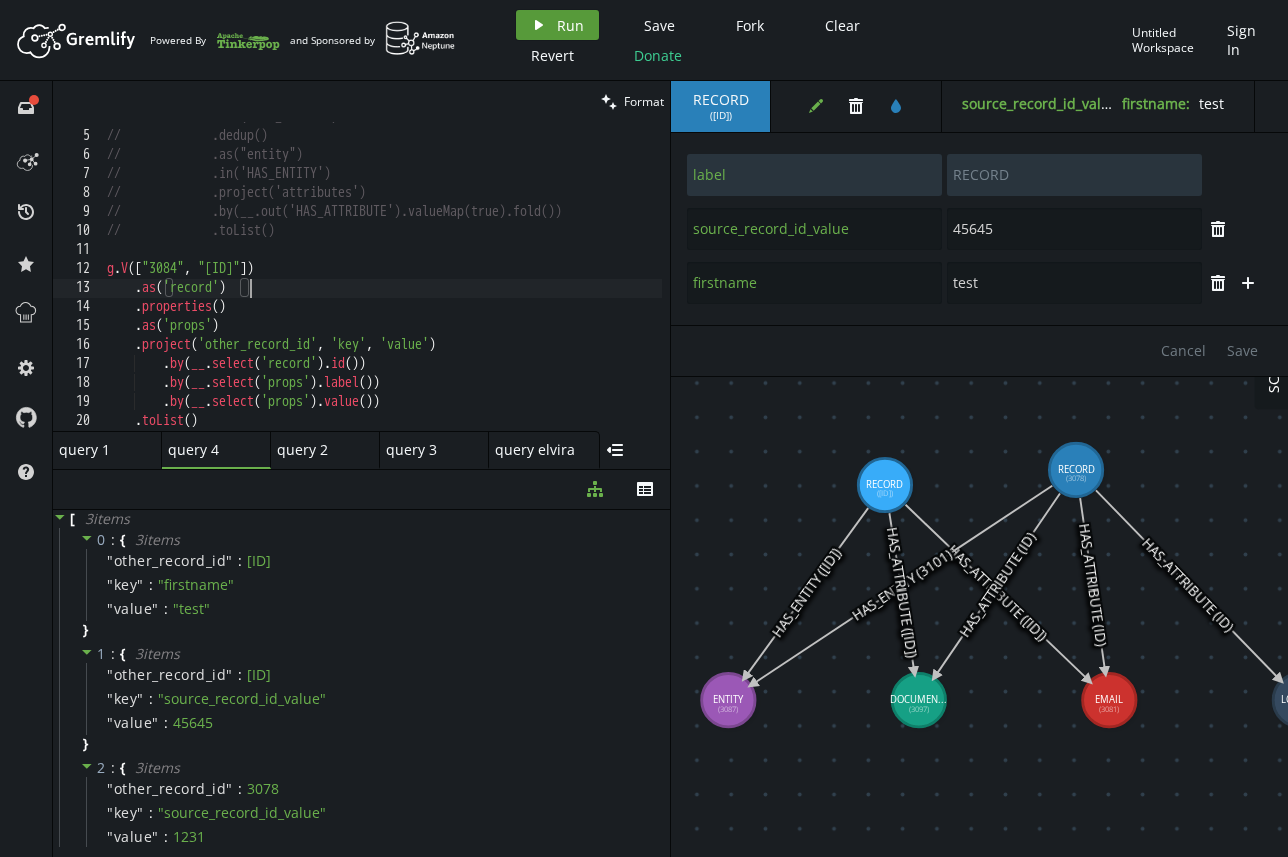 click on "play Run" at bounding box center [557, 25] 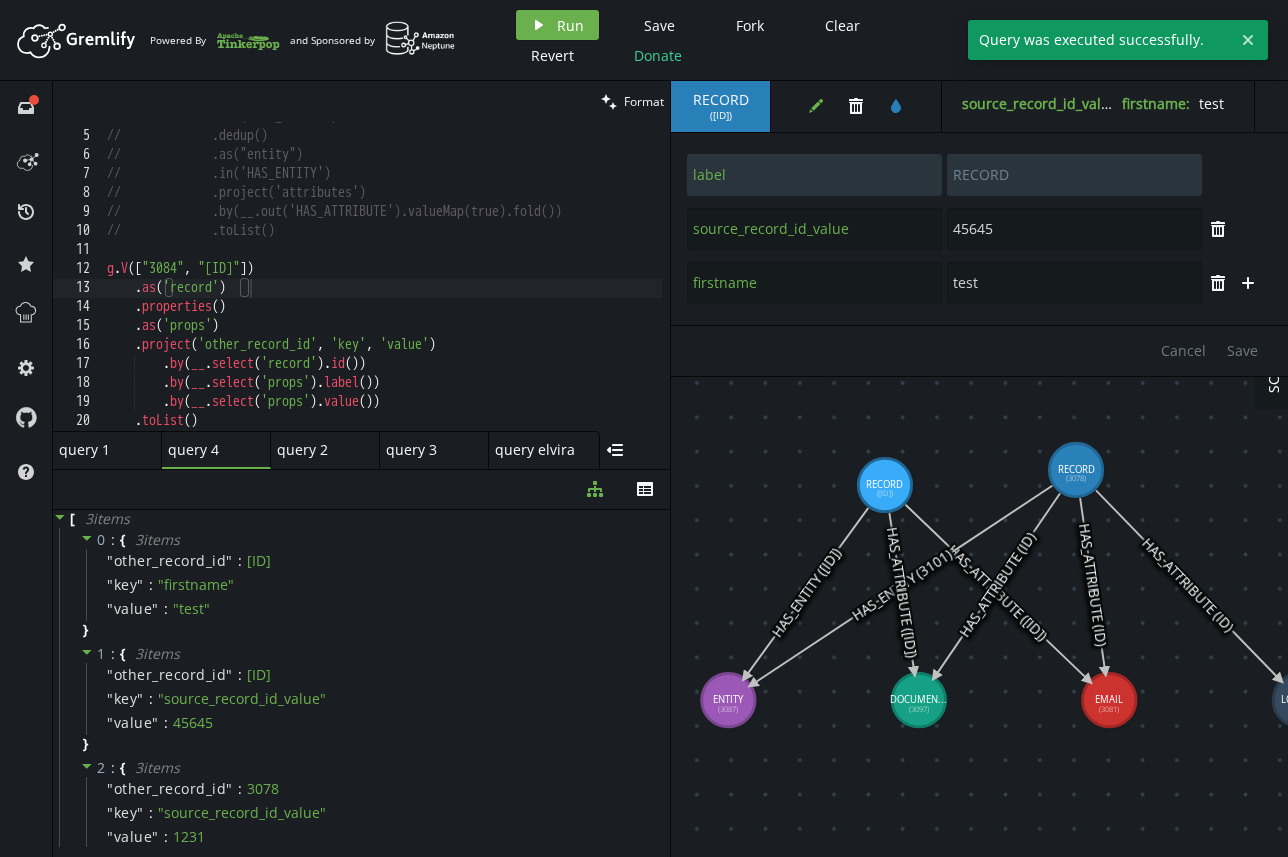 click on "//             .out('HAS_ENTITY') //             .dedup() //             .as("entity") //             .in('HAS_ENTITY') //             .project('attributes') //             .by(__.out('HAS_ATTRIBUTE').valueMap(true).fold()) //             .toList() g . V ([ ID ,   ID ])      . as ( 'record' )      . properties ( )      . as ( 'props' )      . project ( 'other_record_id' ,   'key' ,   'value' )           . by ( __ . select ( 'record' ) . id ( ))           . by ( __ . select ( 'props' ) . label ( ))           . by ( __ . select ( 'props' ) . value ( ))      . toList ( )" at bounding box center (382, 281) 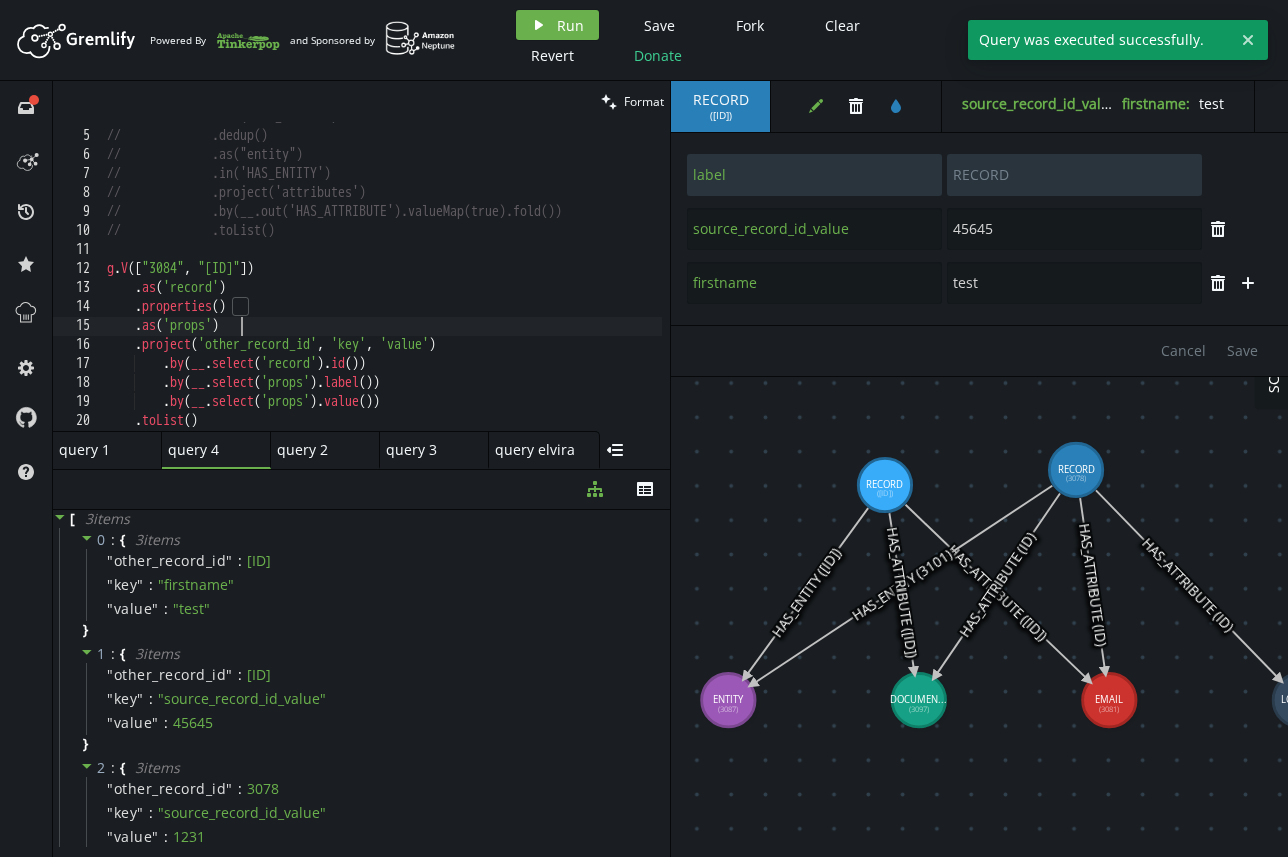 click on "//             .out('HAS_ENTITY') //             .dedup() //             .as("entity") //             .in('HAS_ENTITY') //             .project('attributes') //             .by(__.out('HAS_ATTRIBUTE').valueMap(true).fold()) //             .toList() g . V ([ ID ,   ID ])      . as ( 'record' )      . properties ( )      . as ( 'props' )      . project ( 'other_record_id' ,   'key' ,   'value' )           . by ( __ . select ( 'record' ) . id ( ))           . by ( __ . select ( 'props' ) . label ( ))           . by ( __ . select ( 'props' ) . value ( ))      . toList ( )" at bounding box center (382, 281) 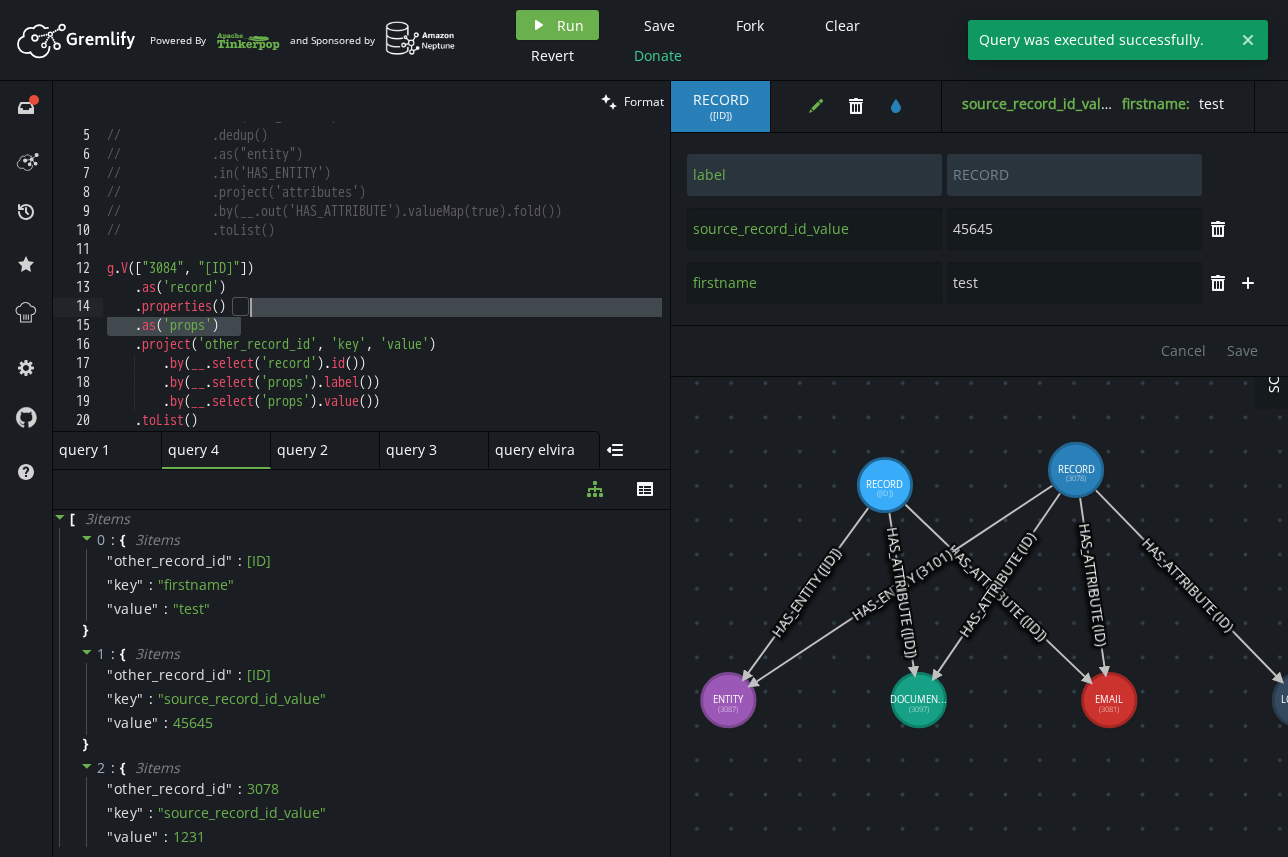 drag, startPoint x: 291, startPoint y: 325, endPoint x: 299, endPoint y: 314, distance: 13.601471 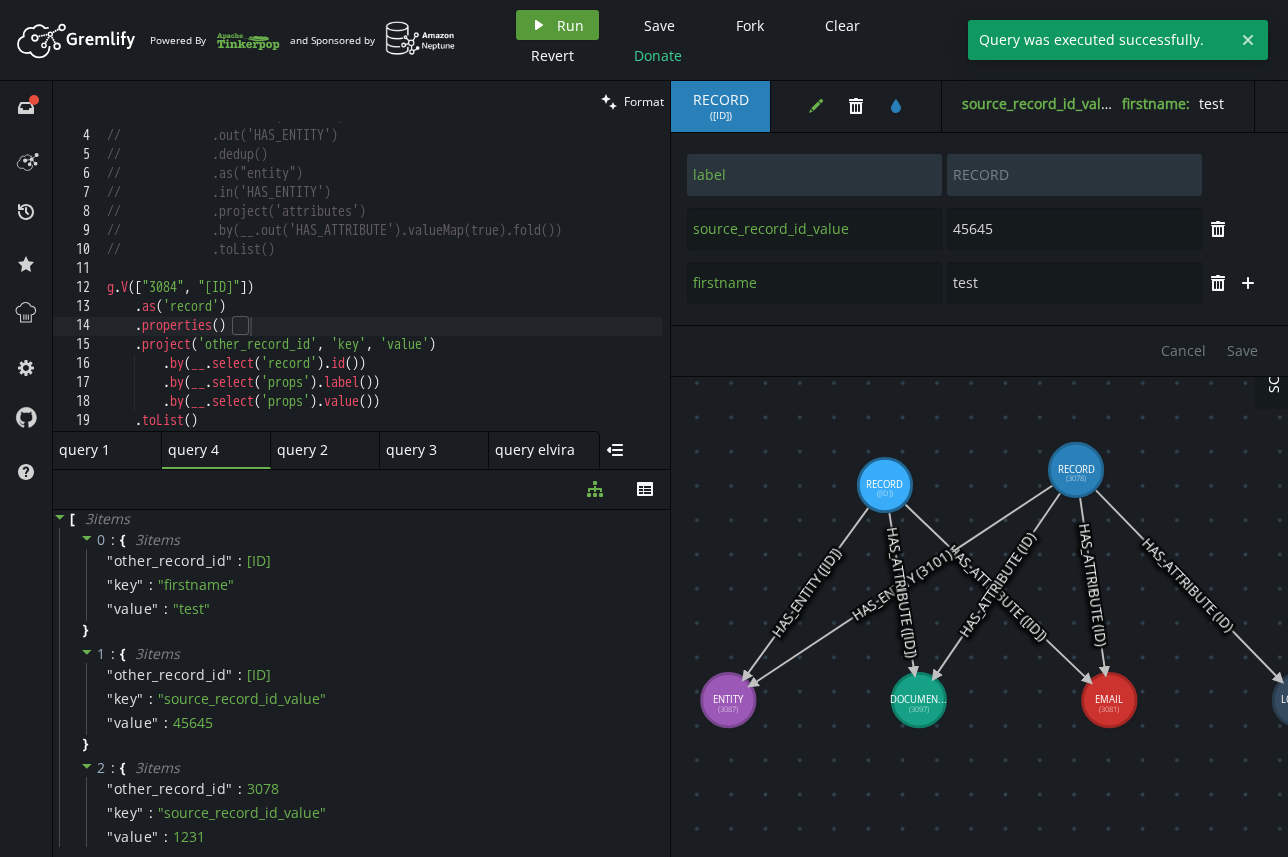 click on "play Run" at bounding box center [557, 25] 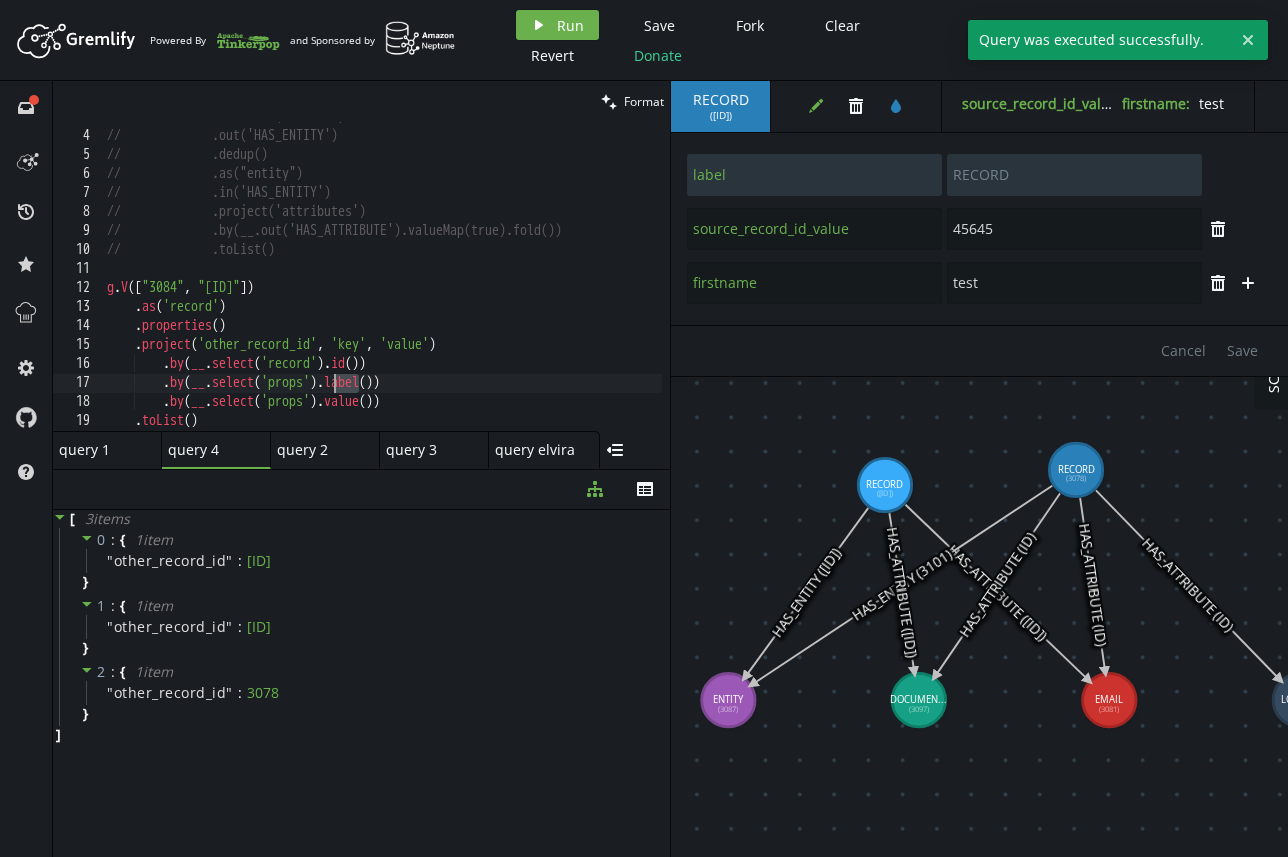 drag, startPoint x: 361, startPoint y: 384, endPoint x: 296, endPoint y: 384, distance: 65 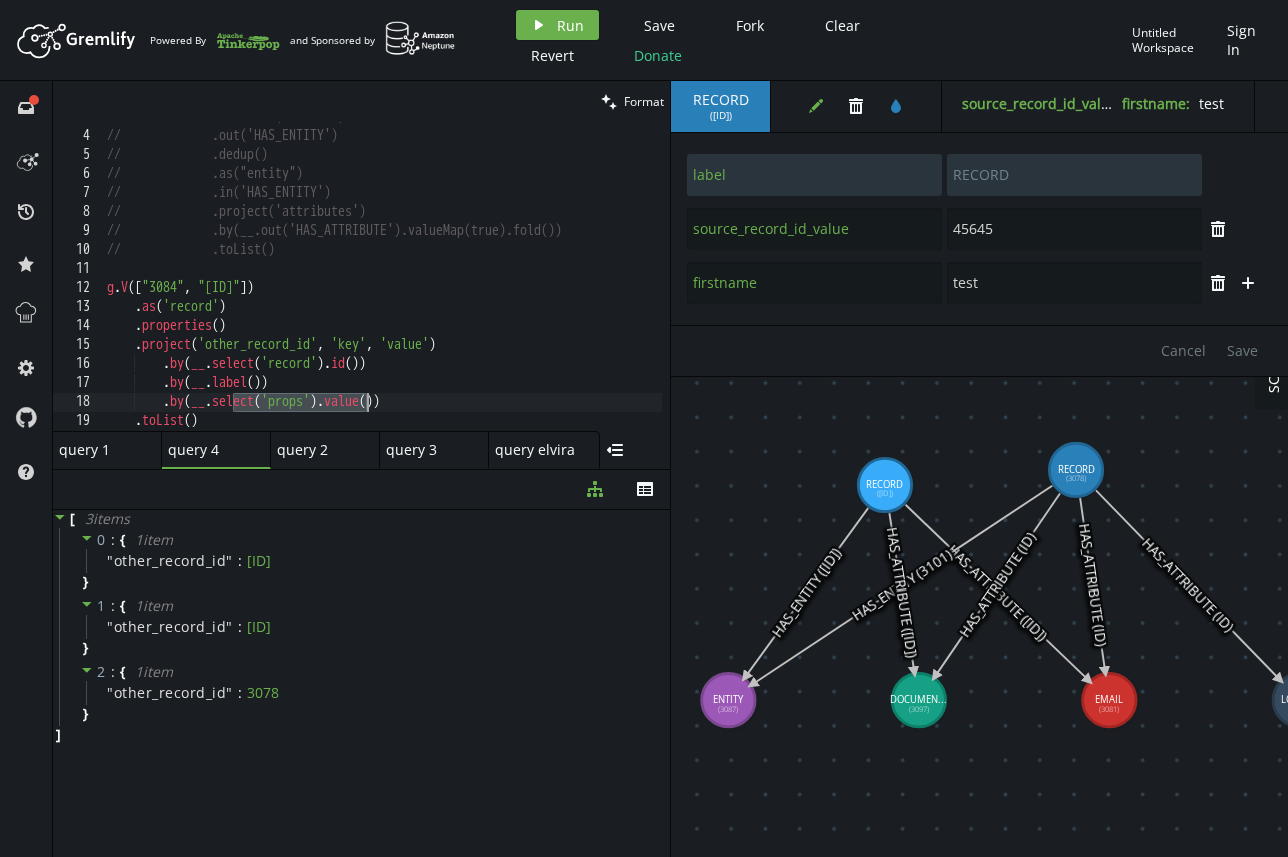 drag, startPoint x: 229, startPoint y: 401, endPoint x: 361, endPoint y: 401, distance: 132 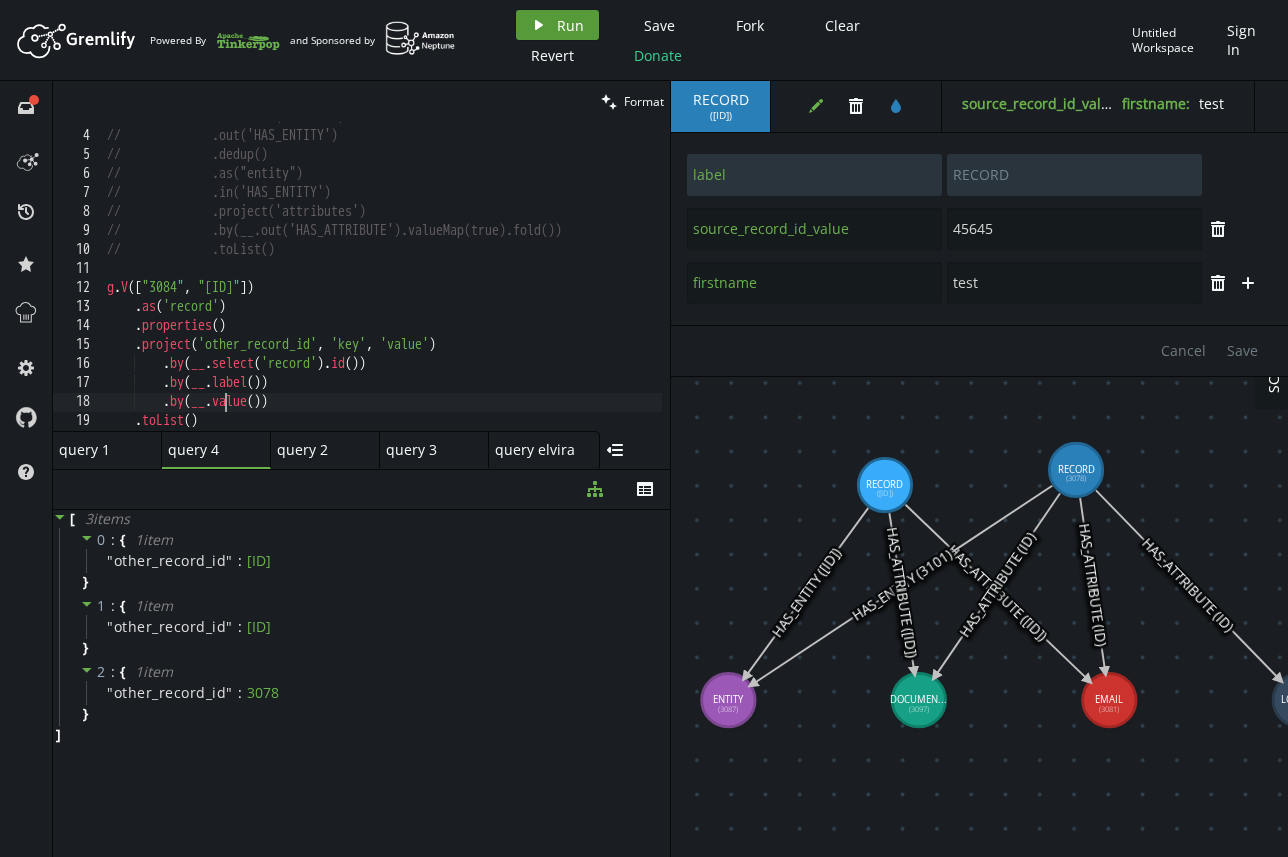 click on "play Run" at bounding box center (557, 25) 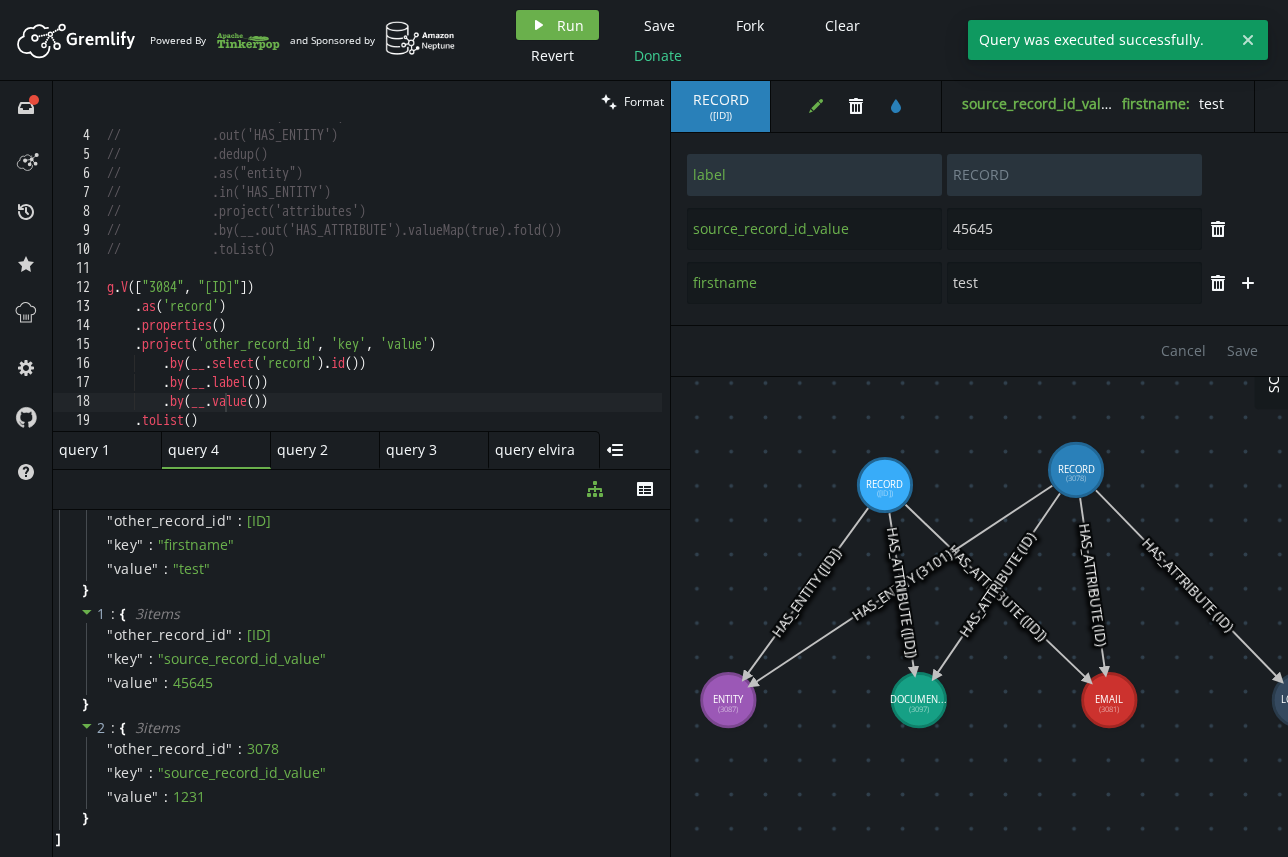 scroll, scrollTop: 0, scrollLeft: 0, axis: both 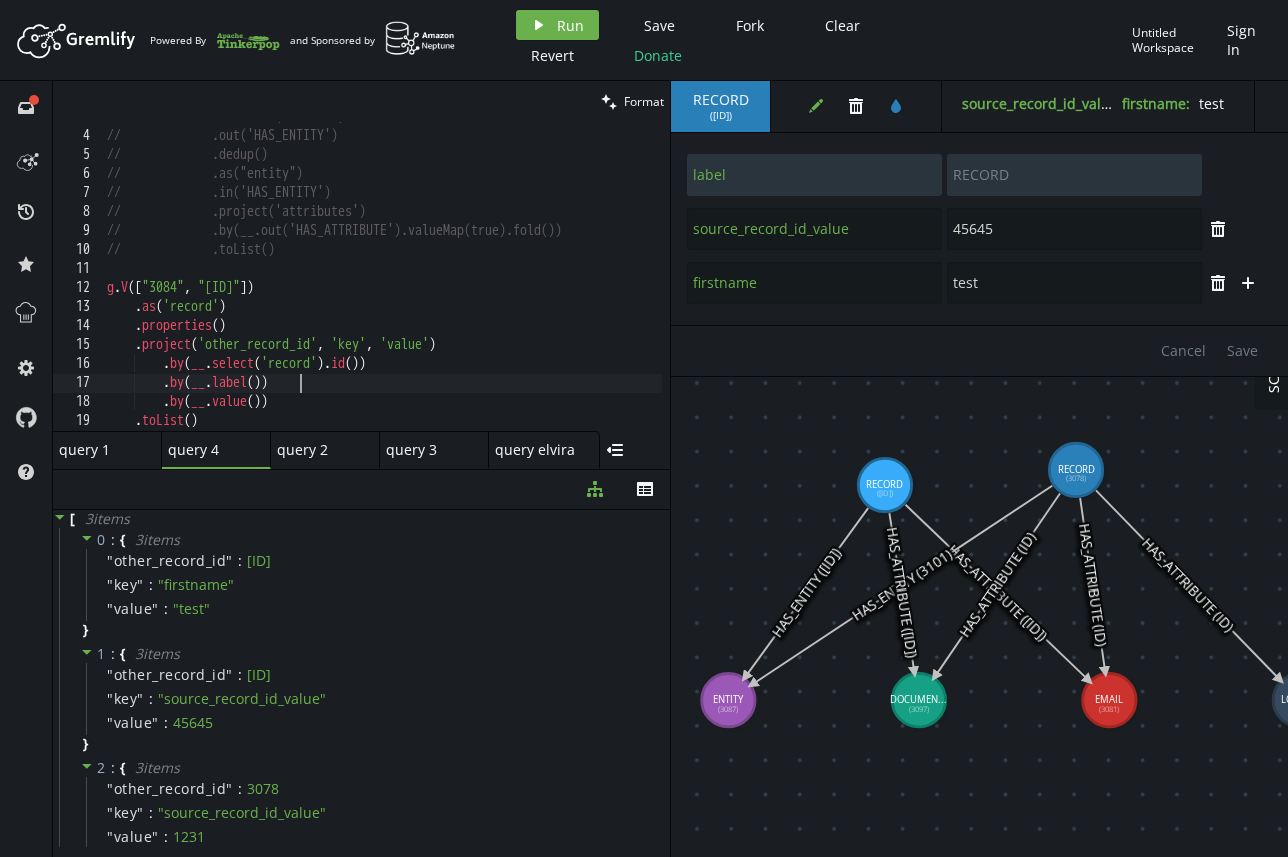 click on "//             .hasLabel('RECORD') //             .out('HAS_ENTITY') //             .dedup() //             .as("entity") //             .in('HAS_ENTITY') //             .project('attributes') //             .by(__.out('HAS_ATTRIBUTE').valueMap(true).fold()) //             .toList() g . V ([ ID ,   ID ])      . as ( 'record' )      . properties ( )      . project ( 'other_record_id' ,   'key' ,   'value' )           . by ( __ . select ( 'record' ) . id ( ))           . by ( __ . label ( ))           . by ( __ . value ( ))      . toList ( )" at bounding box center [382, 281] 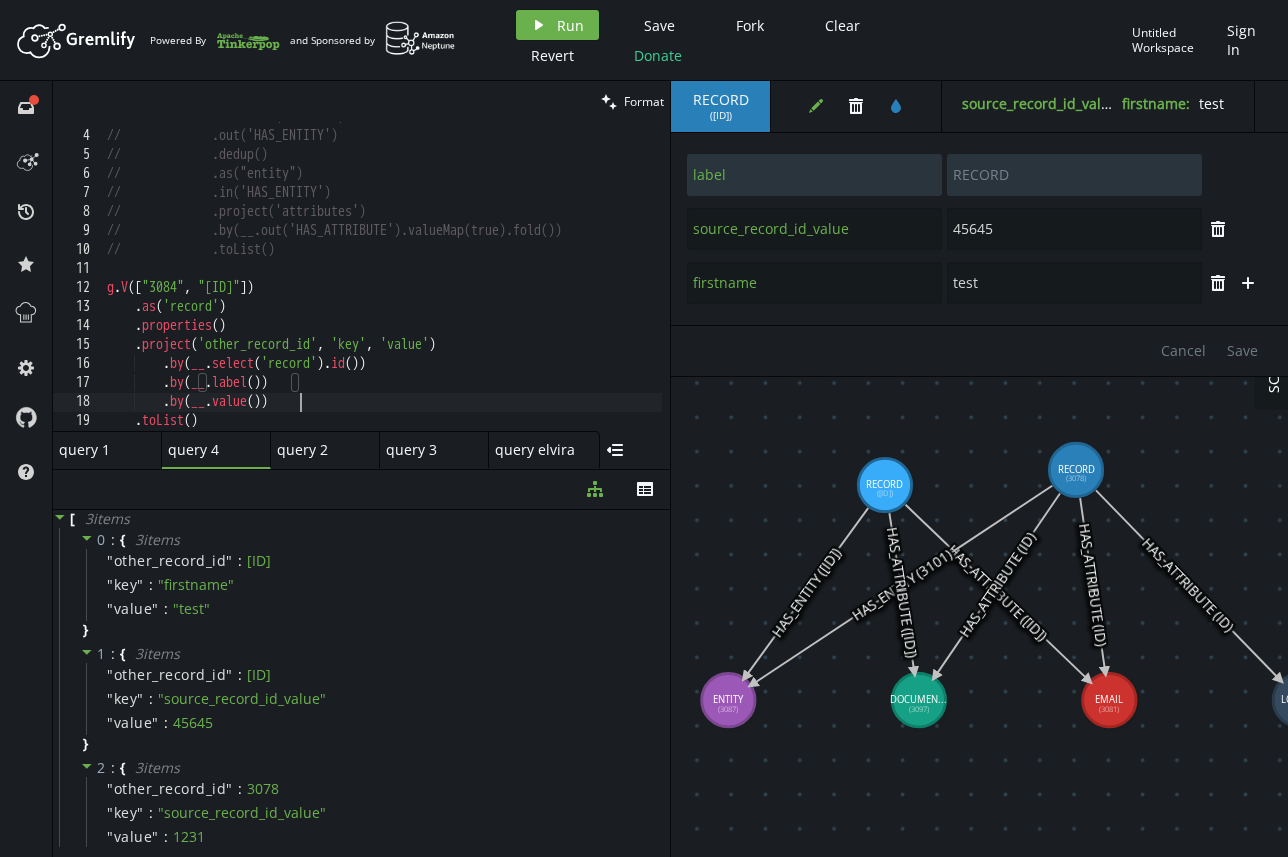 click on "//             .hasLabel('RECORD') //             .out('HAS_ENTITY') //             .dedup() //             .as("entity") //             .in('HAS_ENTITY') //             .project('attributes') //             .by(__.out('HAS_ATTRIBUTE').valueMap(true).fold()) //             .toList() g . V ([ ID ,   ID ])      . as ( 'record' )      . properties ( )      . project ( 'other_record_id' ,   'key' ,   'value' )           . by ( __ . select ( 'record' ) . id ( ))           . by ( __ . label ( ))           . by ( __ . value ( ))      . toList ( )" at bounding box center [382, 281] 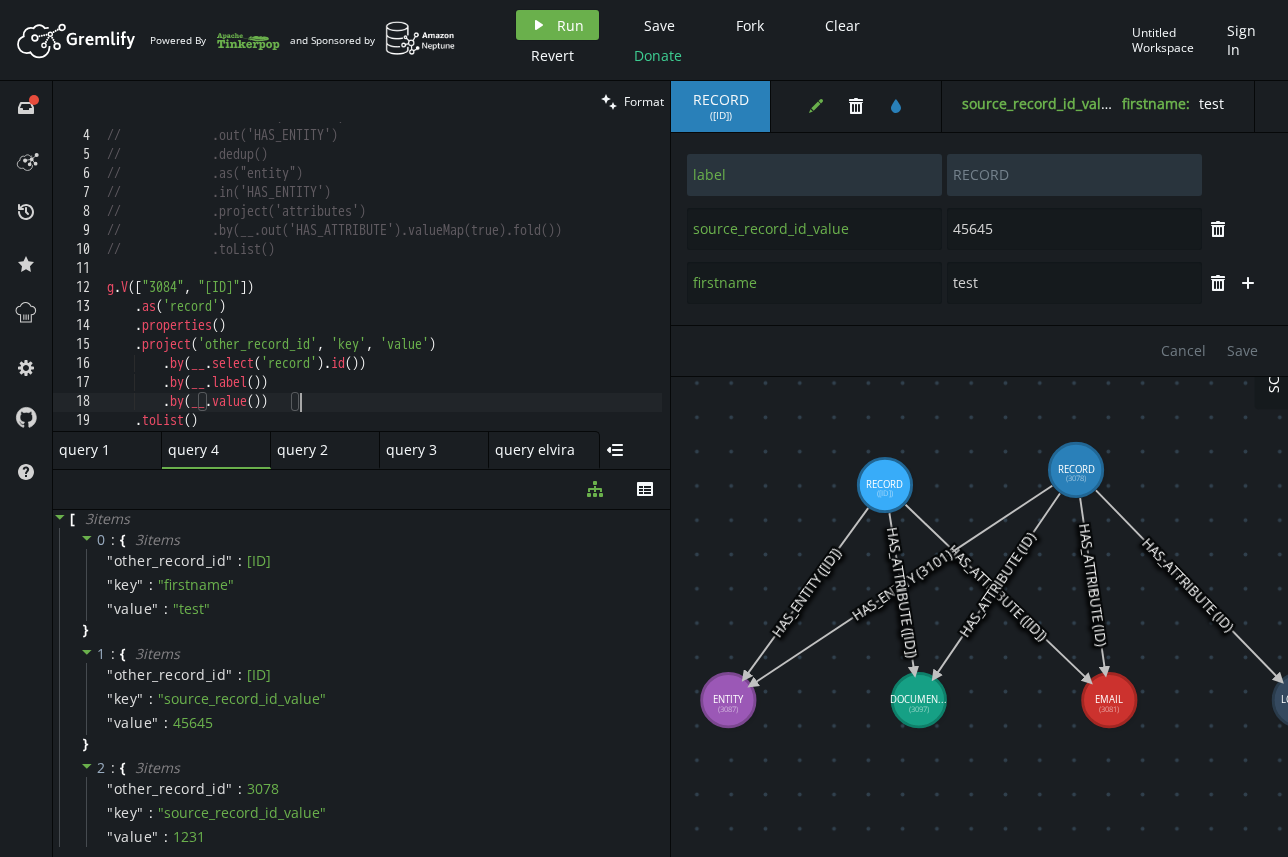 click on "//             .hasLabel('RECORD') //             .out('HAS_ENTITY') //             .dedup() //             .as("entity") //             .in('HAS_ENTITY') //             .project('attributes') //             .by(__.out('HAS_ATTRIBUTE').valueMap(true).fold()) //             .toList() g . V ([ ID ,   ID ])      . as ( 'record' )      . properties ( )      . project ( 'other_record_id' ,   'key' ,   'value' )           . by ( __ . select ( 'record' ) . id ( ))           . by ( __ . label ( ))           . by ( __ . value ( ))      . toList ( )" at bounding box center (382, 281) 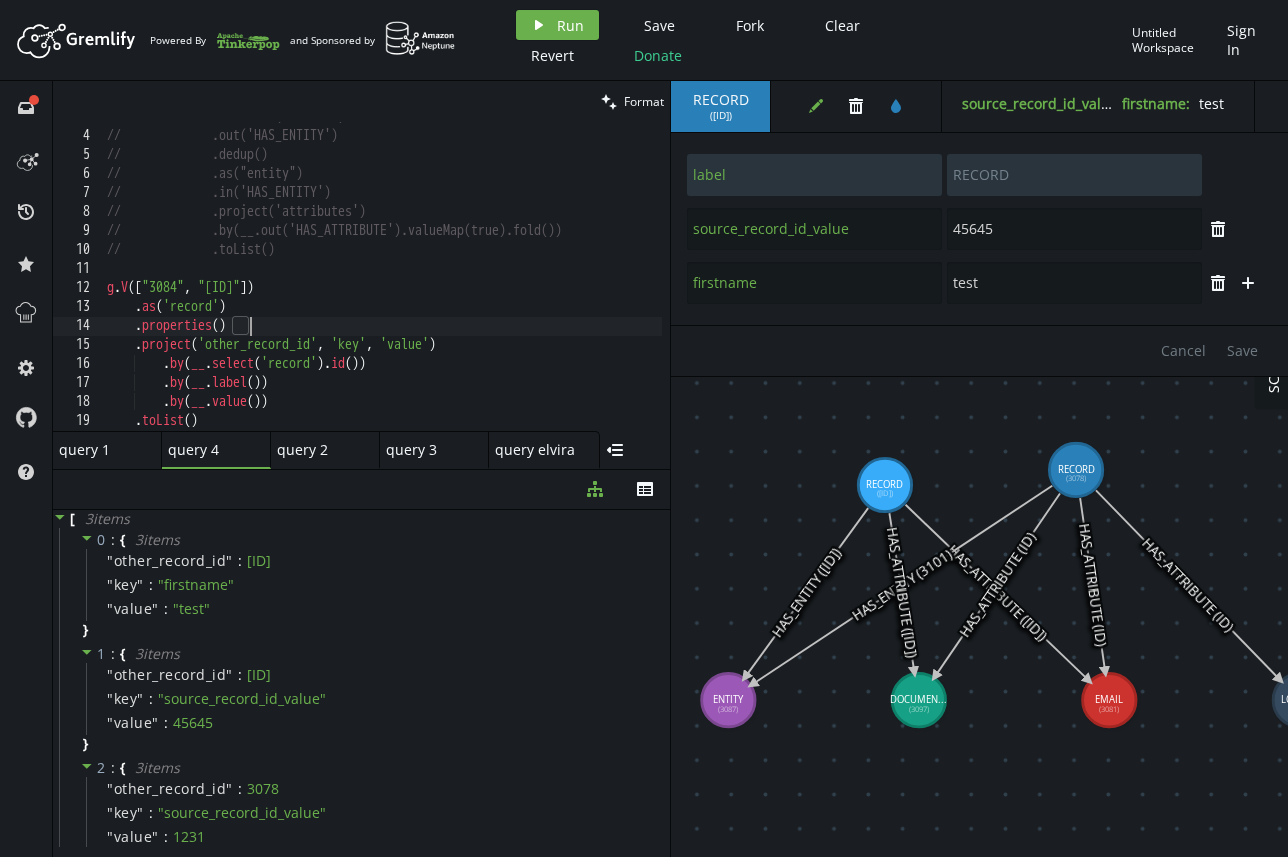 click on "//             .hasLabel('RECORD') //             .out('HAS_ENTITY') //             .dedup() //             .as("entity") //             .in('HAS_ENTITY') //             .project('attributes') //             .by(__.out('HAS_ATTRIBUTE').valueMap(true).fold()) //             .toList() g . V ([ ID ,   ID ])      . as ( 'record' )      . properties ( )      . project ( 'other_record_id' ,   'key' ,   'value' )           . by ( __ . select ( 'record' ) . id ( ))           . by ( __ . label ( ))           . by ( __ . value ( ))      . toList ( )" at bounding box center (382, 281) 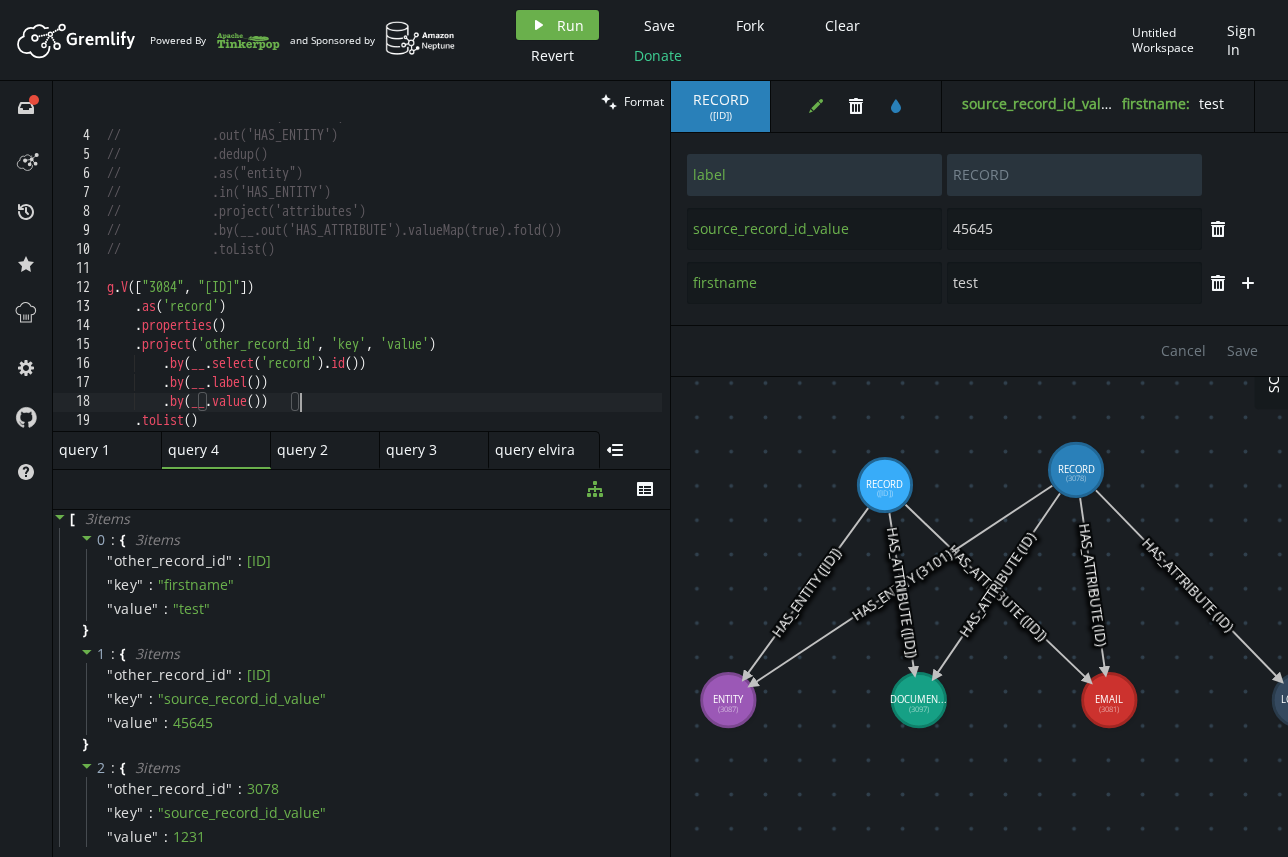 click on "//             .hasLabel('RECORD') //             .out('HAS_ENTITY') //             .dedup() //             .as("entity") //             .in('HAS_ENTITY') //             .project('attributes') //             .by(__.out('HAS_ATTRIBUTE').valueMap(true).fold()) //             .toList() g . V ([ ID ,   ID ])      . as ( 'record' )      . properties ( )      . project ( 'other_record_id' ,   'key' ,   'value' )           . by ( __ . select ( 'record' ) . id ( ))           . by ( __ . label ( ))           . by ( __ . value ( ))      . toList ( )" at bounding box center (382, 281) 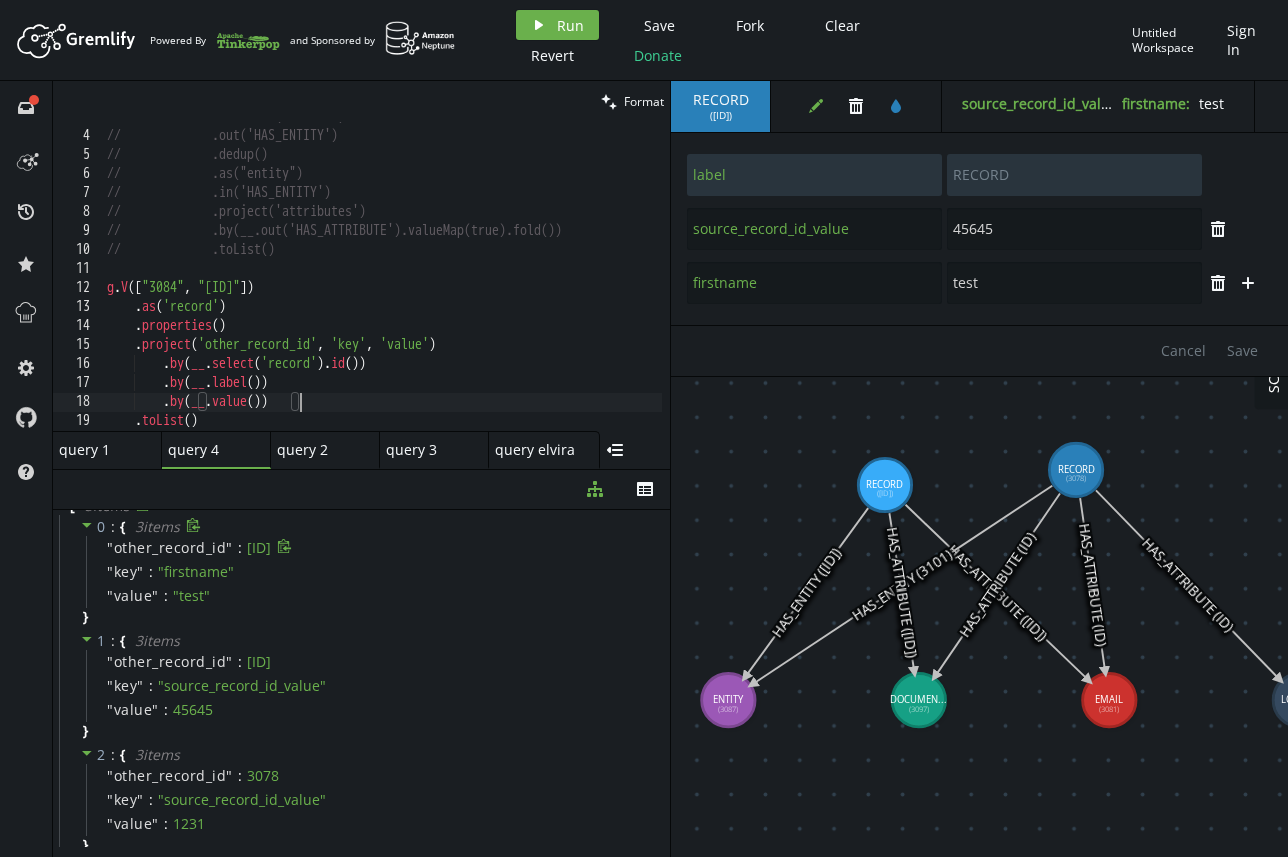 scroll, scrollTop: 0, scrollLeft: 0, axis: both 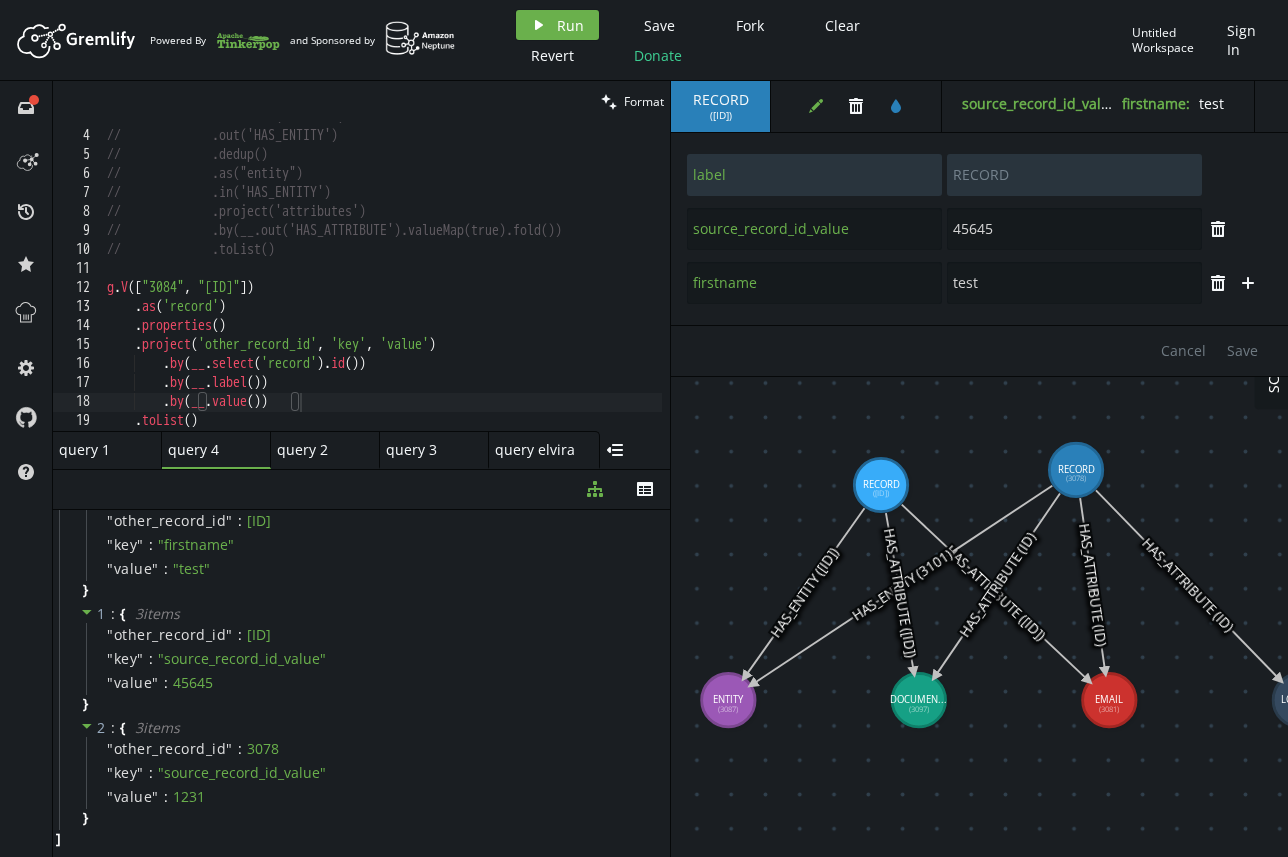 click at bounding box center [10466, 10324] 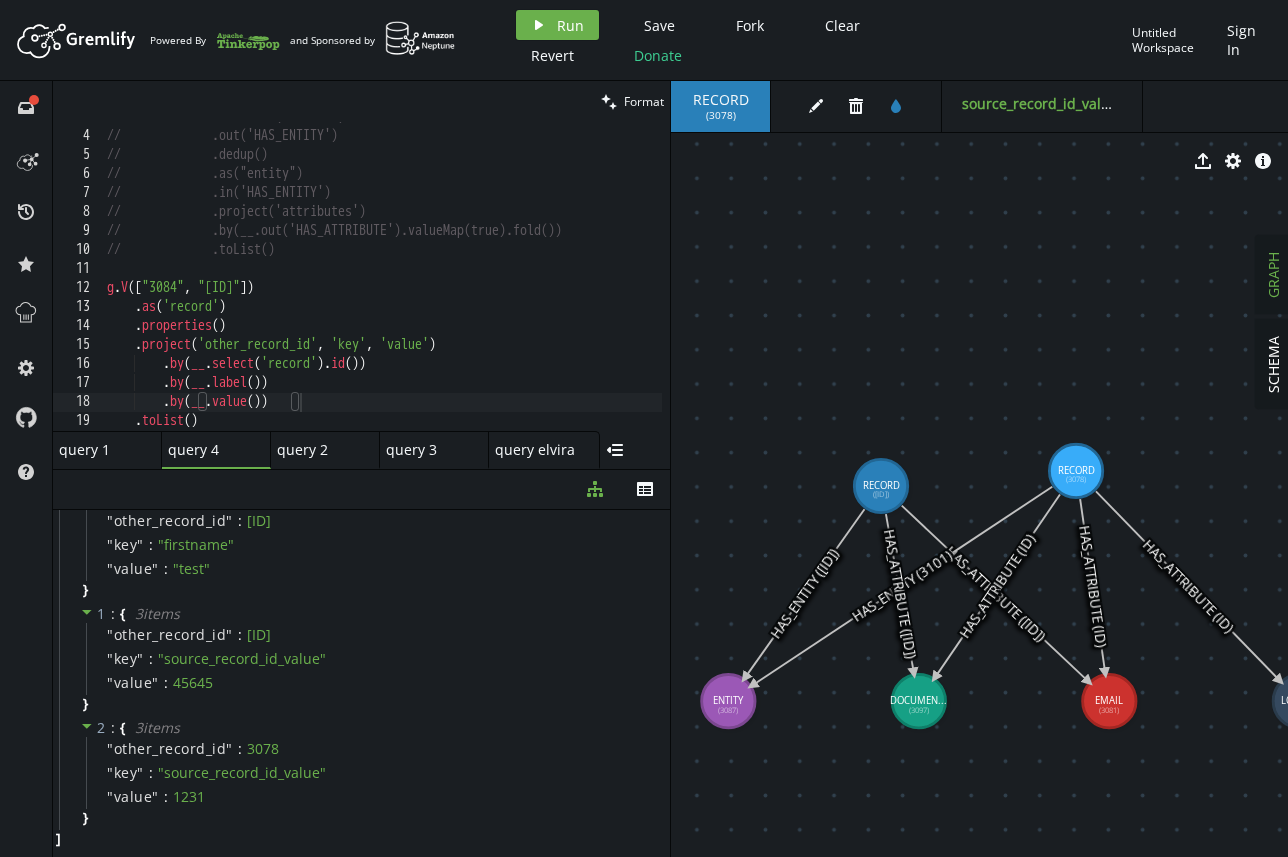 click at bounding box center [10466, 10325] 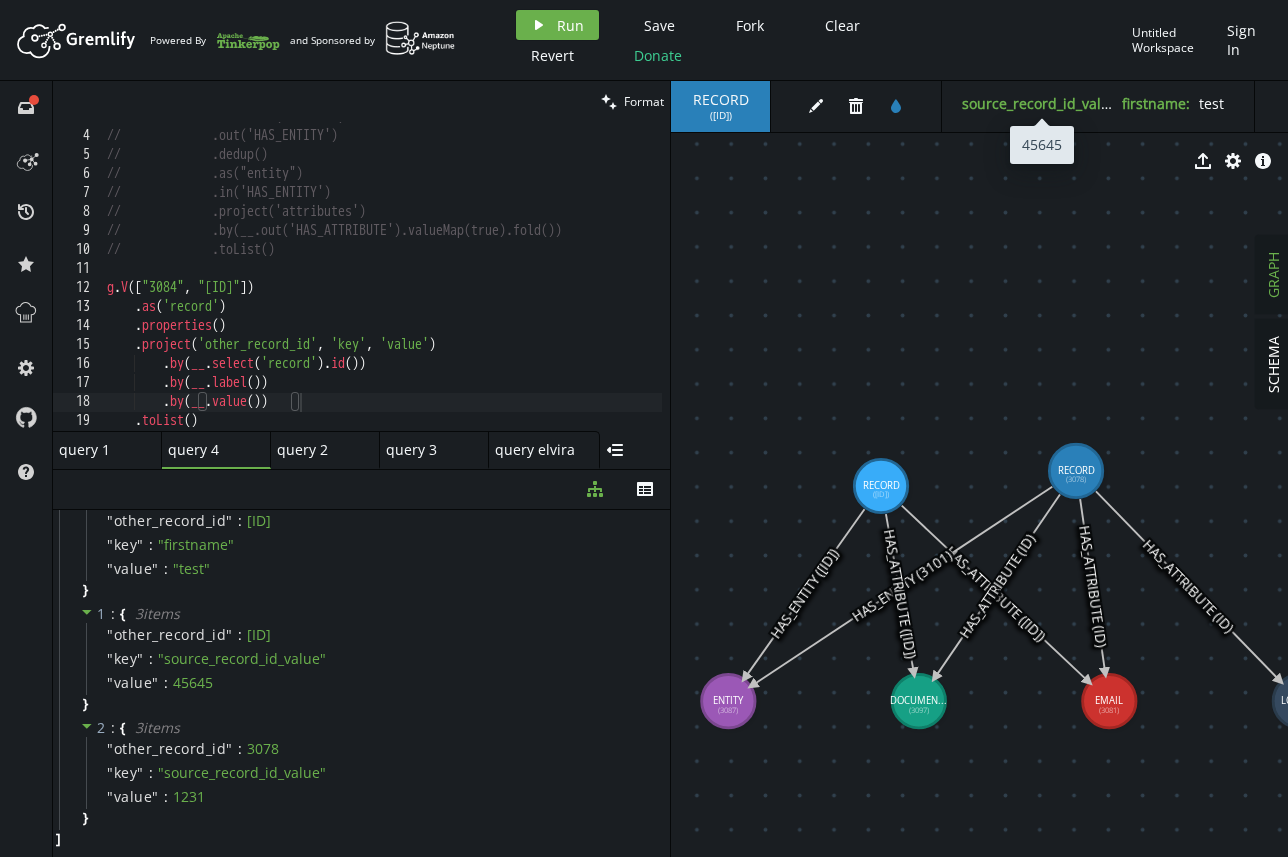 click on "source_record_id_value :" at bounding box center (1042, 103) 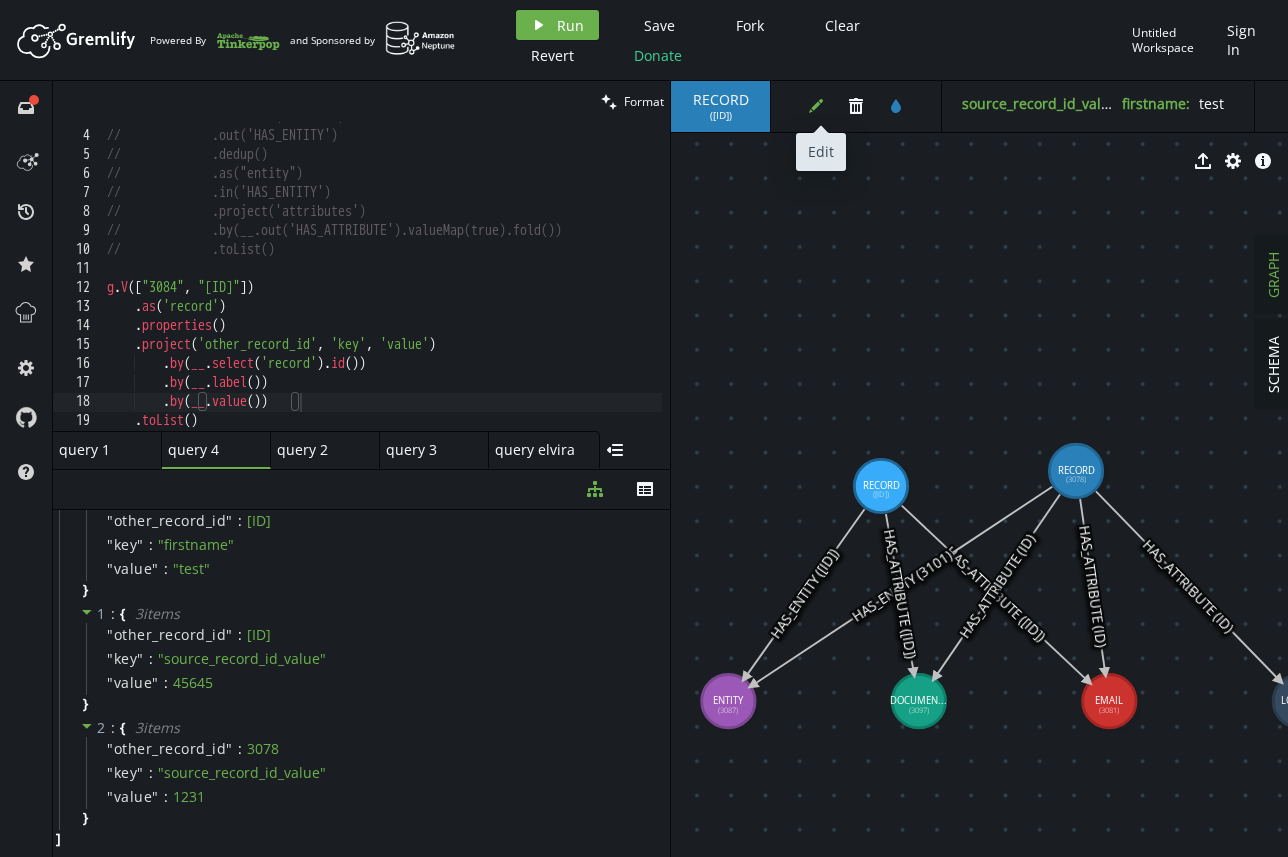 click on "edit" at bounding box center (816, 106) 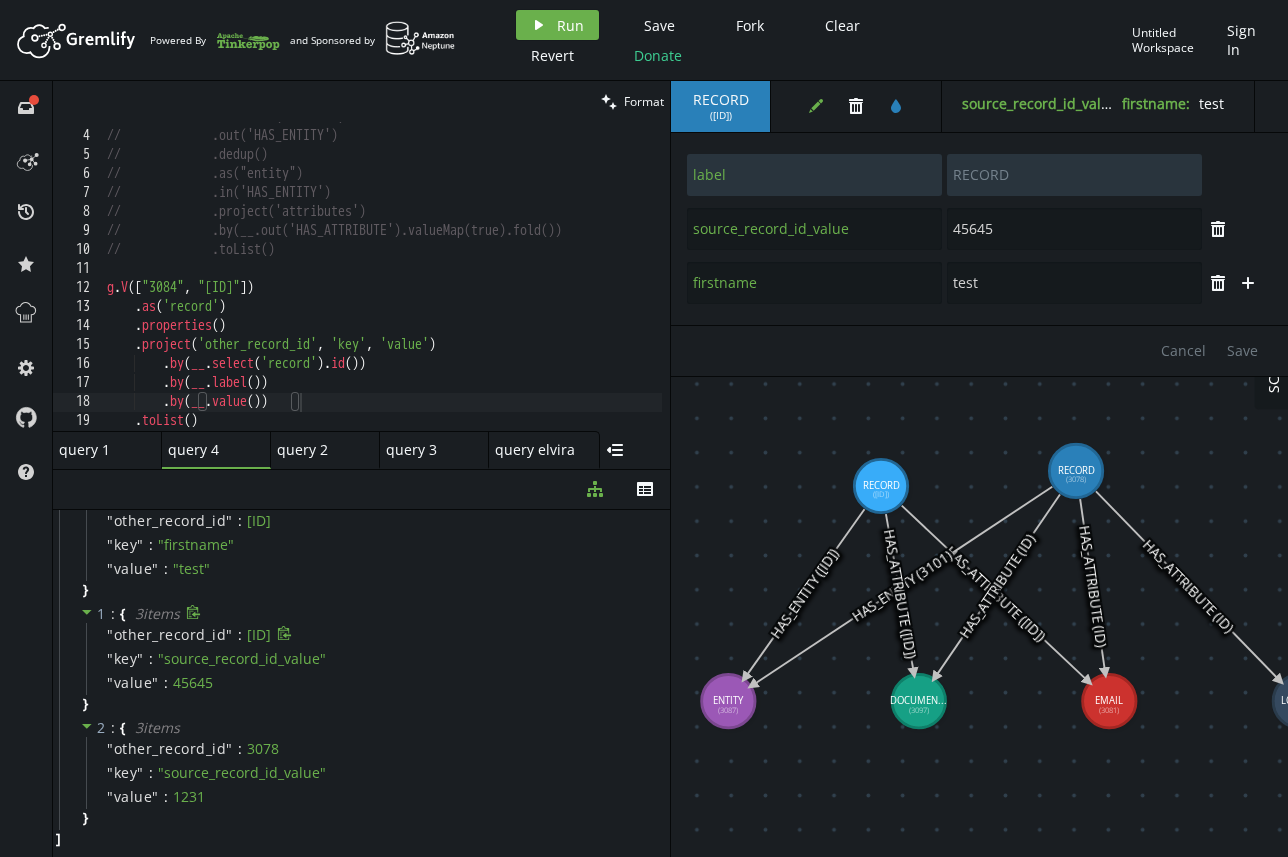 click on "other_record_id" at bounding box center [170, 521] 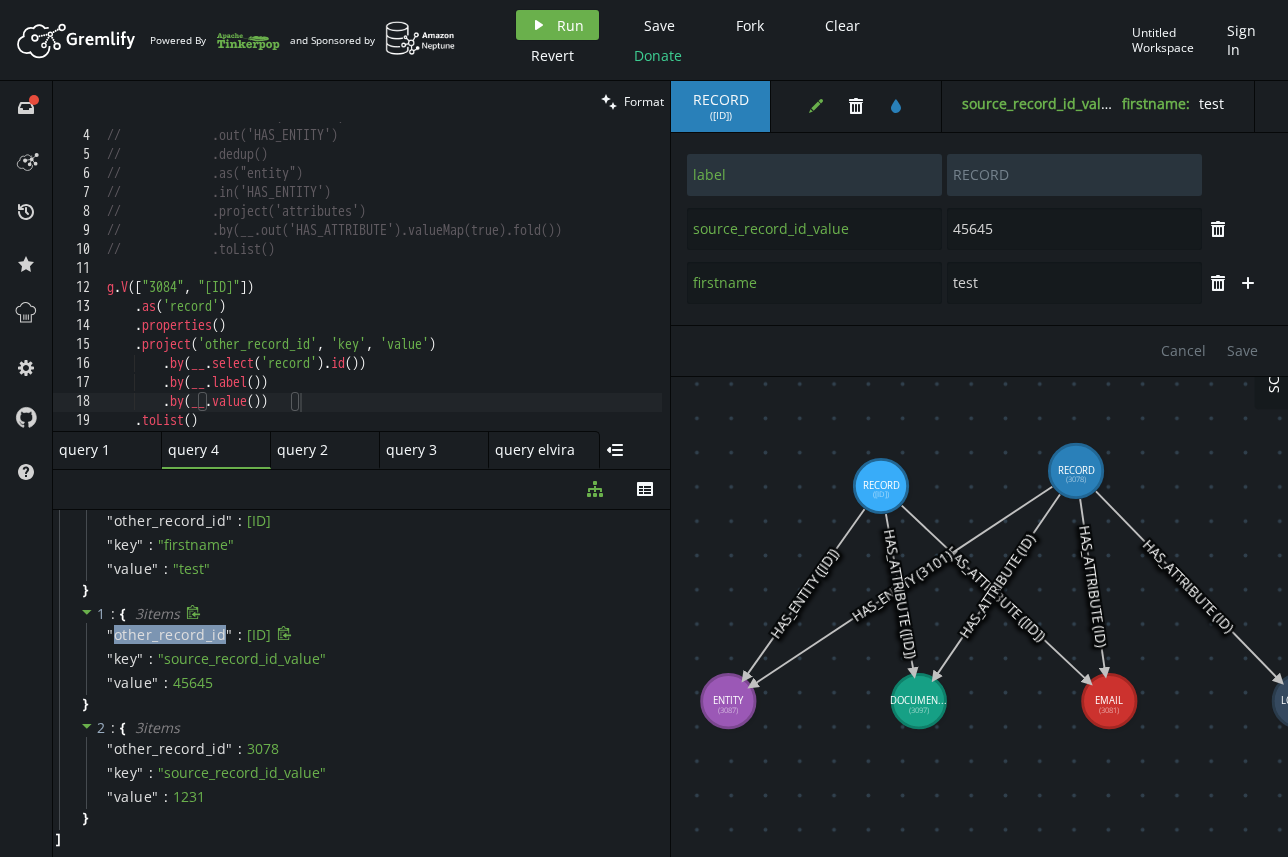 click on "other_record_id" at bounding box center (170, 521) 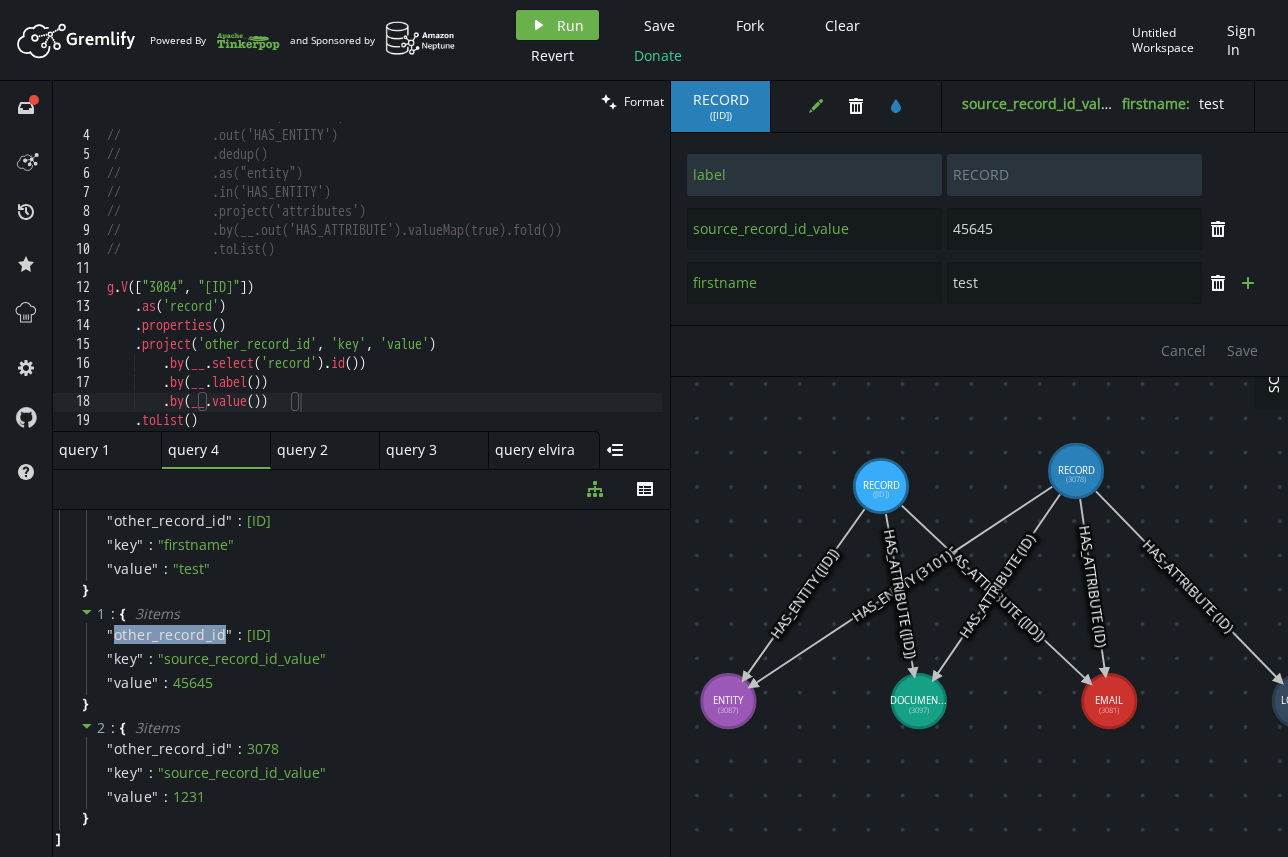 click on "plus" at bounding box center (1248, 283) 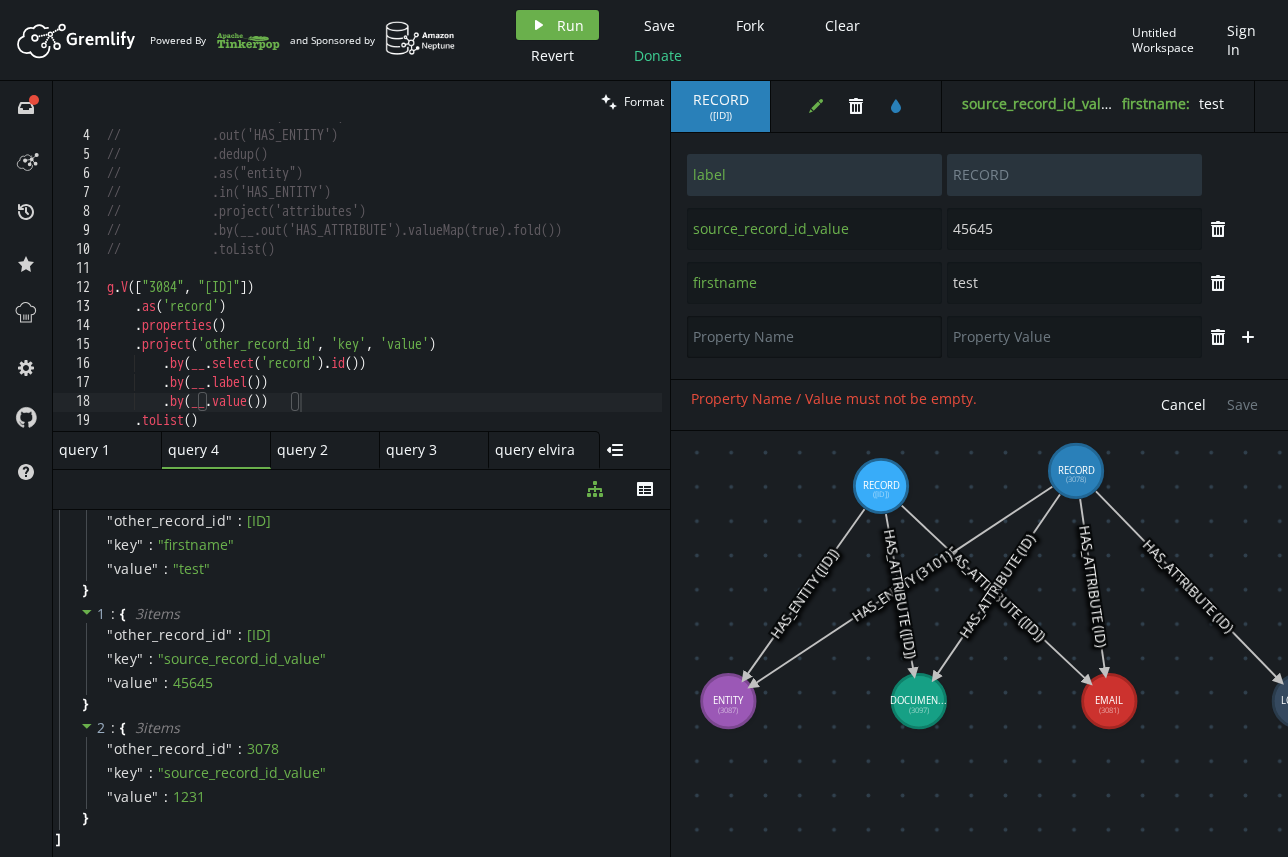 click at bounding box center [814, 175] 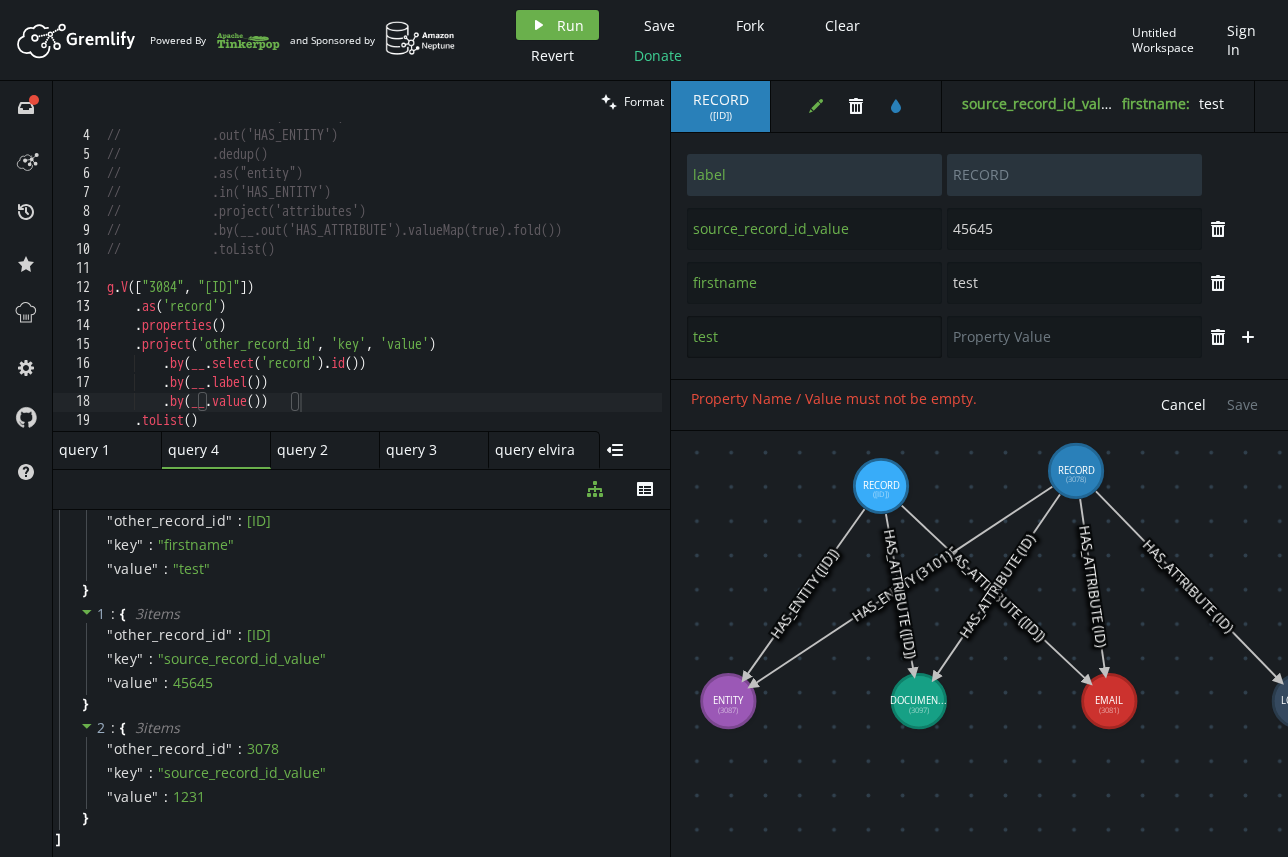 type on "test" 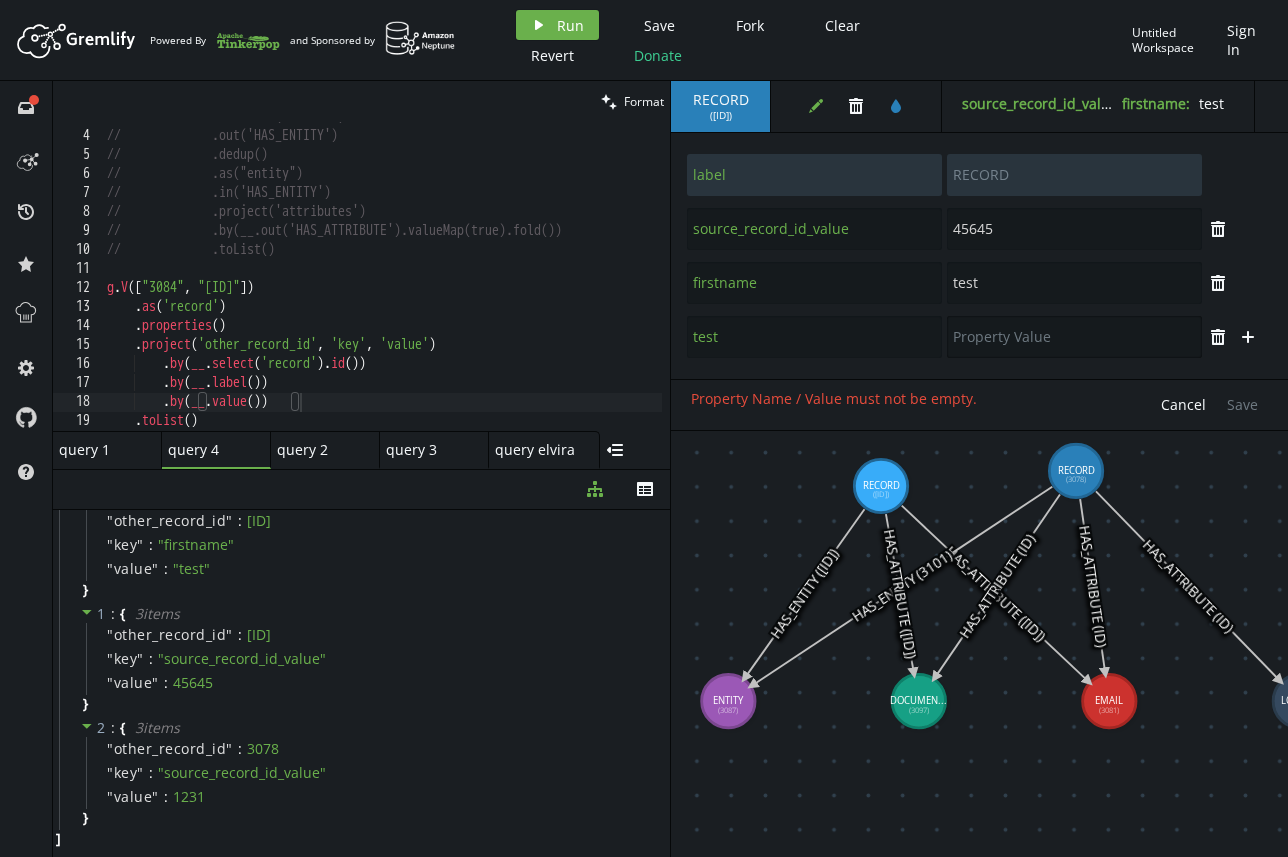 click at bounding box center (1074, 175) 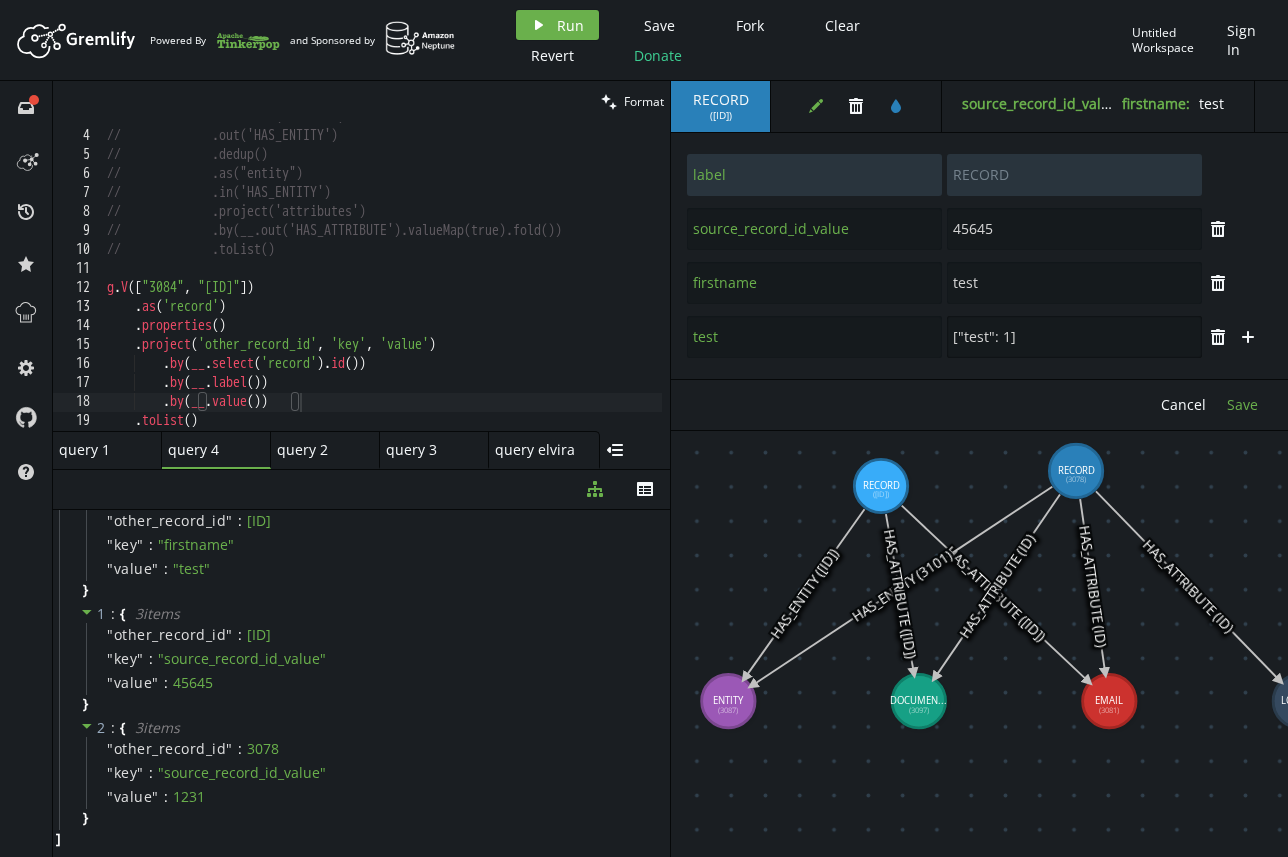 type on "["test": 1]" 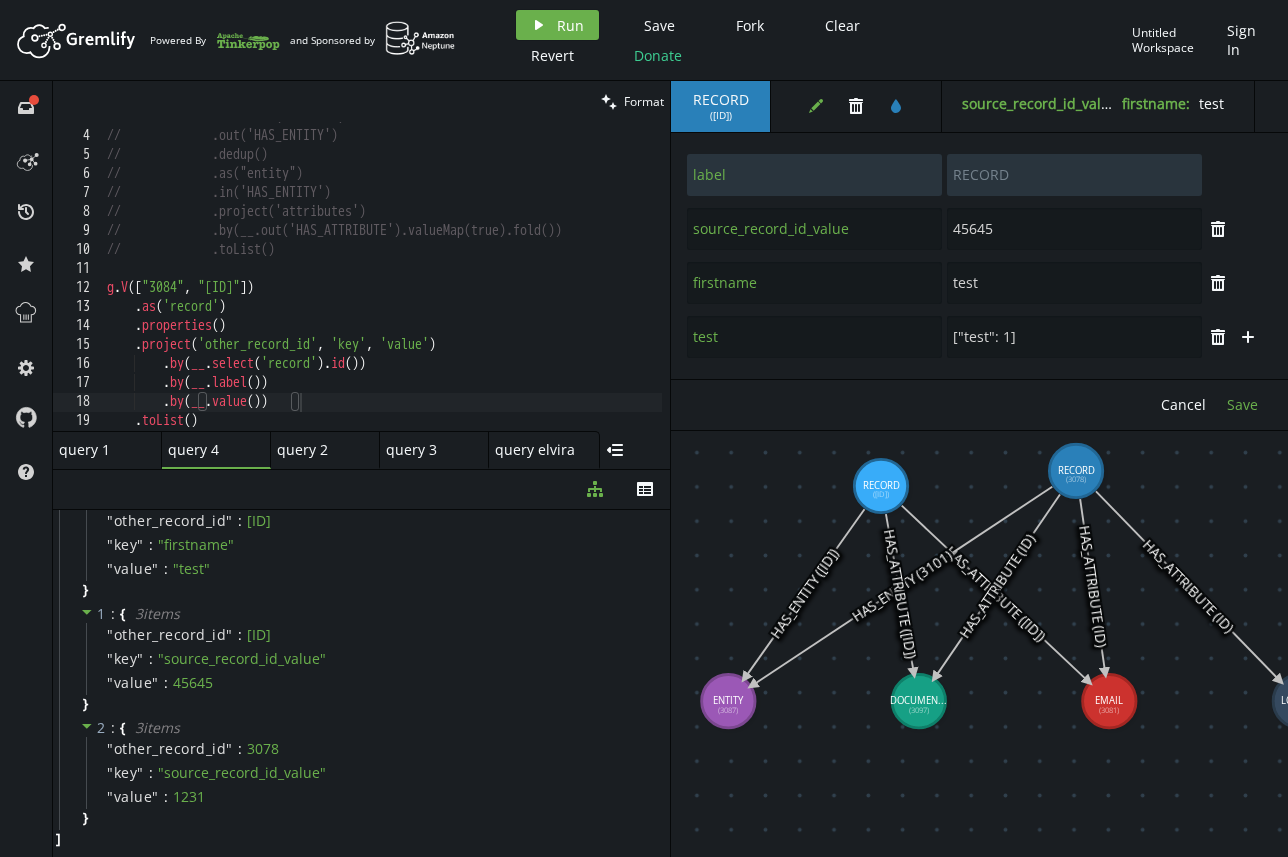 click on "Save" at bounding box center (1183, 404) 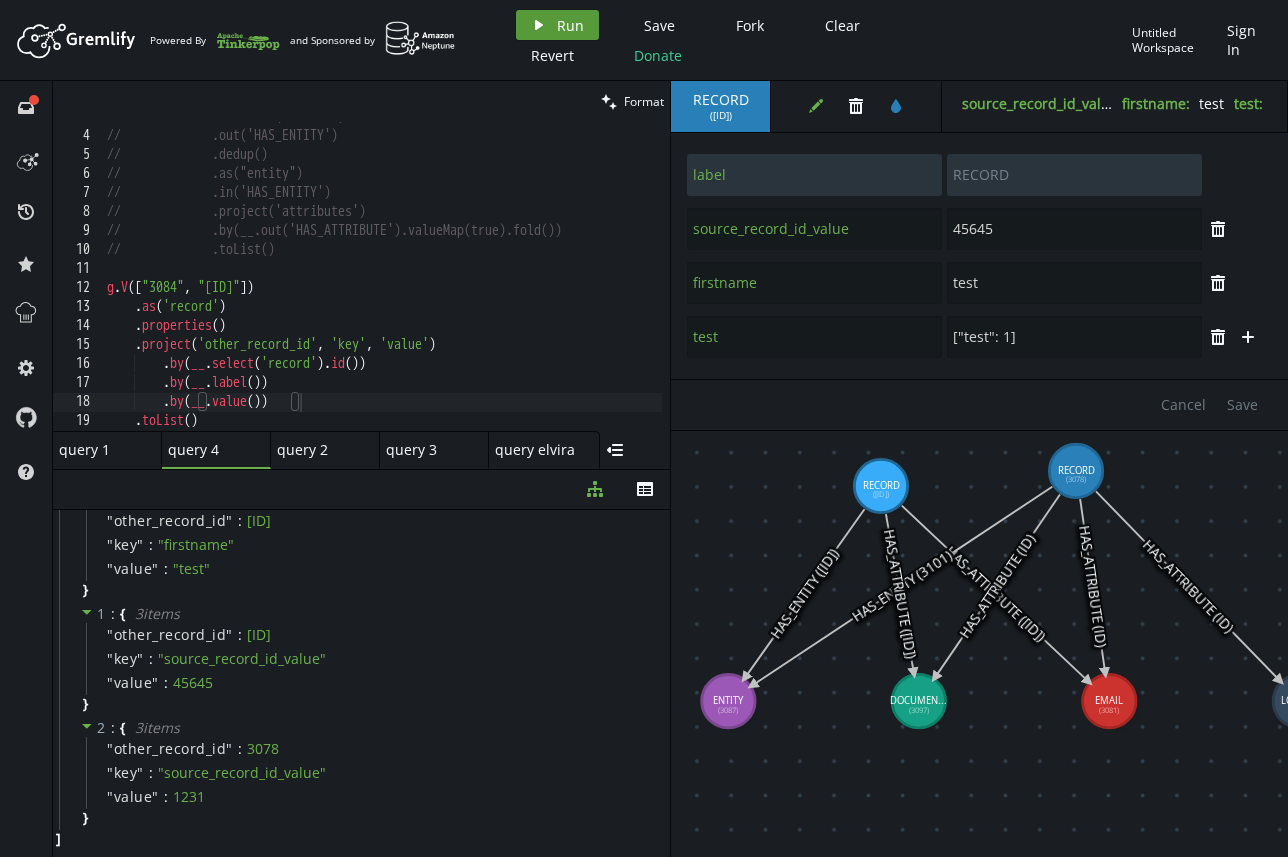click on "play Run" at bounding box center (557, 25) 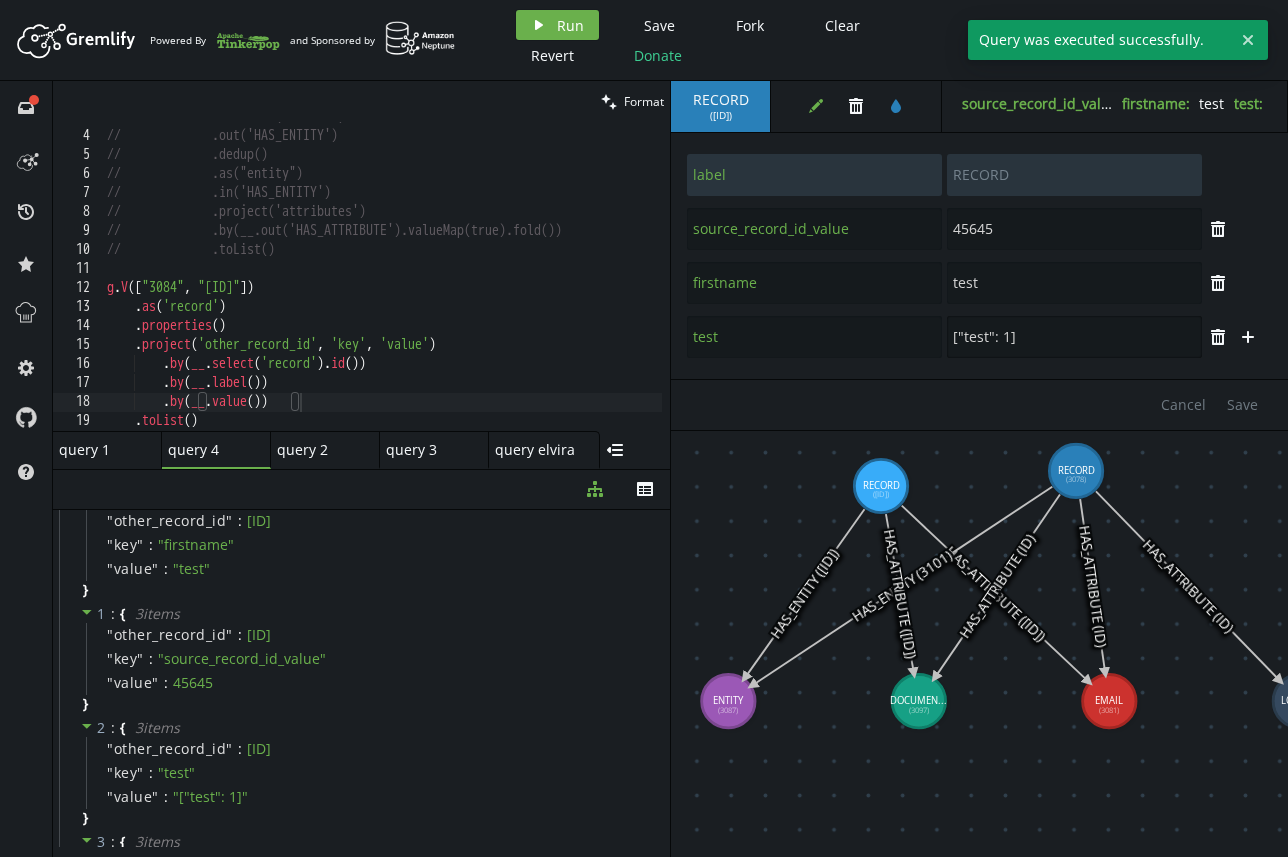 click on "["test": 1]" at bounding box center [1074, 175] 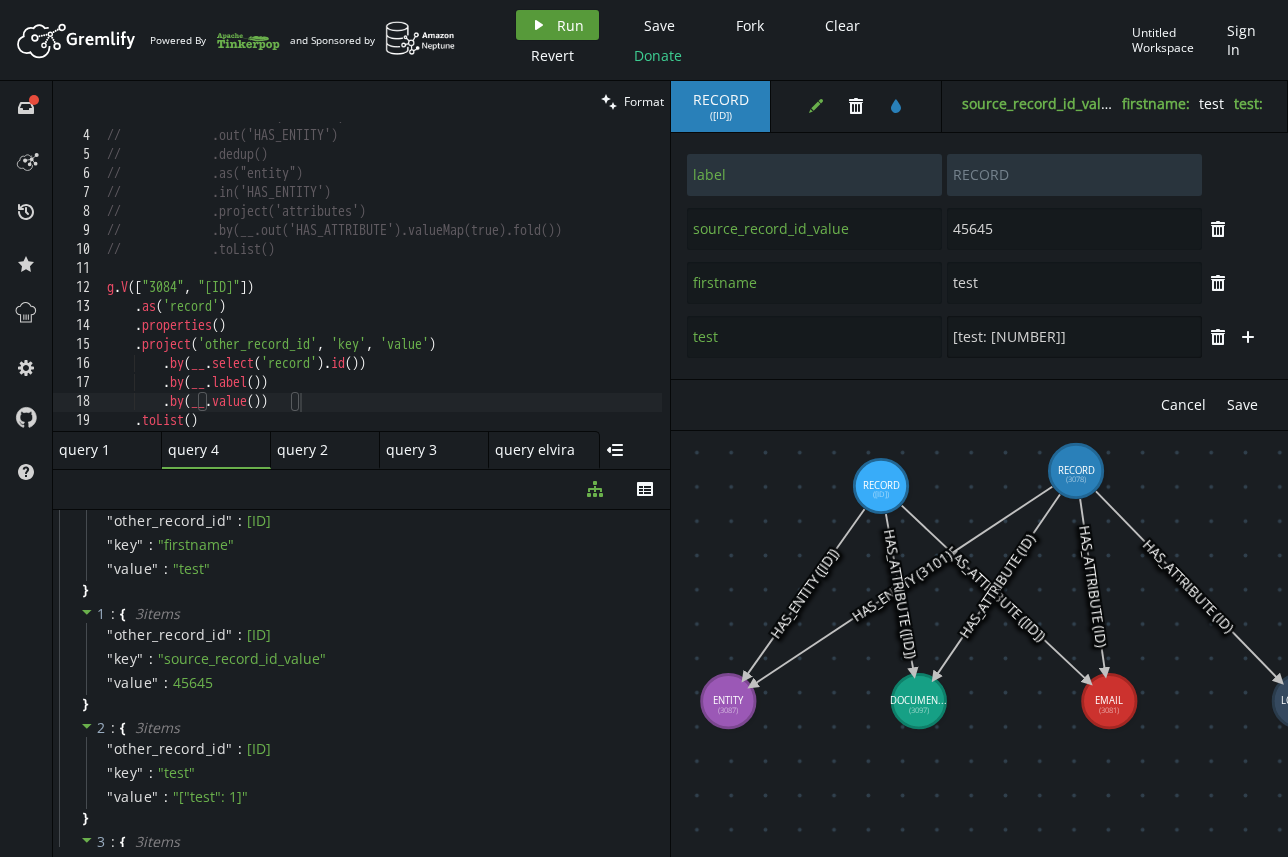 type on "[test: [NUMBER]]" 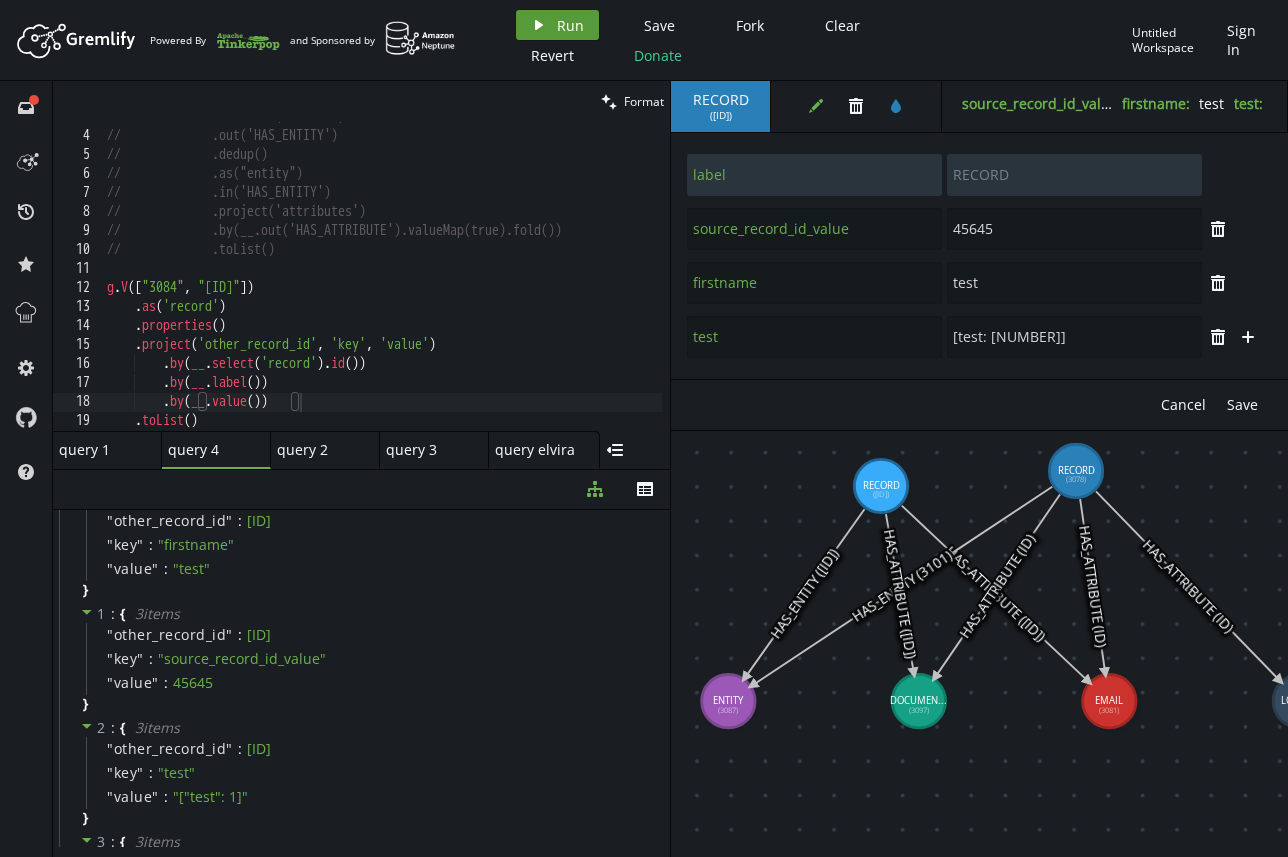click on "Run" at bounding box center (570, 25) 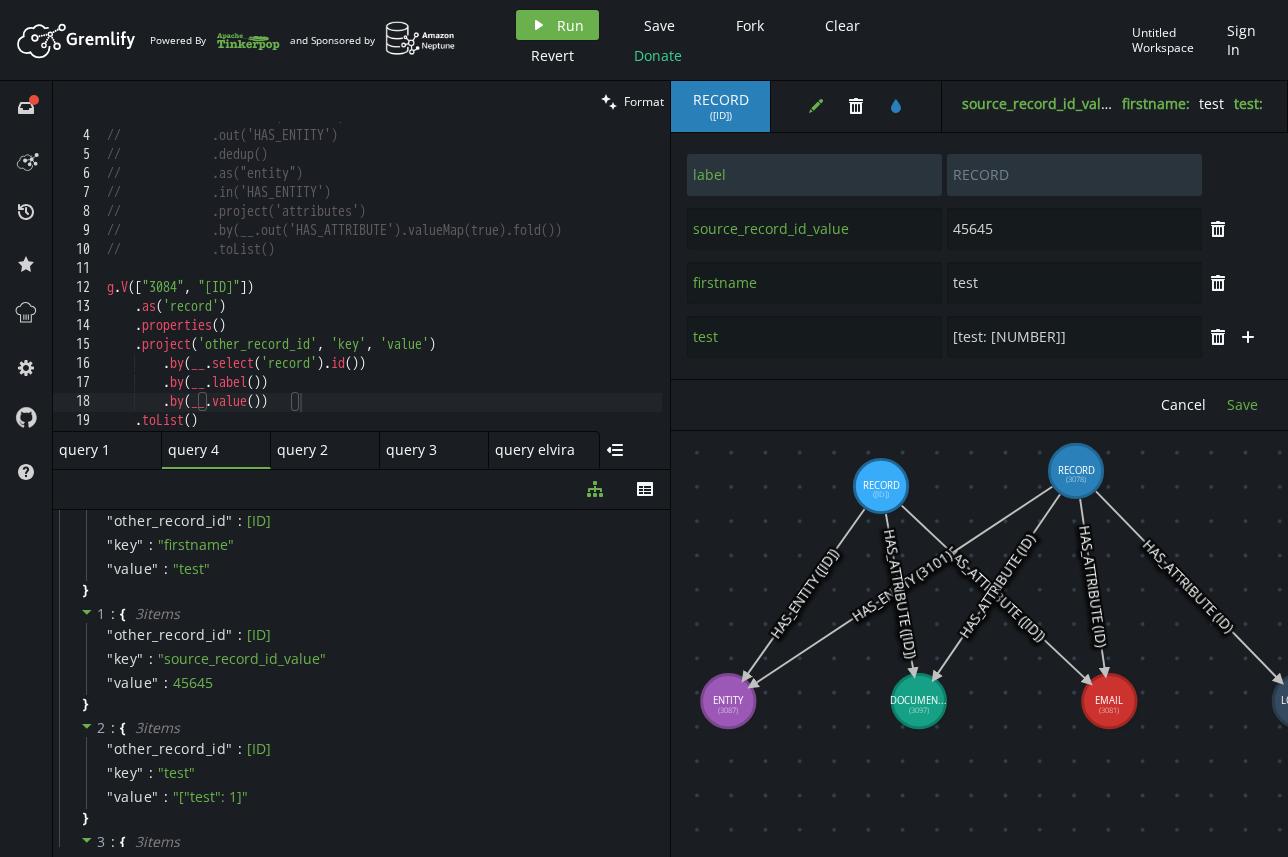 click on "Save" at bounding box center (1183, 404) 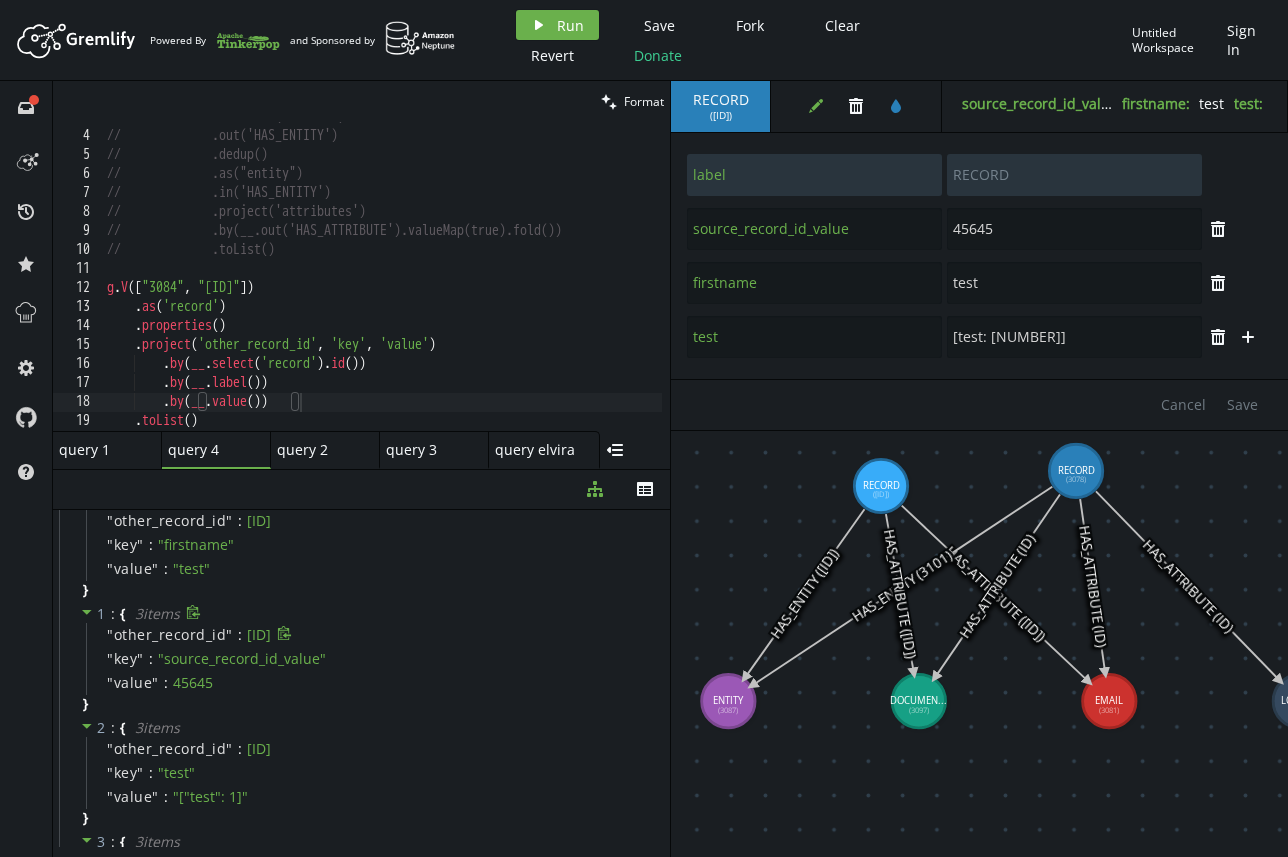 click on "" other_record_id " : ID" at bounding box center [375, 521] 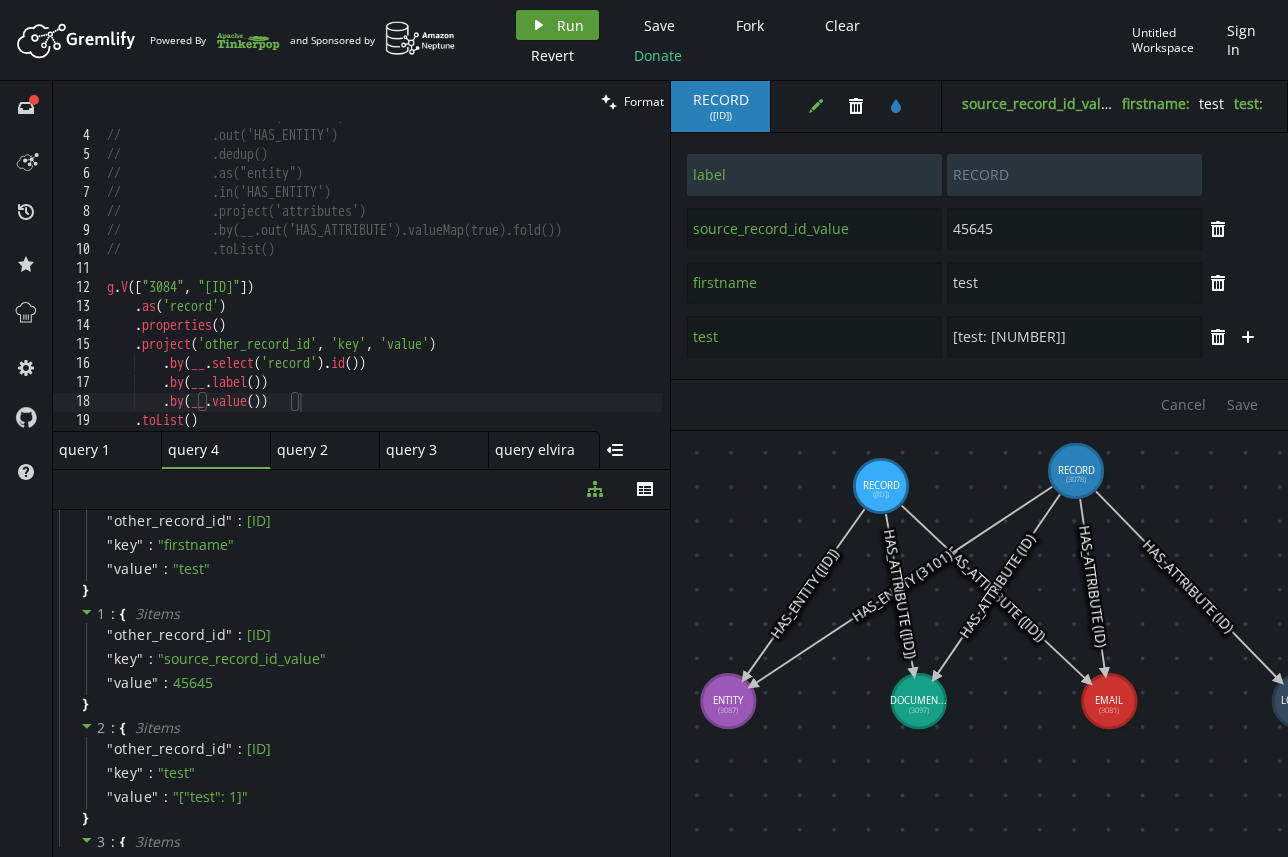 click on "play Run" at bounding box center (557, 25) 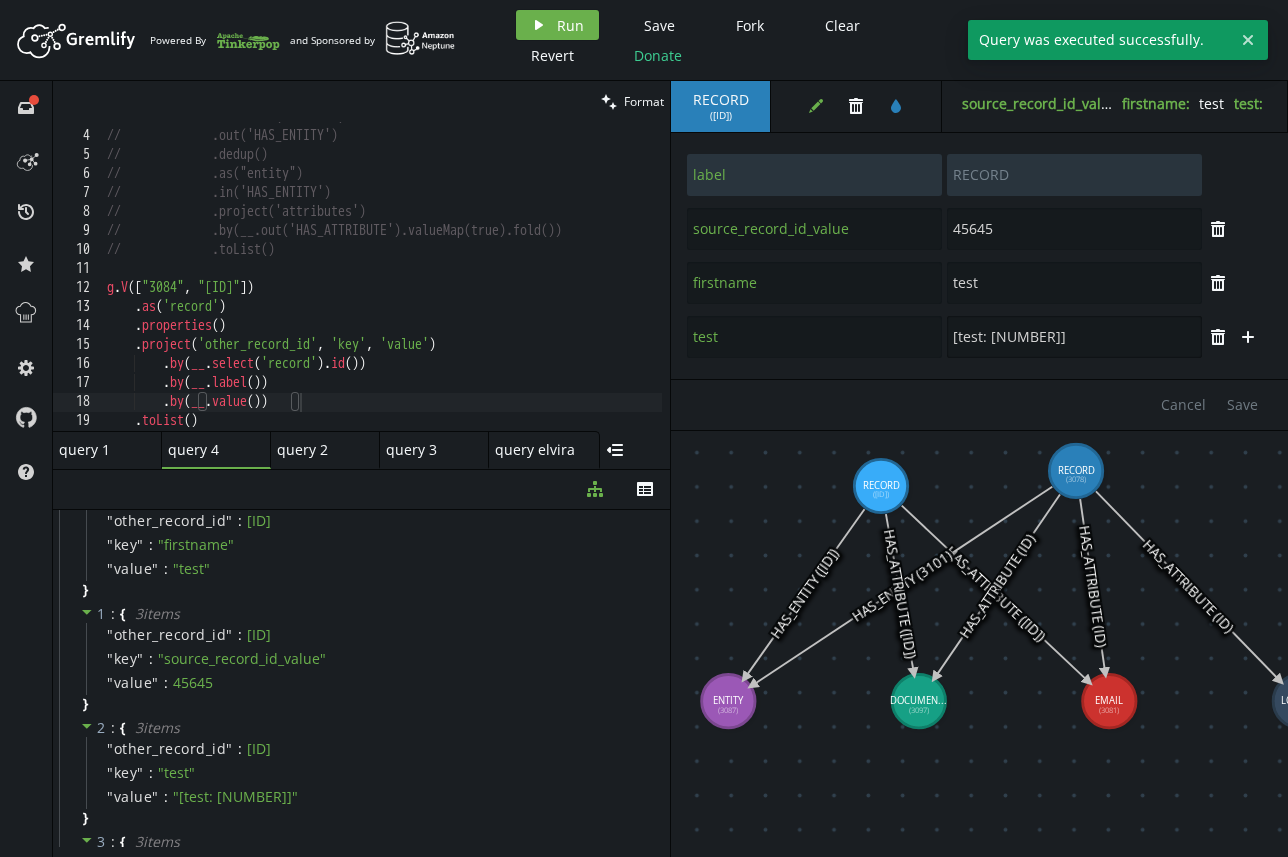 click on "[test: [NUMBER]]" at bounding box center (1074, 175) 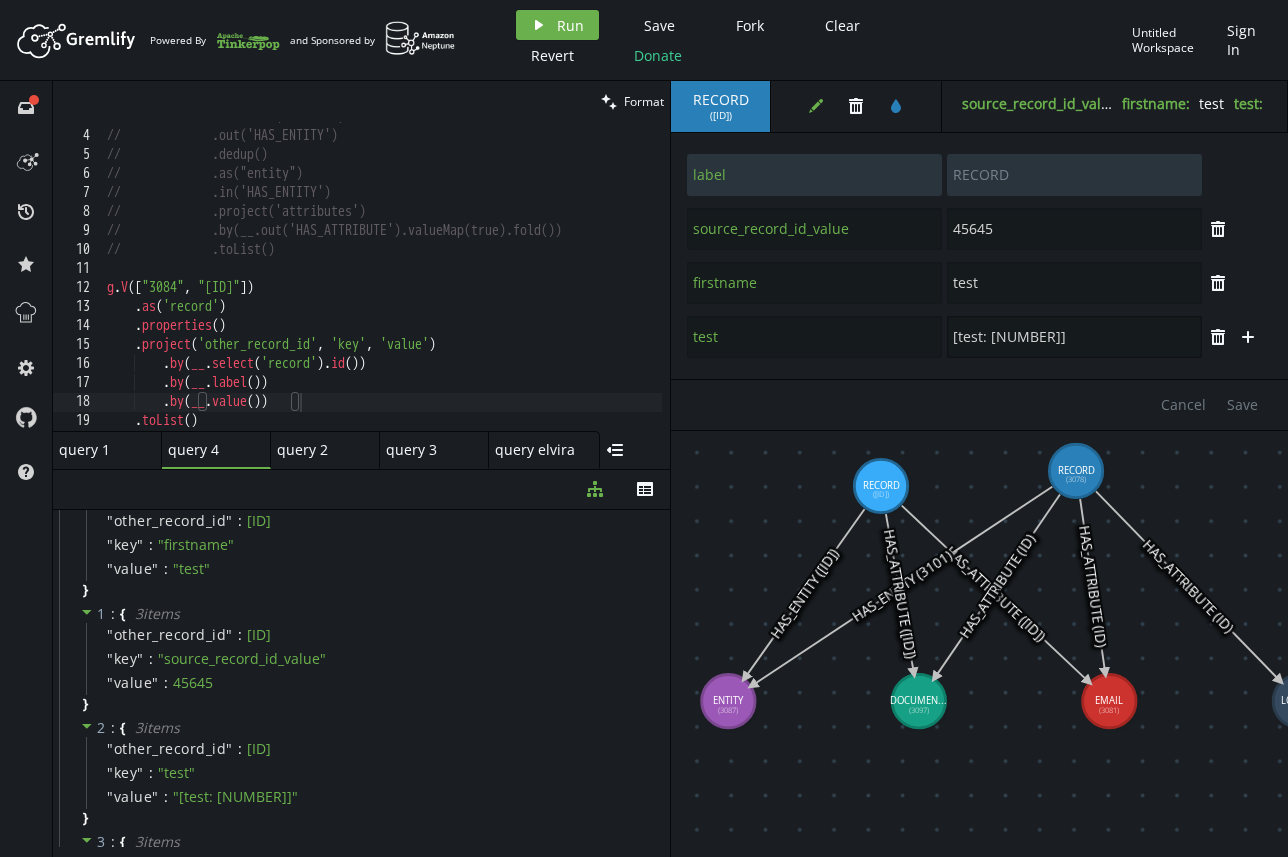 drag, startPoint x: 1056, startPoint y: 342, endPoint x: 940, endPoint y: 346, distance: 116.06895 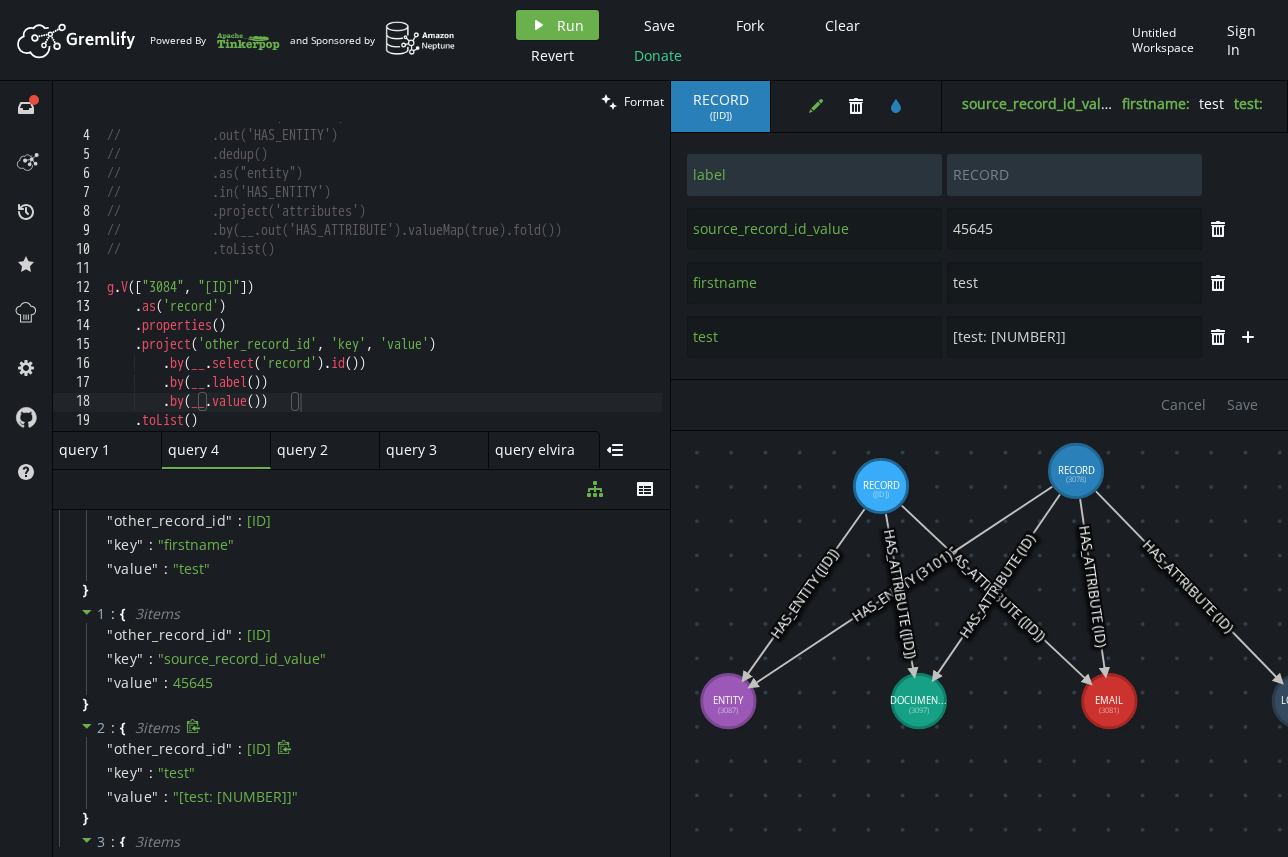 click on "" other_record_id " : ID" at bounding box center (375, 521) 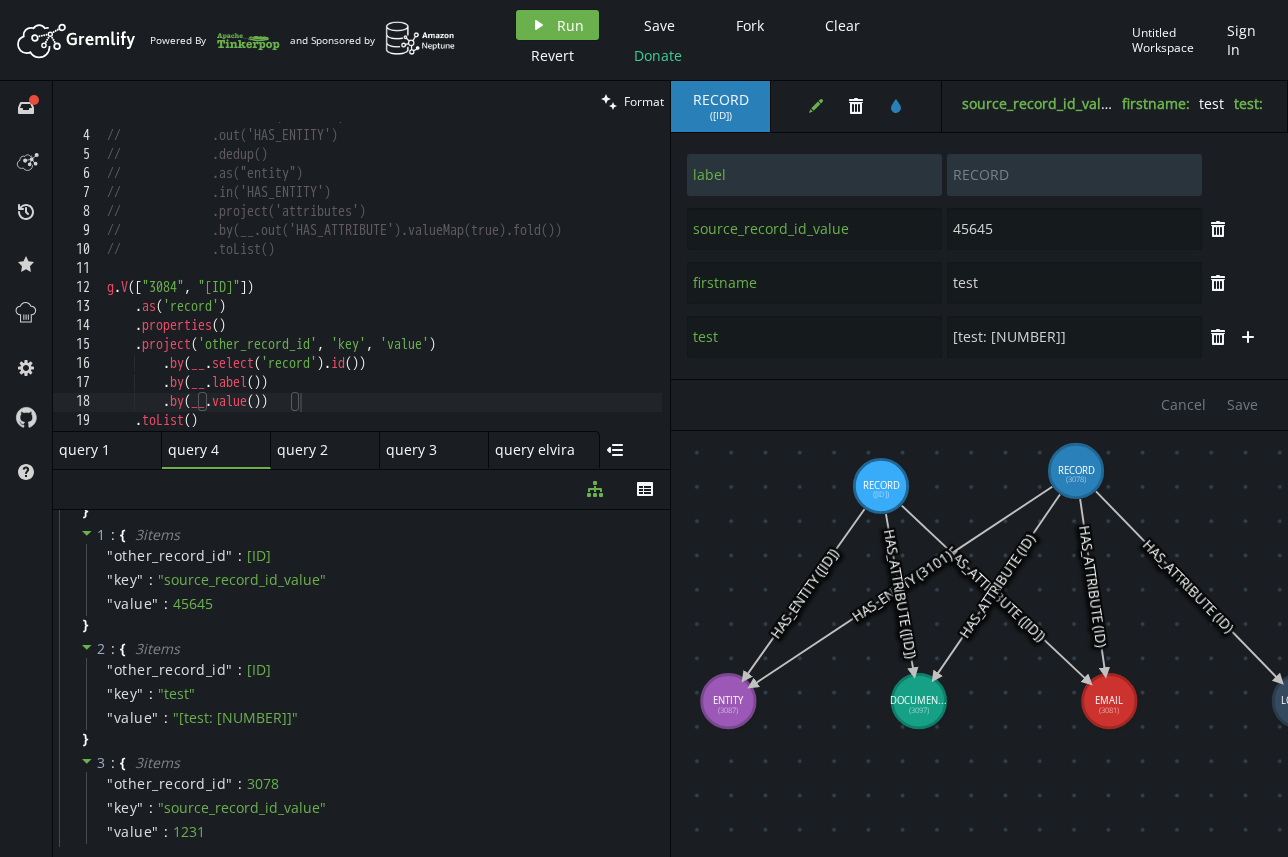 scroll, scrollTop: 155, scrollLeft: 0, axis: vertical 